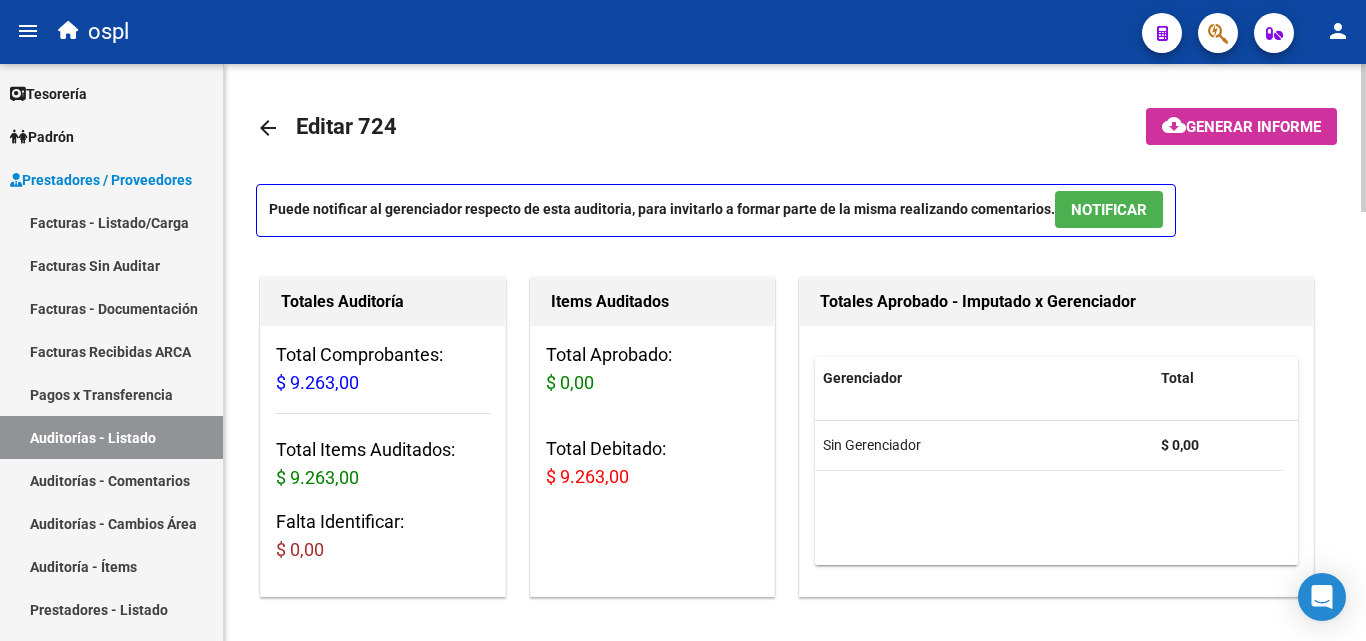 scroll, scrollTop: 0, scrollLeft: 0, axis: both 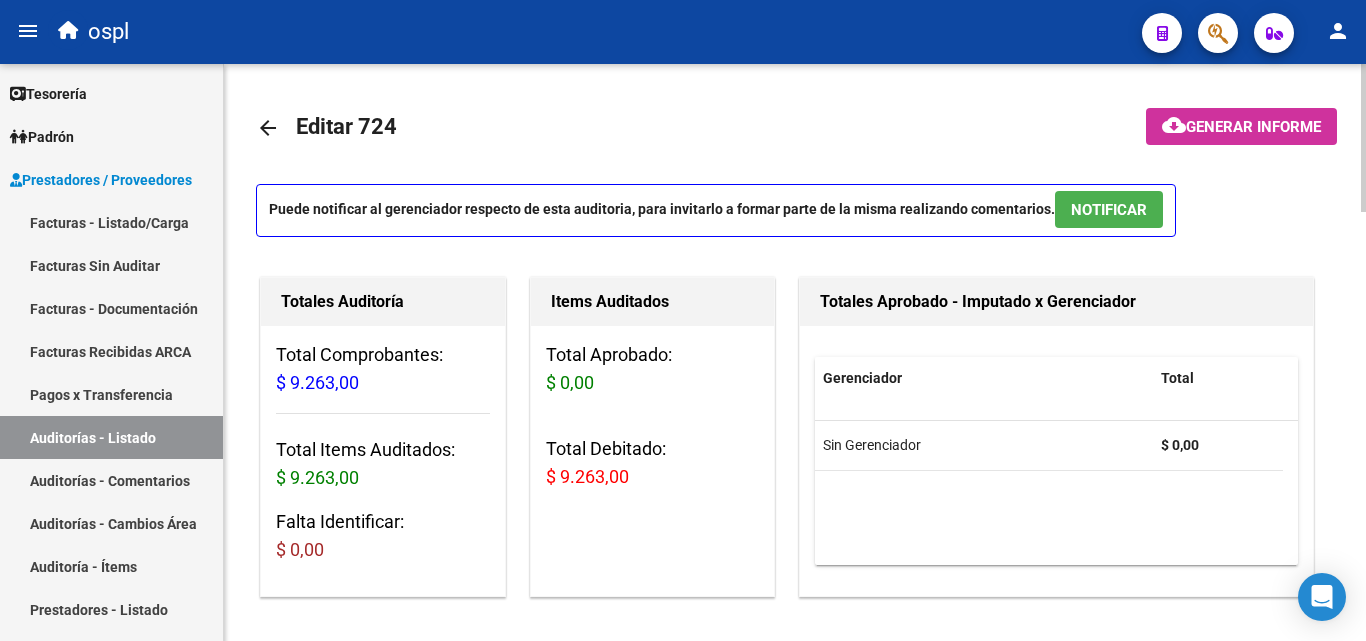 drag, startPoint x: 1365, startPoint y: 26, endPoint x: 761, endPoint y: 149, distance: 616.3968 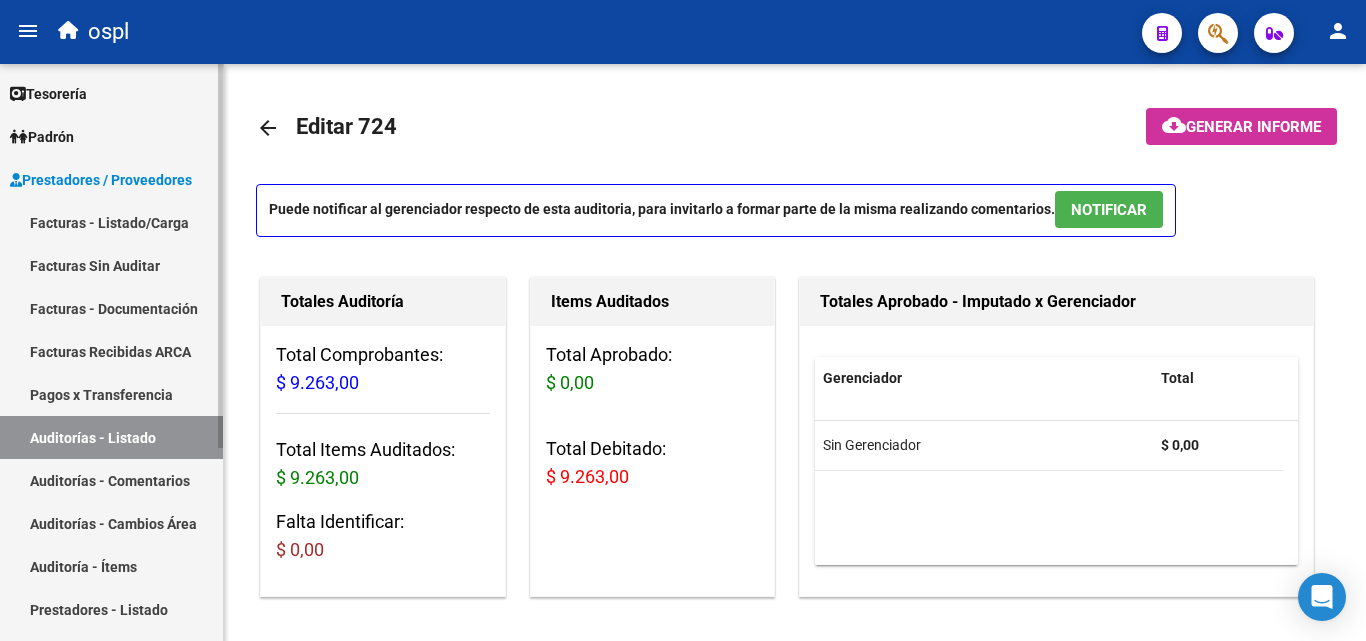 click on "Facturas - Listado/Carga" at bounding box center (111, 222) 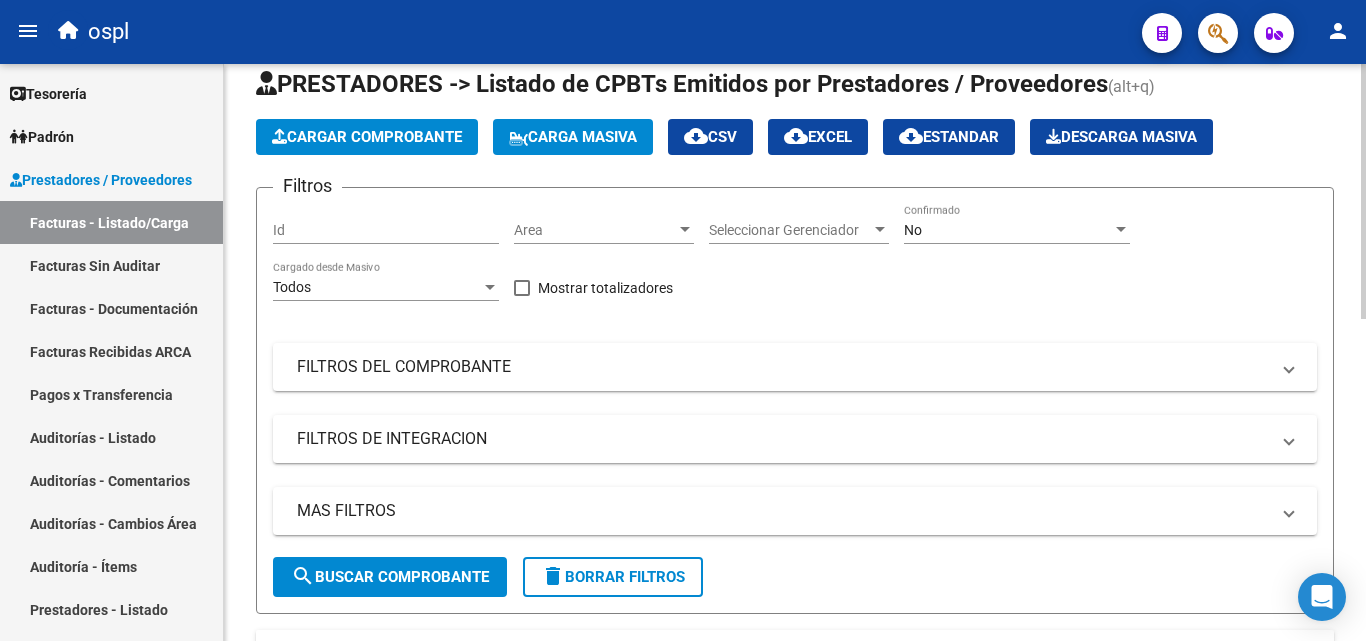scroll, scrollTop: 0, scrollLeft: 0, axis: both 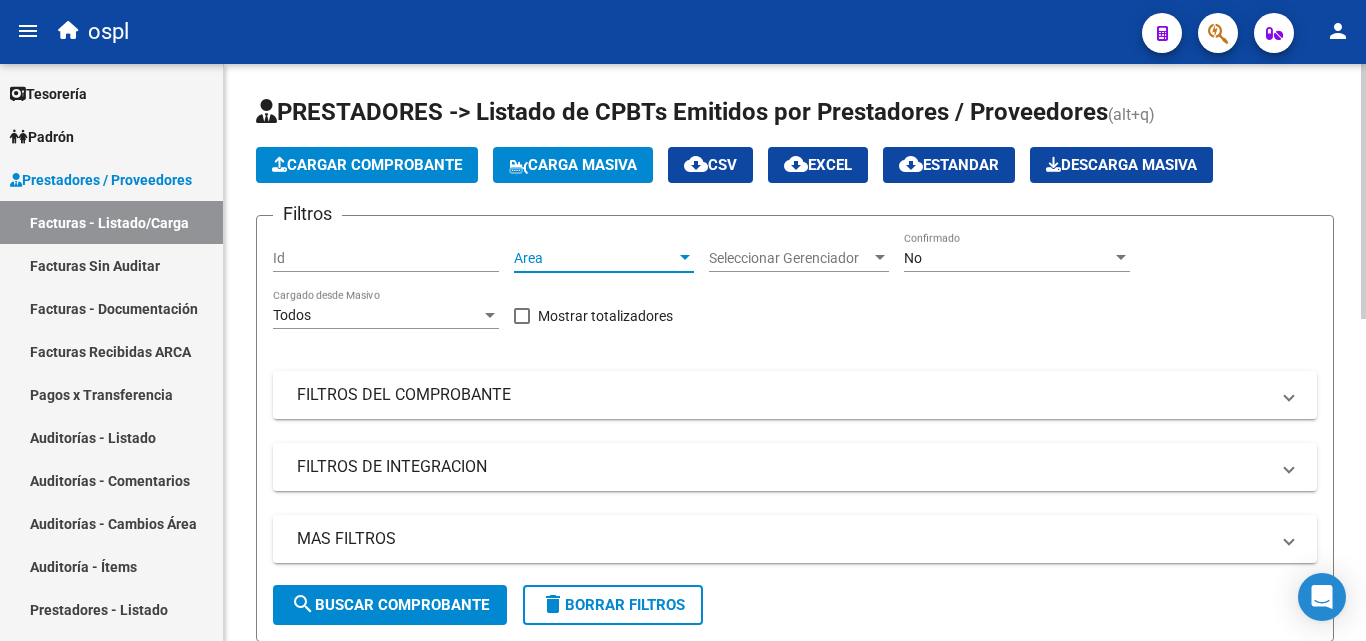click on "Area" at bounding box center (595, 258) 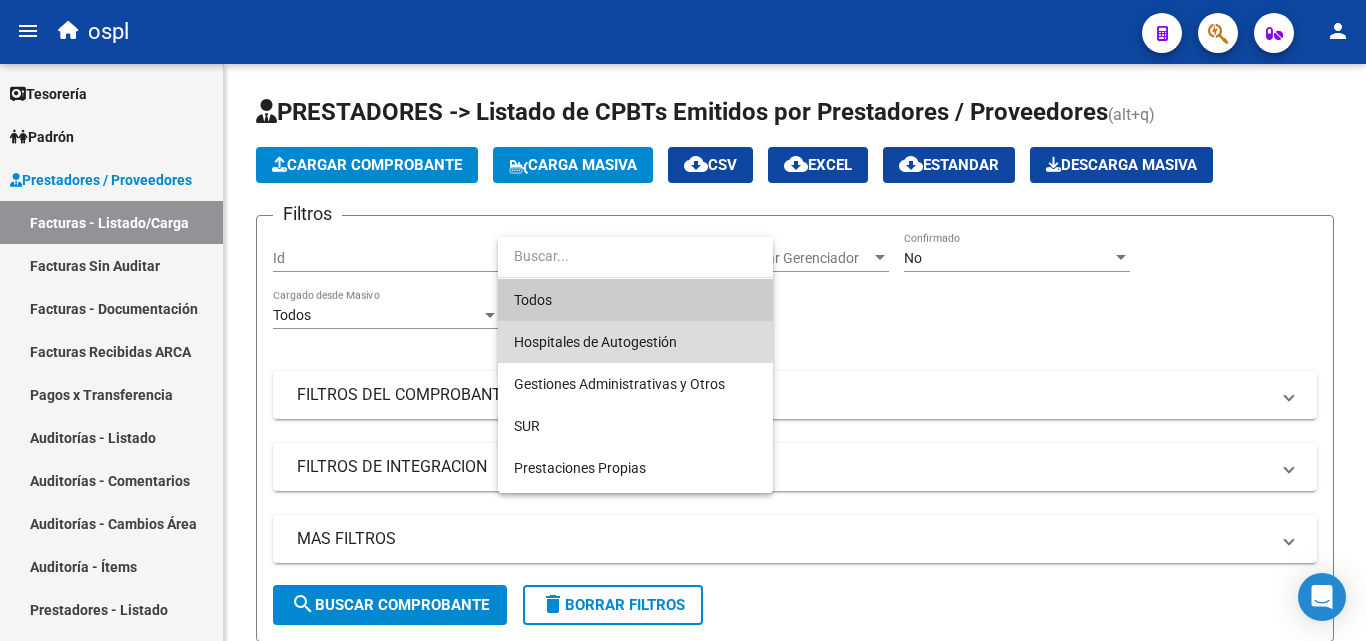 click on "Hospitales de Autogestión" at bounding box center [635, 342] 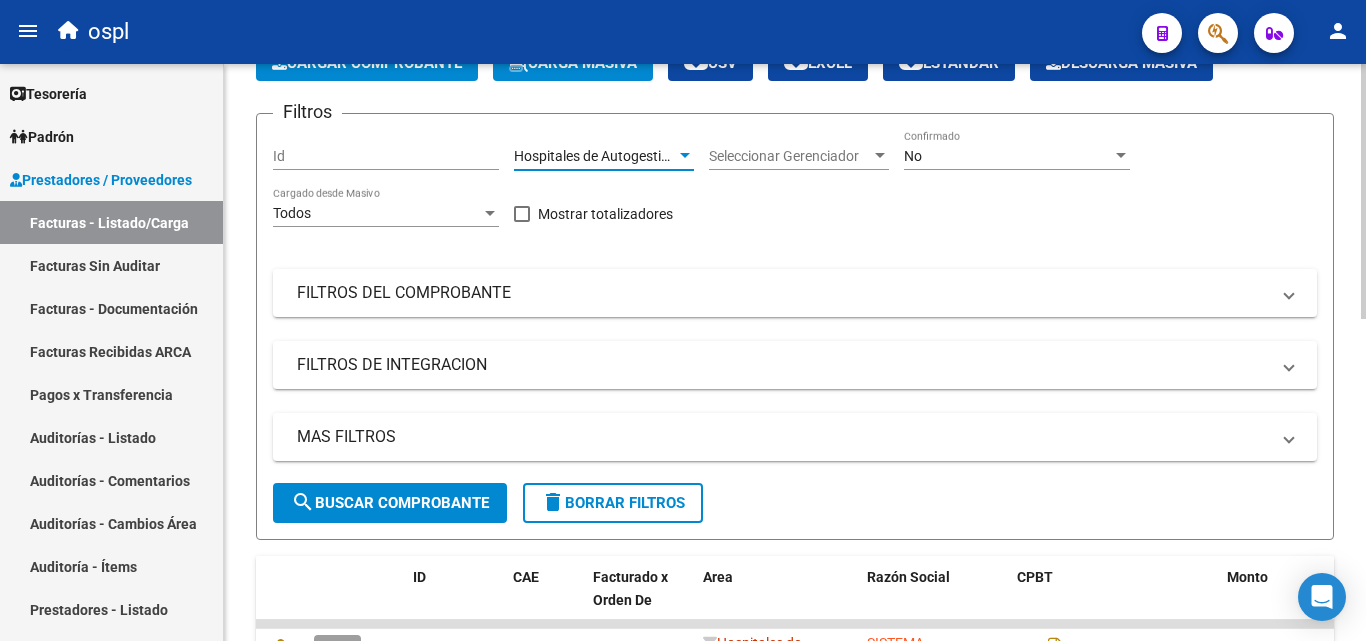 scroll, scrollTop: 200, scrollLeft: 0, axis: vertical 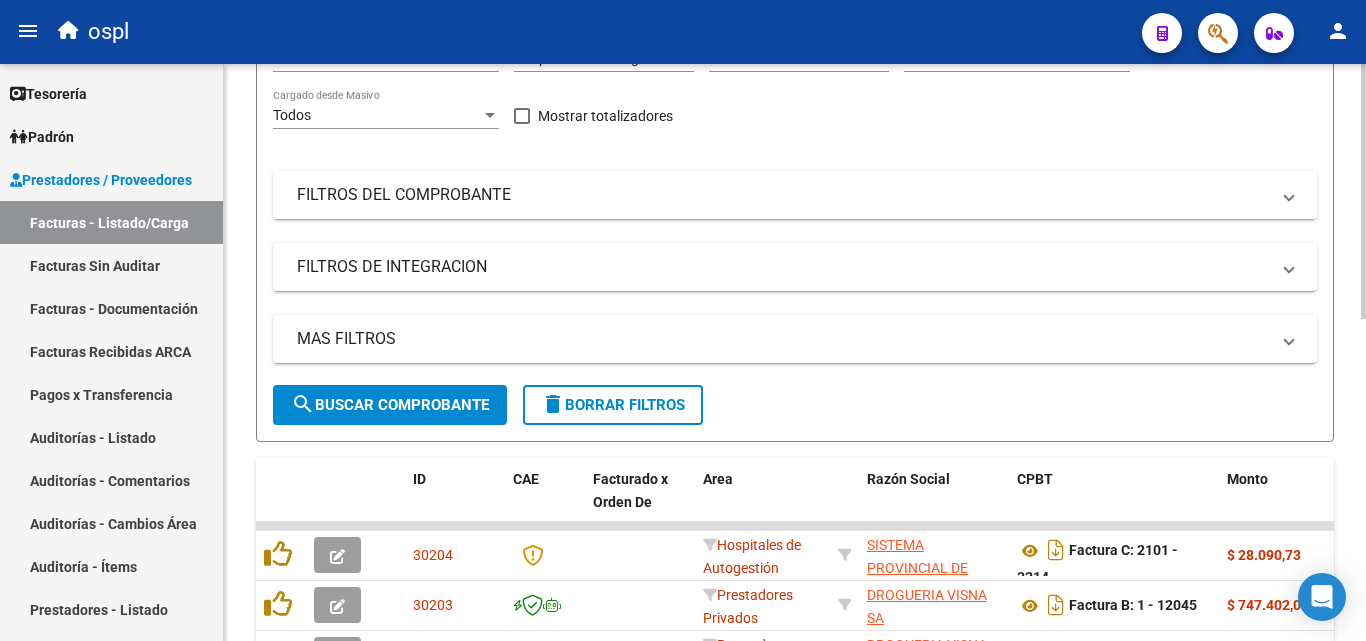 click on "FILTROS DEL COMPROBANTE" at bounding box center [783, 195] 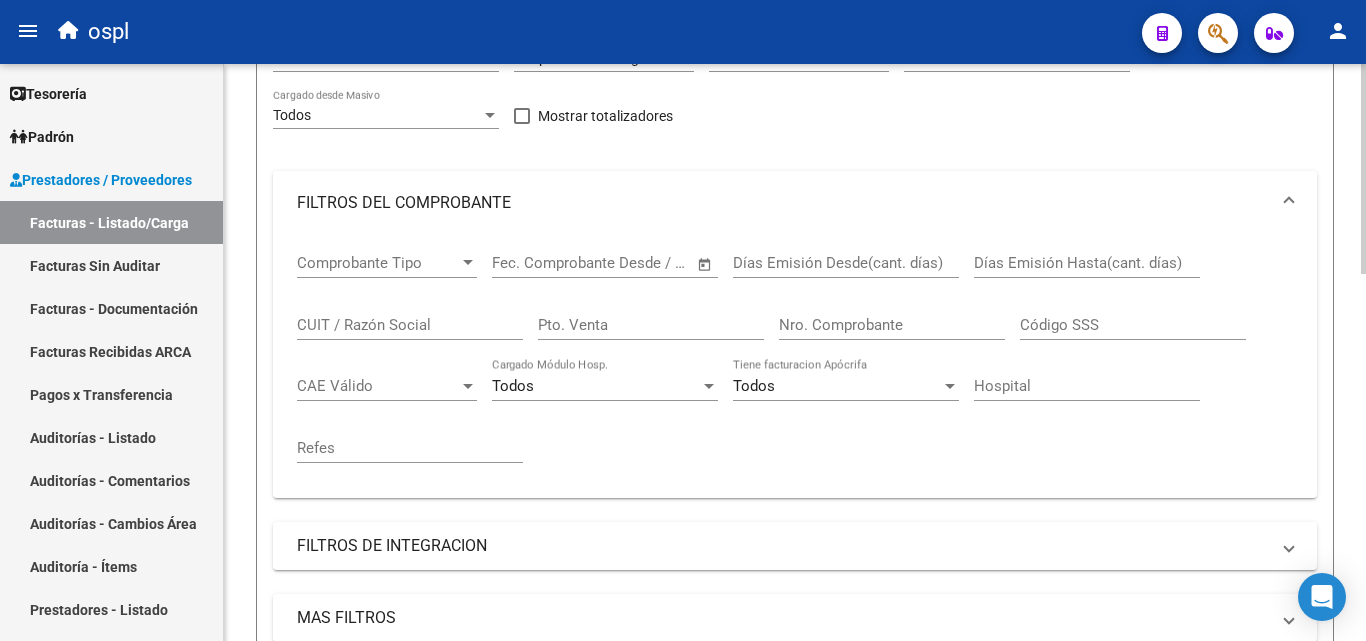 click 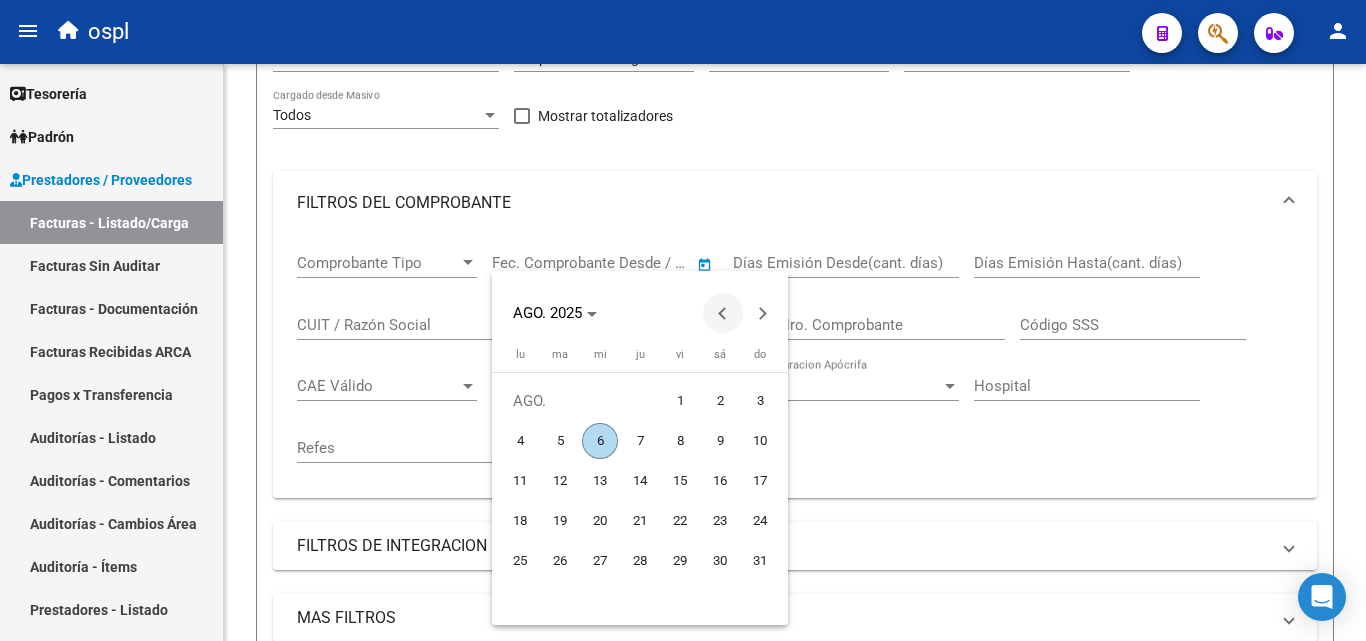 click at bounding box center [723, 313] 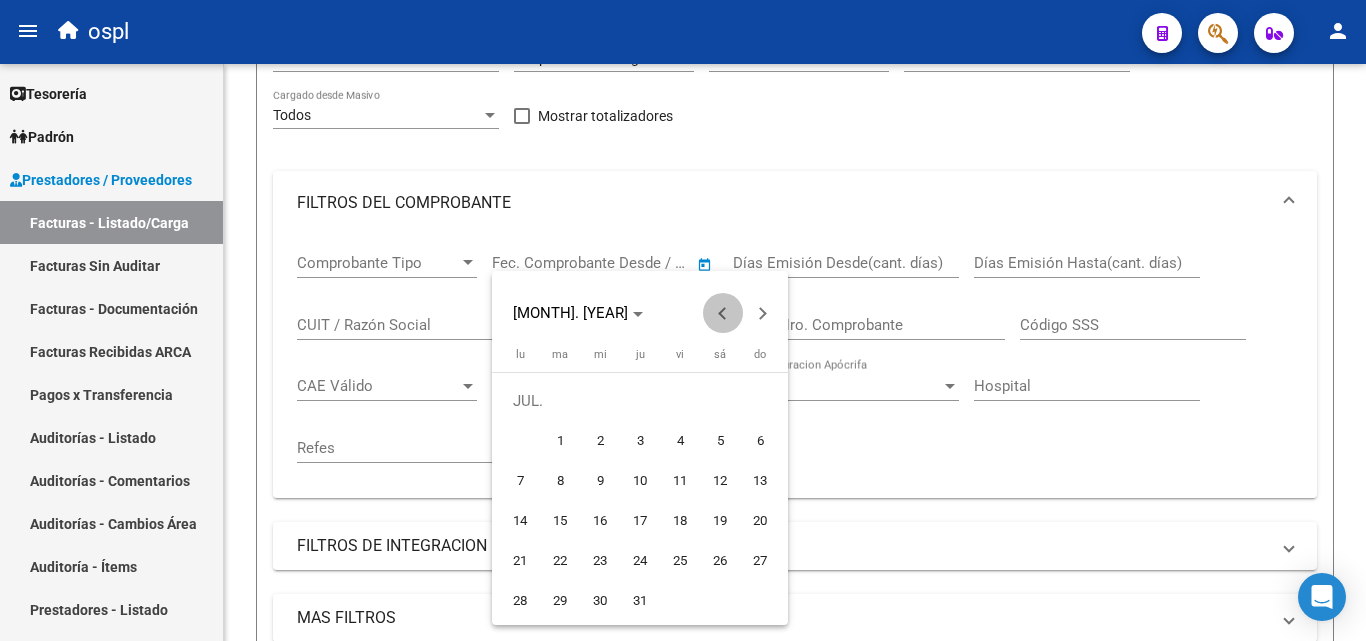click at bounding box center [723, 313] 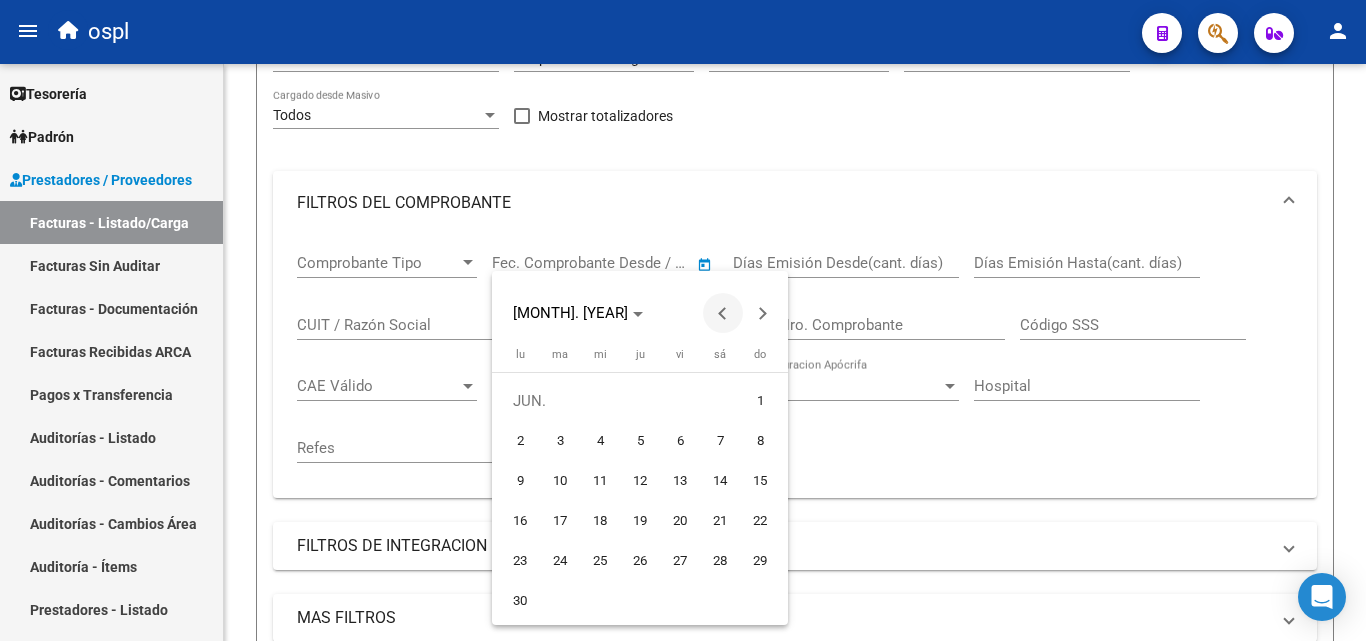 click at bounding box center [723, 313] 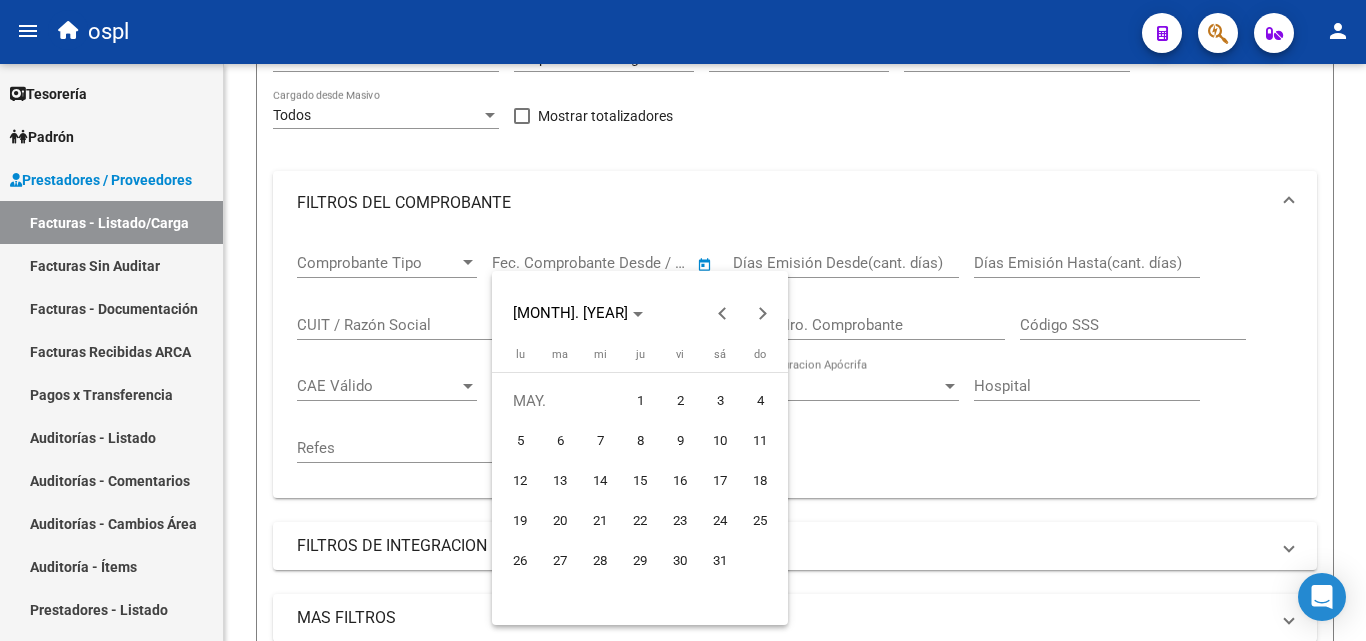 click on "1" at bounding box center [640, 401] 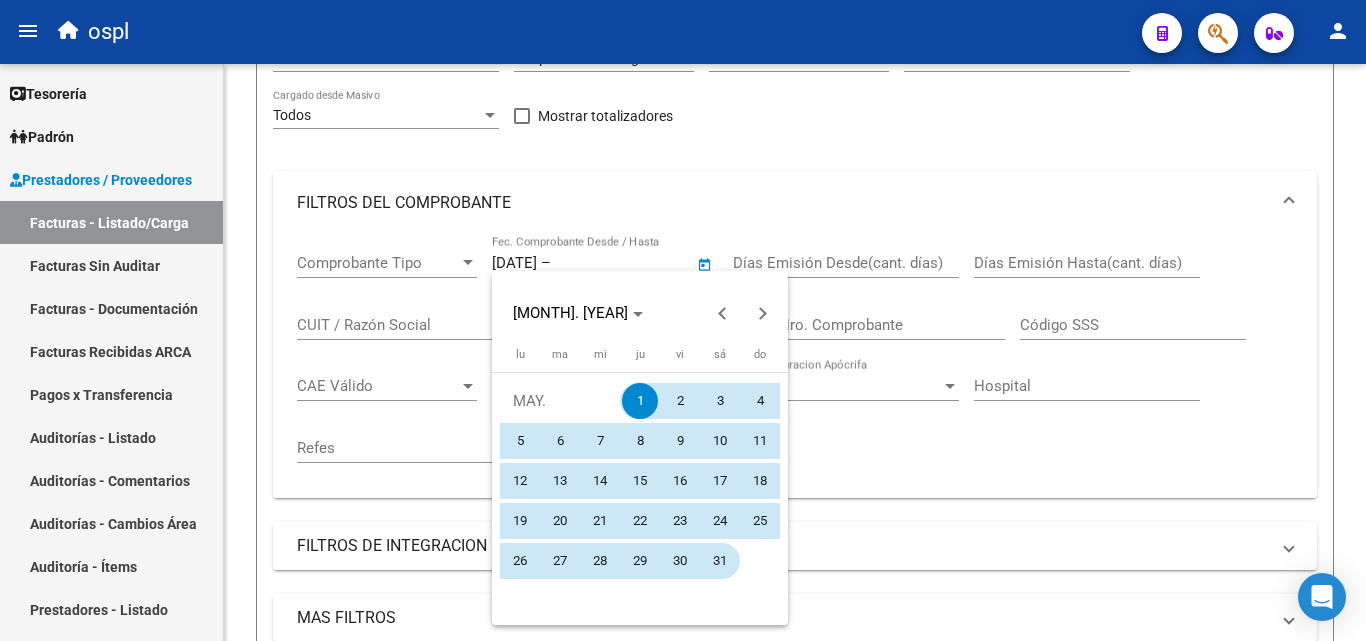 click on "31" at bounding box center [720, 561] 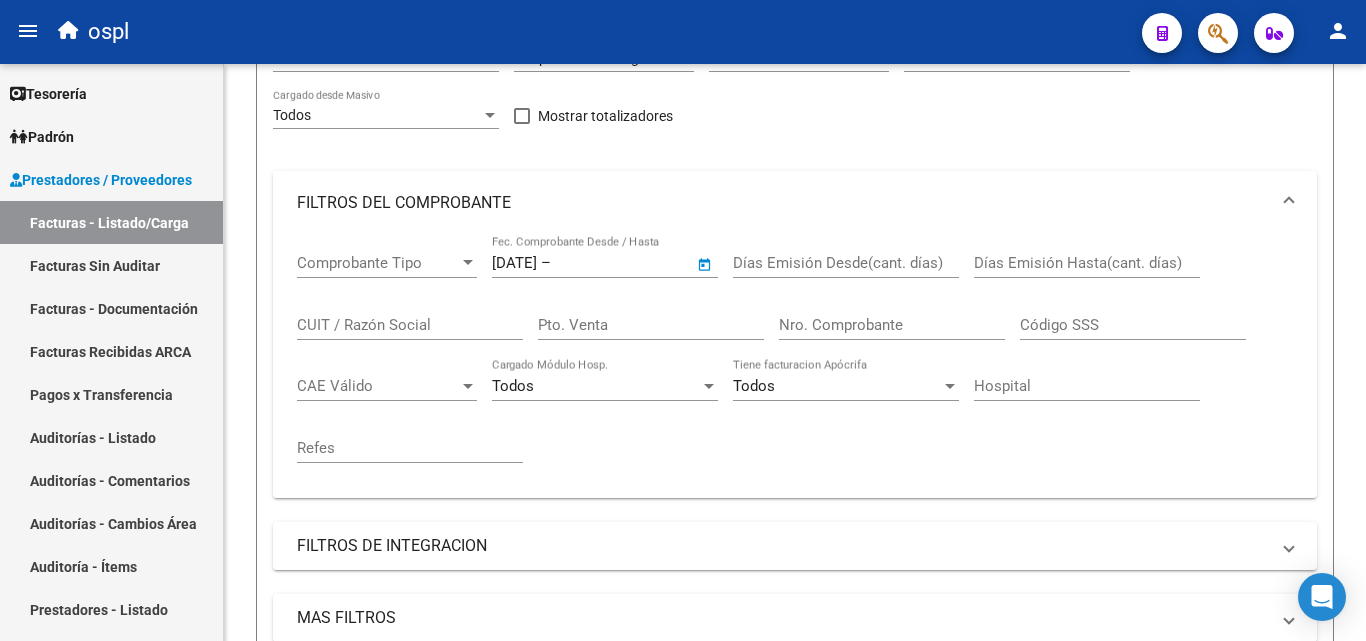 type on "31/5/2025" 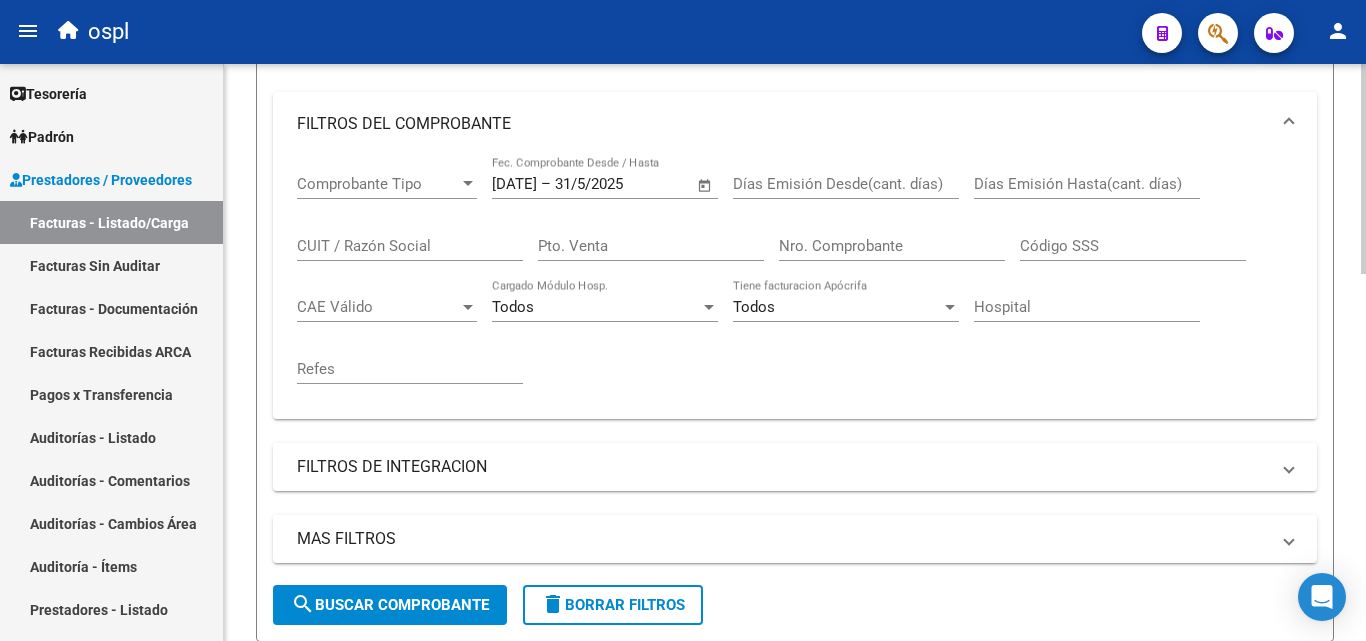 scroll, scrollTop: 400, scrollLeft: 0, axis: vertical 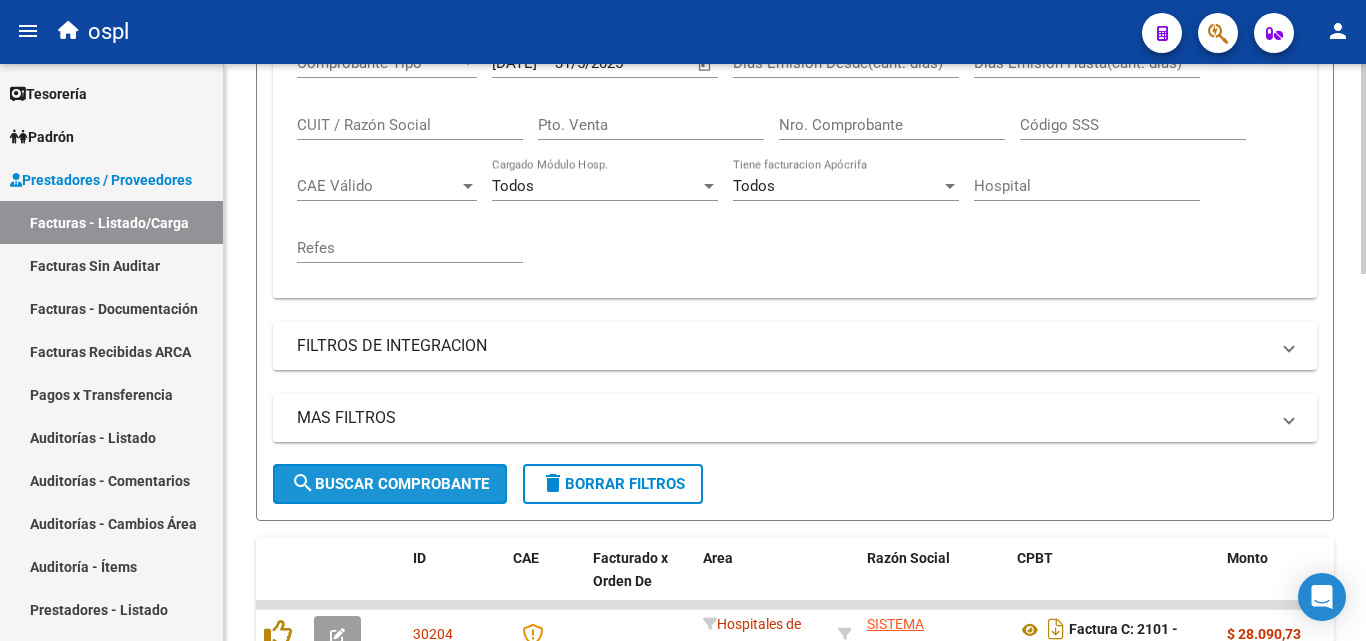click on "search  Buscar Comprobante" 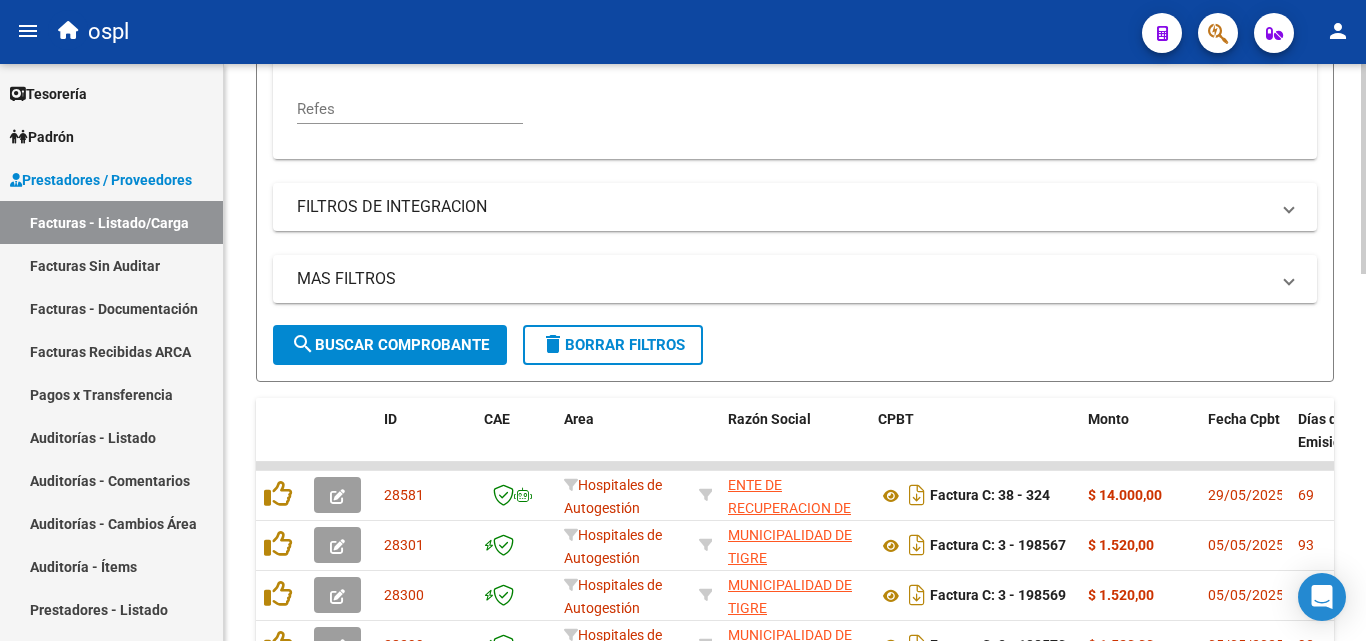 scroll, scrollTop: 800, scrollLeft: 0, axis: vertical 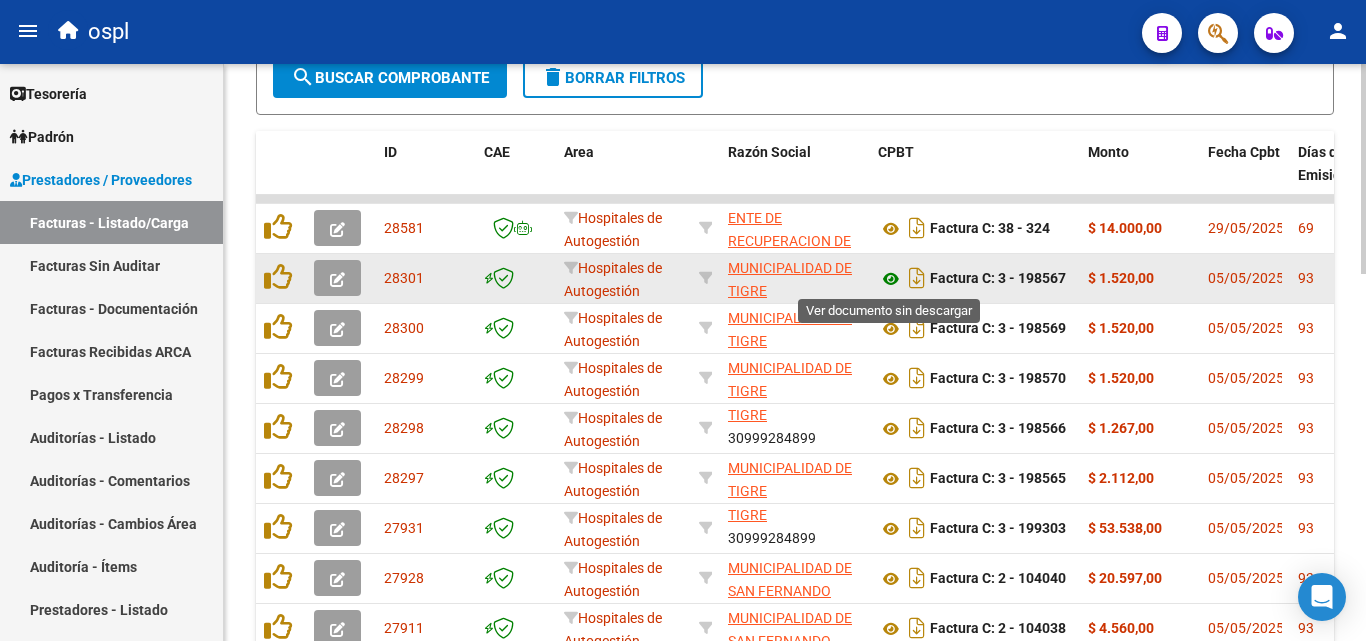 click 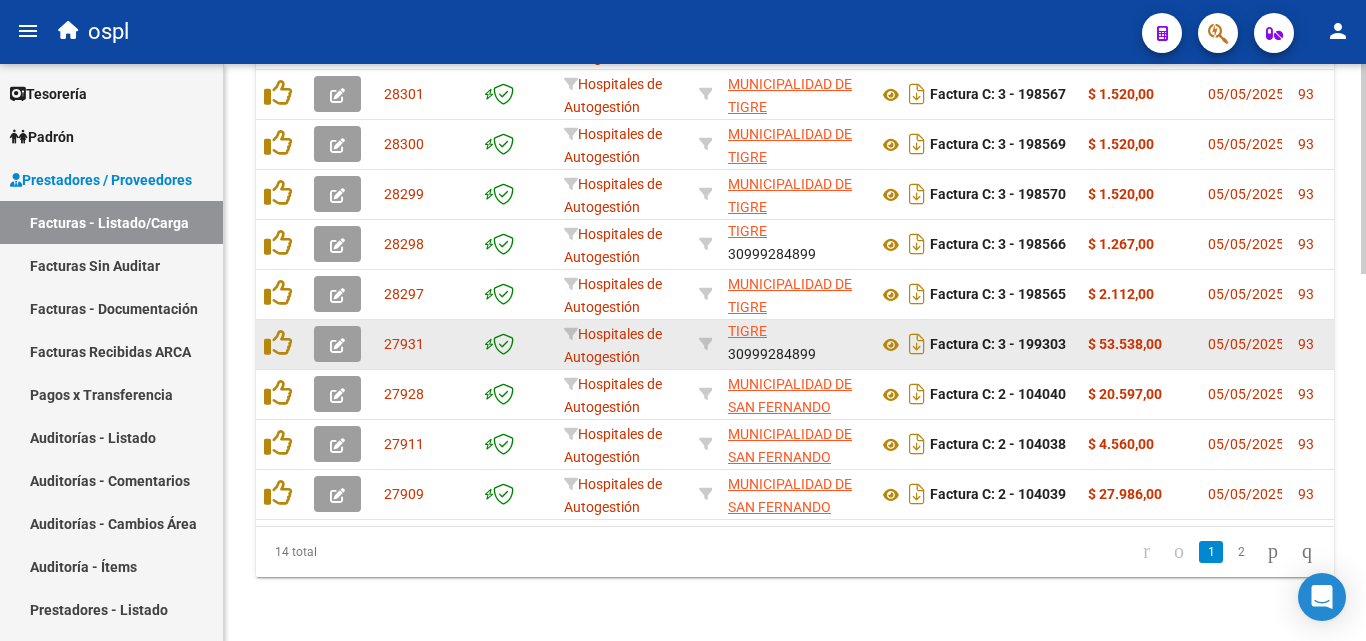 scroll, scrollTop: 1006, scrollLeft: 0, axis: vertical 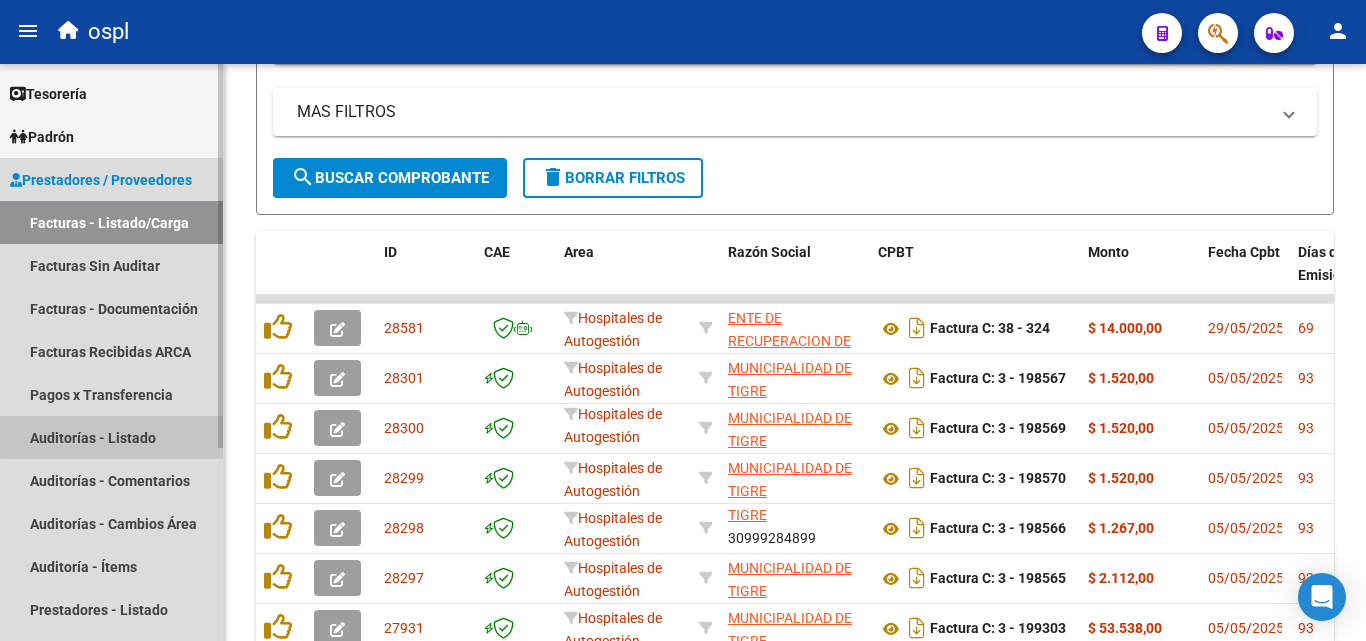 click on "Auditorías - Listado" at bounding box center (111, 437) 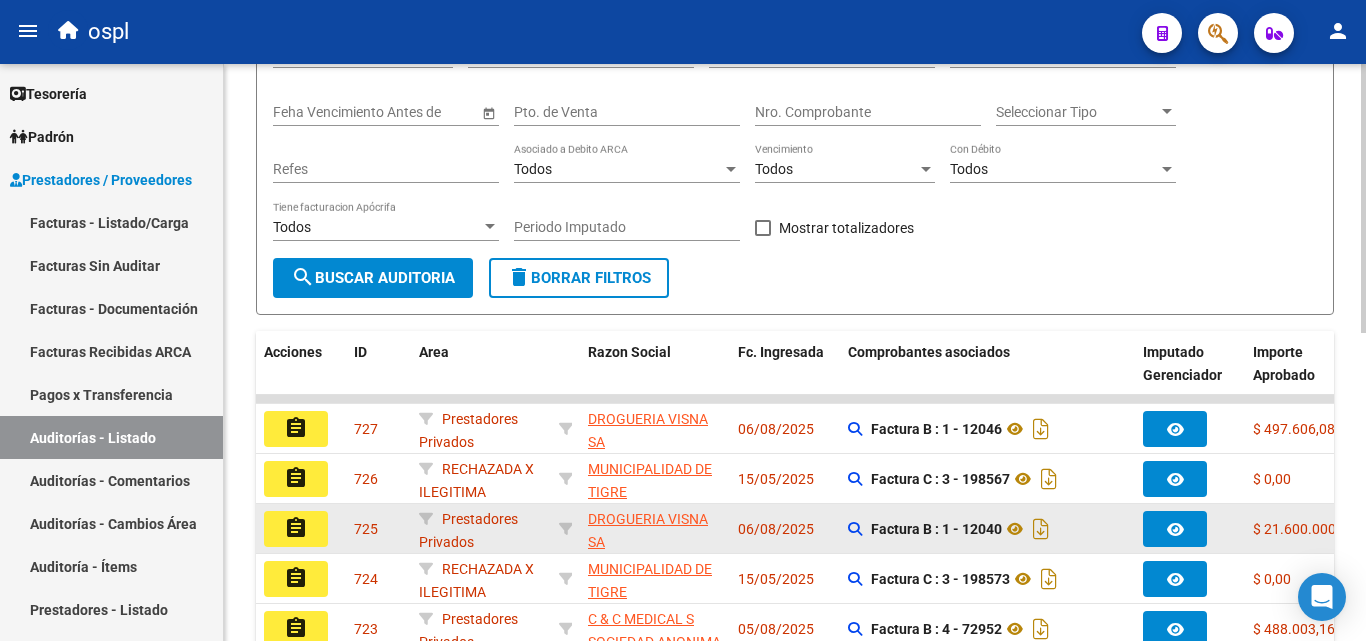 scroll, scrollTop: 361, scrollLeft: 0, axis: vertical 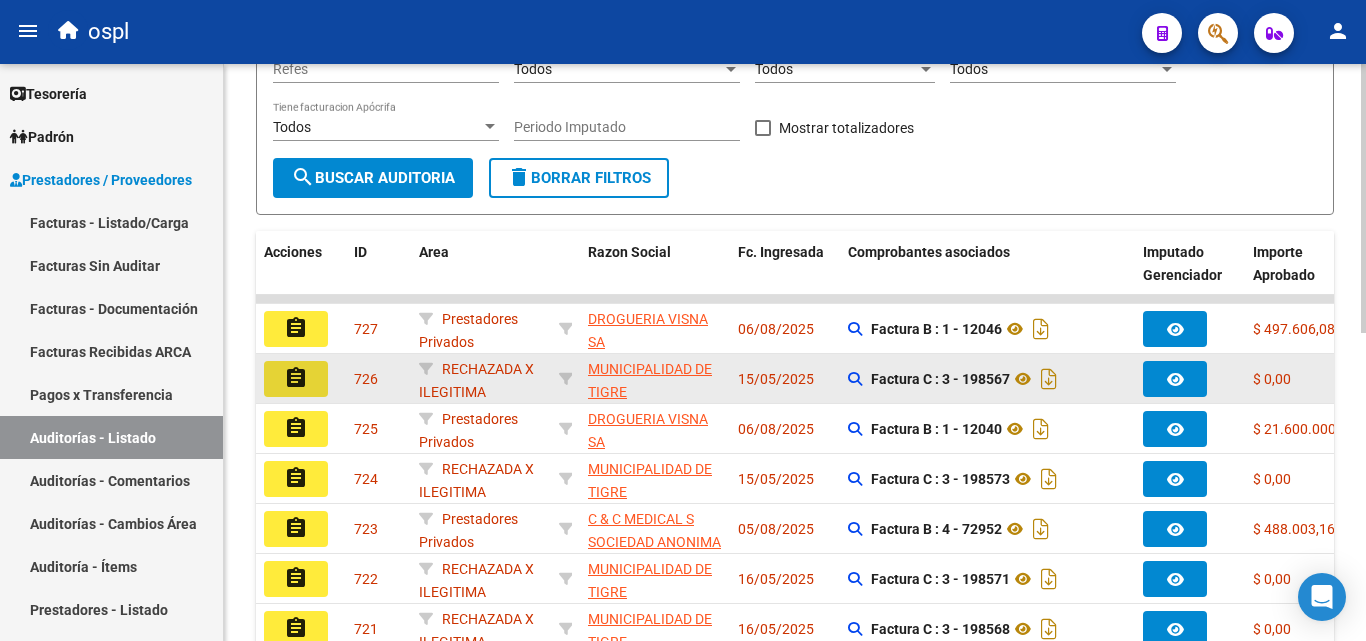click on "assignment" 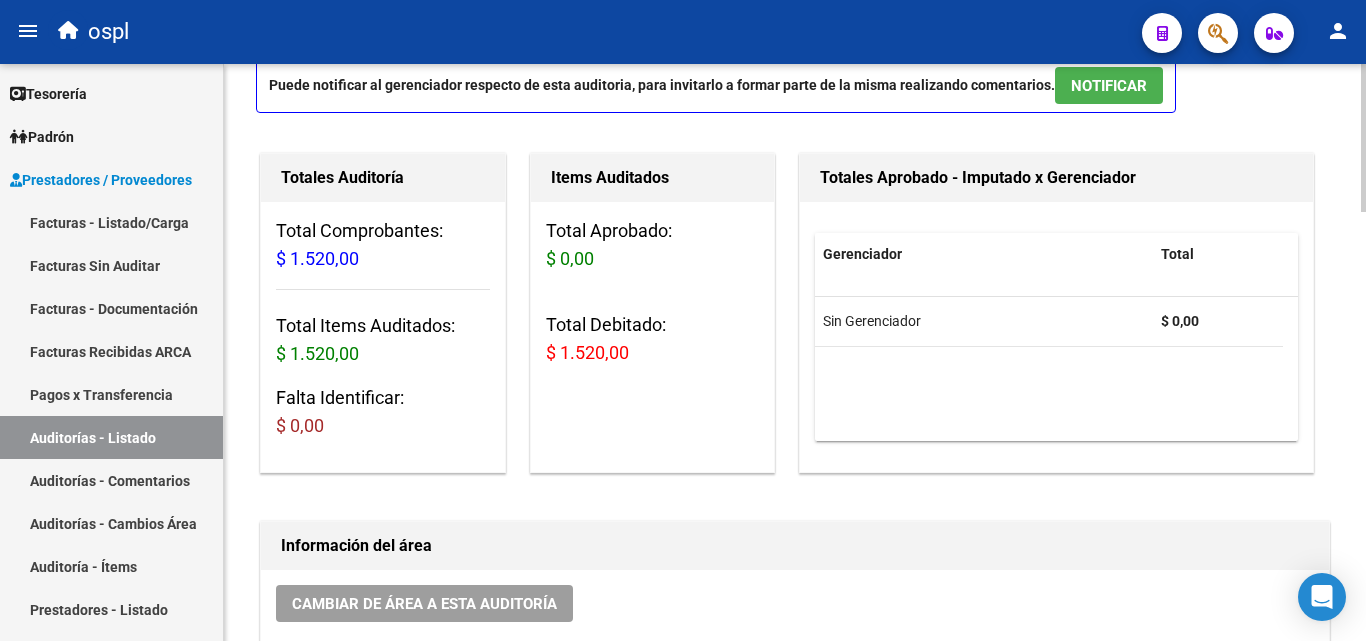 scroll, scrollTop: 0, scrollLeft: 0, axis: both 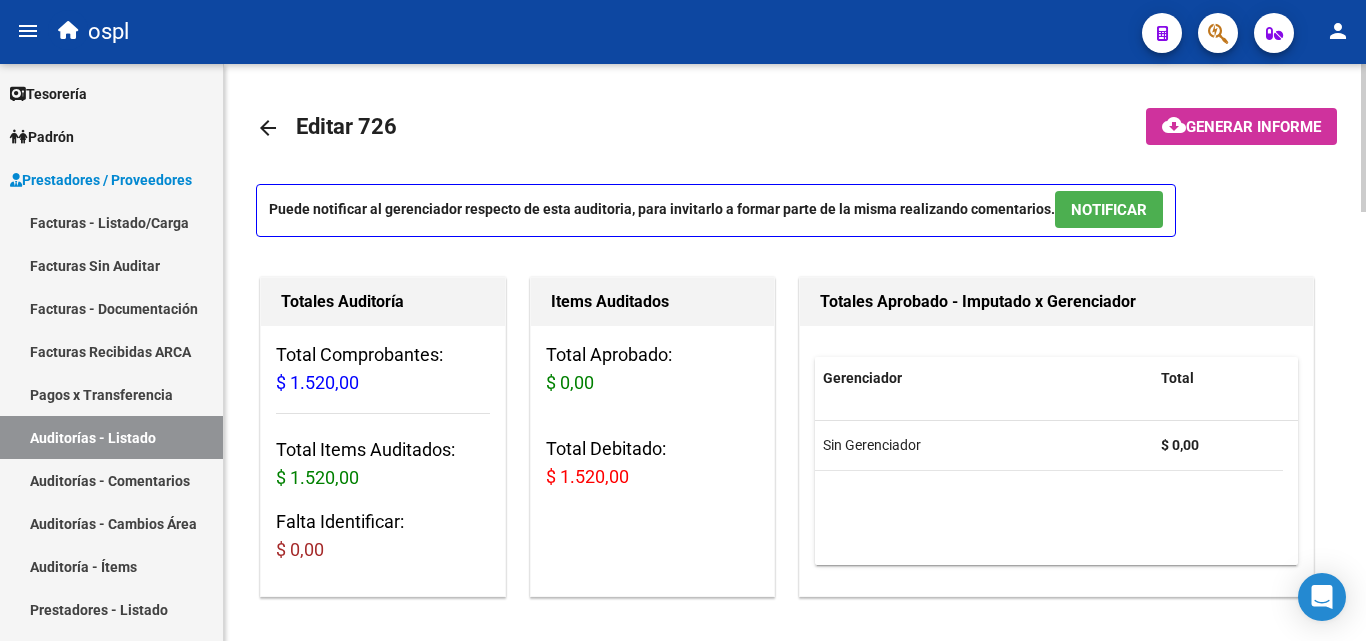click on "arrow_back" 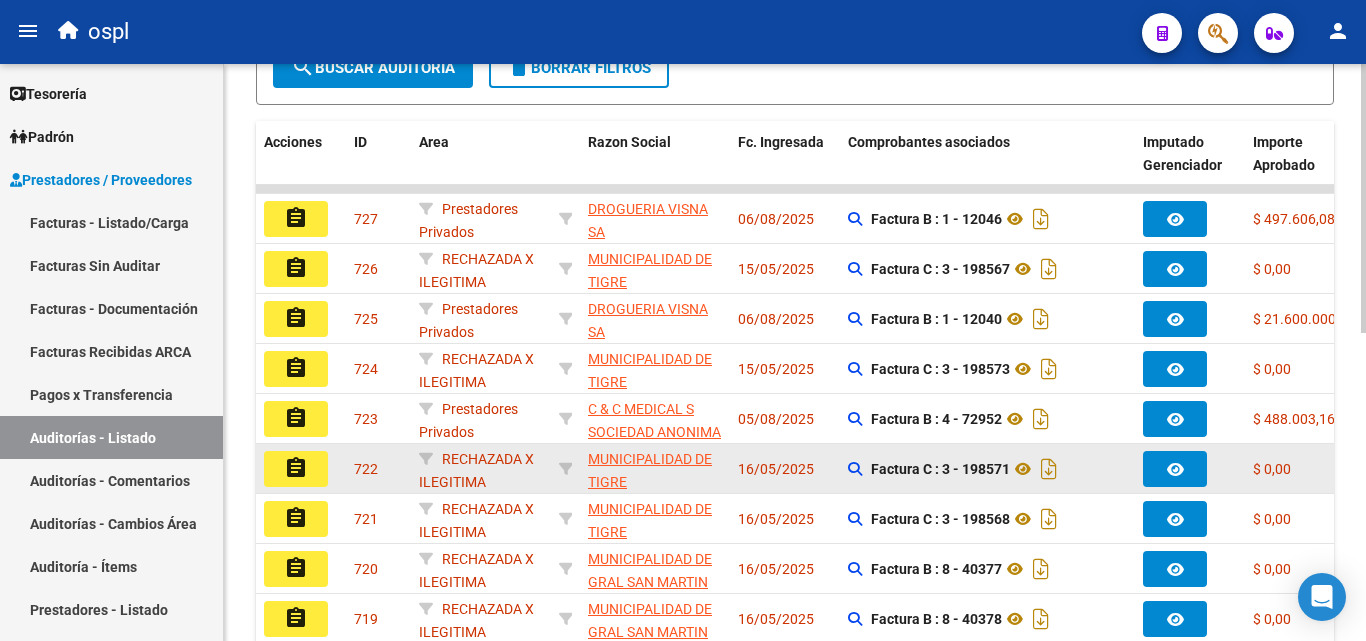 scroll, scrollTop: 500, scrollLeft: 0, axis: vertical 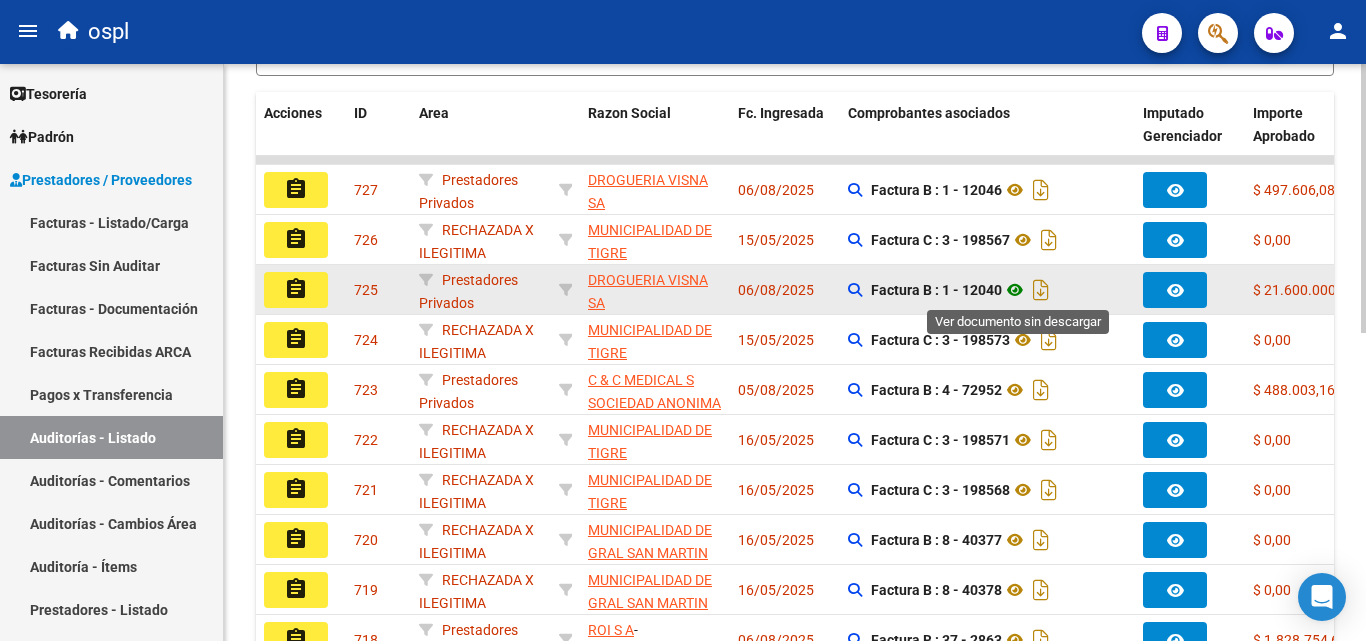 click 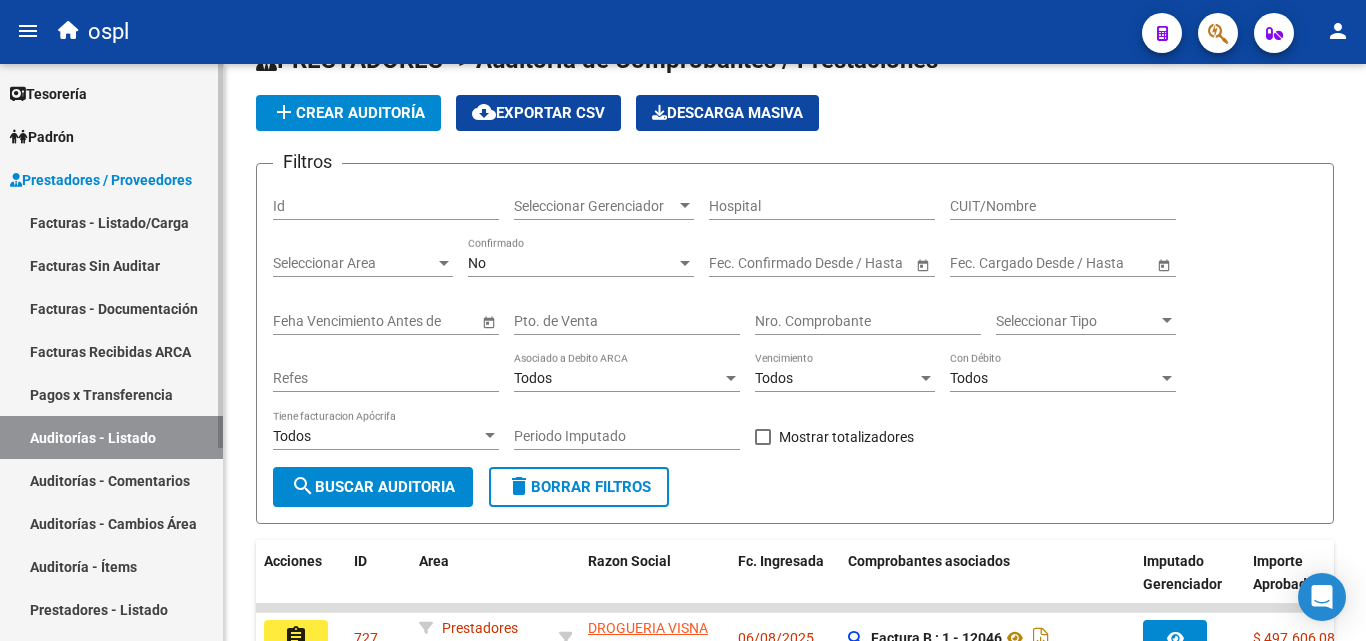 scroll, scrollTop: 100, scrollLeft: 0, axis: vertical 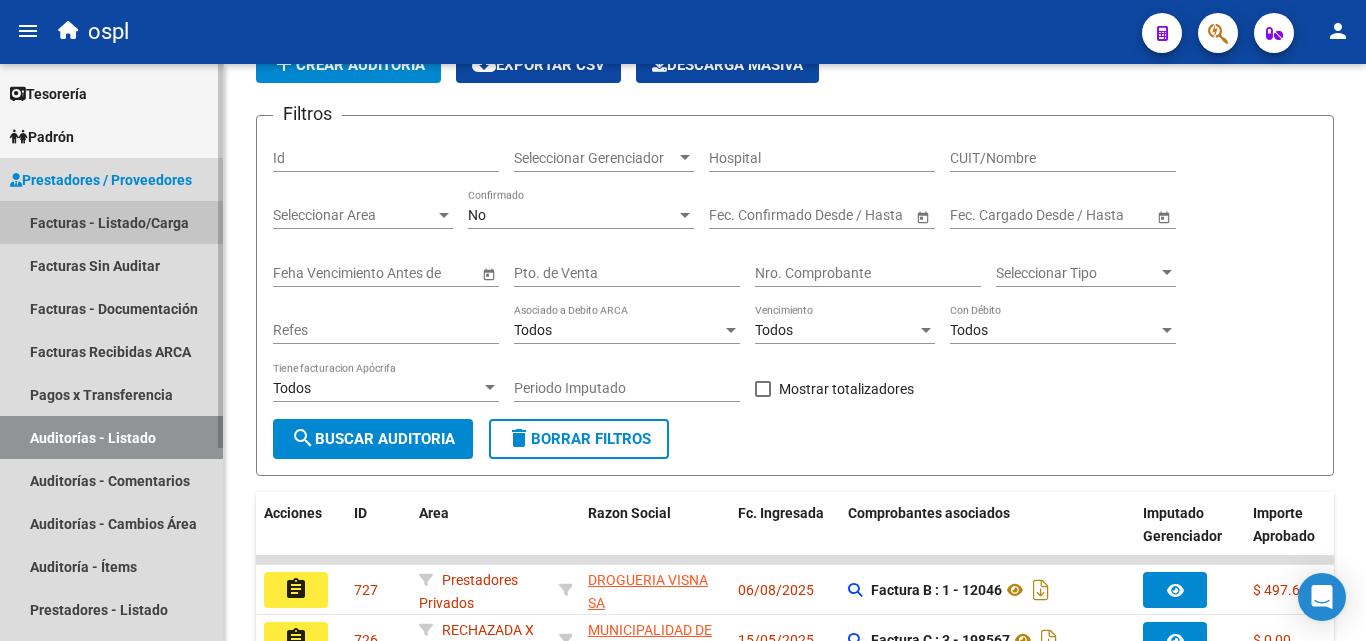 click on "Facturas - Listado/Carga" at bounding box center [111, 222] 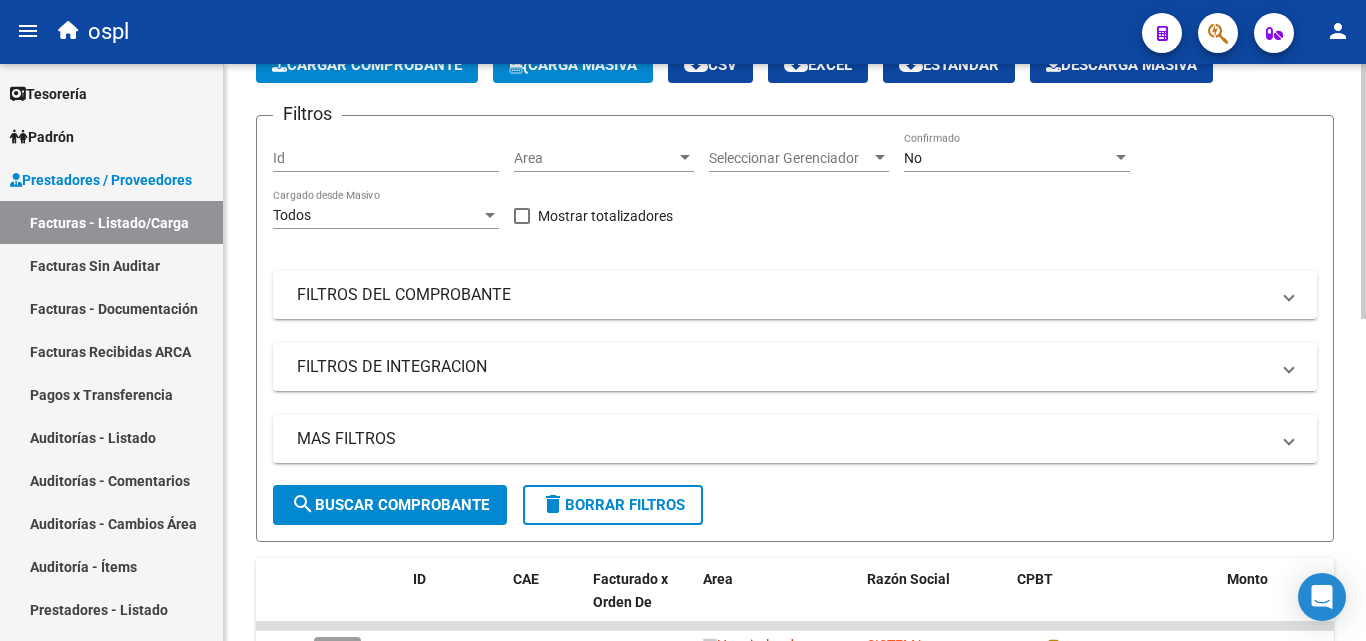 scroll, scrollTop: 0, scrollLeft: 0, axis: both 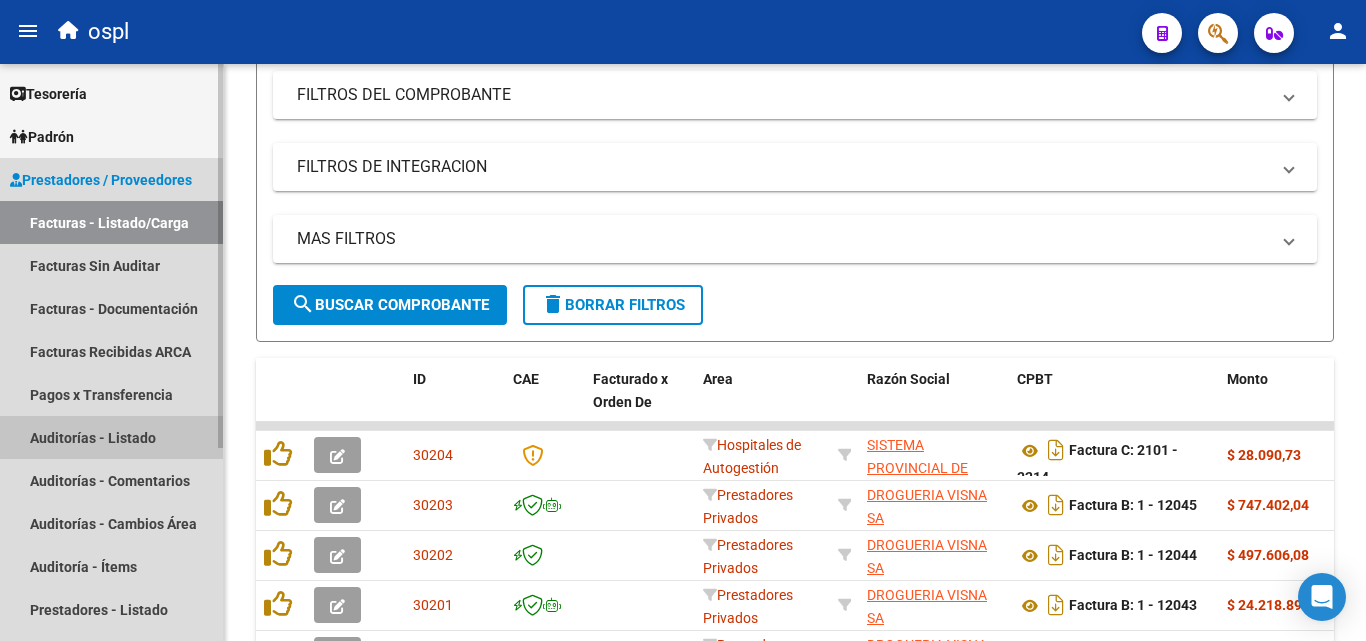 click on "Auditorías - Listado" at bounding box center (111, 437) 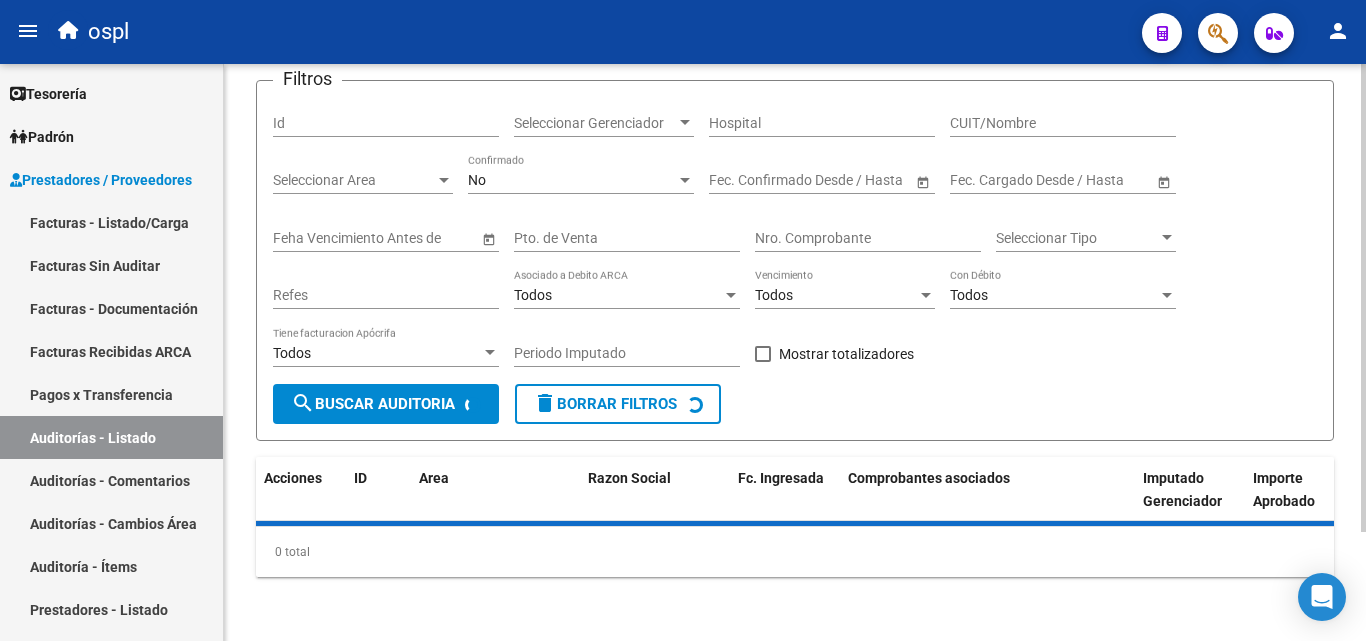 scroll, scrollTop: 135, scrollLeft: 0, axis: vertical 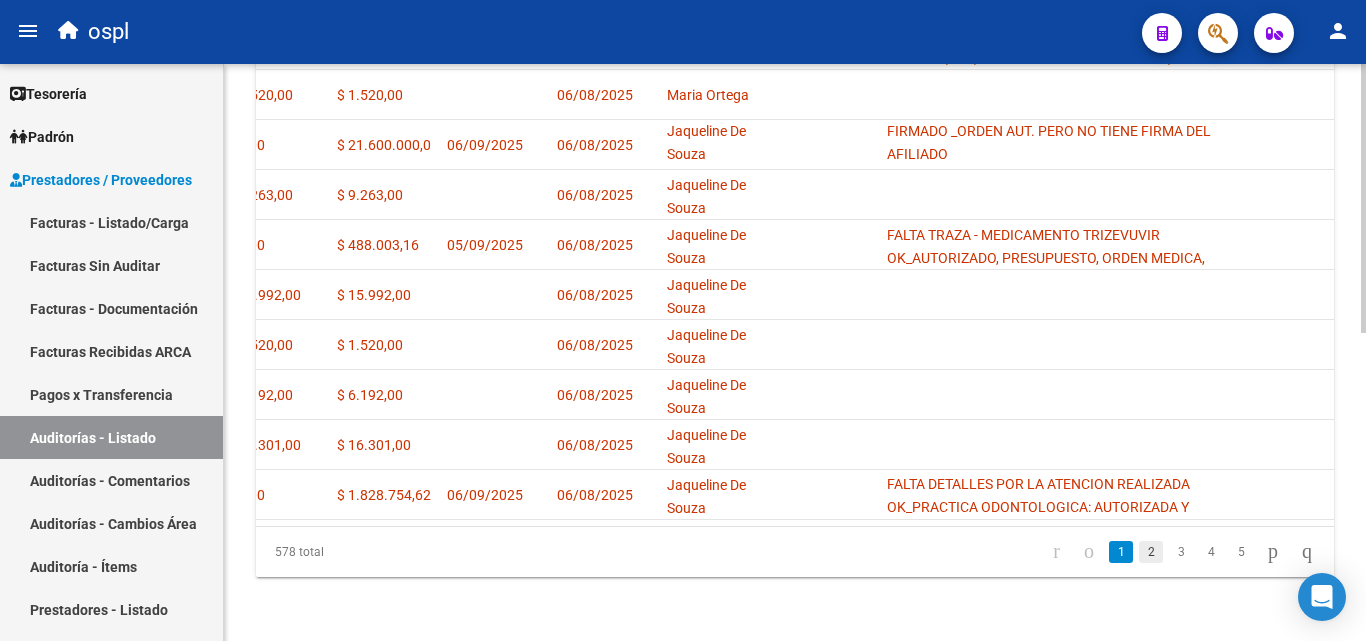click on "2" 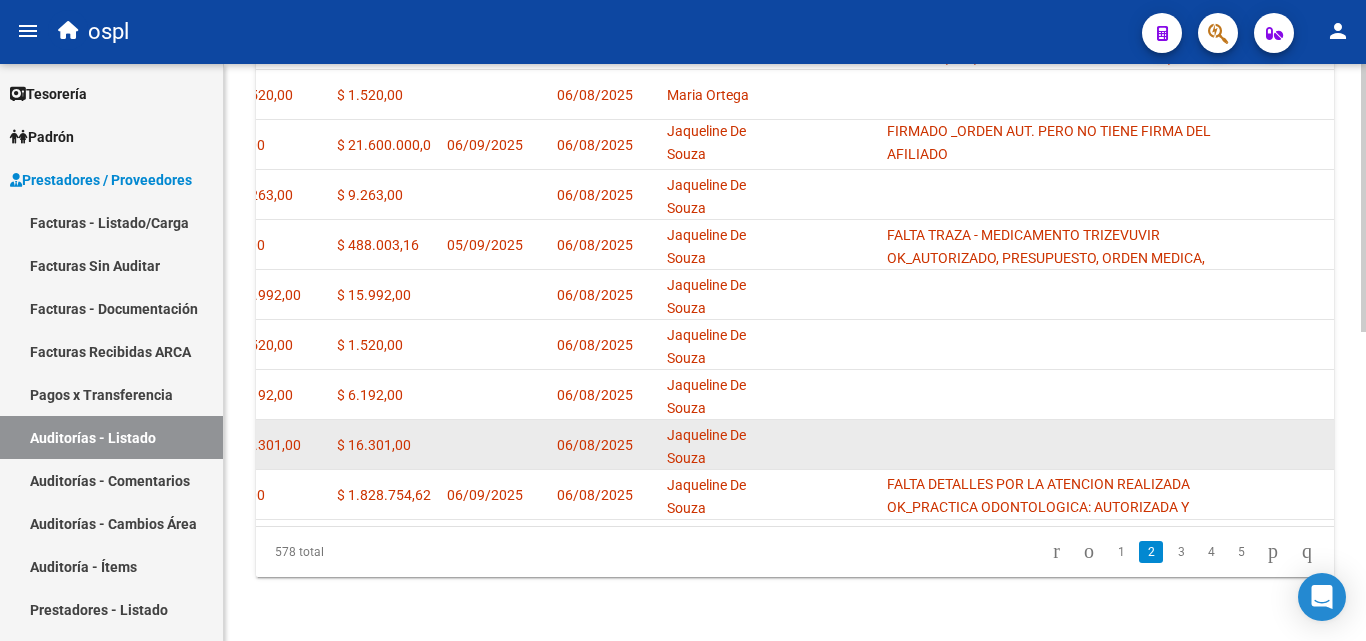 scroll, scrollTop: 428, scrollLeft: 0, axis: vertical 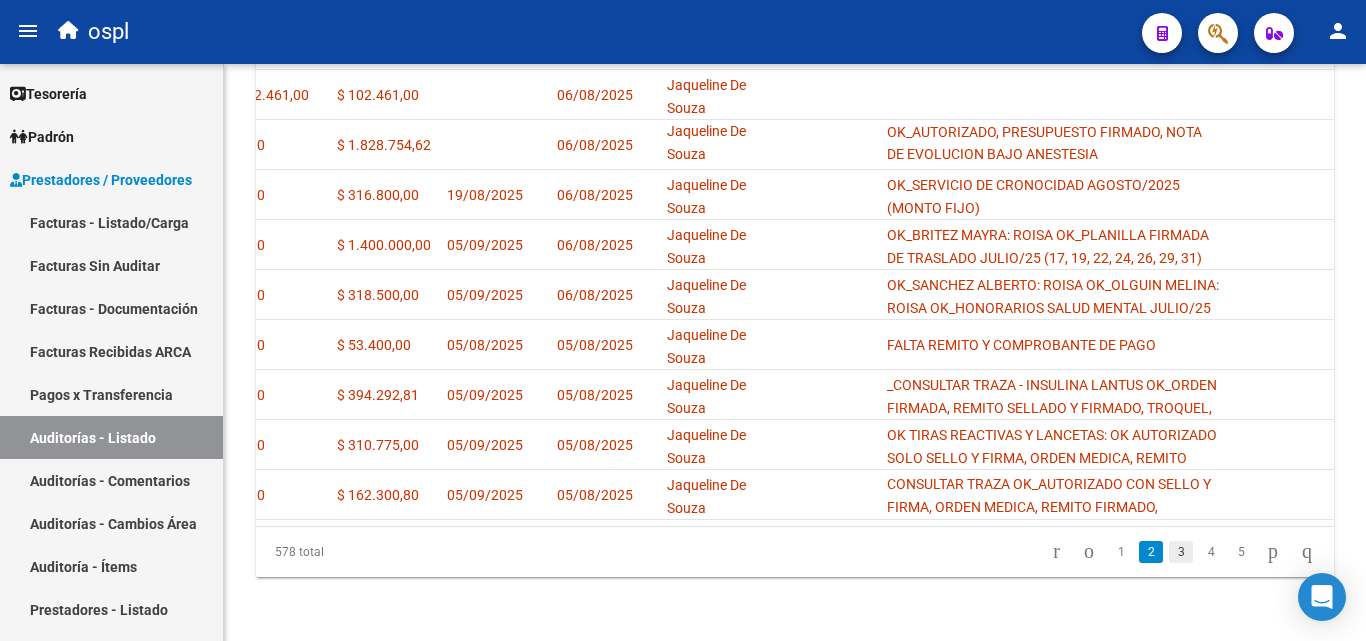 click on "3" 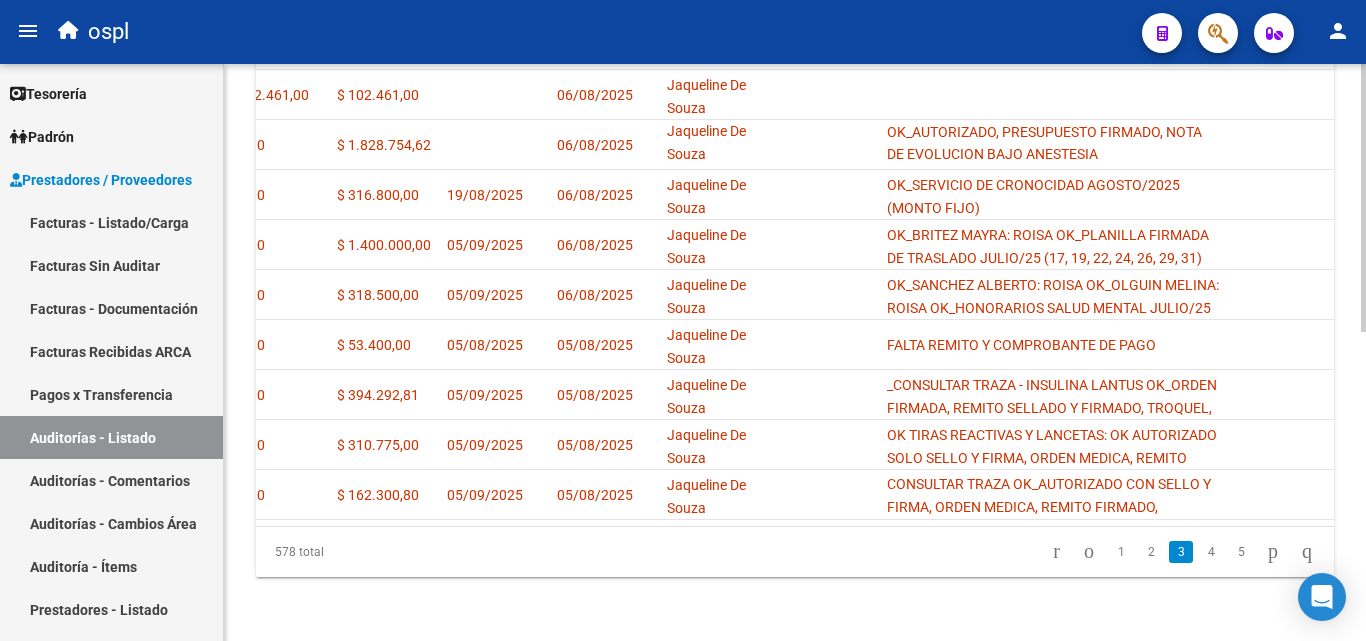 scroll, scrollTop: 0, scrollLeft: 0, axis: both 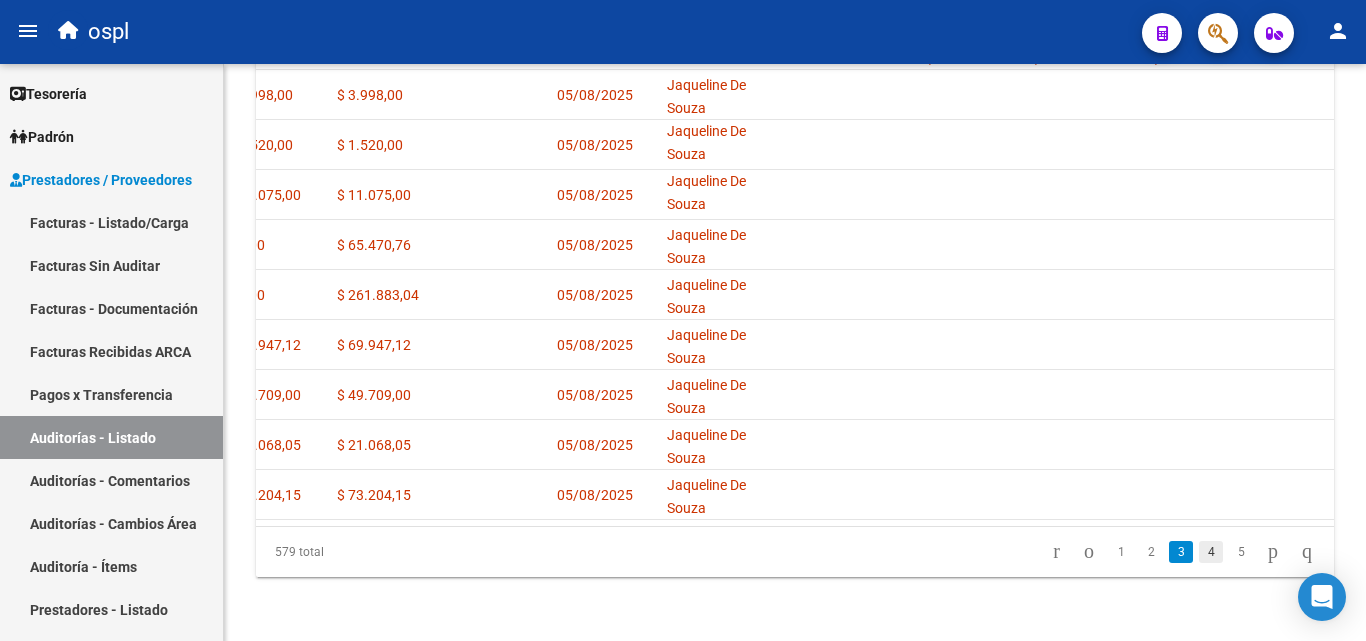 click on "4" 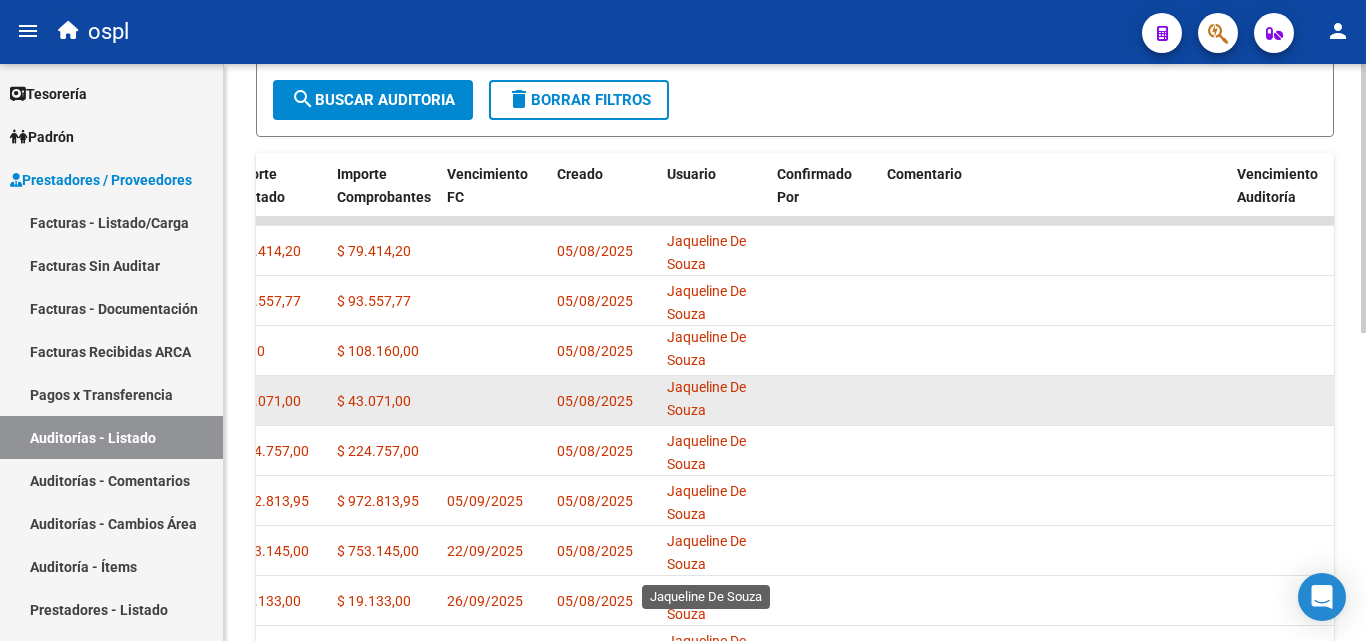 scroll, scrollTop: 561, scrollLeft: 0, axis: vertical 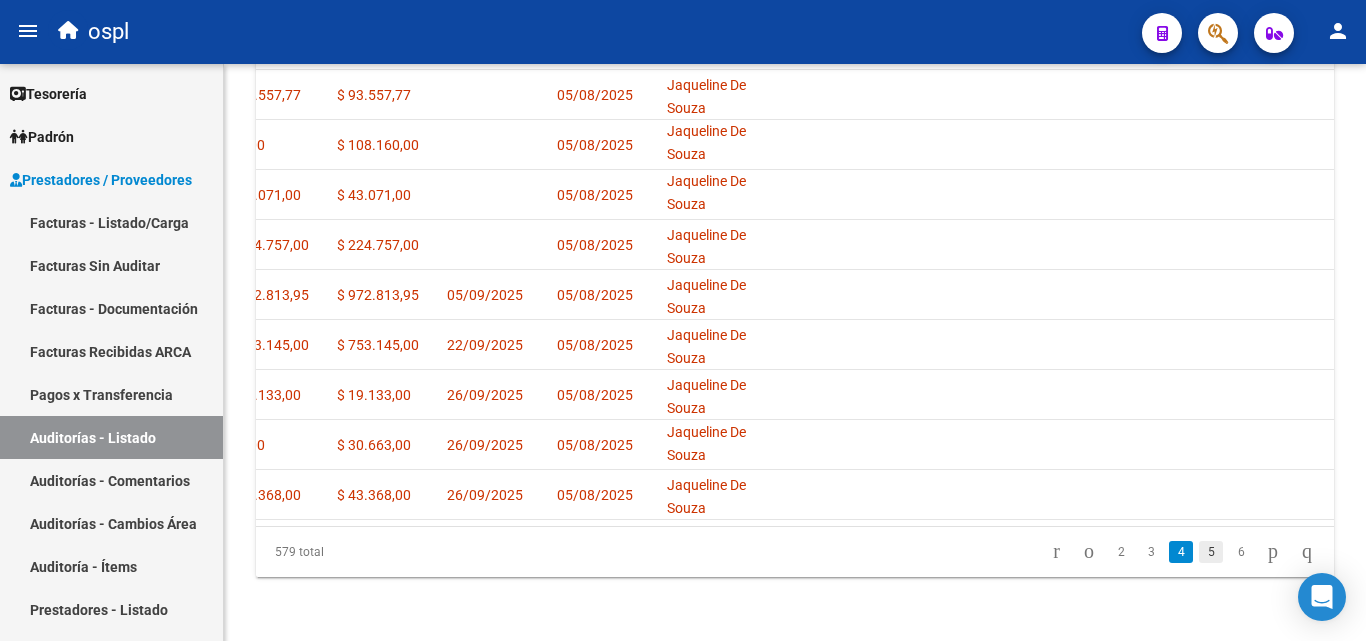 click on "5" 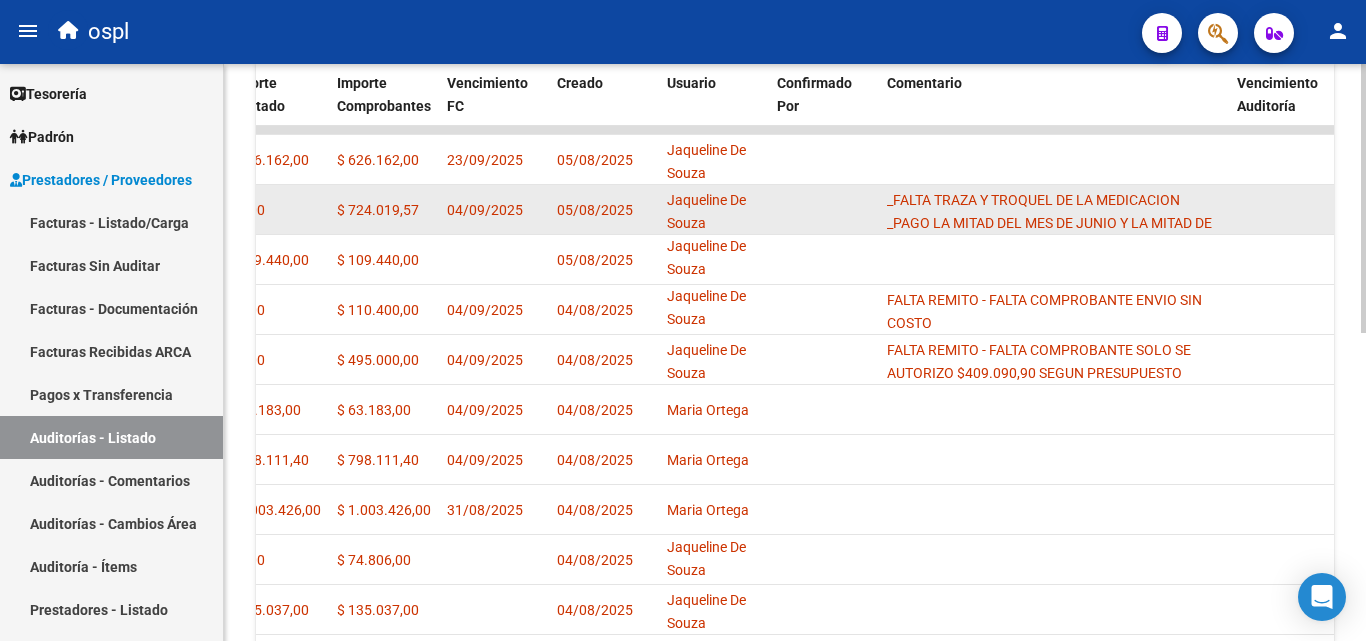 scroll, scrollTop: 361, scrollLeft: 0, axis: vertical 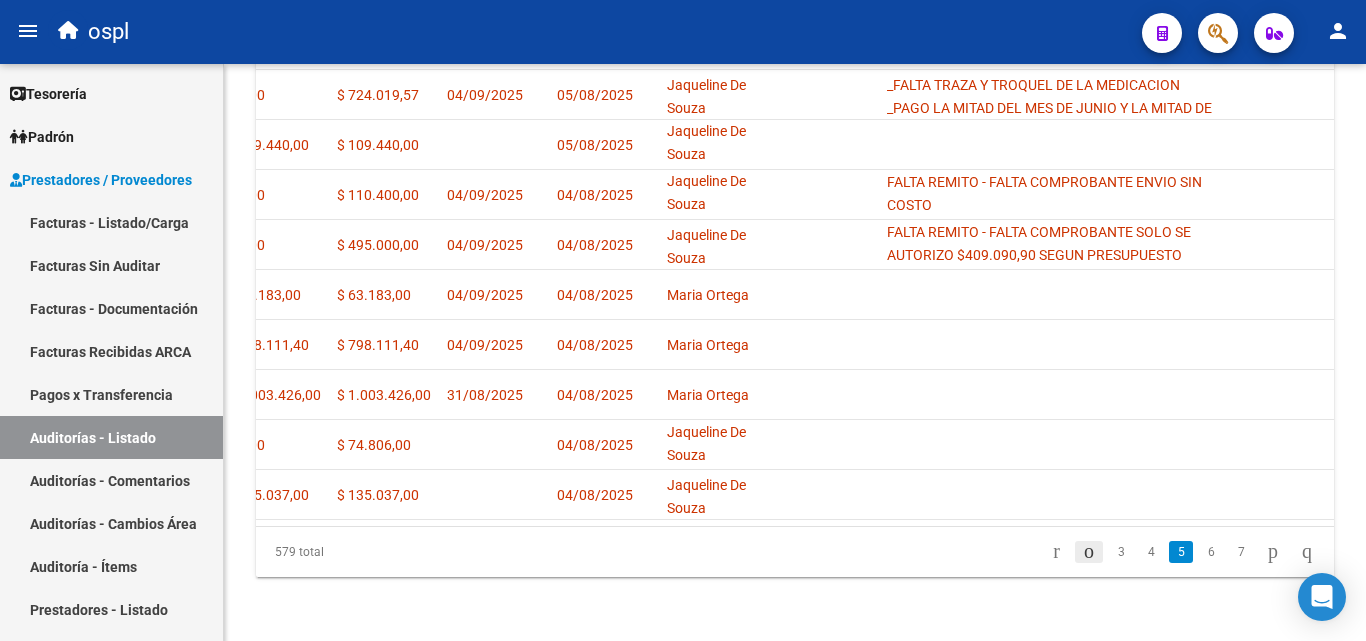 click 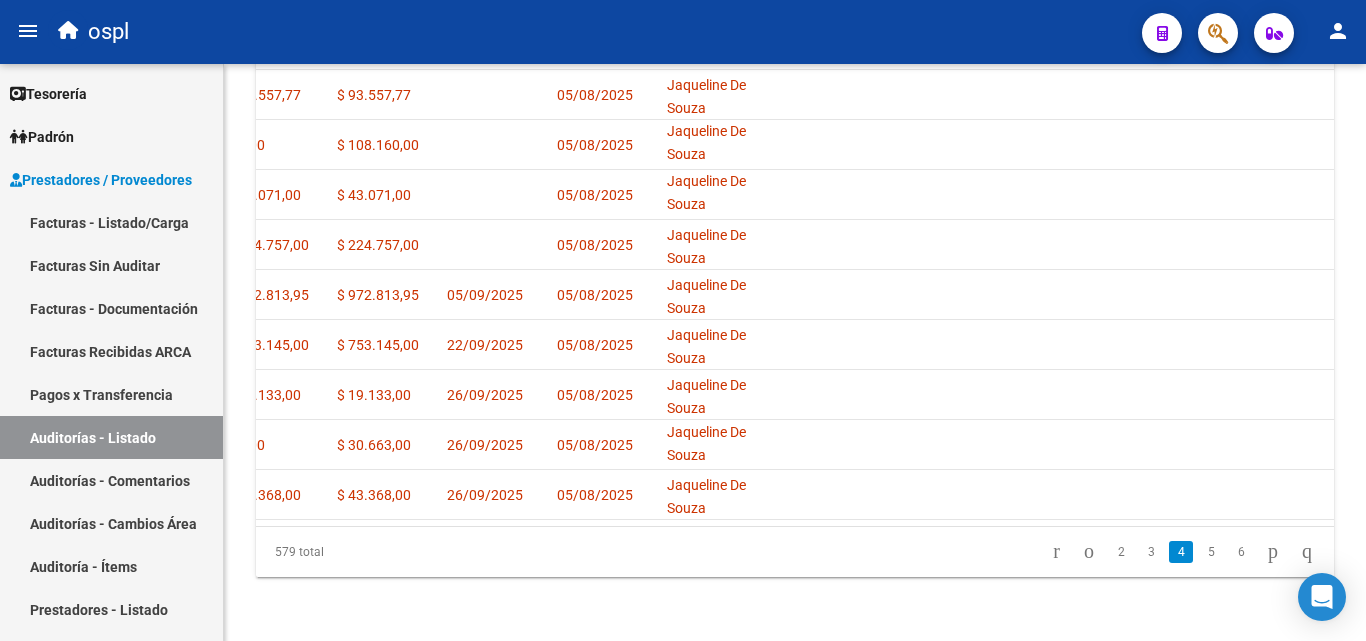 scroll, scrollTop: 0, scrollLeft: 0, axis: both 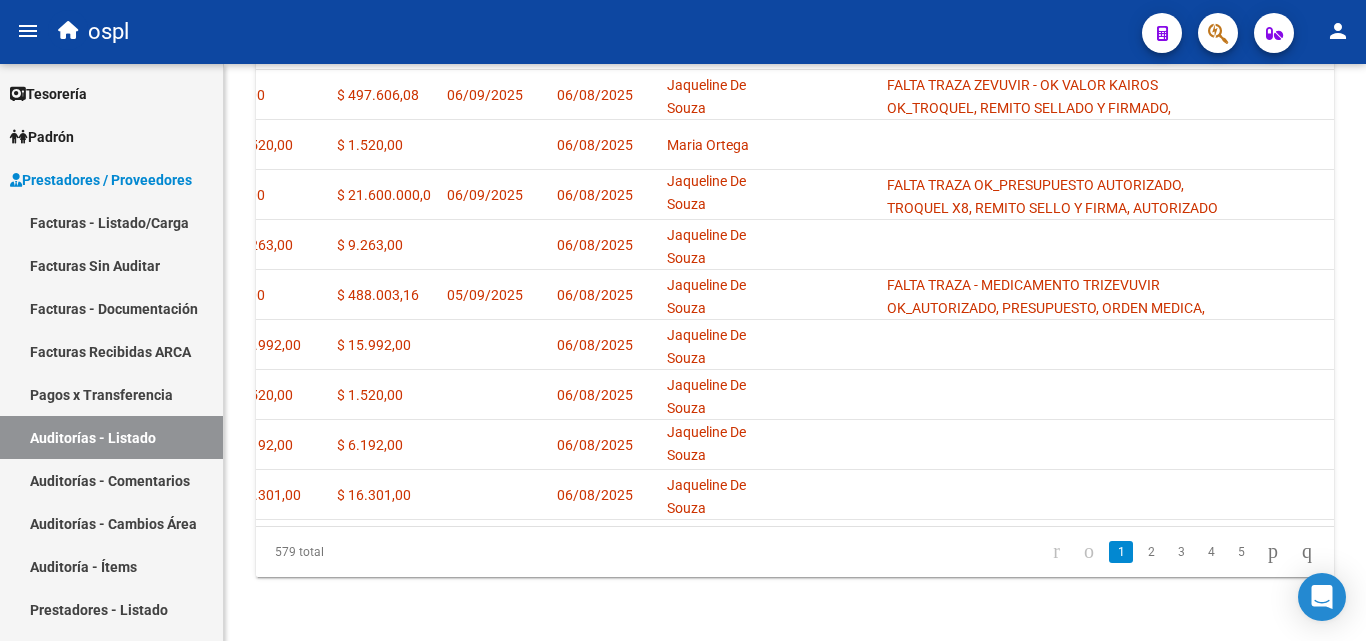 click 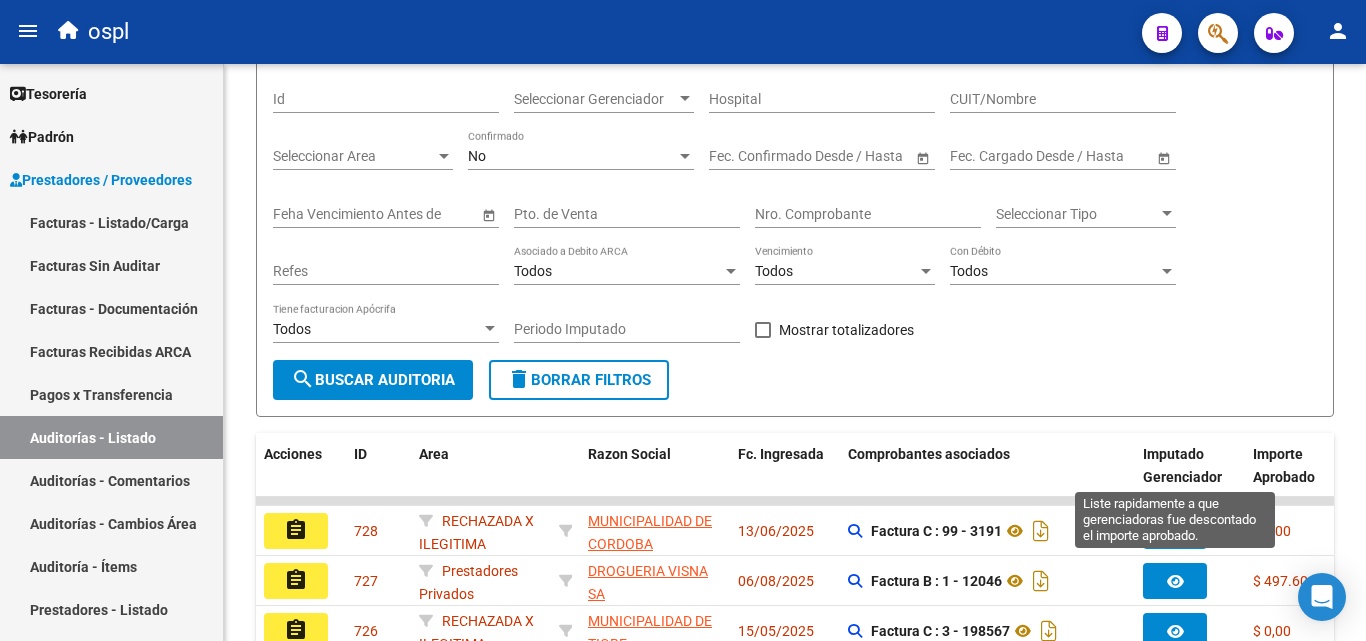 scroll, scrollTop: 300, scrollLeft: 0, axis: vertical 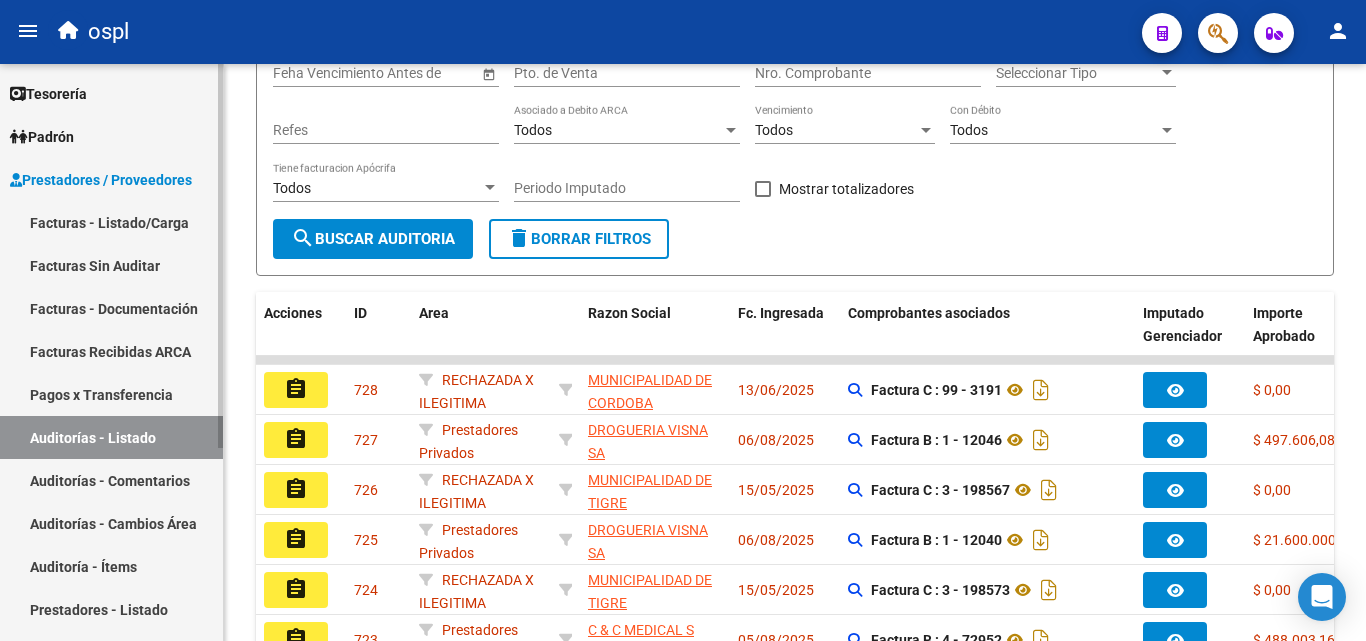 click on "Facturas - Listado/Carga" at bounding box center (111, 222) 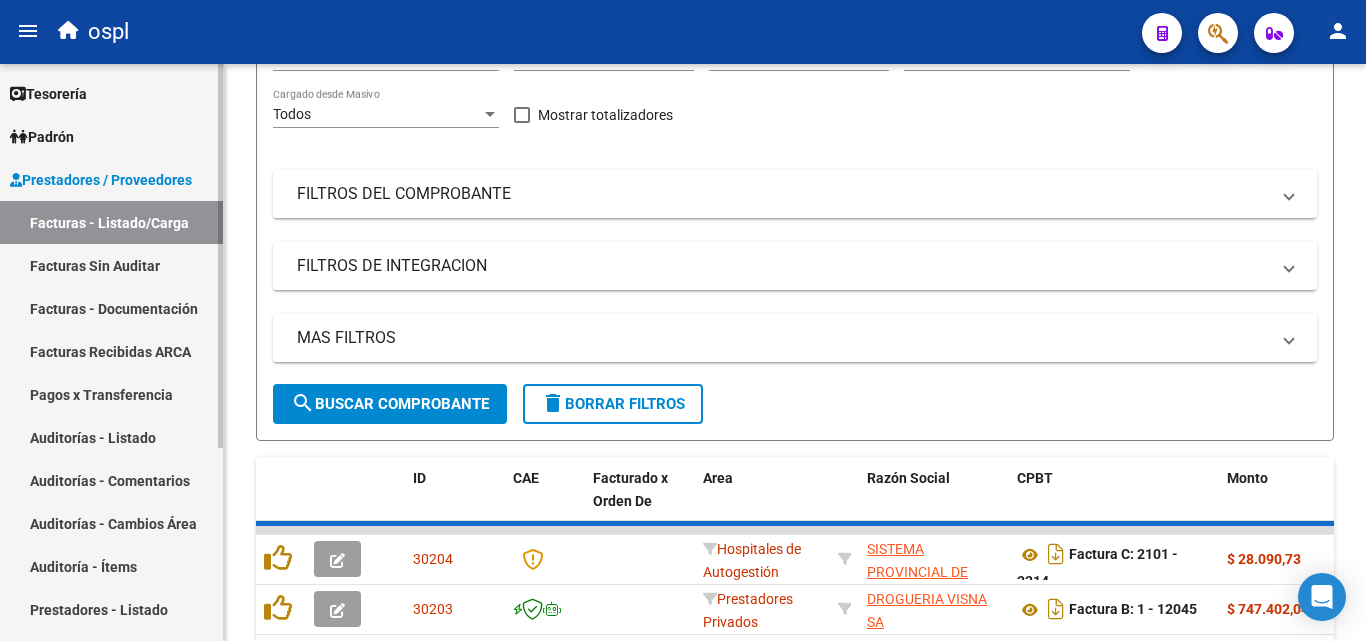 scroll, scrollTop: 300, scrollLeft: 0, axis: vertical 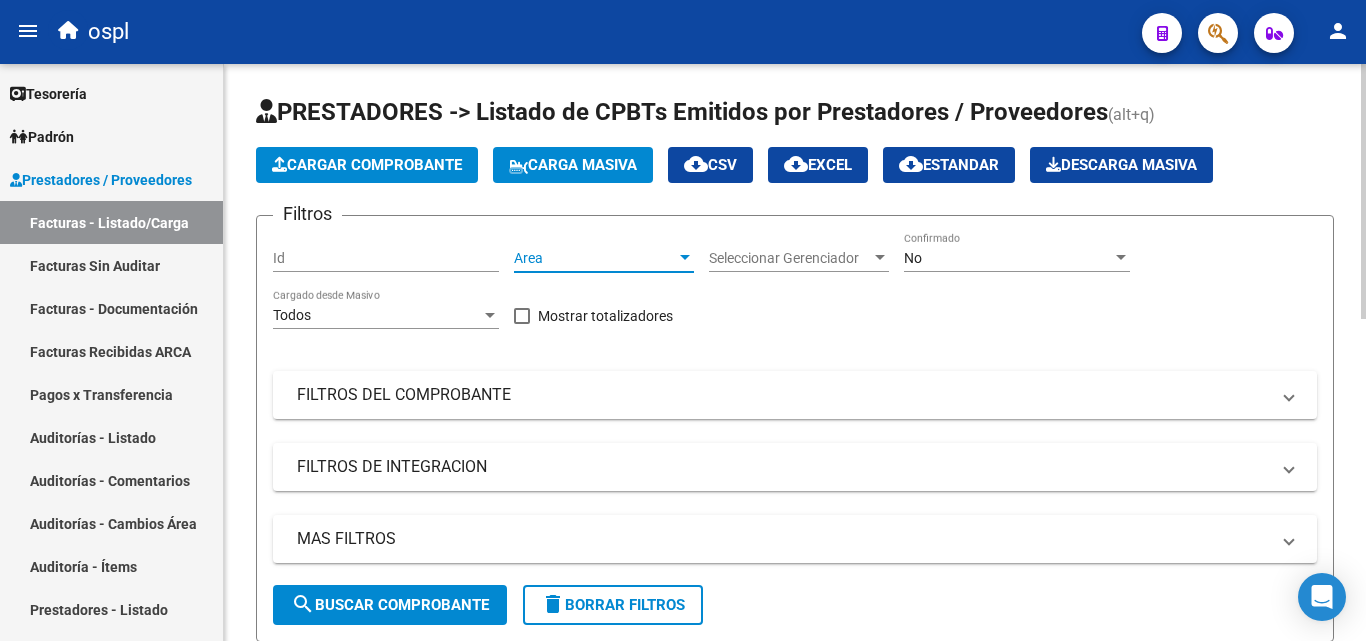 click on "Area" at bounding box center [595, 258] 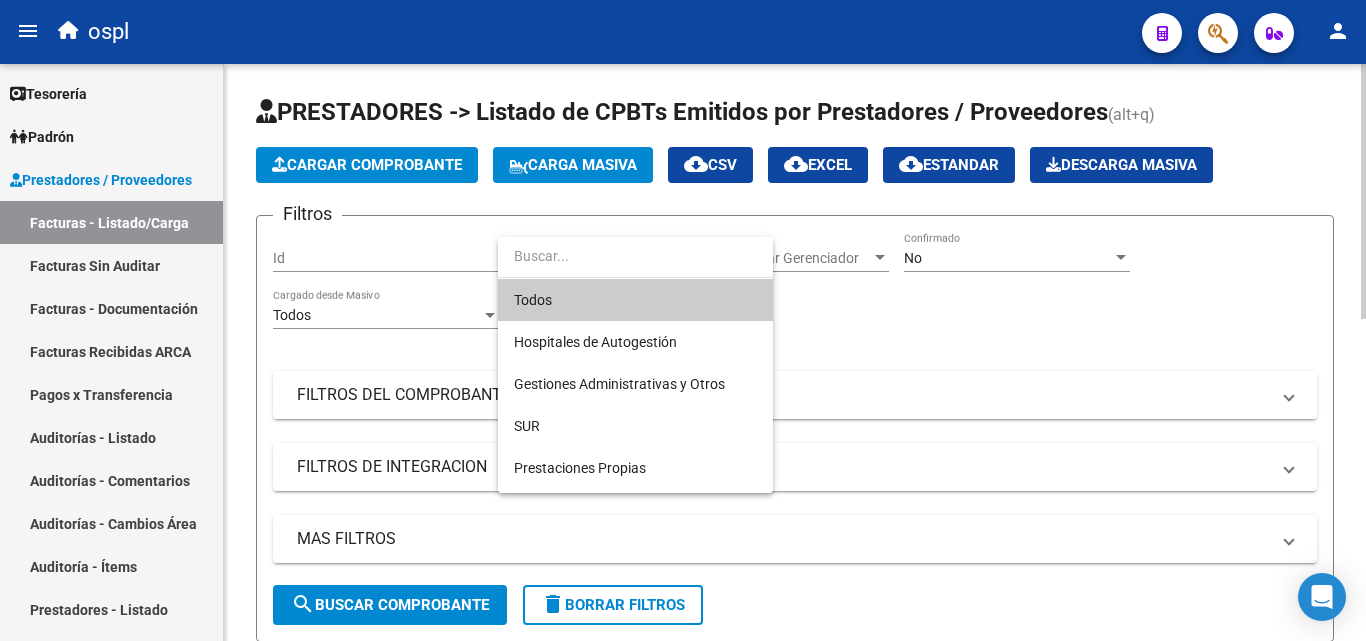 click at bounding box center (683, 320) 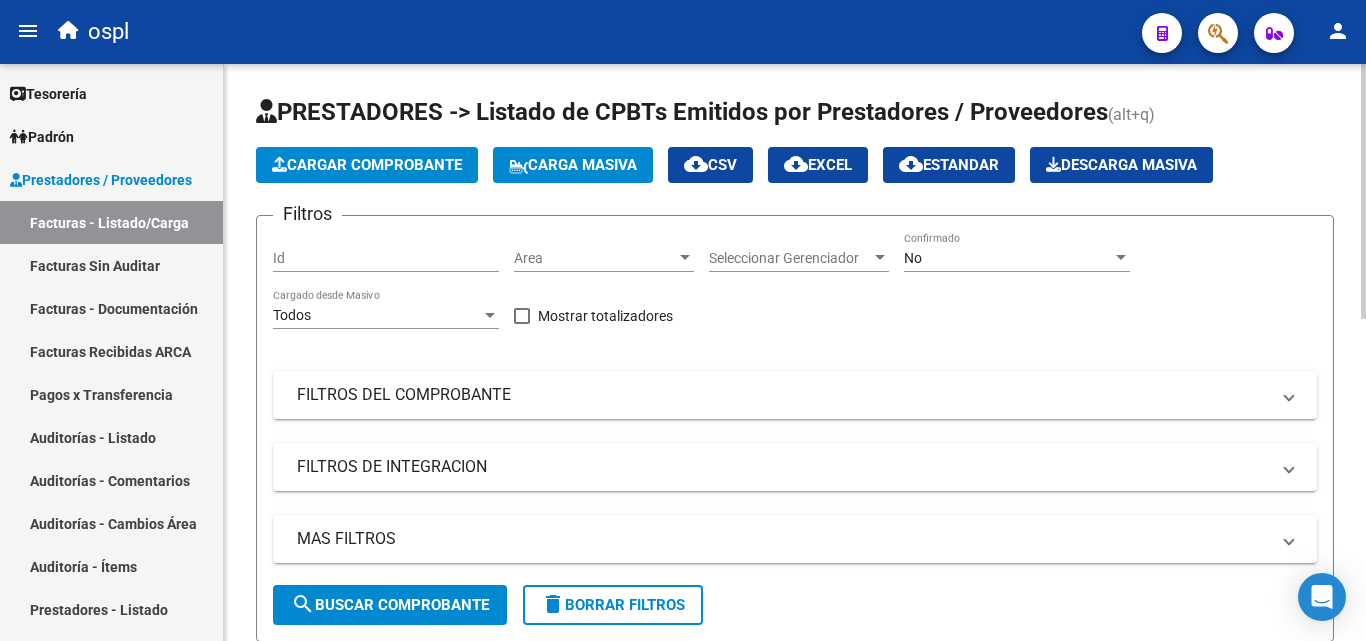 click on "Area" at bounding box center (595, 258) 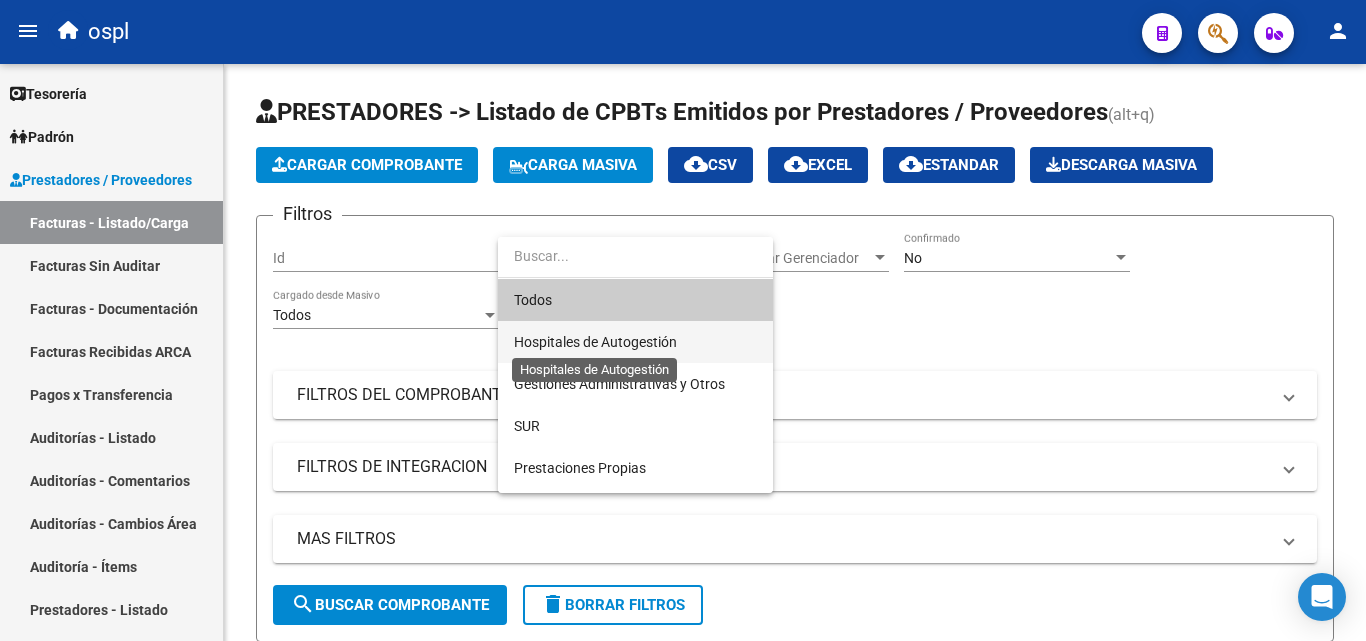 click on "Hospitales de Autogestión" at bounding box center (595, 342) 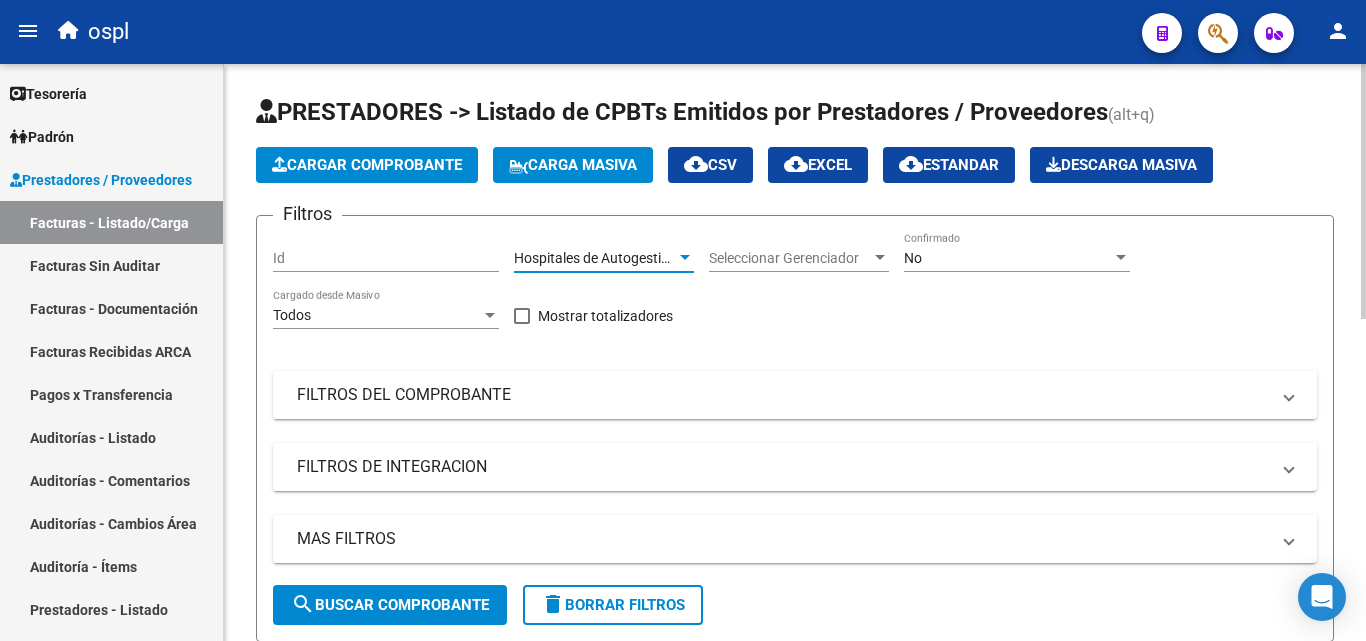 click on "FILTROS DEL COMPROBANTE" at bounding box center (783, 395) 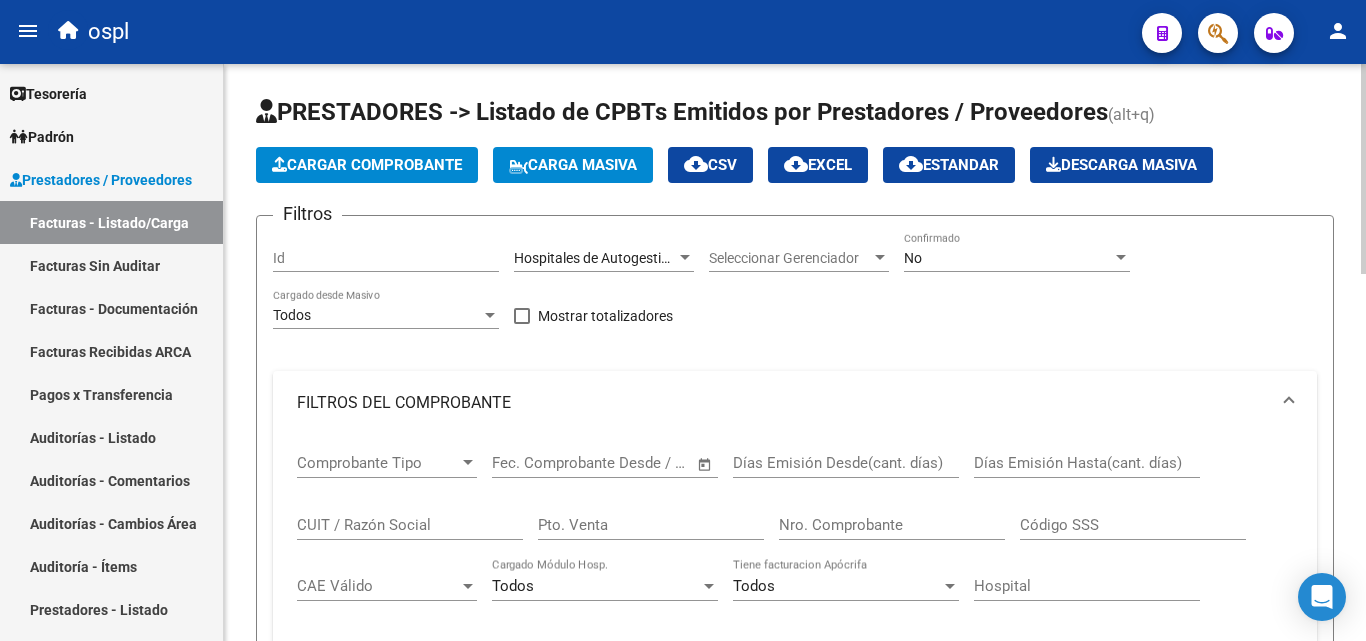 click 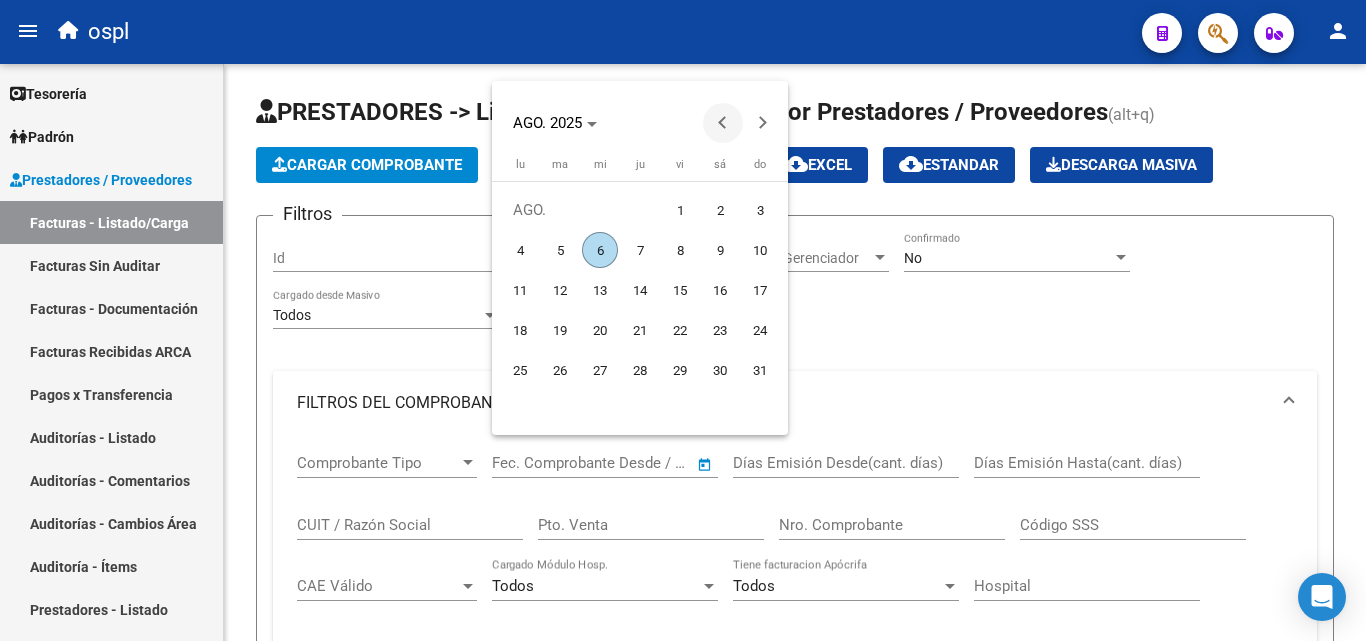 click at bounding box center [723, 123] 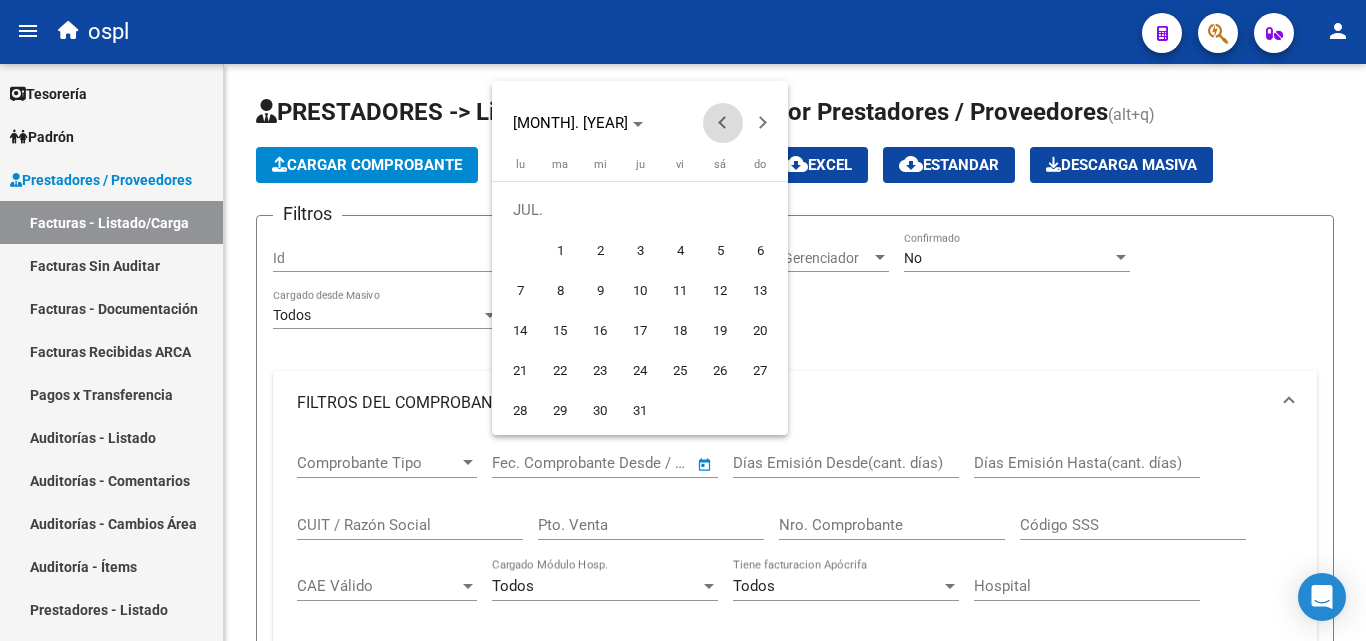 click at bounding box center [723, 123] 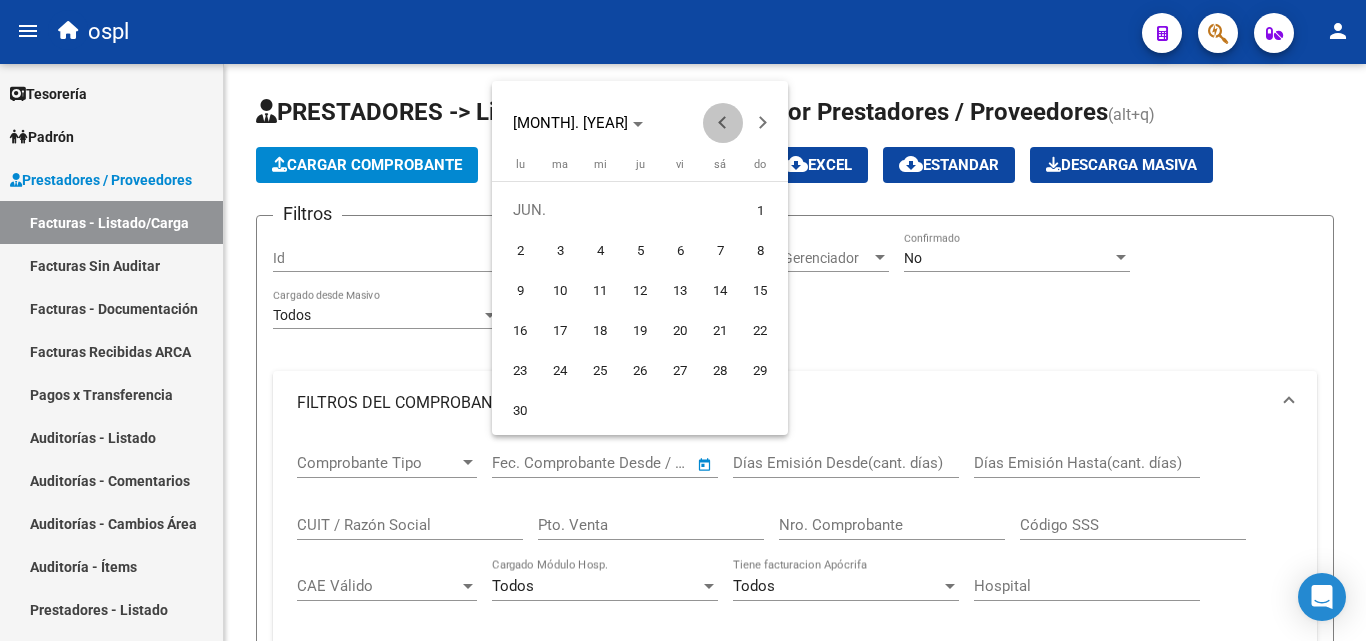 click at bounding box center [723, 123] 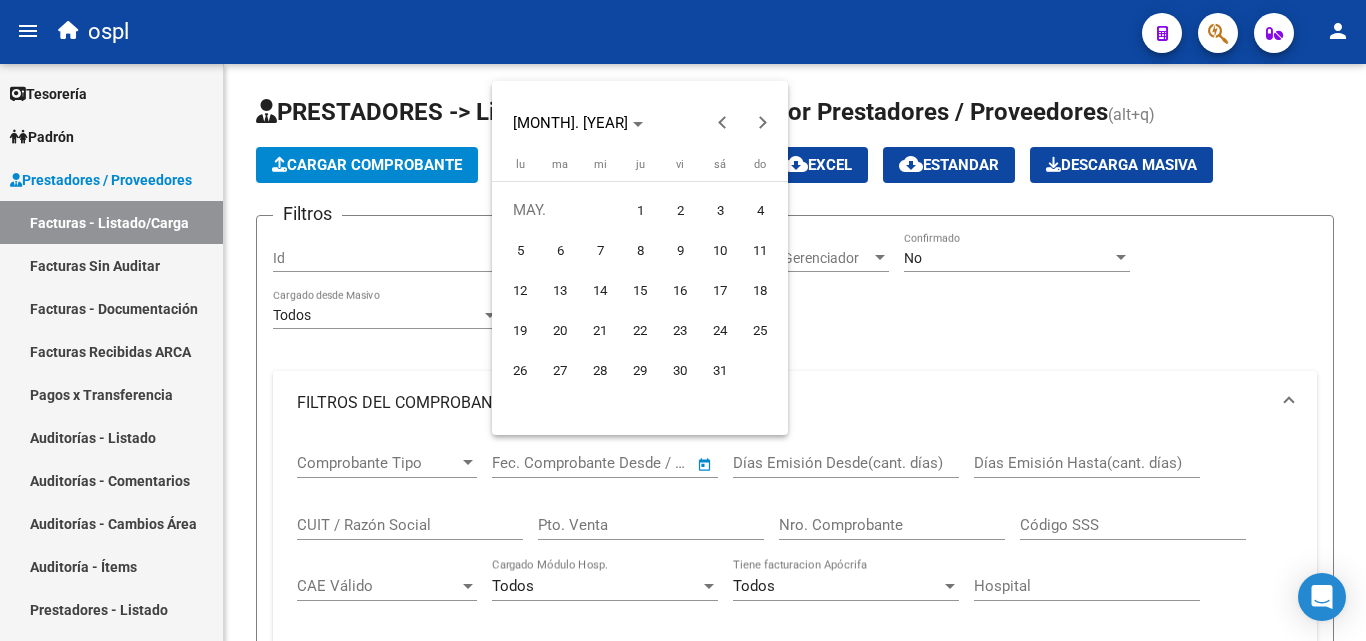 click on "1" at bounding box center (640, 210) 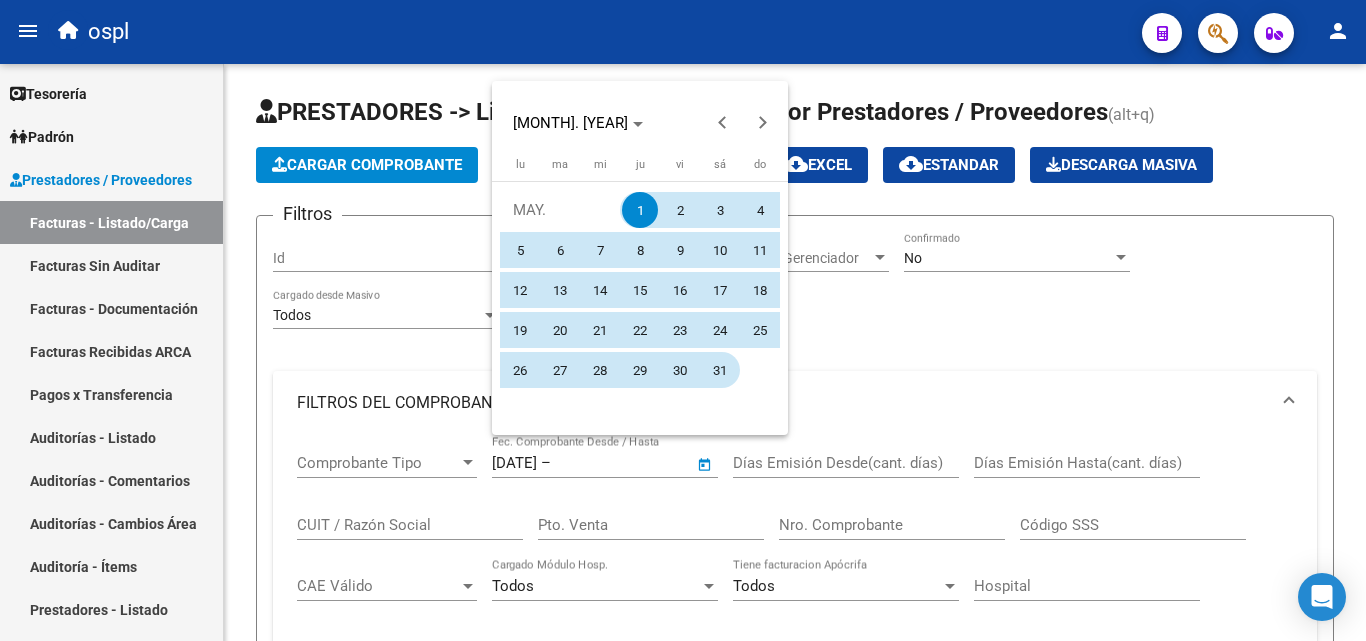 click on "lunes lu martes ma miércoles mi jueves ju viernes vi sábado sá domingo do  MAY.   1   2   3   4   5   6   7   8   9   10   11   12   13   14   15   16   17   18   19   20   21   22   23   24   25   26   27   28   29   30   31   Start date
End date" at bounding box center [640, 274] 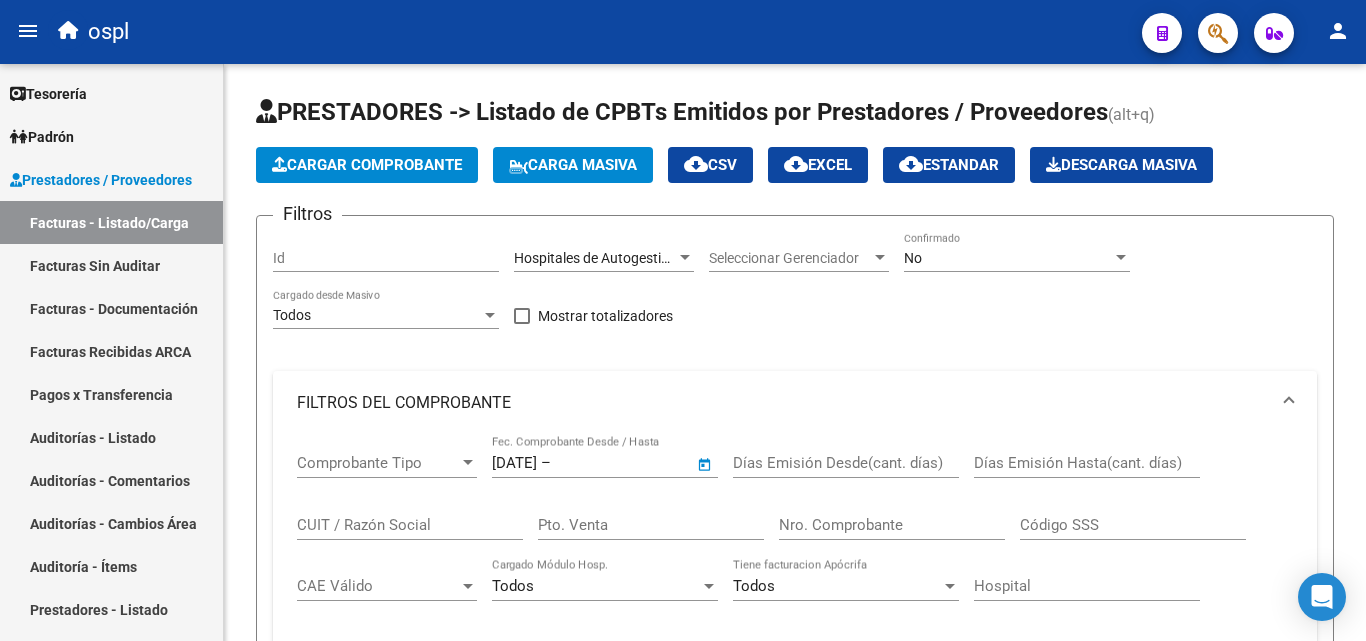 type on "31/5/2025" 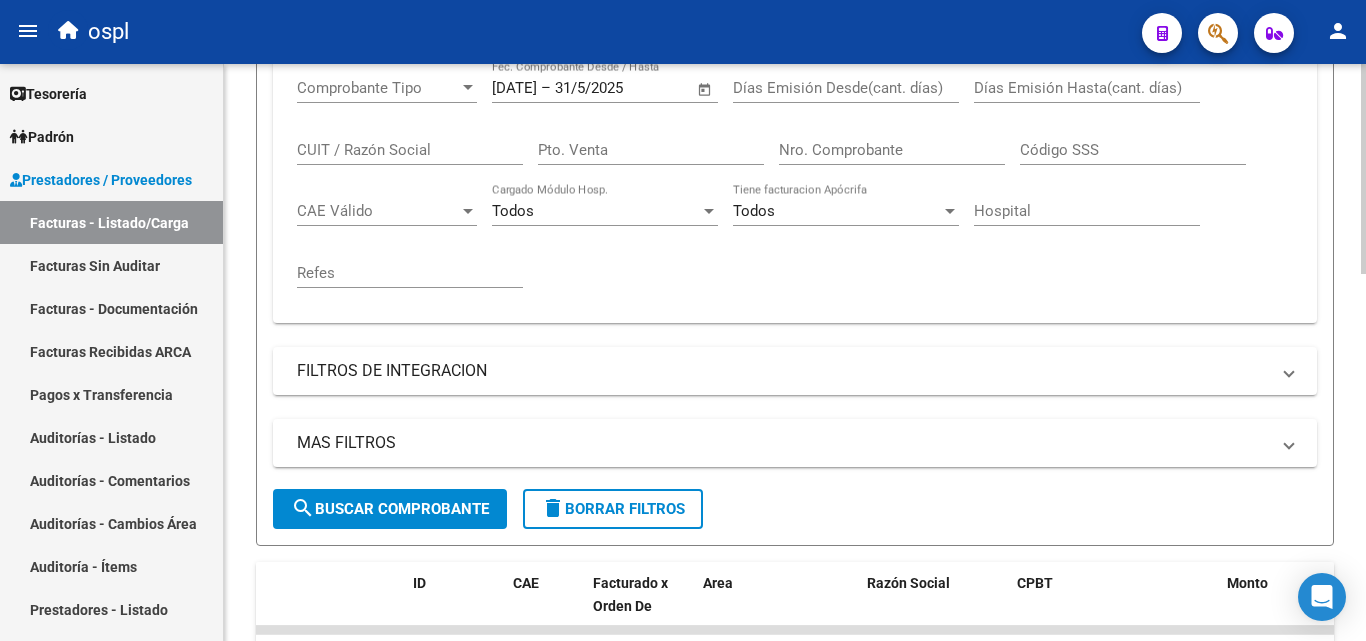 scroll, scrollTop: 400, scrollLeft: 0, axis: vertical 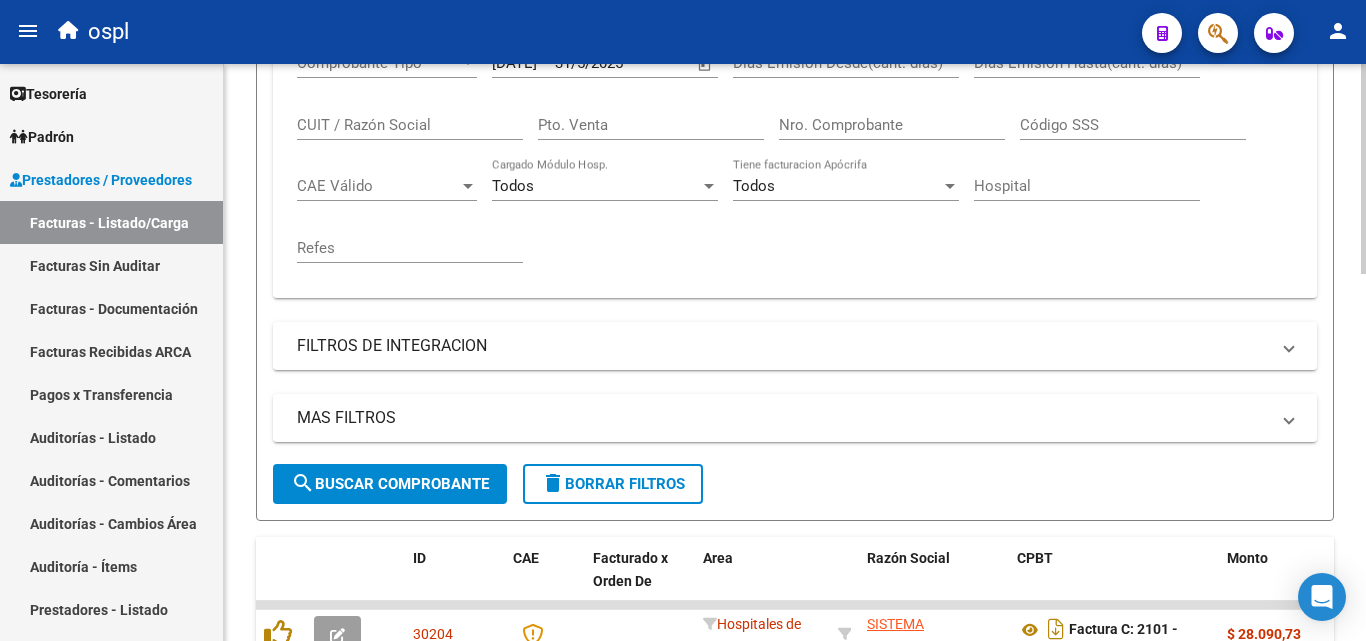 click on "search  Buscar Comprobante" 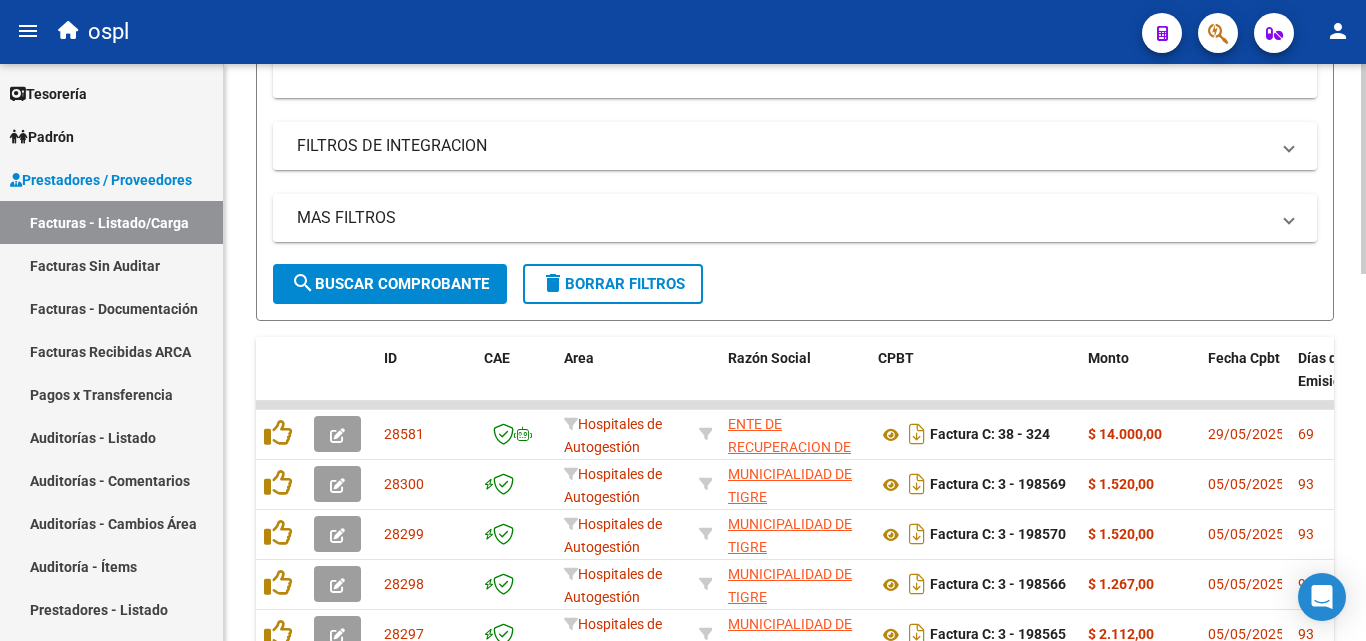 scroll, scrollTop: 0, scrollLeft: 0, axis: both 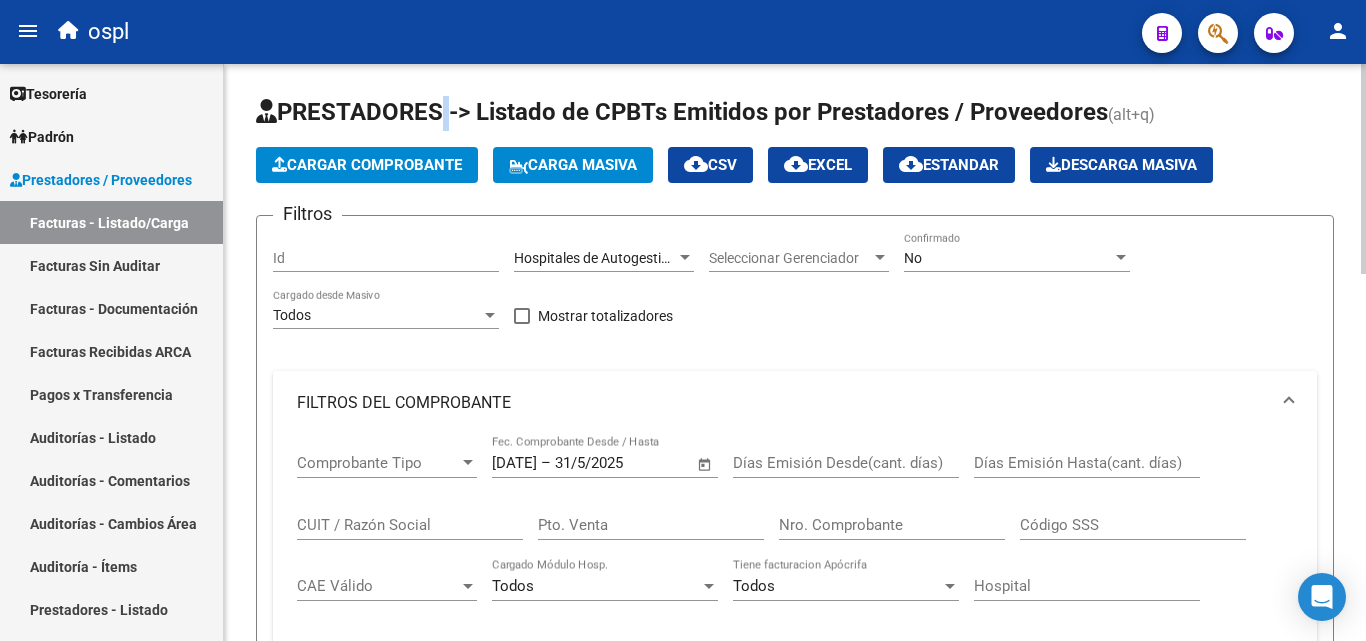drag, startPoint x: 434, startPoint y: 113, endPoint x: 451, endPoint y: 115, distance: 17.117243 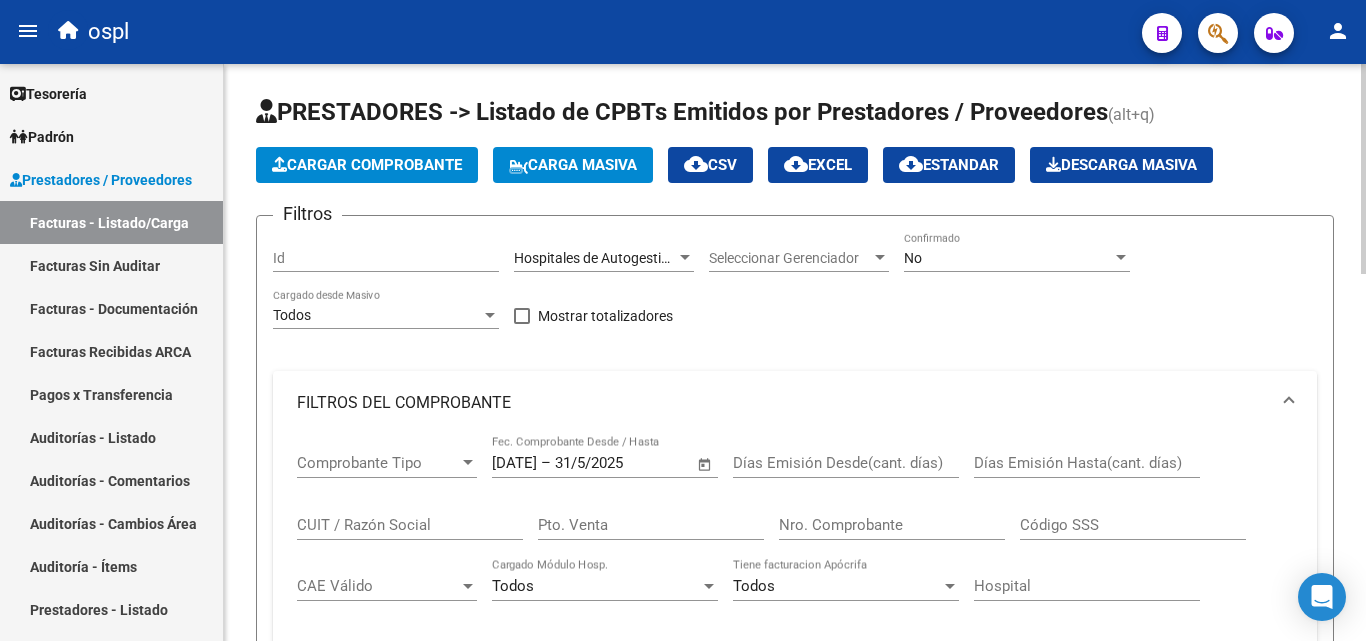 click on "PRESTADORES -> Listado de CPBTs Emitidos por Prestadores / Proveedores" 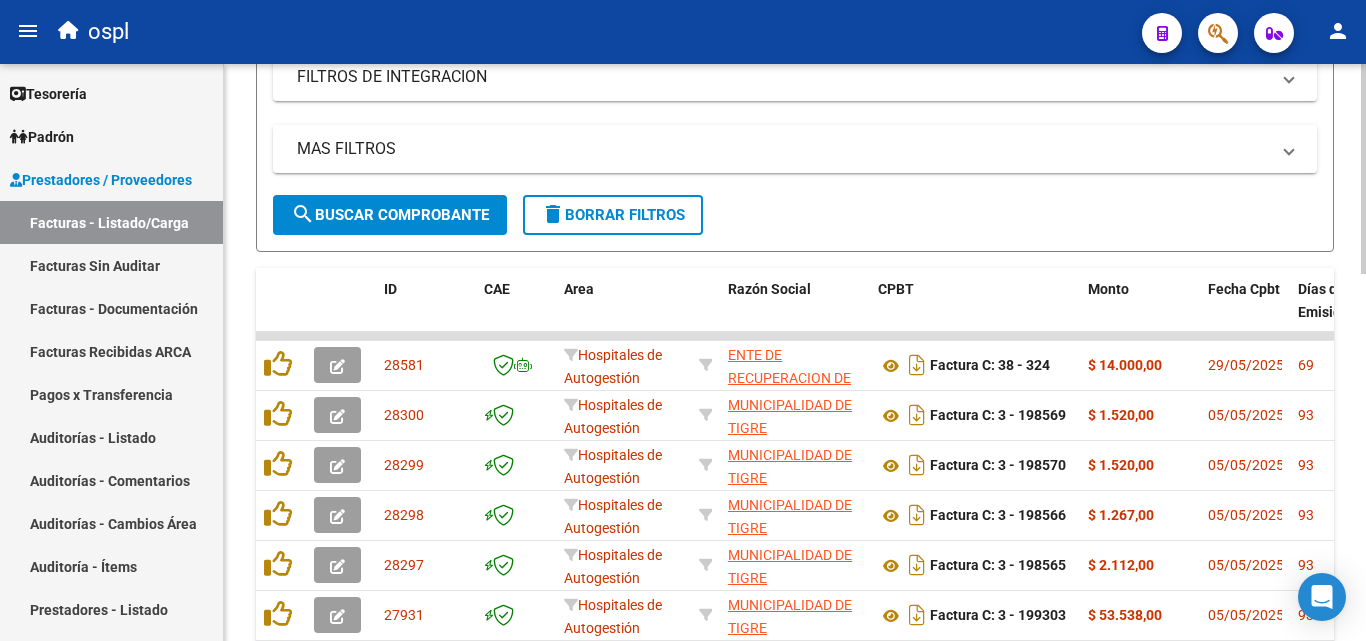 scroll, scrollTop: 700, scrollLeft: 0, axis: vertical 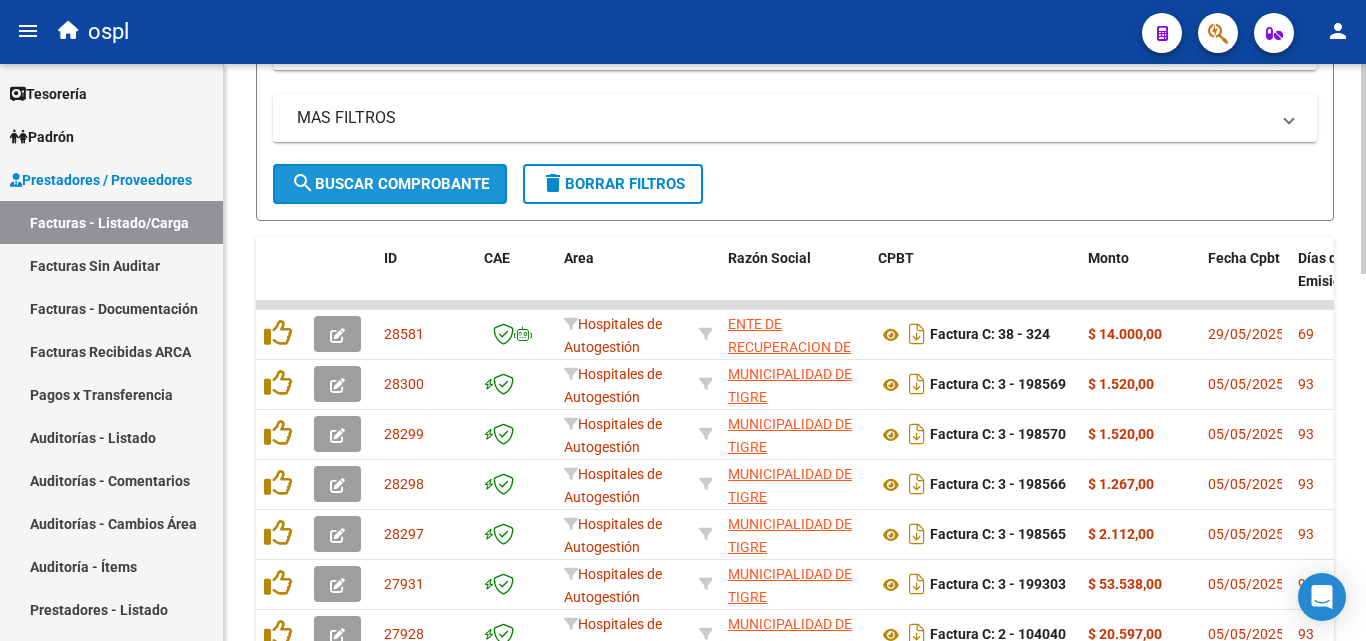 click on "search  Buscar Comprobante" 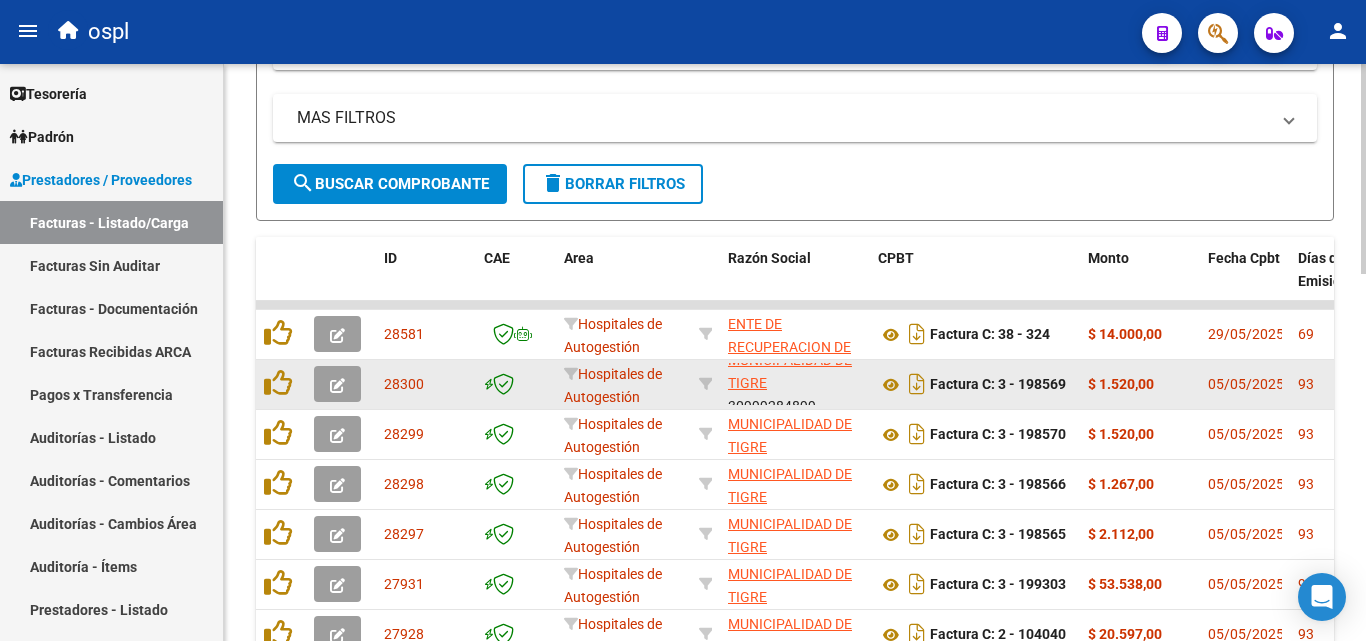 scroll, scrollTop: 26, scrollLeft: 0, axis: vertical 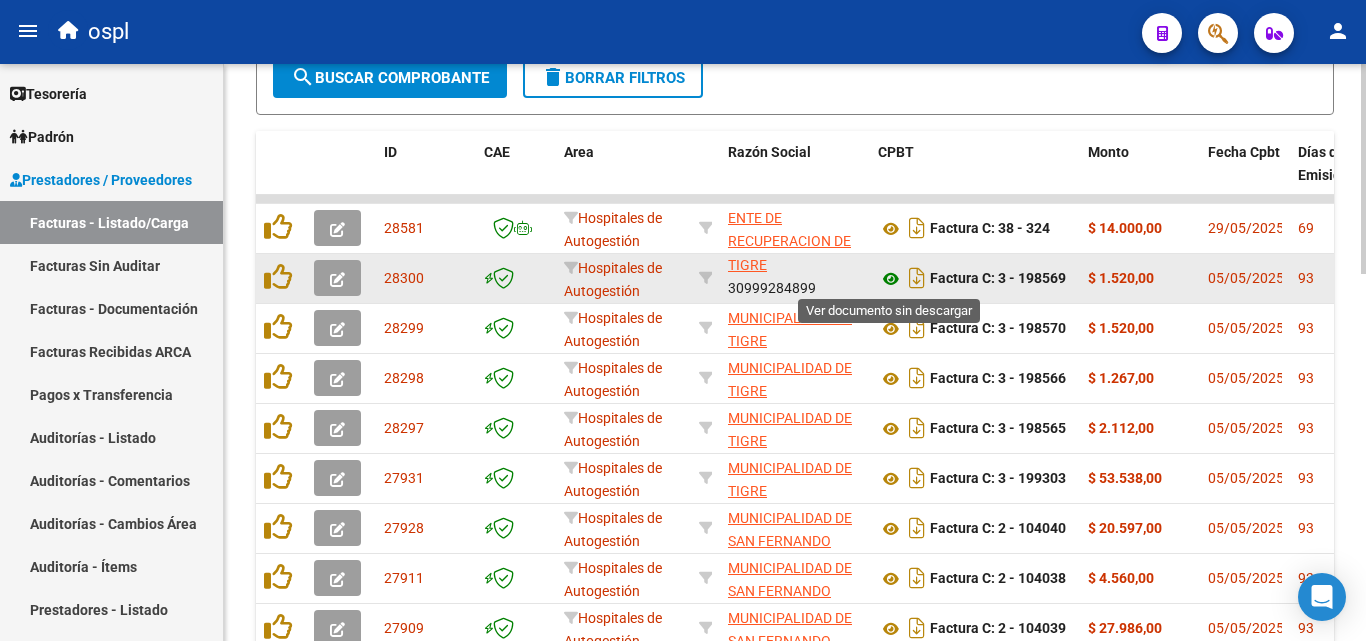 click 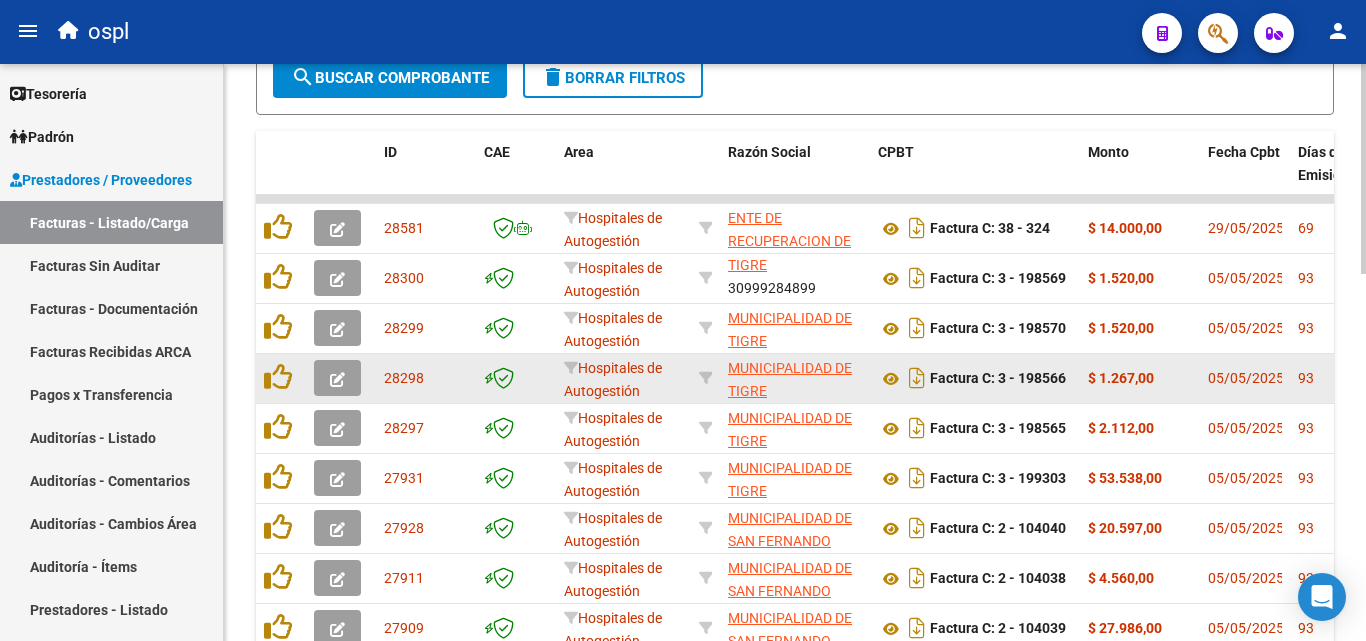 scroll, scrollTop: 906, scrollLeft: 0, axis: vertical 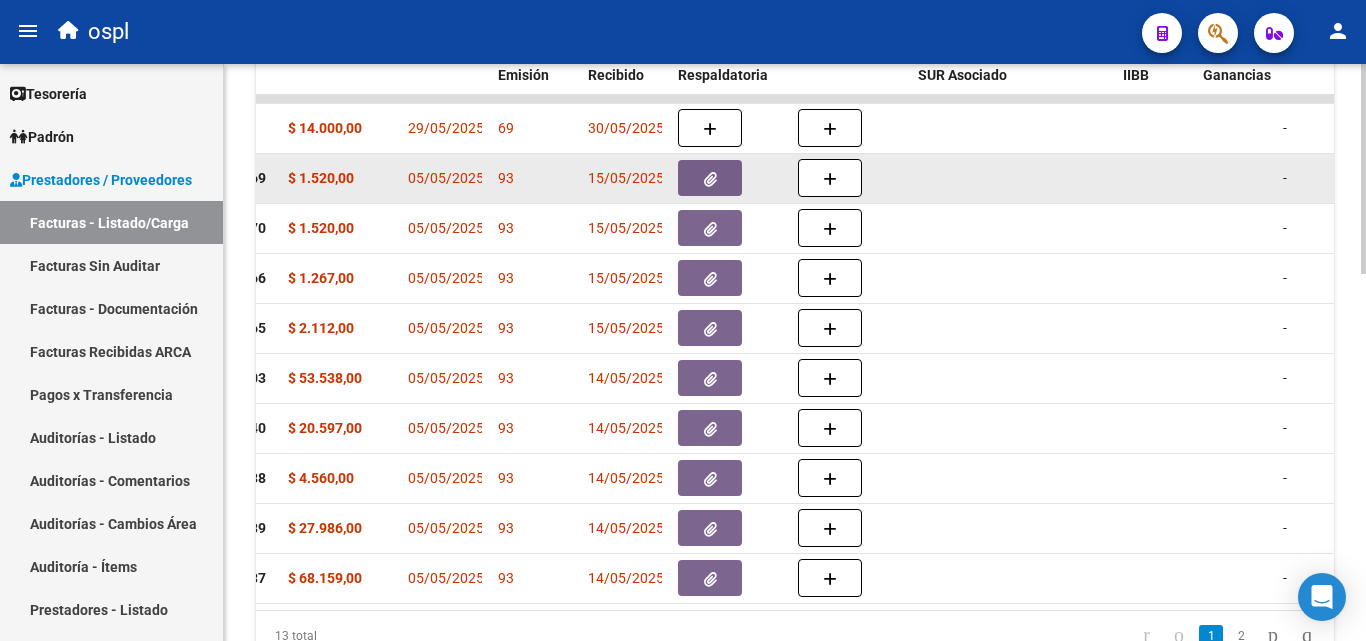 click 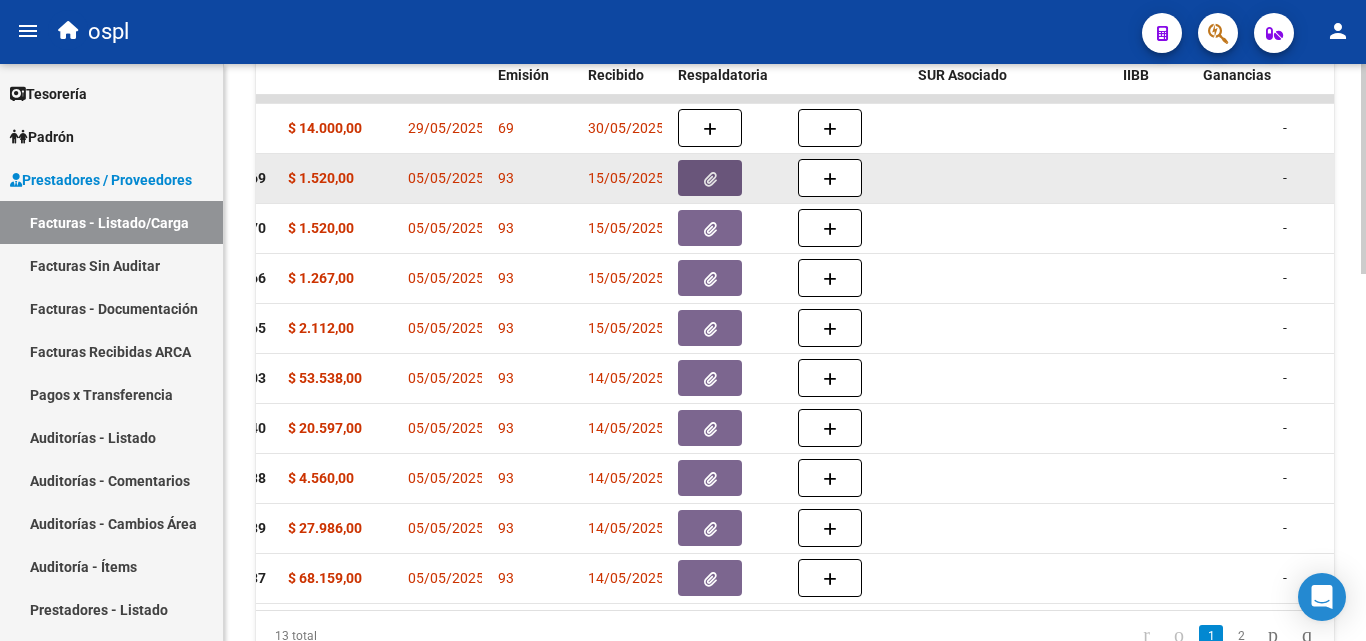 click 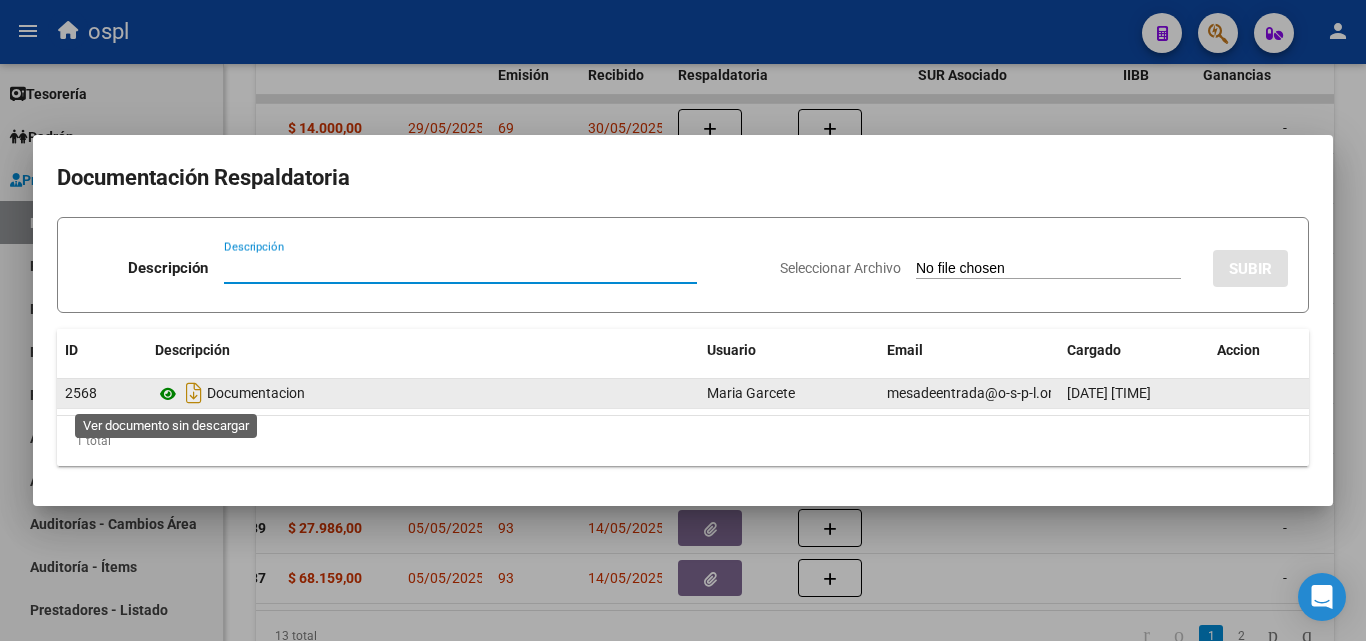 click 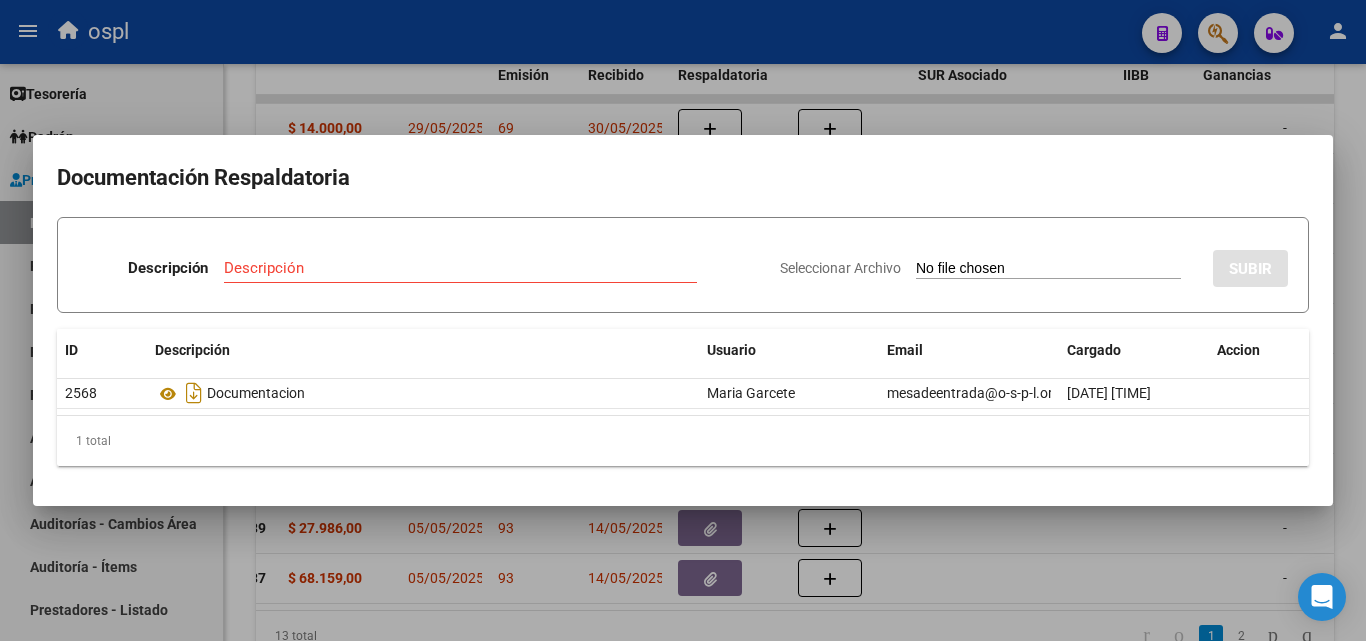 drag, startPoint x: 1166, startPoint y: 552, endPoint x: 1153, endPoint y: 540, distance: 17.691807 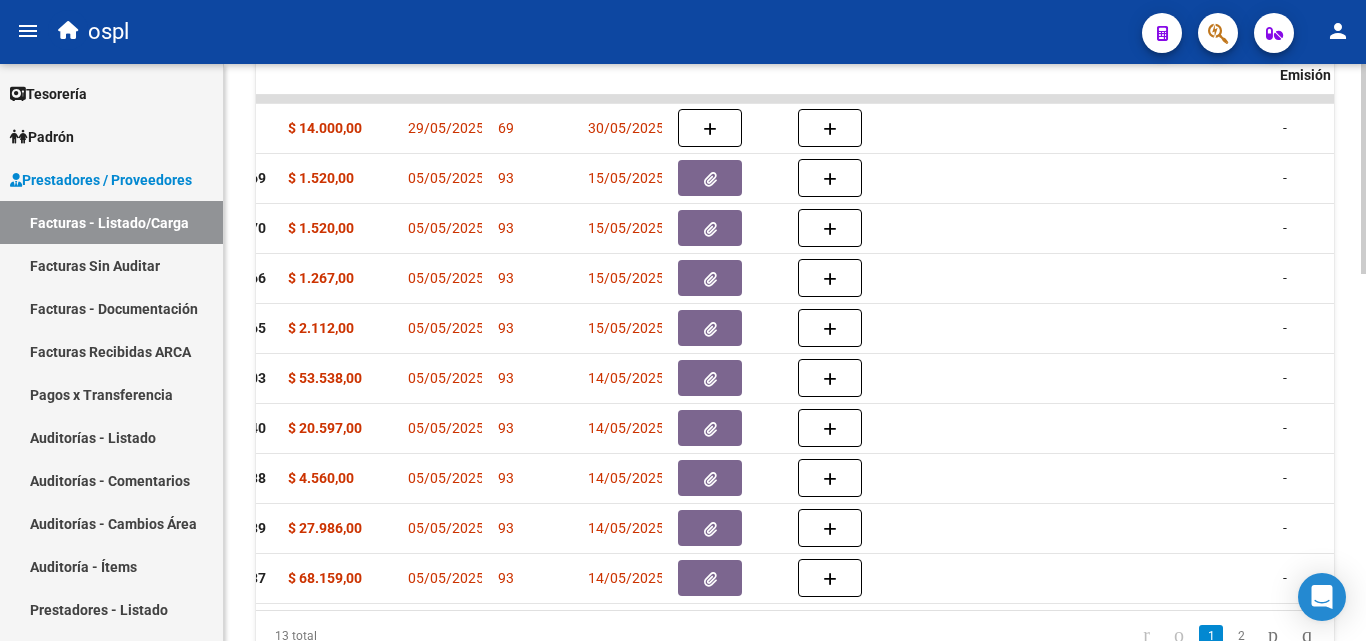 scroll, scrollTop: 0, scrollLeft: 0, axis: both 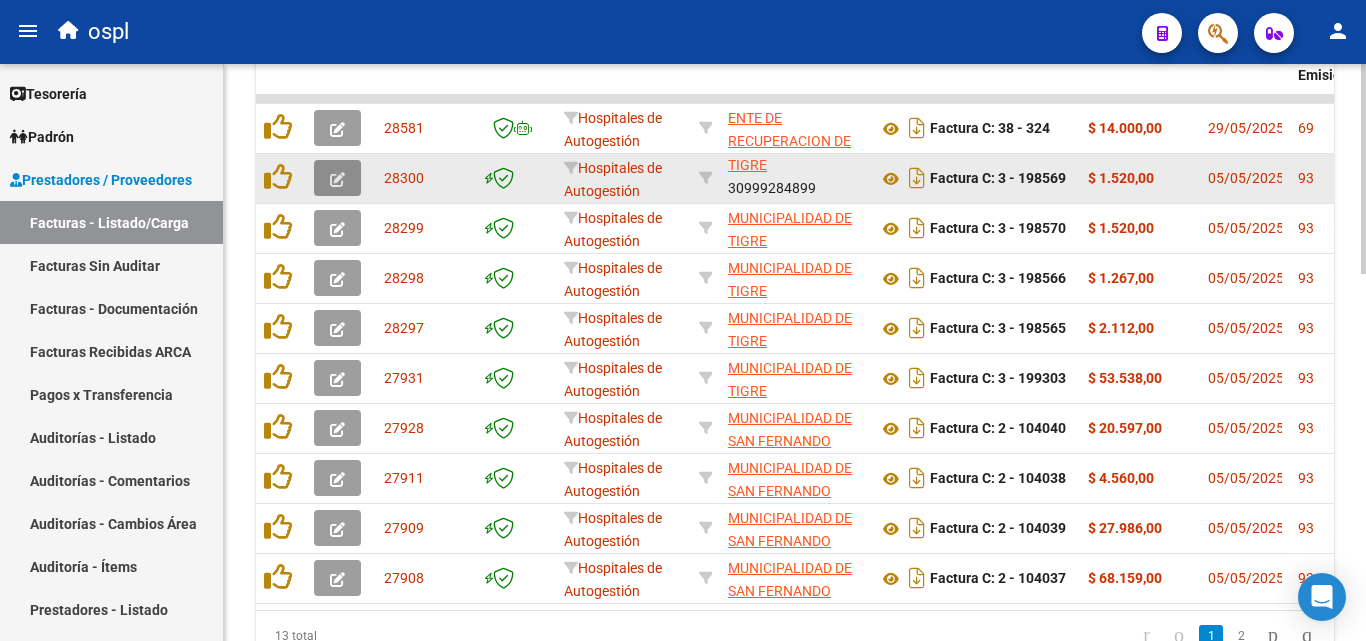 click 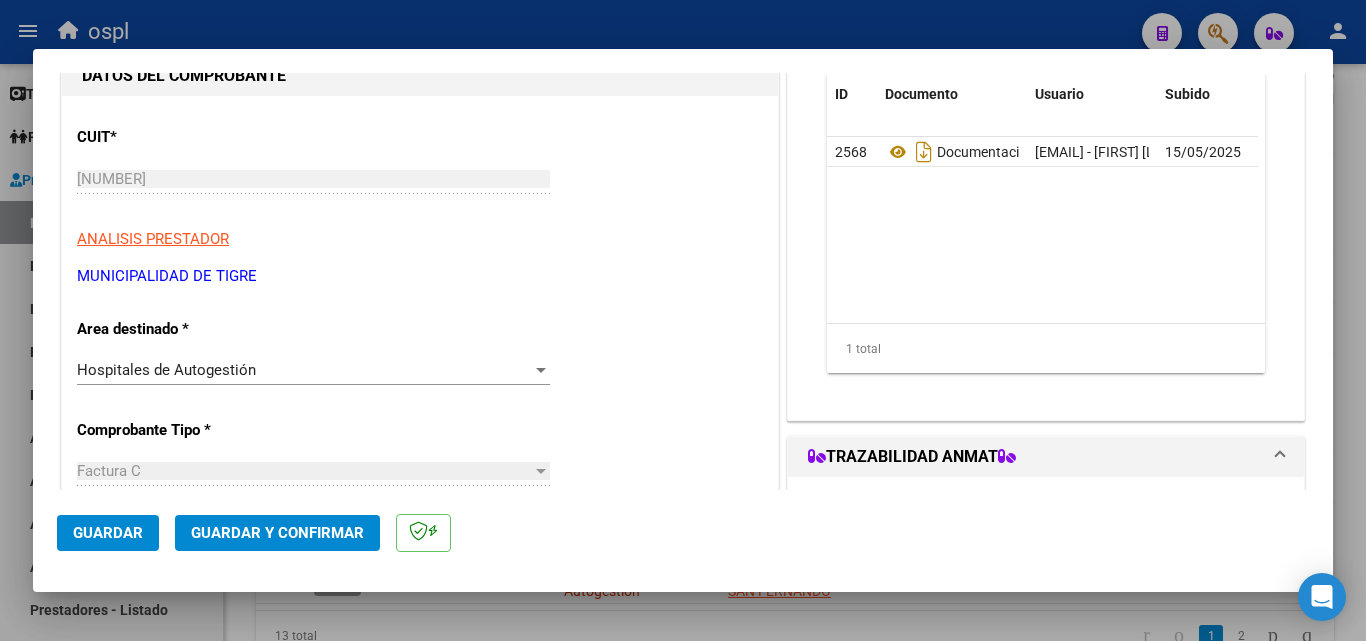 scroll, scrollTop: 200, scrollLeft: 0, axis: vertical 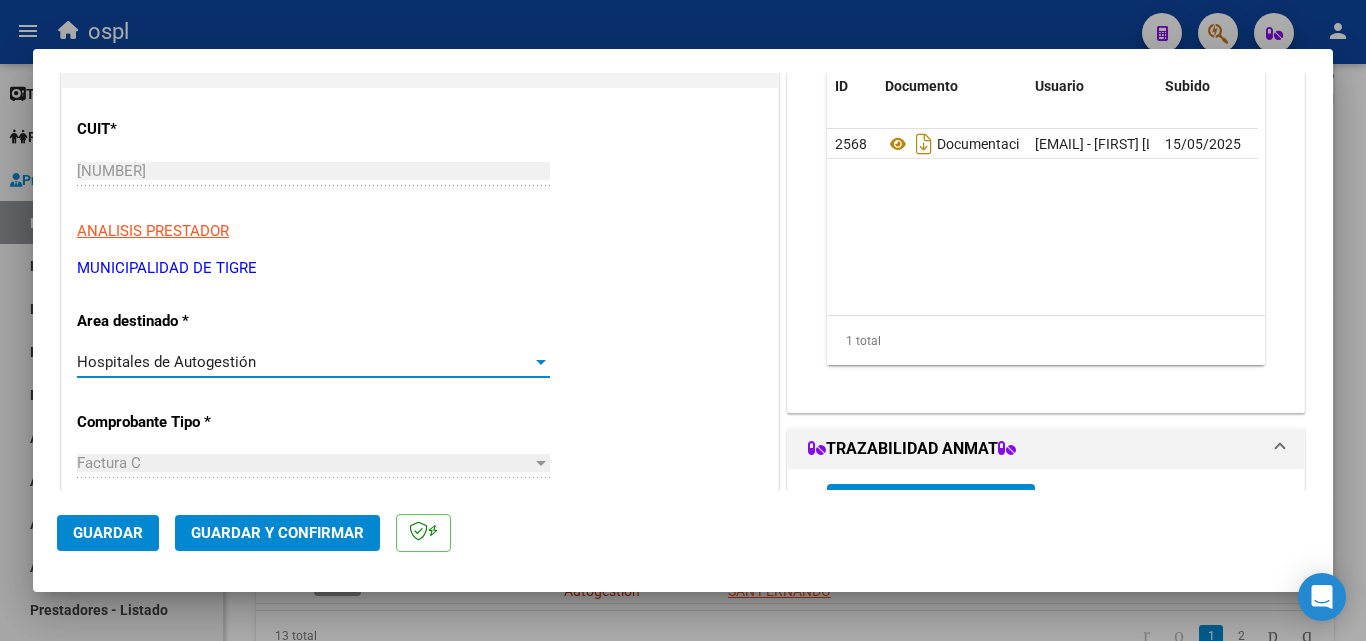 click on "Hospitales de Autogestión" at bounding box center [304, 362] 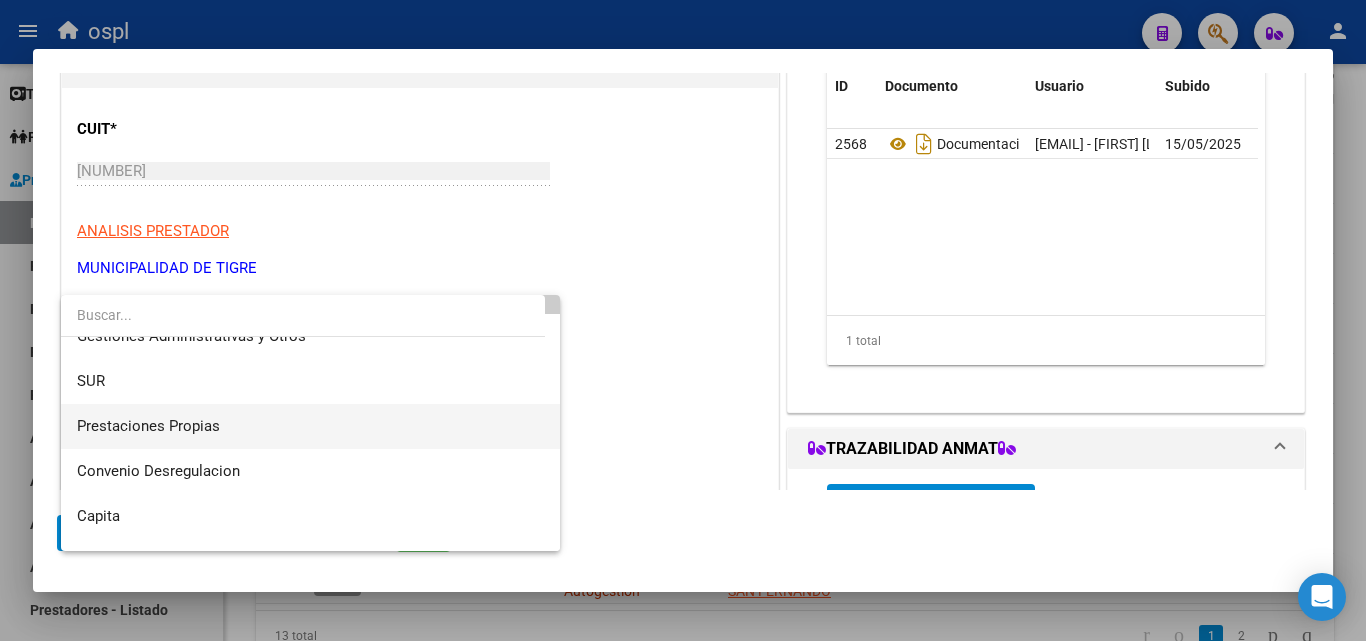 scroll, scrollTop: 284, scrollLeft: 0, axis: vertical 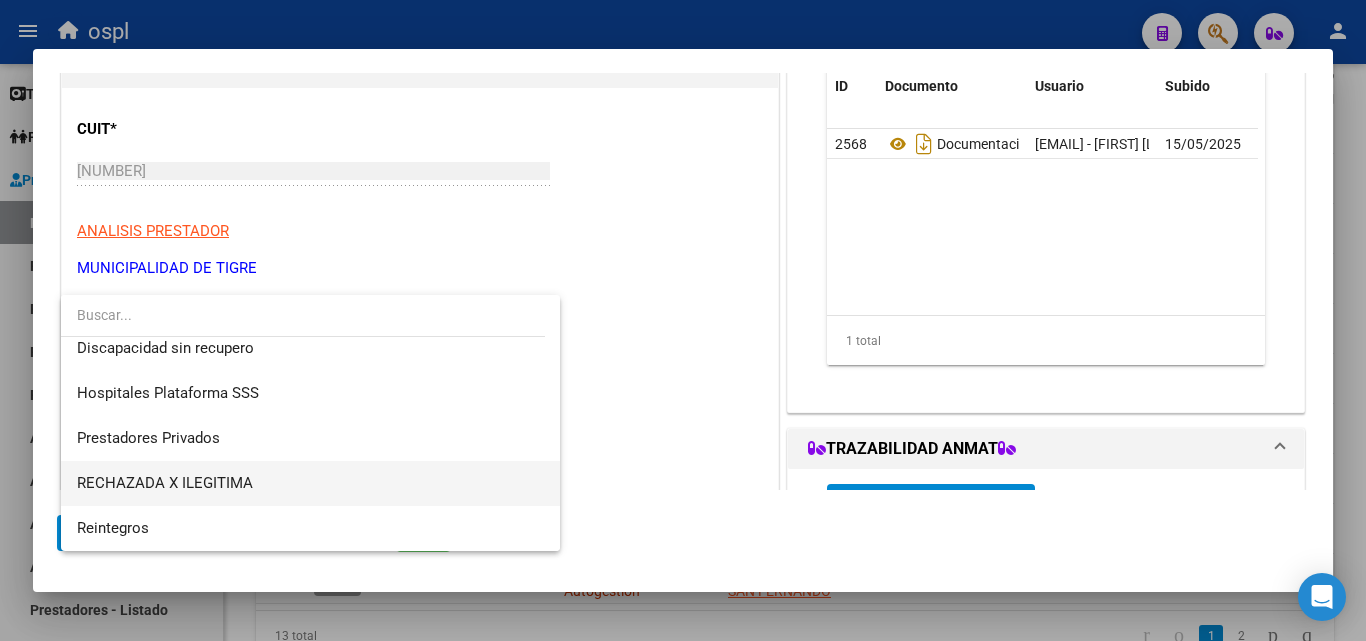 click on "RECHAZADA X ILEGITIMA" at bounding box center [310, 483] 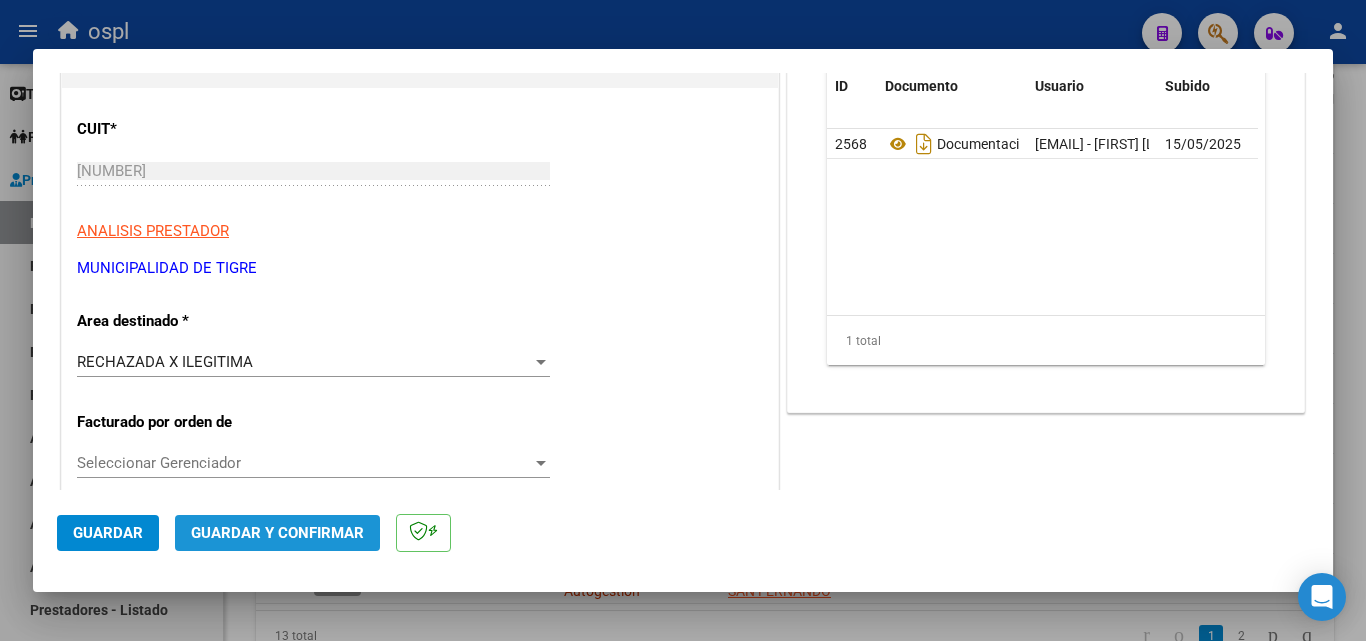 click on "Guardar y Confirmar" 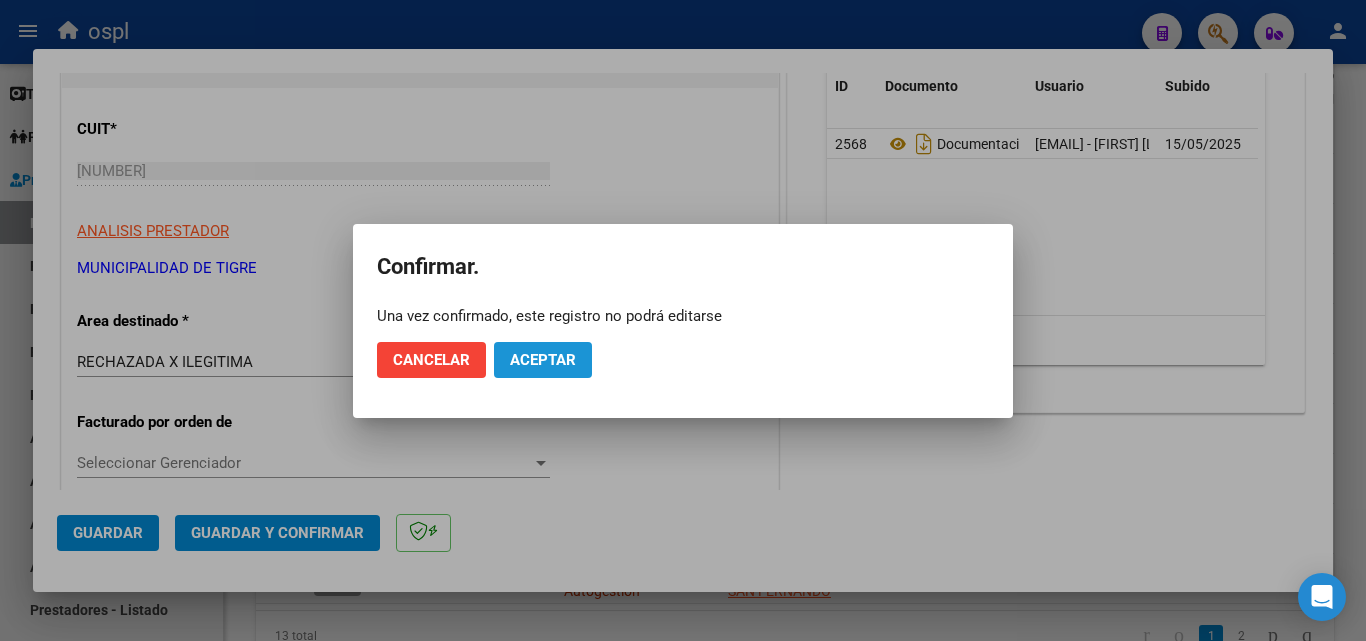click on "Aceptar" 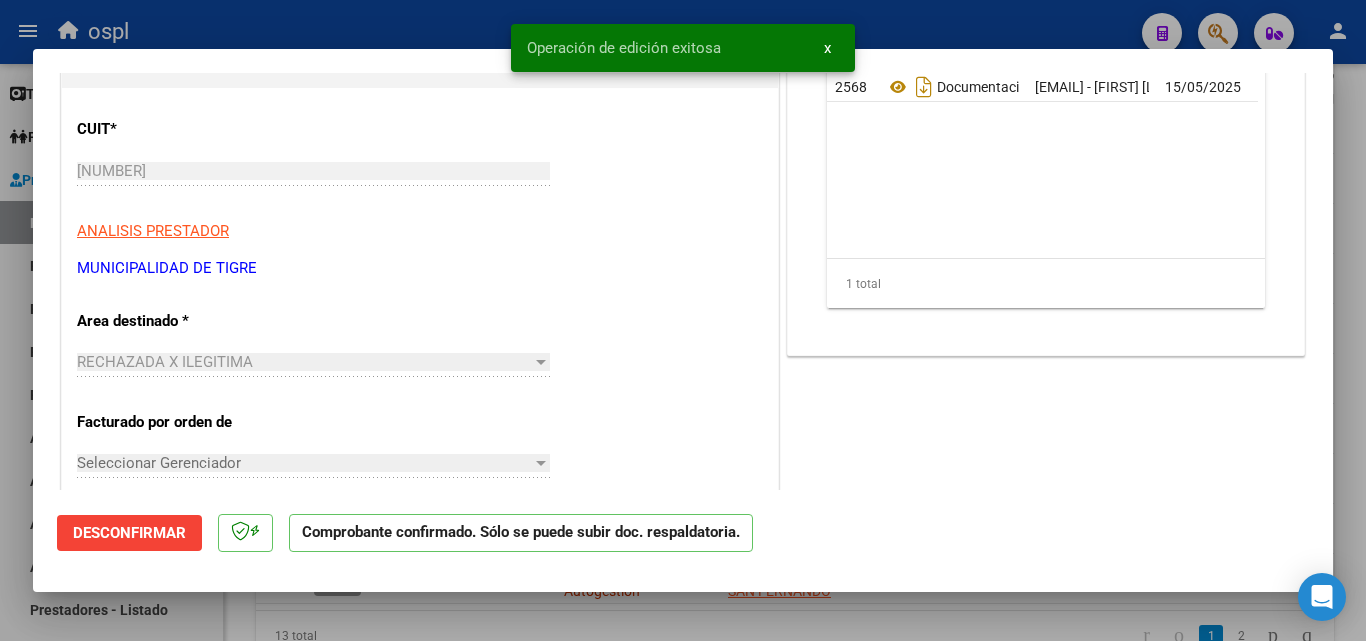 click at bounding box center (683, 320) 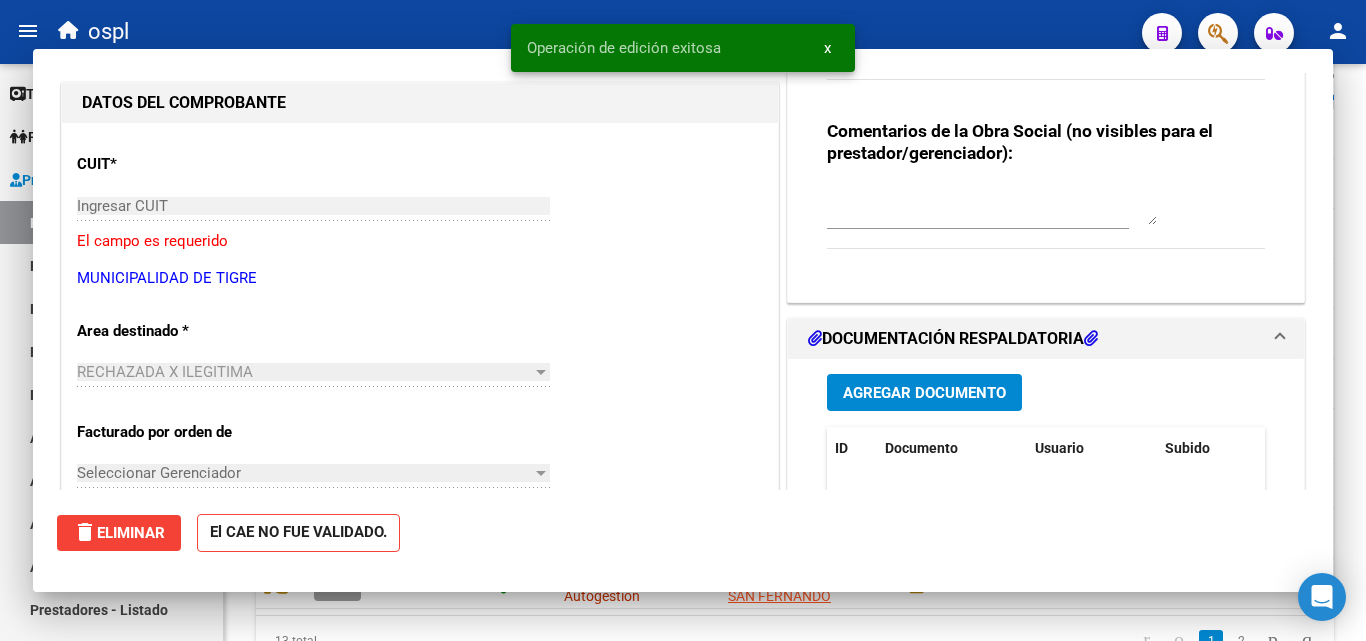 scroll, scrollTop: 235, scrollLeft: 0, axis: vertical 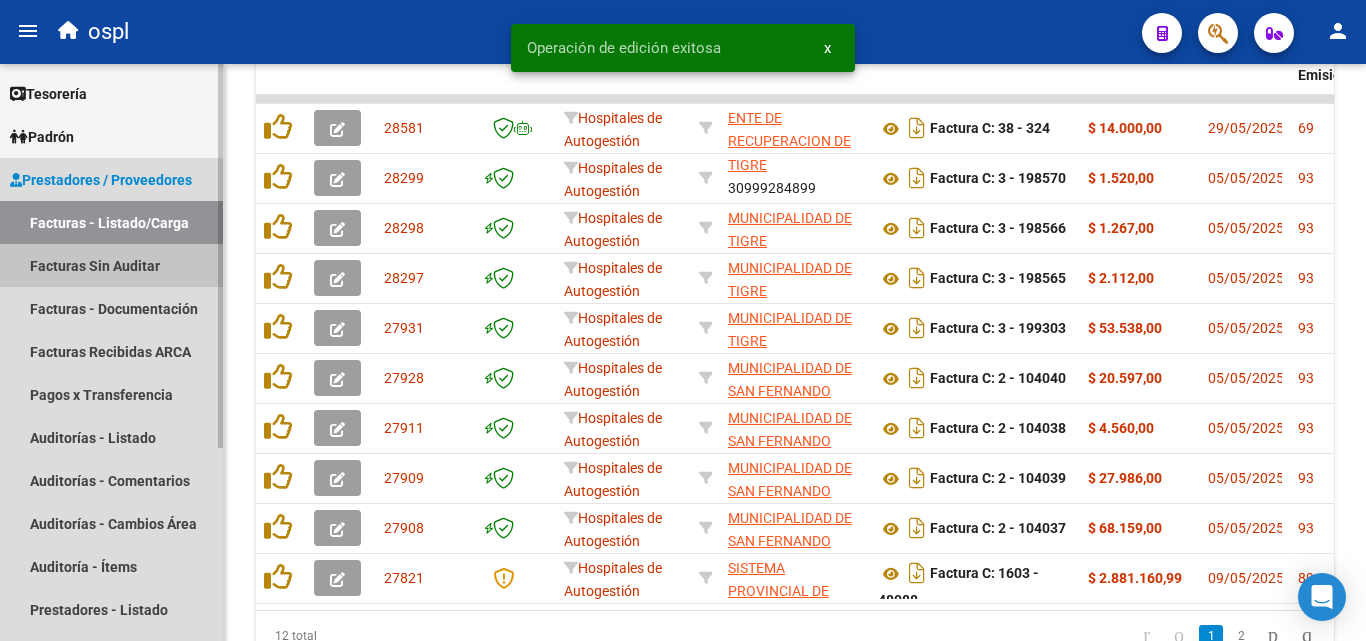 click on "Facturas Sin Auditar" at bounding box center [111, 265] 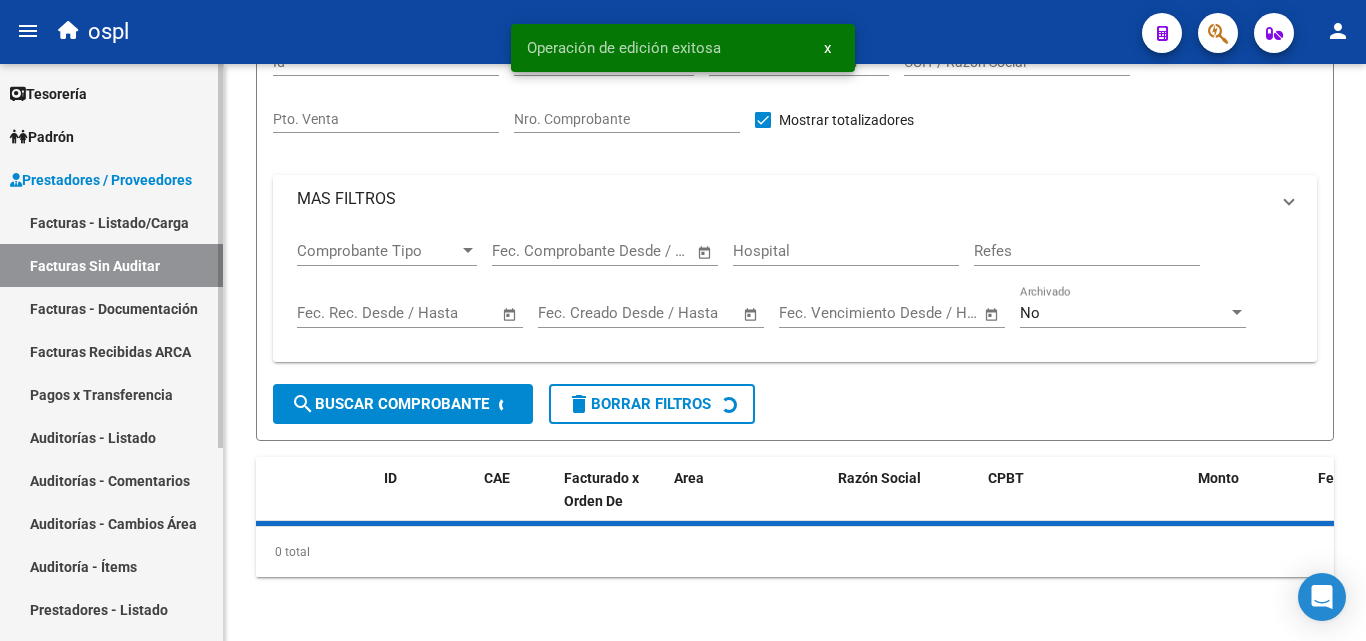 scroll, scrollTop: 57, scrollLeft: 0, axis: vertical 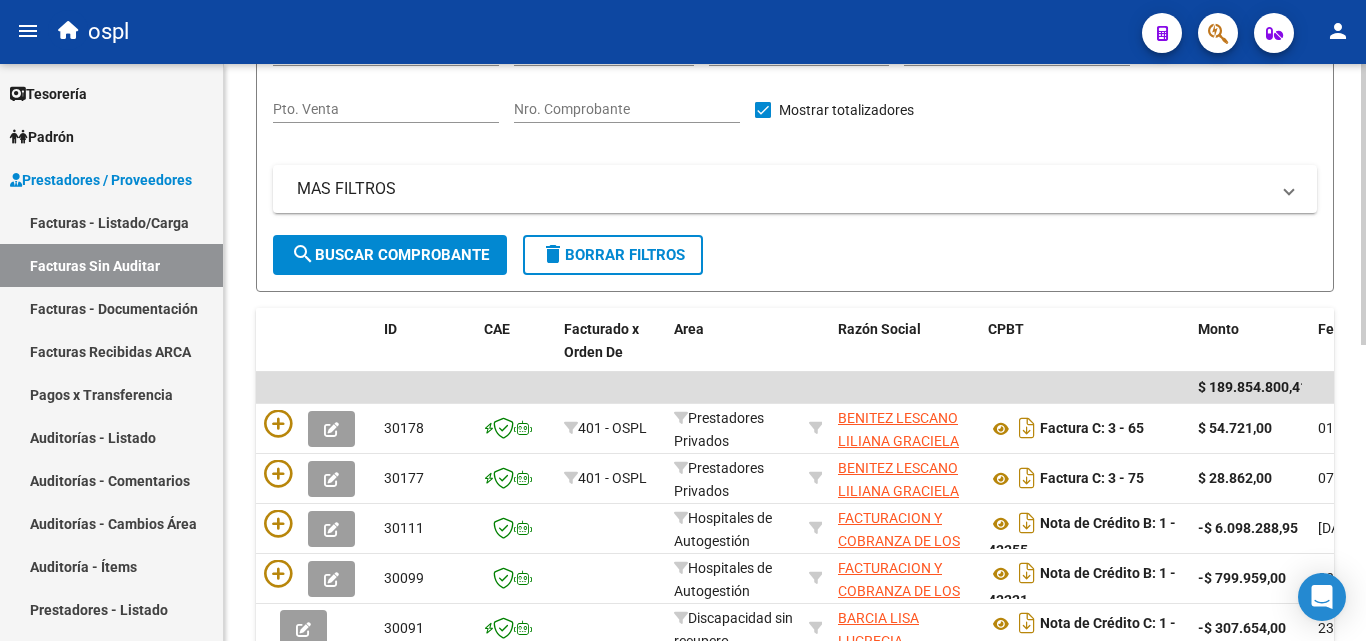 click on "Nro. Comprobante" at bounding box center [627, 109] 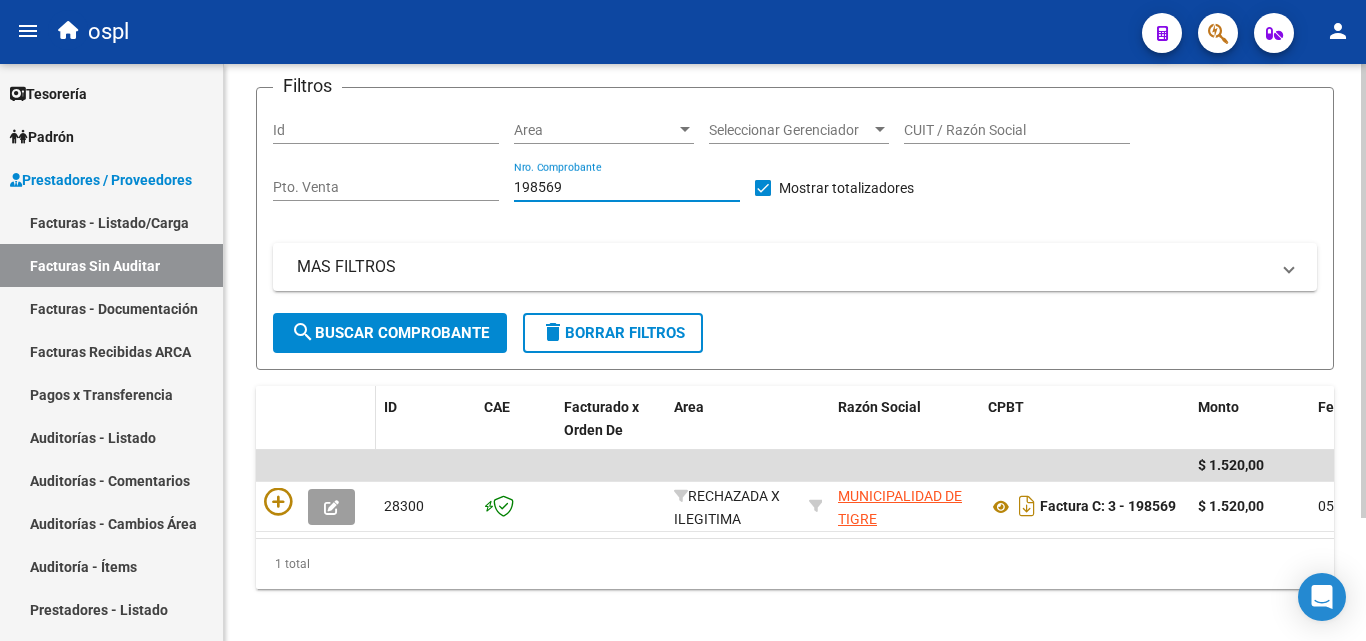 scroll, scrollTop: 156, scrollLeft: 0, axis: vertical 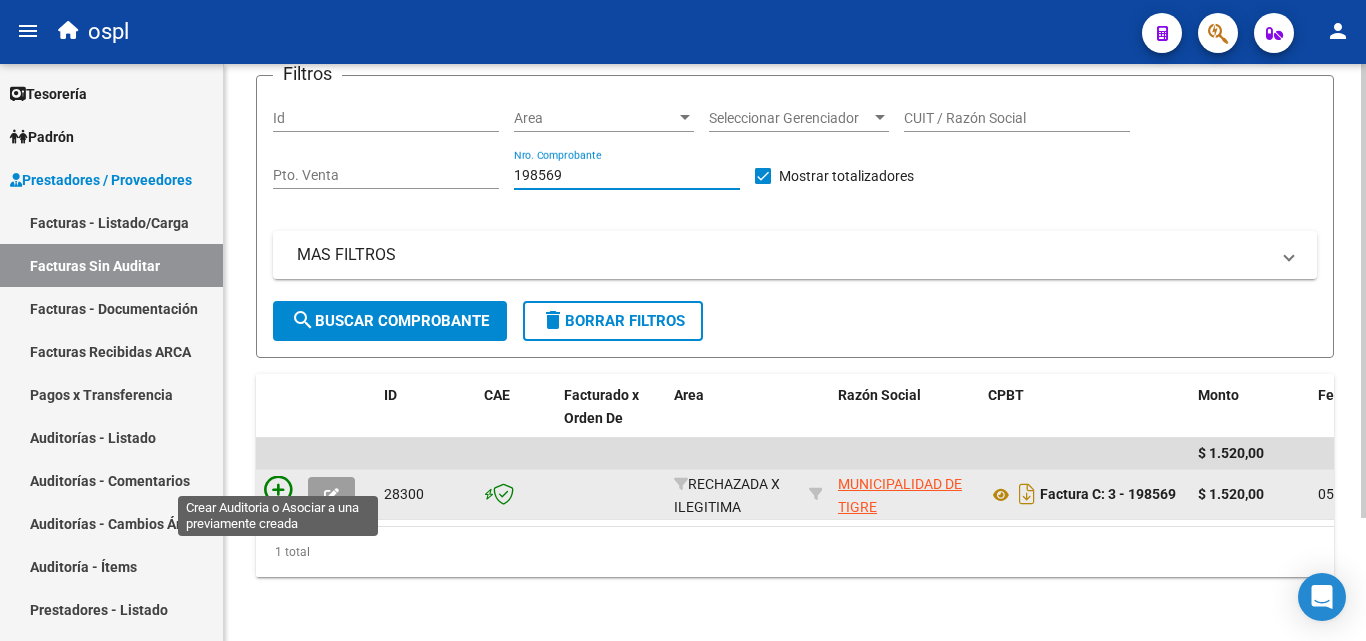 type on "198569" 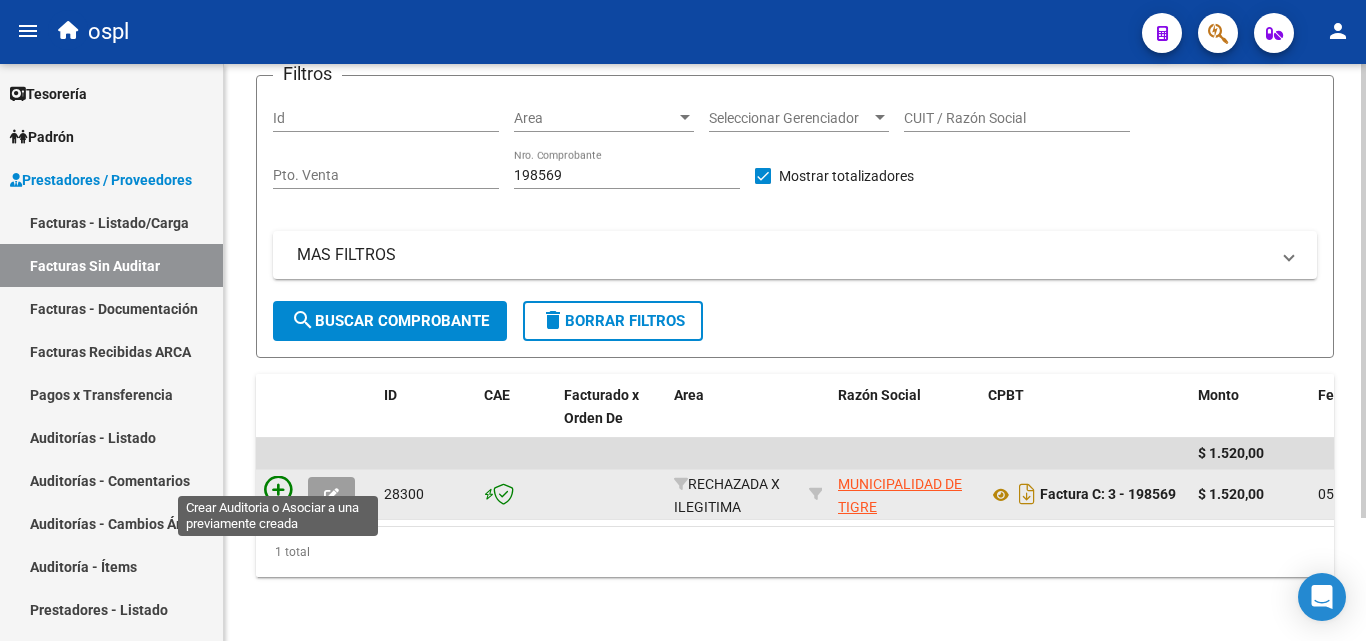 click 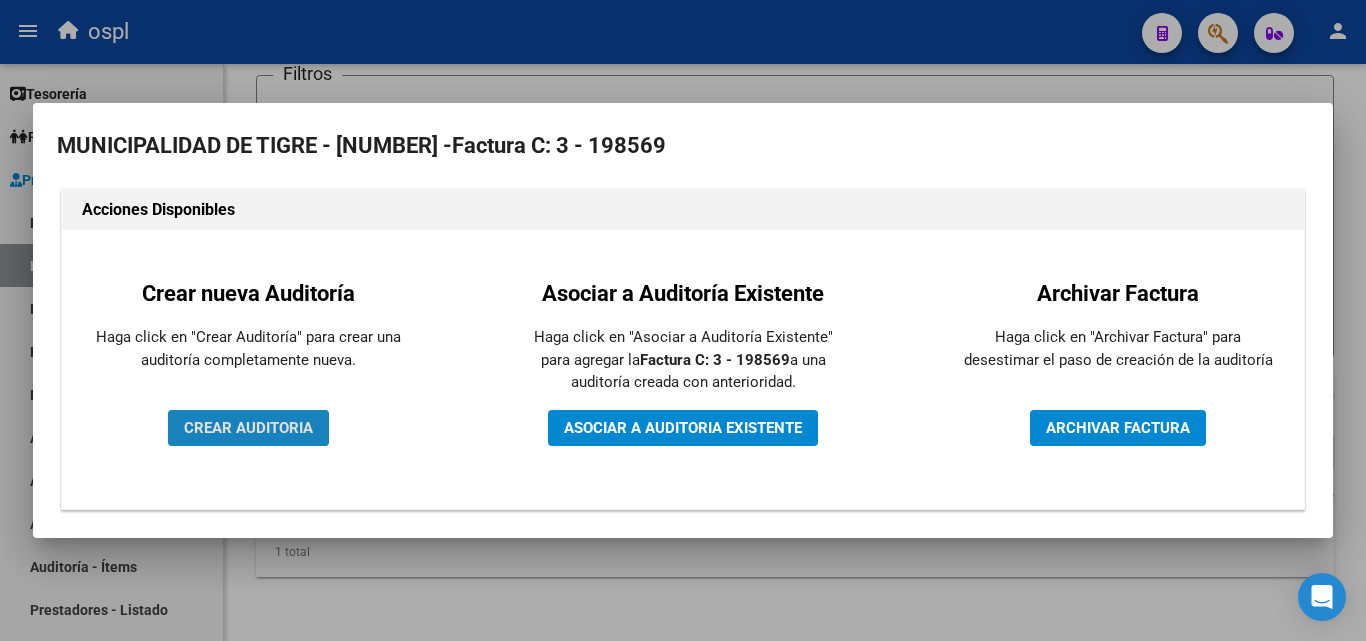 click on "CREAR AUDITORIA" at bounding box center (248, 428) 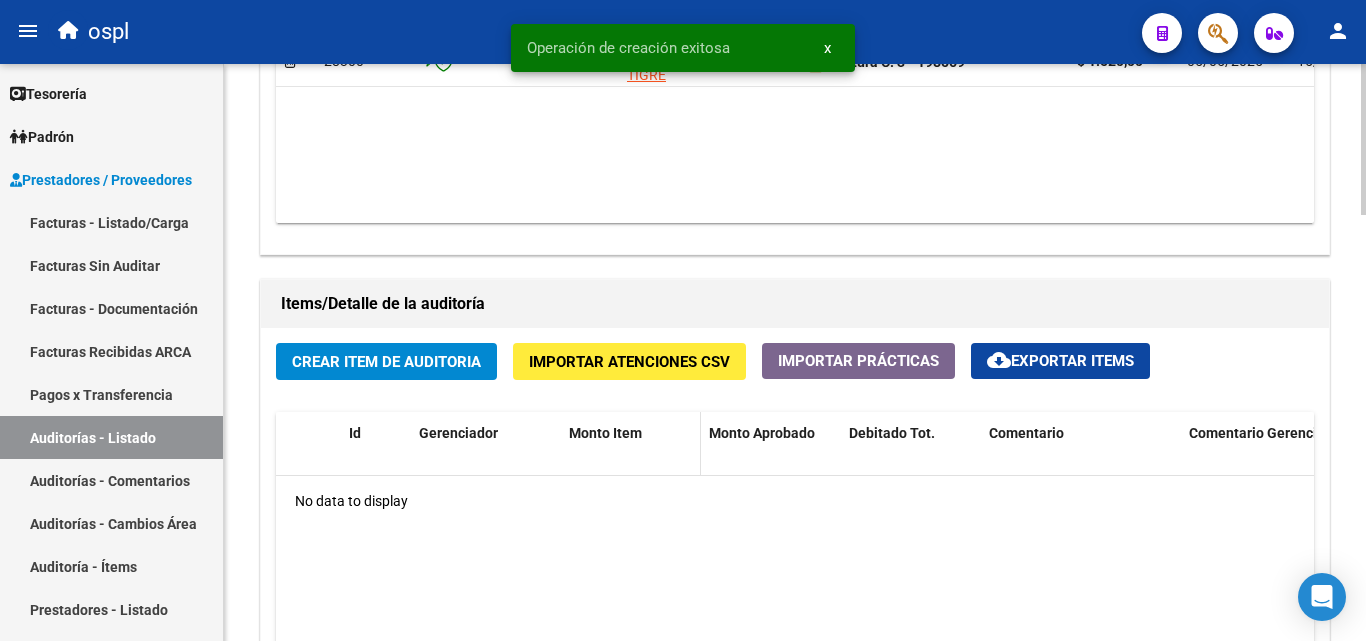 scroll, scrollTop: 1300, scrollLeft: 0, axis: vertical 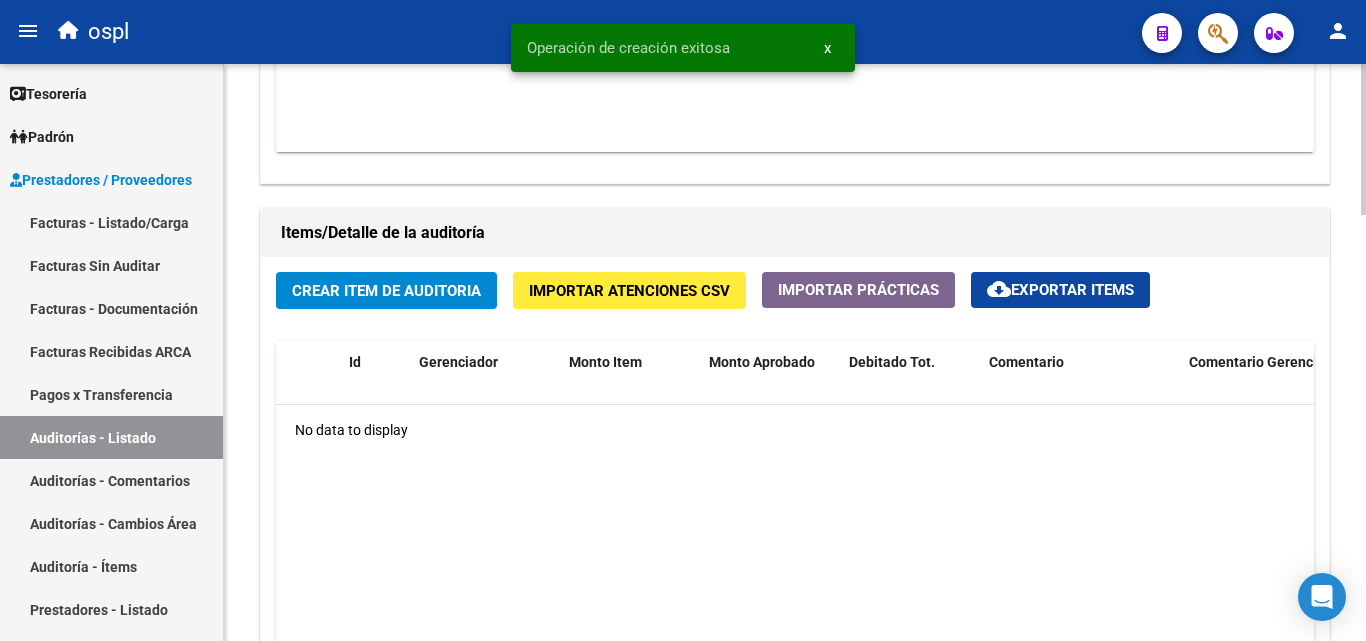 click on "Crear Item de Auditoria" 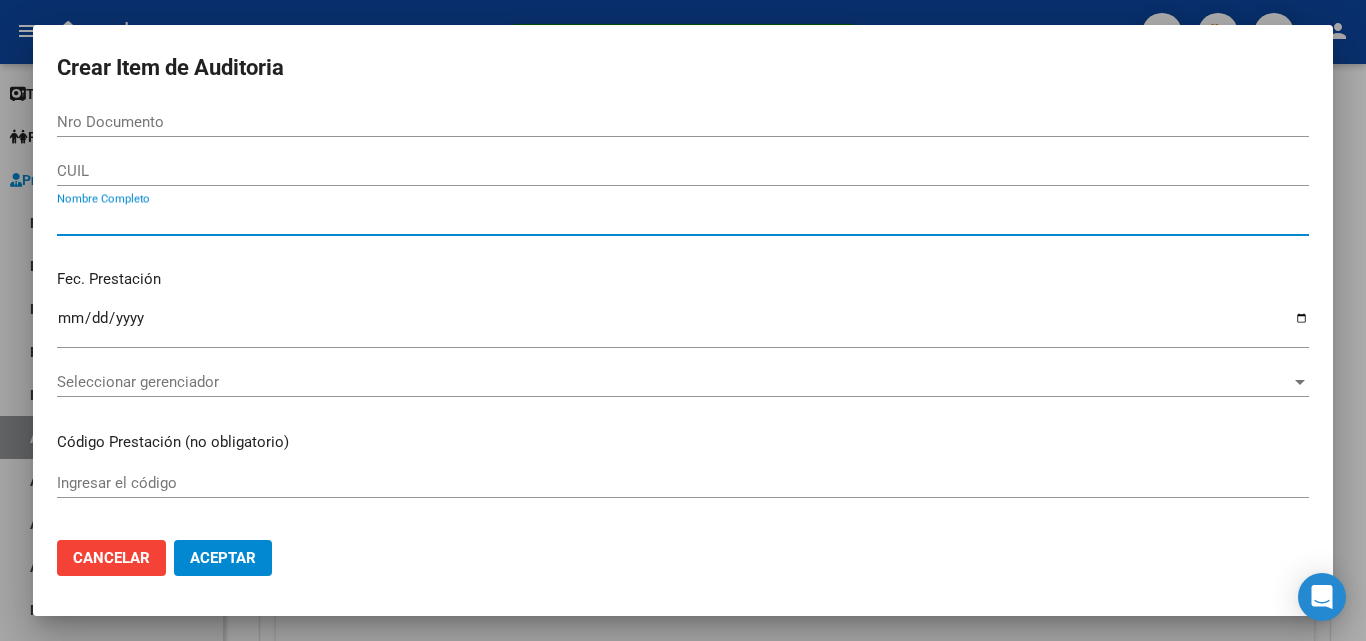 click on "Nombre Completo" at bounding box center (683, 220) 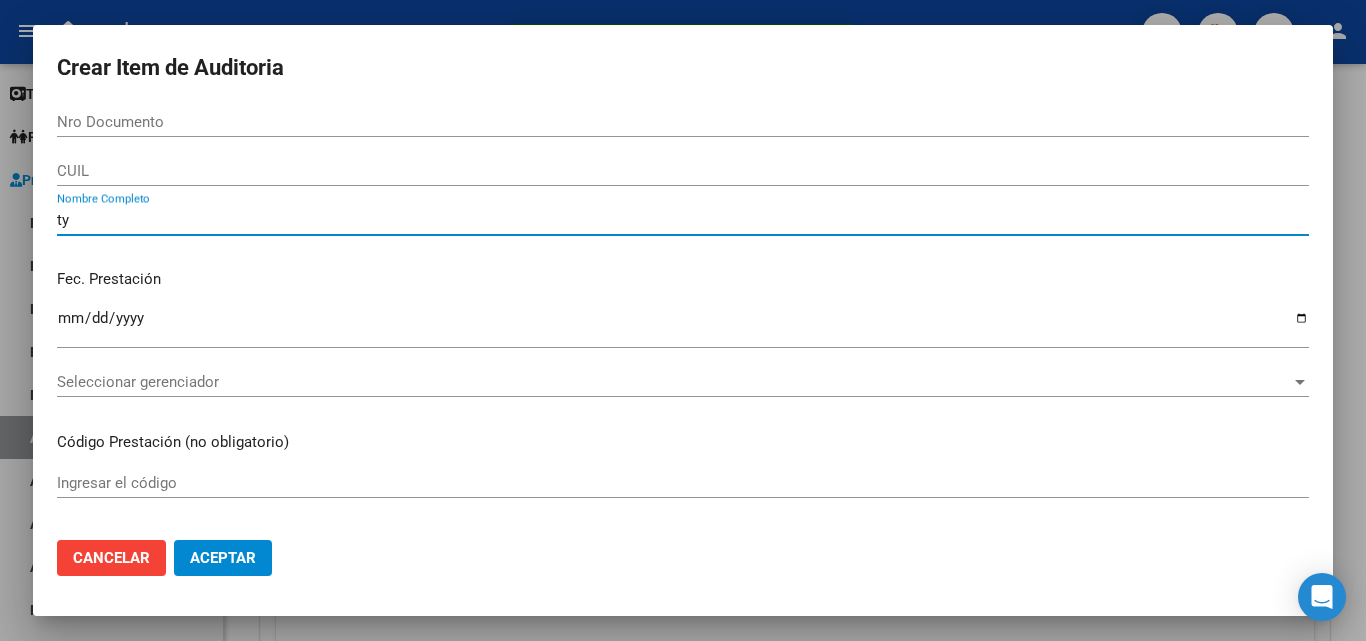 type on "t" 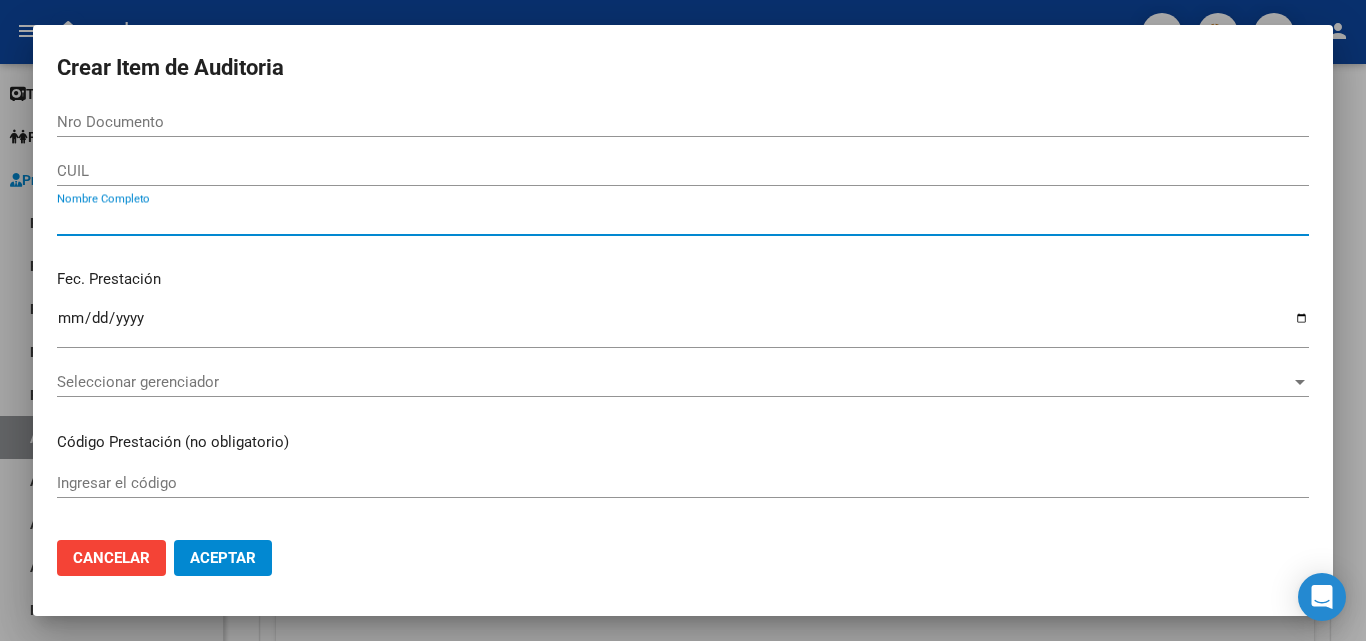 type on "r" 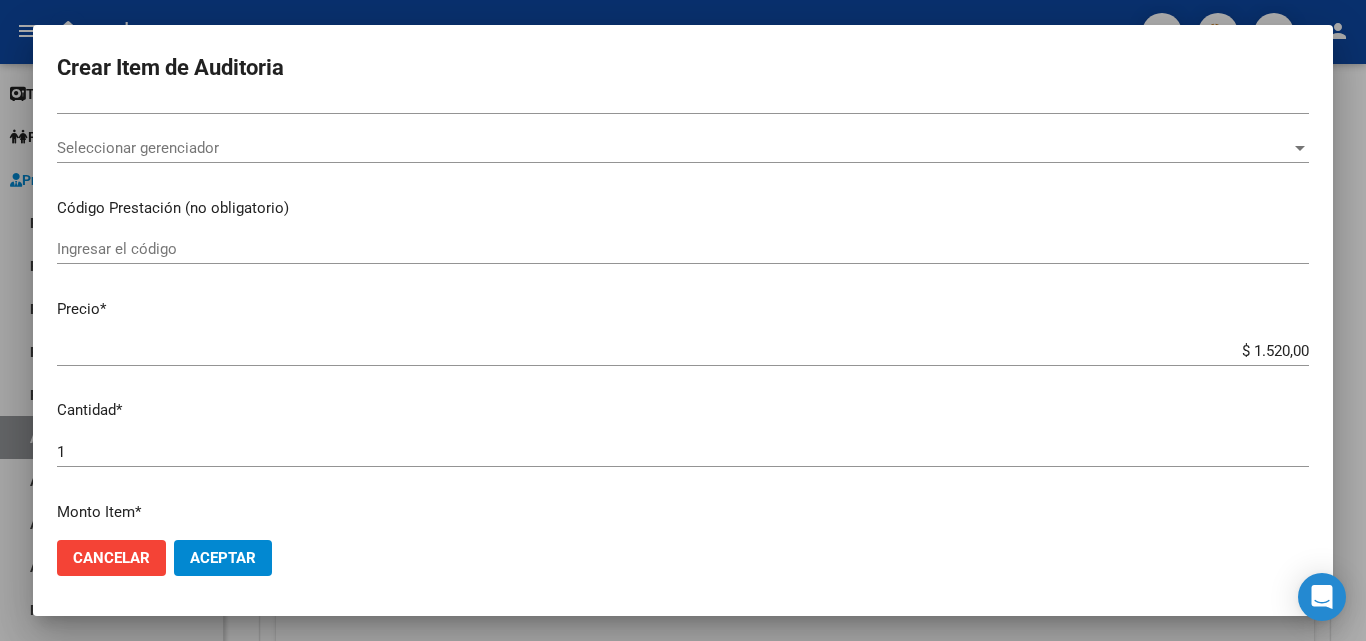 scroll, scrollTop: 400, scrollLeft: 0, axis: vertical 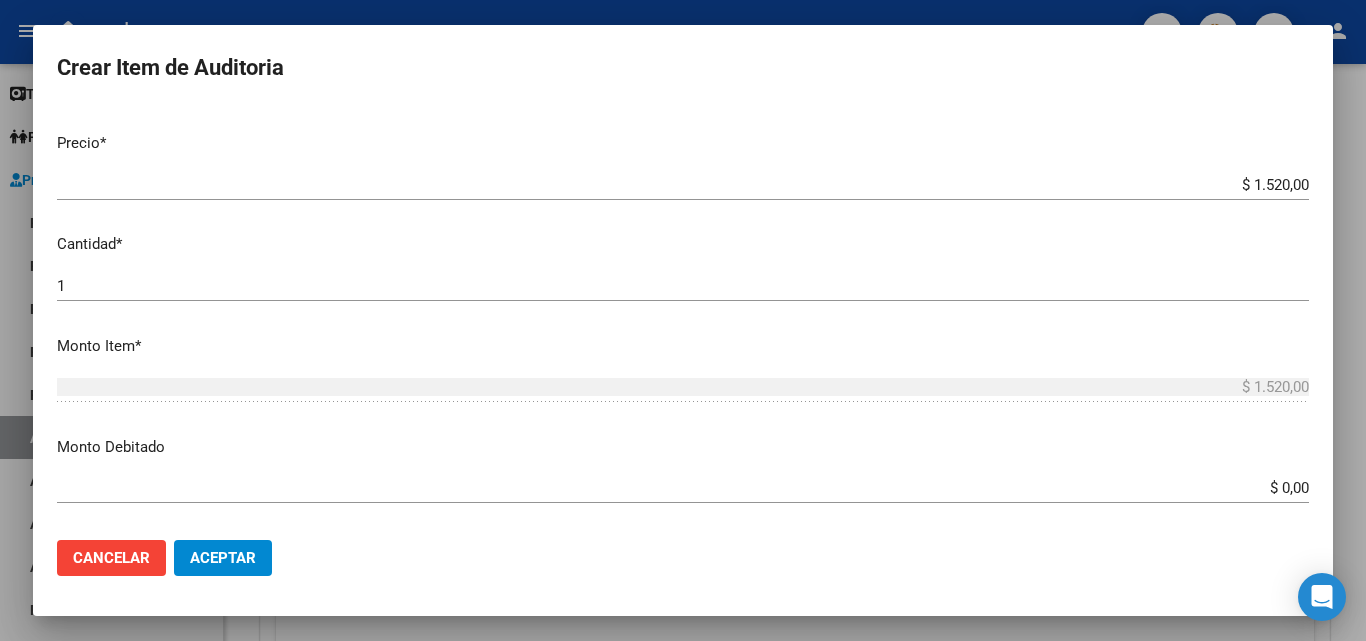 type on "todos" 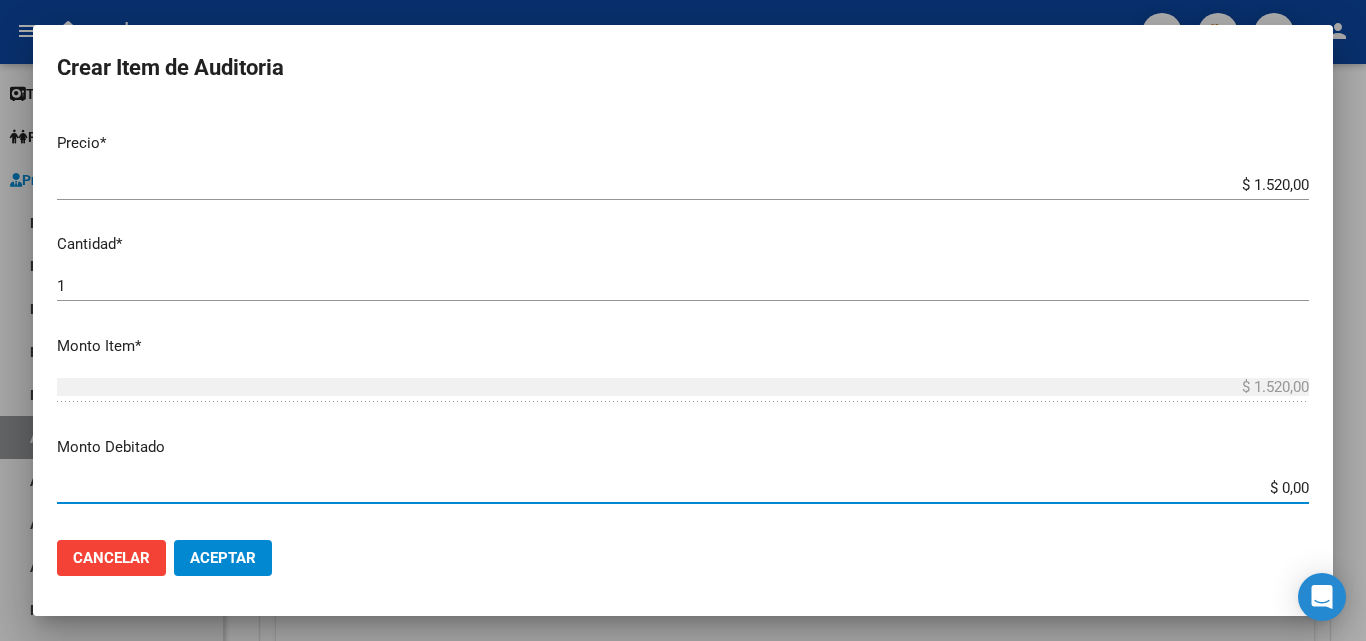 drag, startPoint x: 1279, startPoint y: 482, endPoint x: 1302, endPoint y: 485, distance: 23.194826 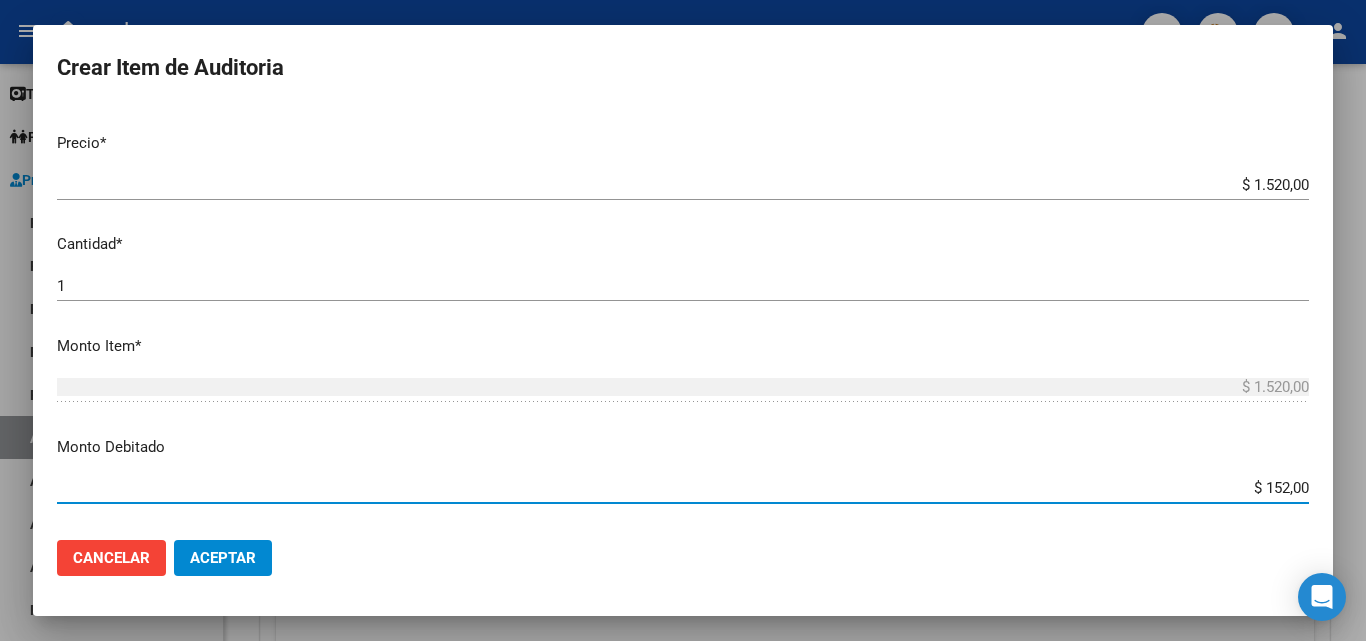 type on "$ 1.520,00" 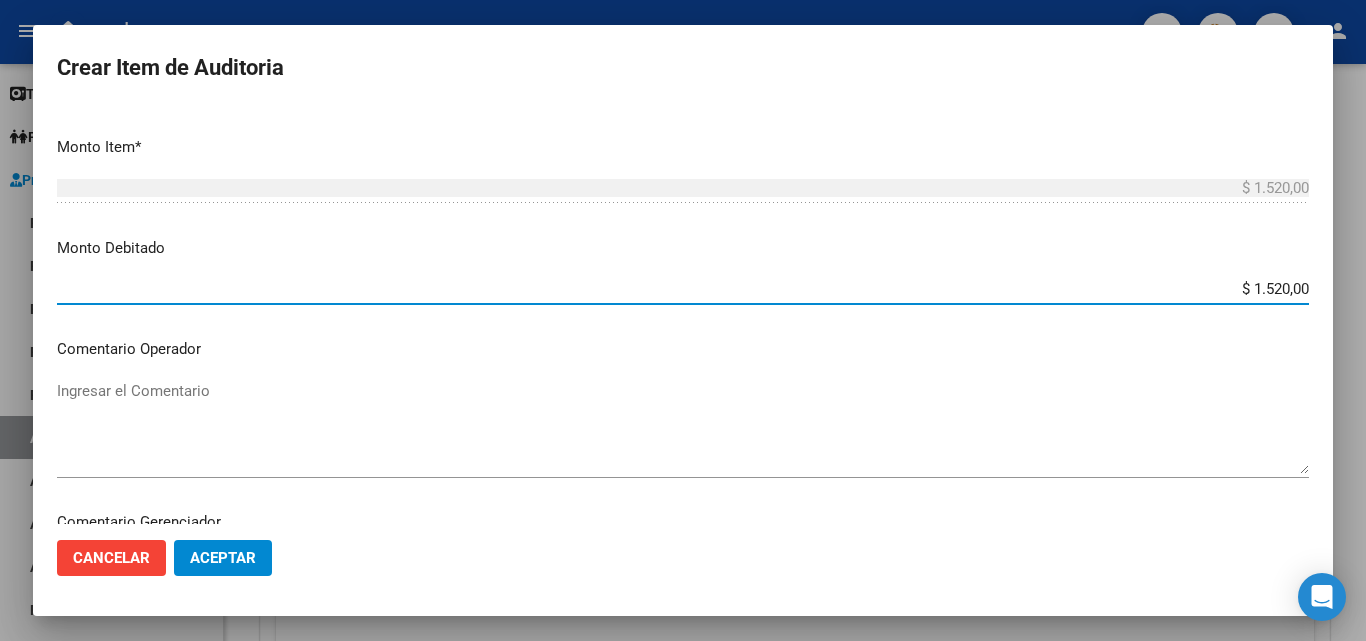scroll, scrollTop: 600, scrollLeft: 0, axis: vertical 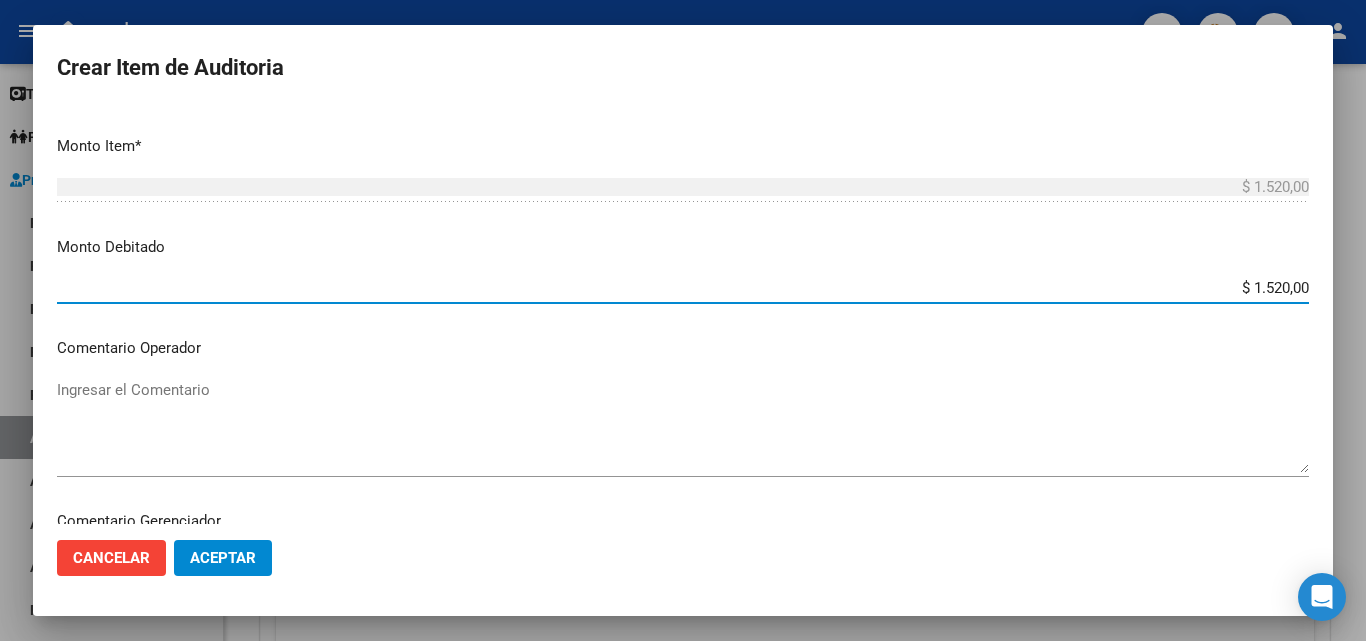 click on "Ingresar el Comentario" at bounding box center [683, 426] 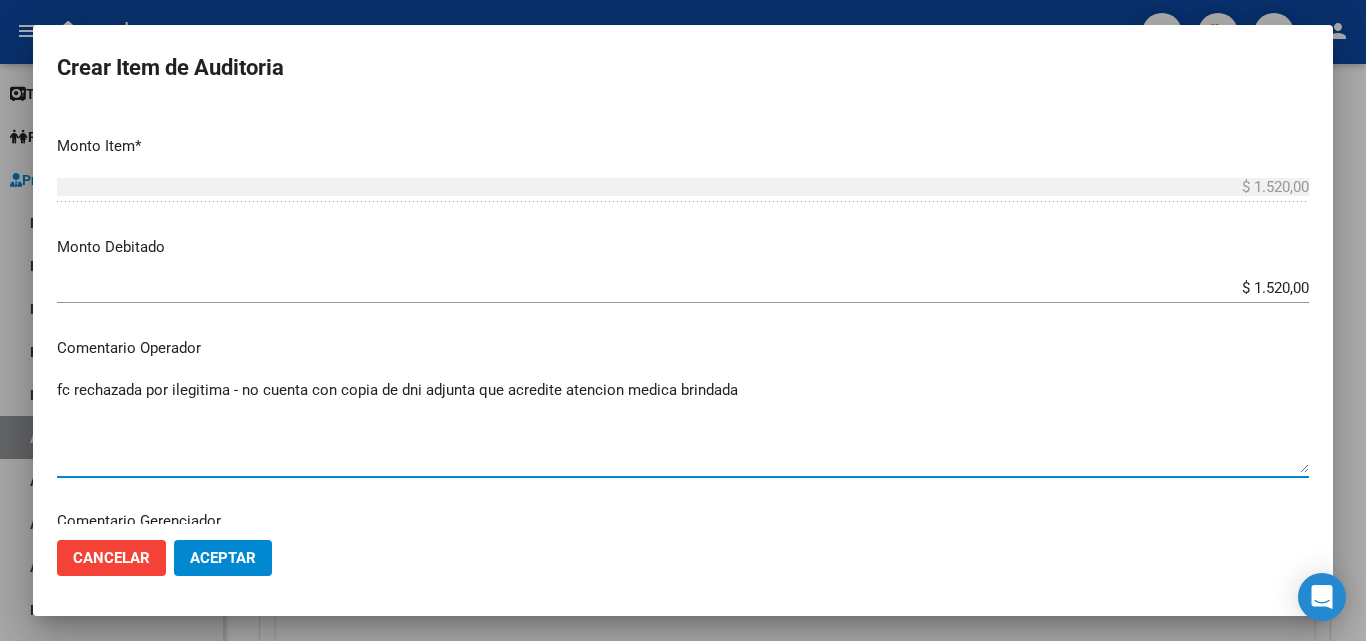 click on "fc rechazada por ilegitima - no cuenta con copia de dni adjunta que acredite atencion medica brindada" at bounding box center (683, 426) 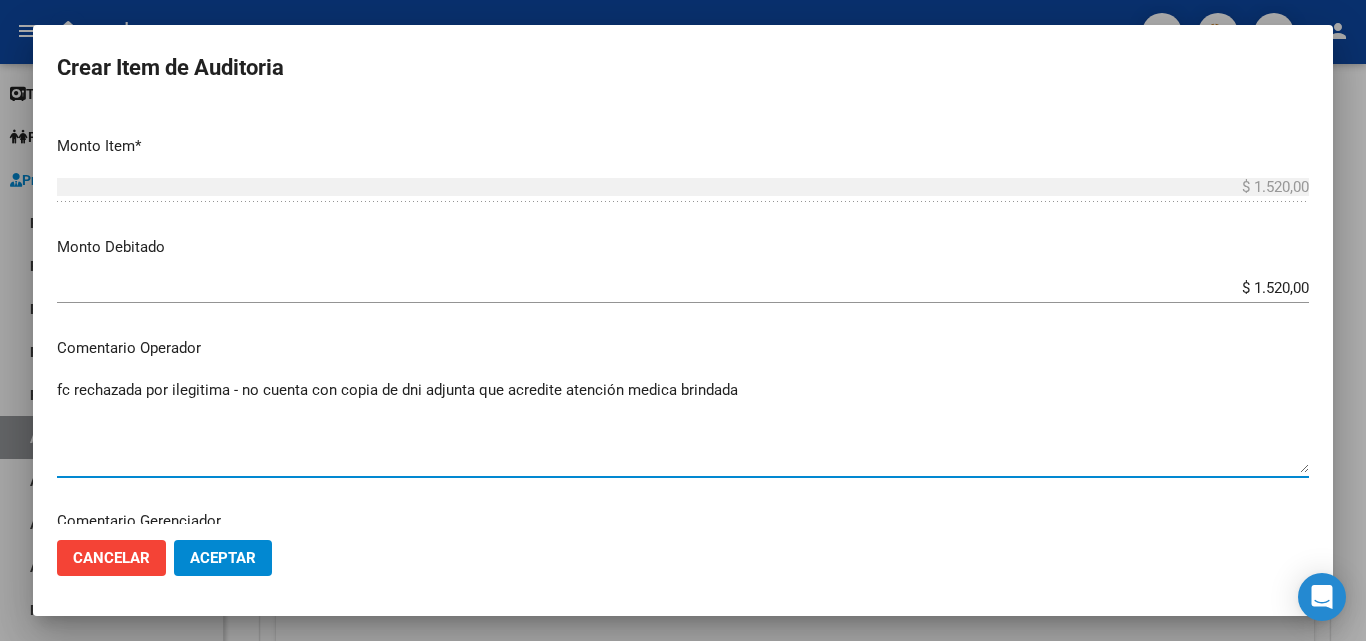 type on "fc rechazada por ilegitima - no cuenta con copia de dni adjunta que acredite atención medica brindada" 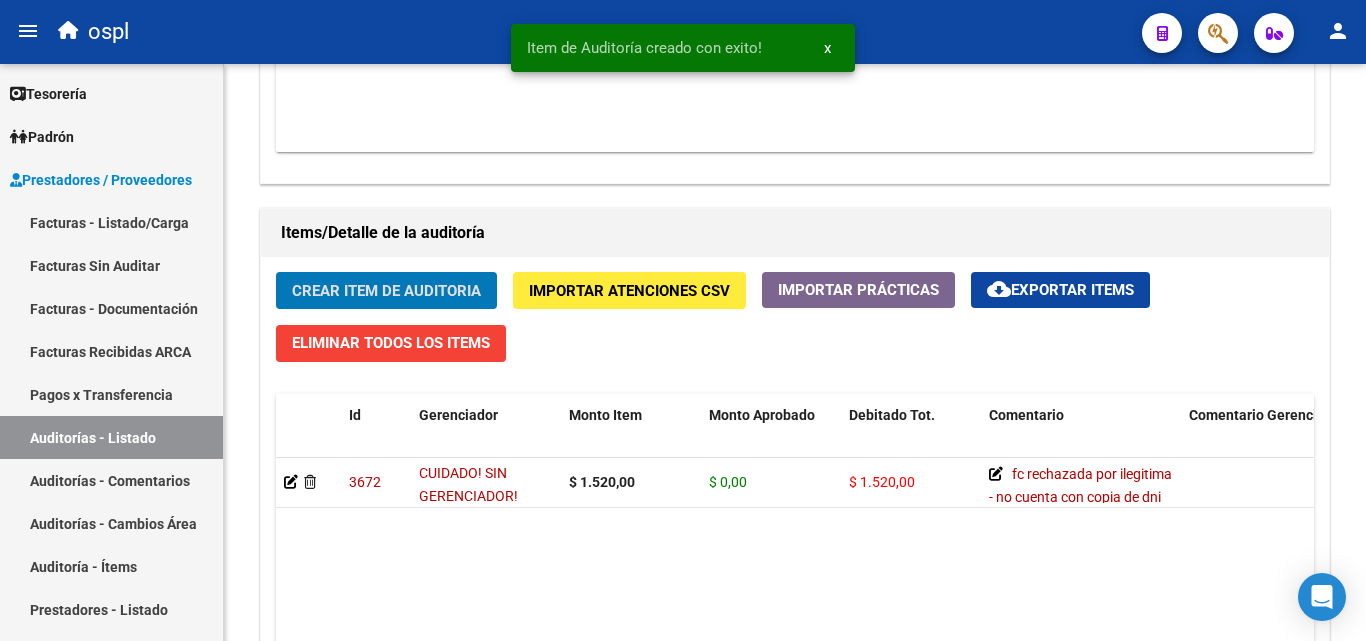 scroll, scrollTop: 1301, scrollLeft: 0, axis: vertical 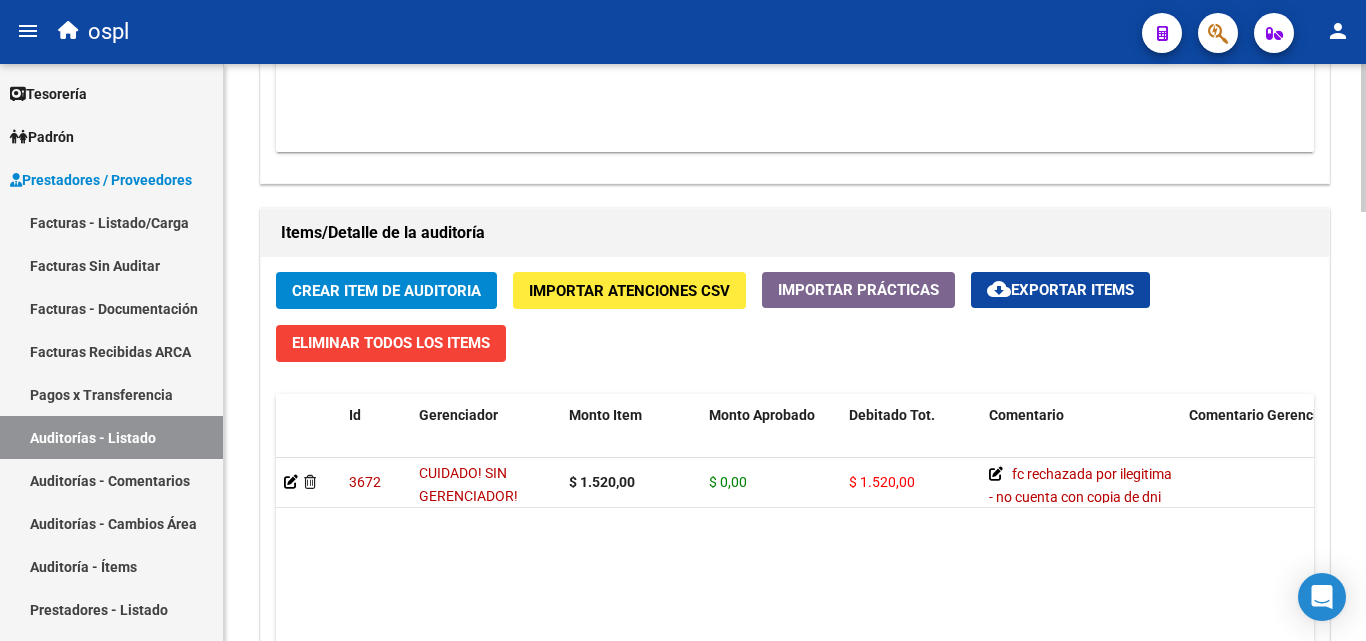 click on "Agregar Comprobante cloud_download  Exportar Comprobantes  ID CAE Facturado x Orden De Razon Social CPBT Monto Fecha Cpbt Fecha Recibido Doc Respaldatoria Expte. Interno Creado Usuario $ 1.520,00 28300 MUNICIPALIDAD DE TIGRE  Factura C: 3 - 198569  $ 1.520,00 05/05/2025 15/05/2025 15/05/2025 Maria Garcete - mesadeentrada@o-s-p-l.org" 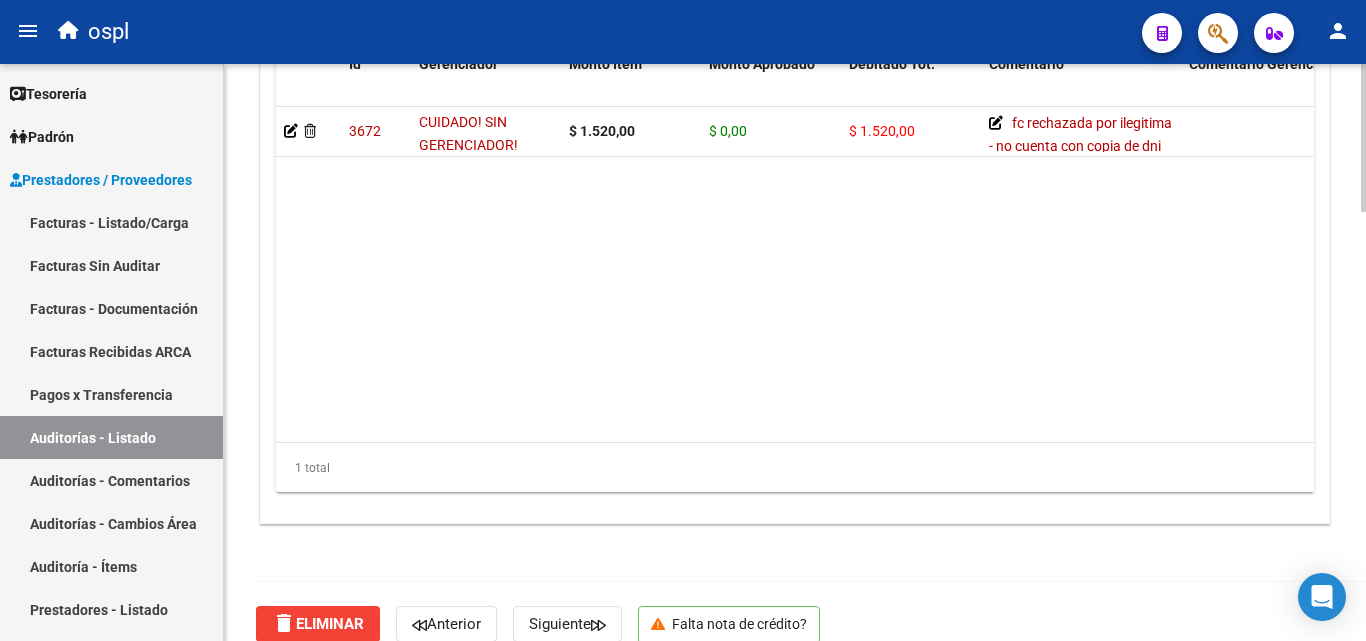 scroll, scrollTop: 1677, scrollLeft: 0, axis: vertical 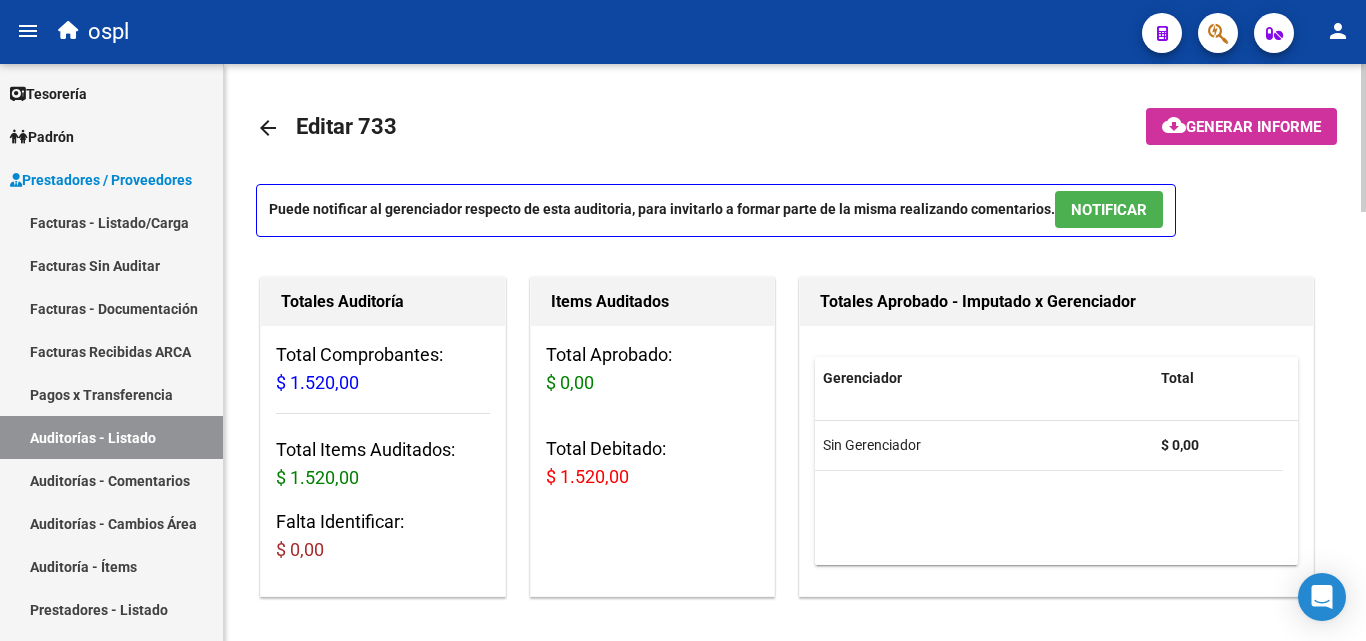 click on "Puede notificar al gerenciador respecto de esta auditoria, para invitarlo a formar parte de la misma realizando comentarios.  NOTIFICAR" at bounding box center (716, 210) 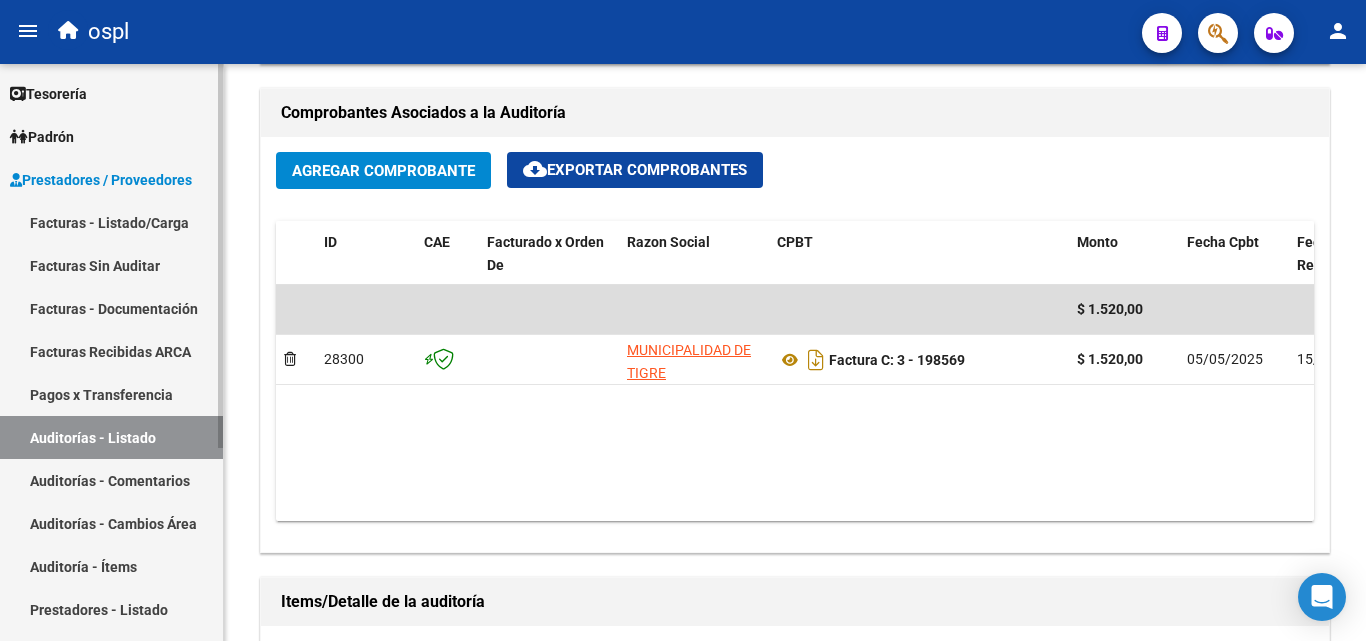 scroll, scrollTop: 800, scrollLeft: 0, axis: vertical 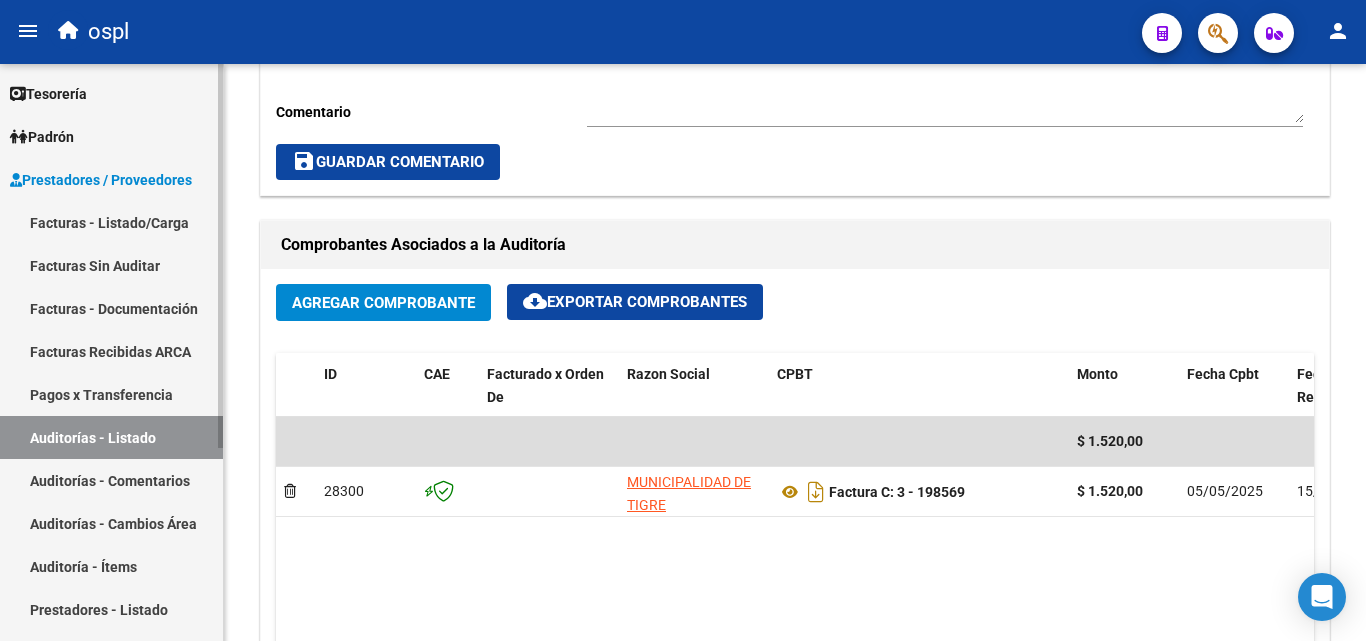 click on "Prestadores / Proveedores" at bounding box center [111, 179] 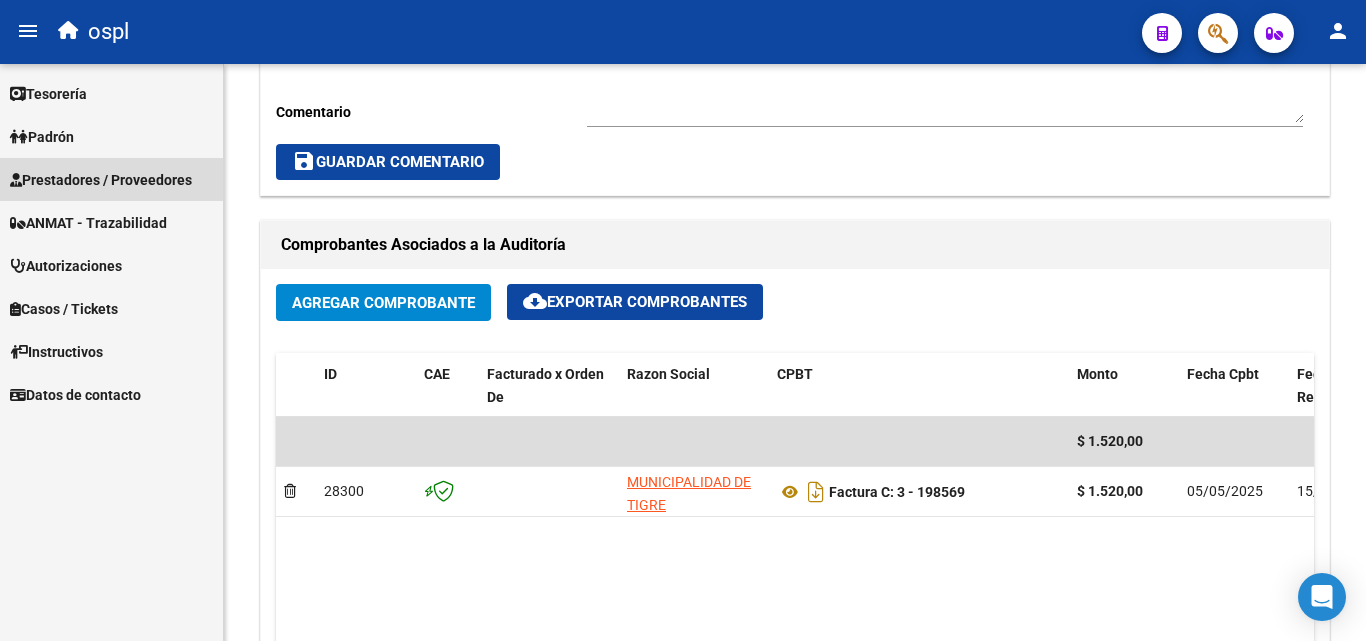 click on "Prestadores / Proveedores" at bounding box center [101, 180] 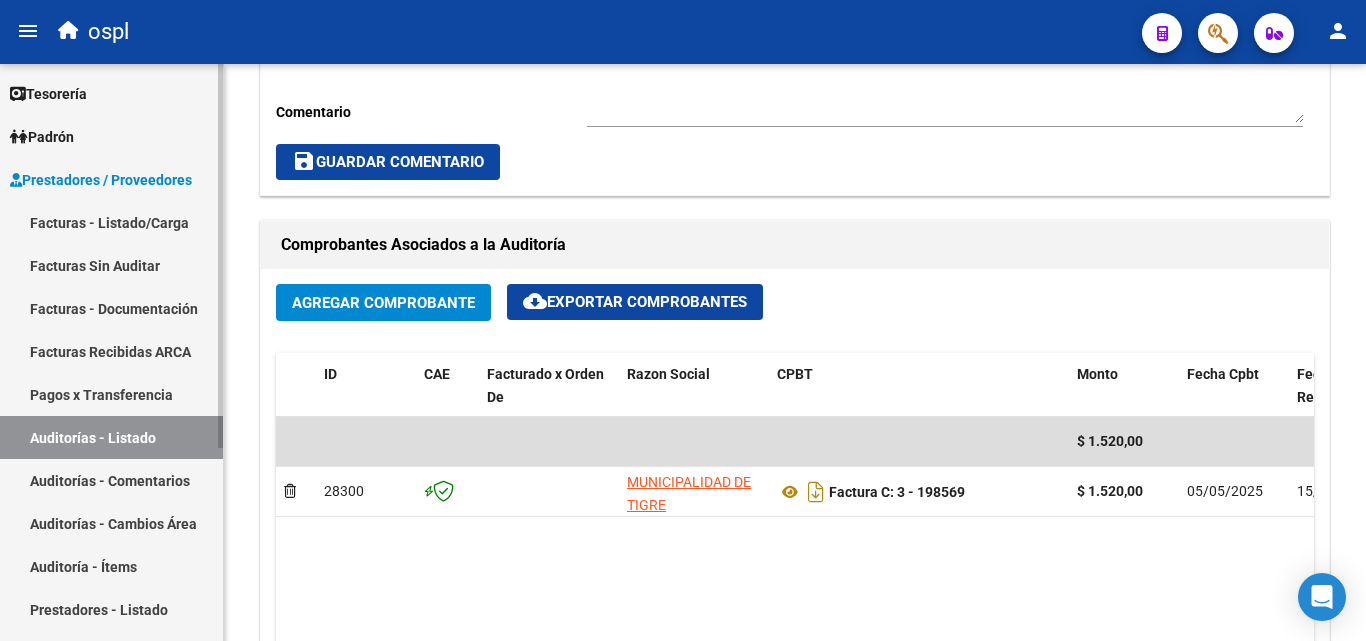 click on "Facturas - Listado/Carga" at bounding box center (111, 222) 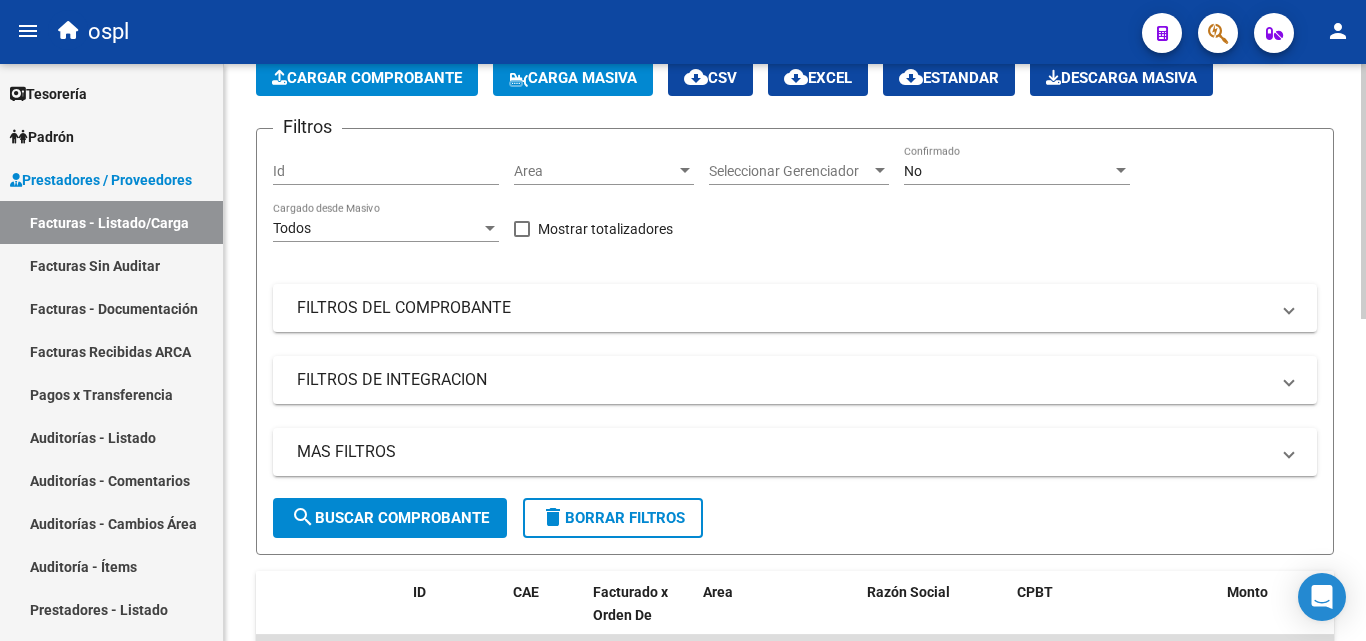 scroll, scrollTop: 26, scrollLeft: 0, axis: vertical 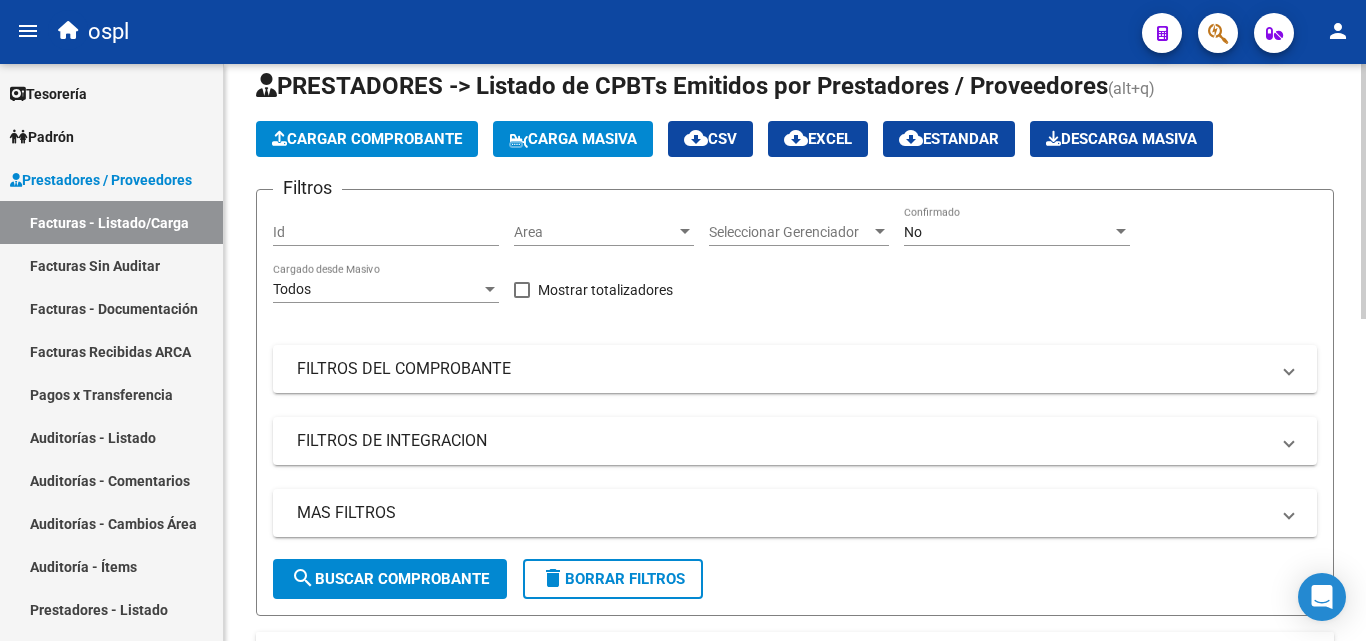 click on "Area" at bounding box center [595, 232] 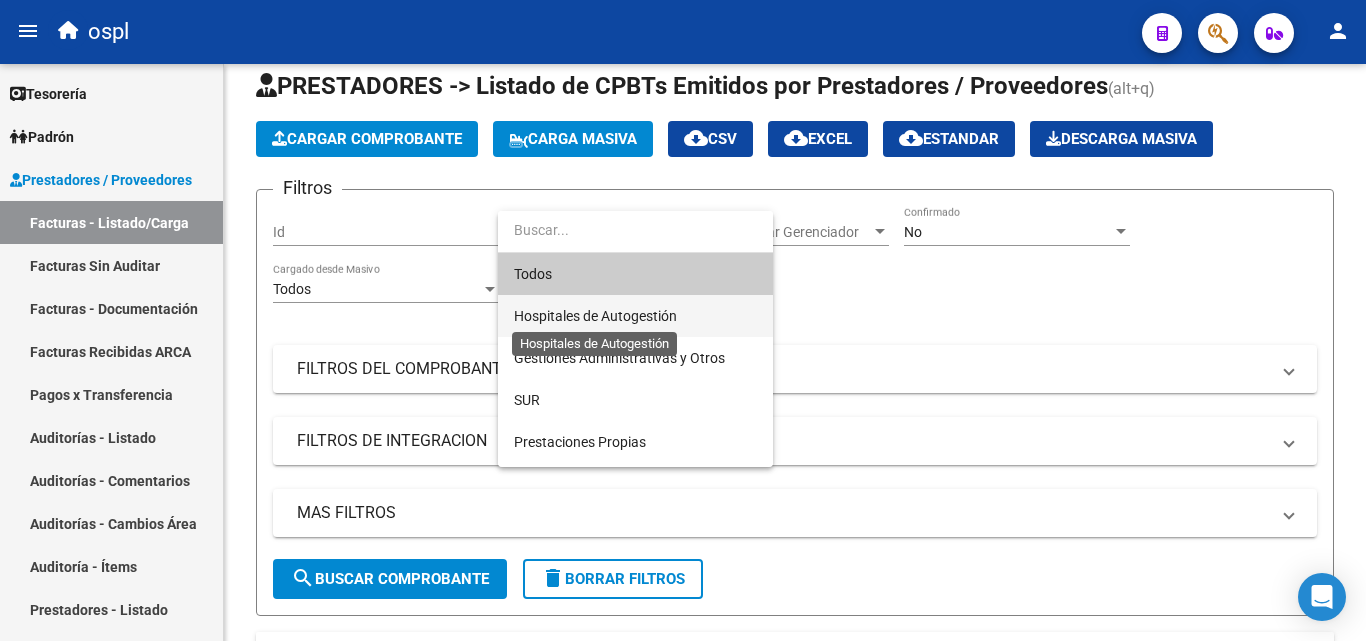 click on "Hospitales de Autogestión" at bounding box center (595, 316) 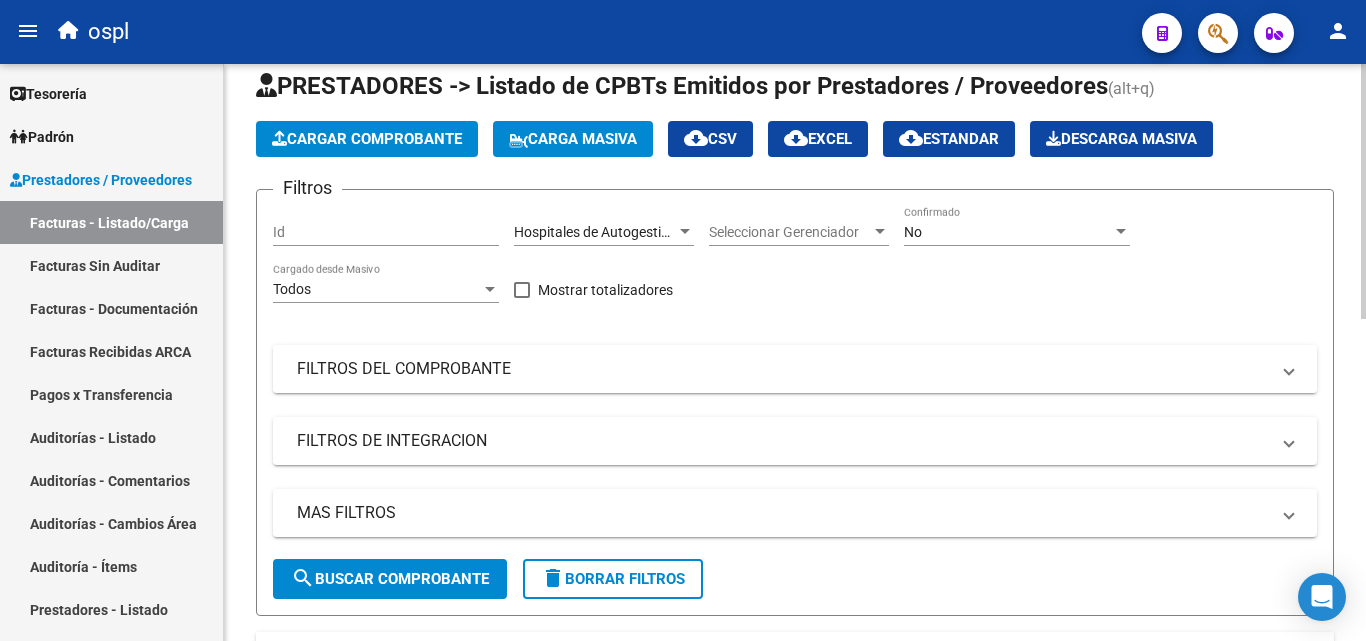 click on "FILTROS DEL COMPROBANTE" at bounding box center [783, 369] 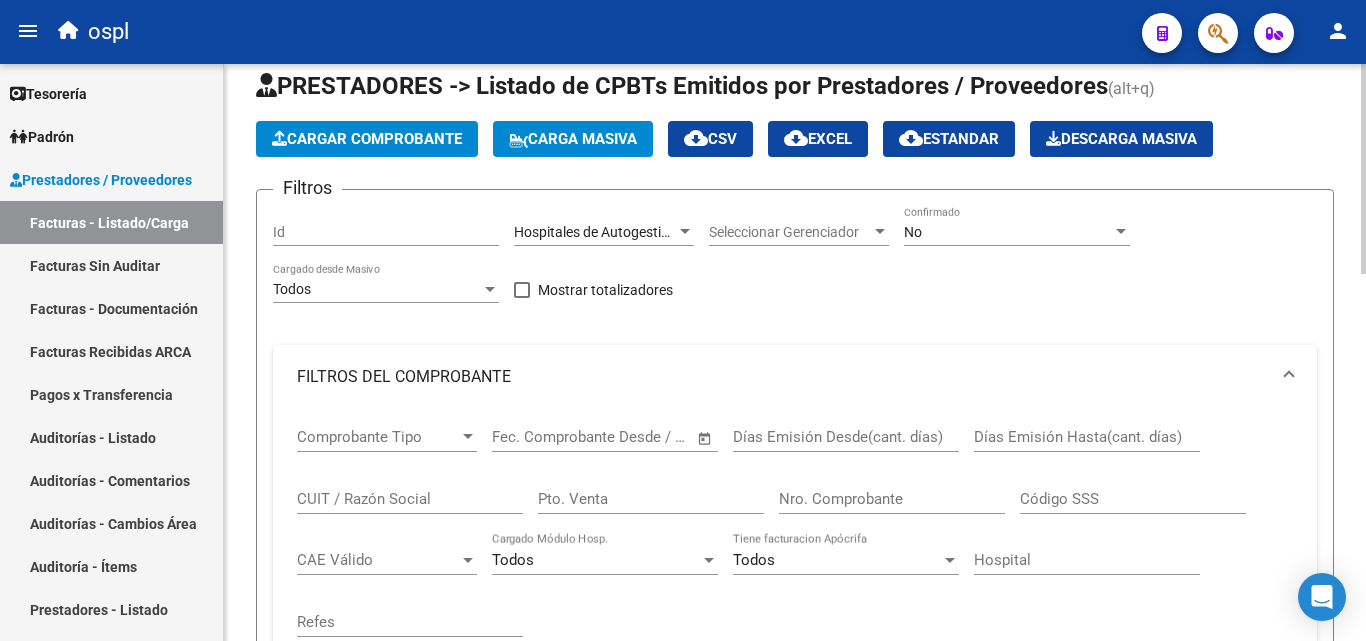 click 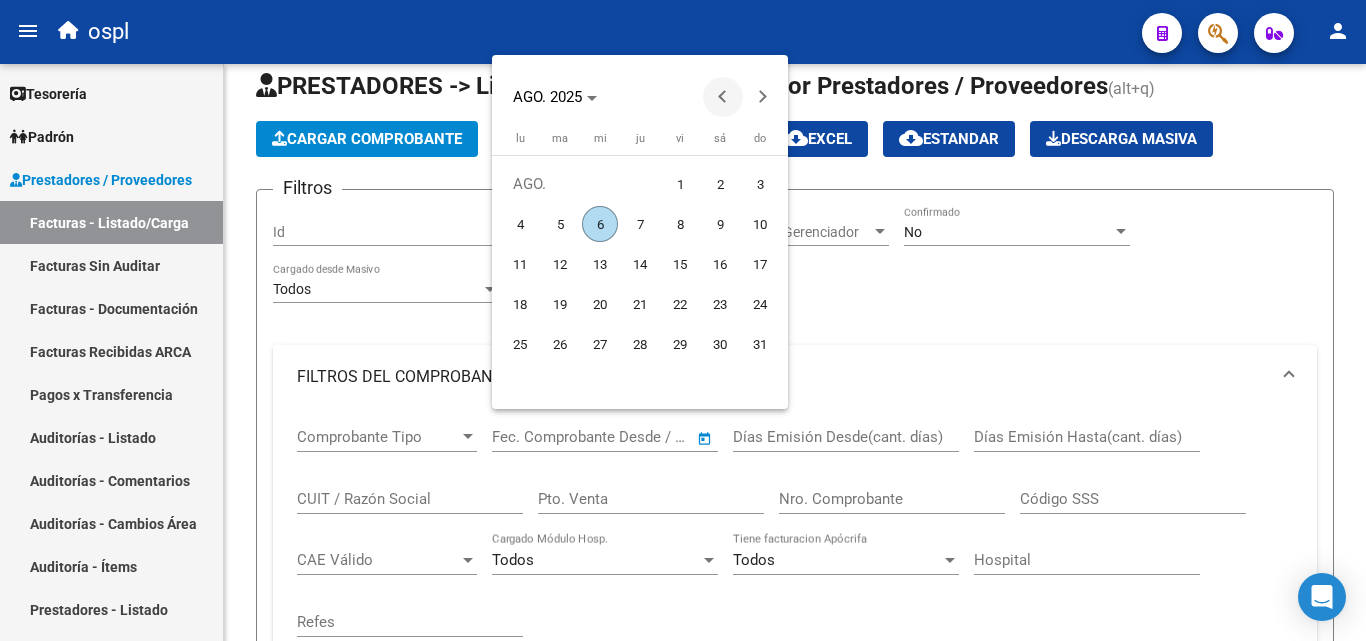 click at bounding box center (723, 97) 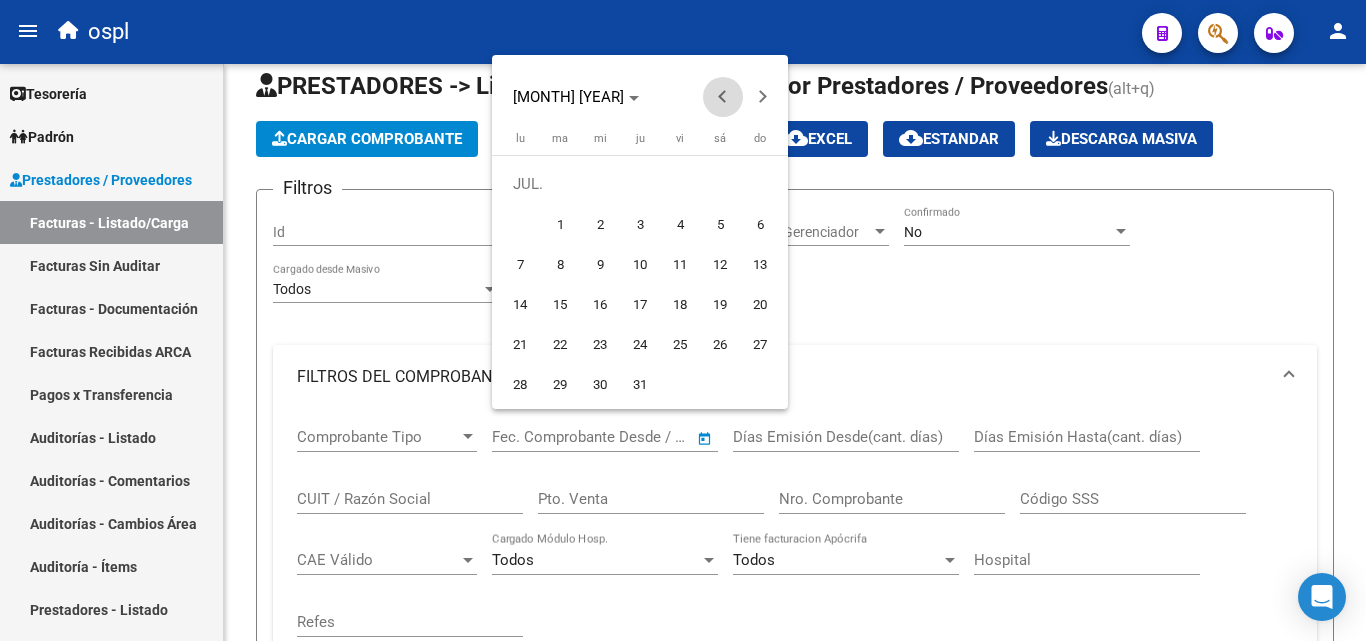 click at bounding box center (723, 97) 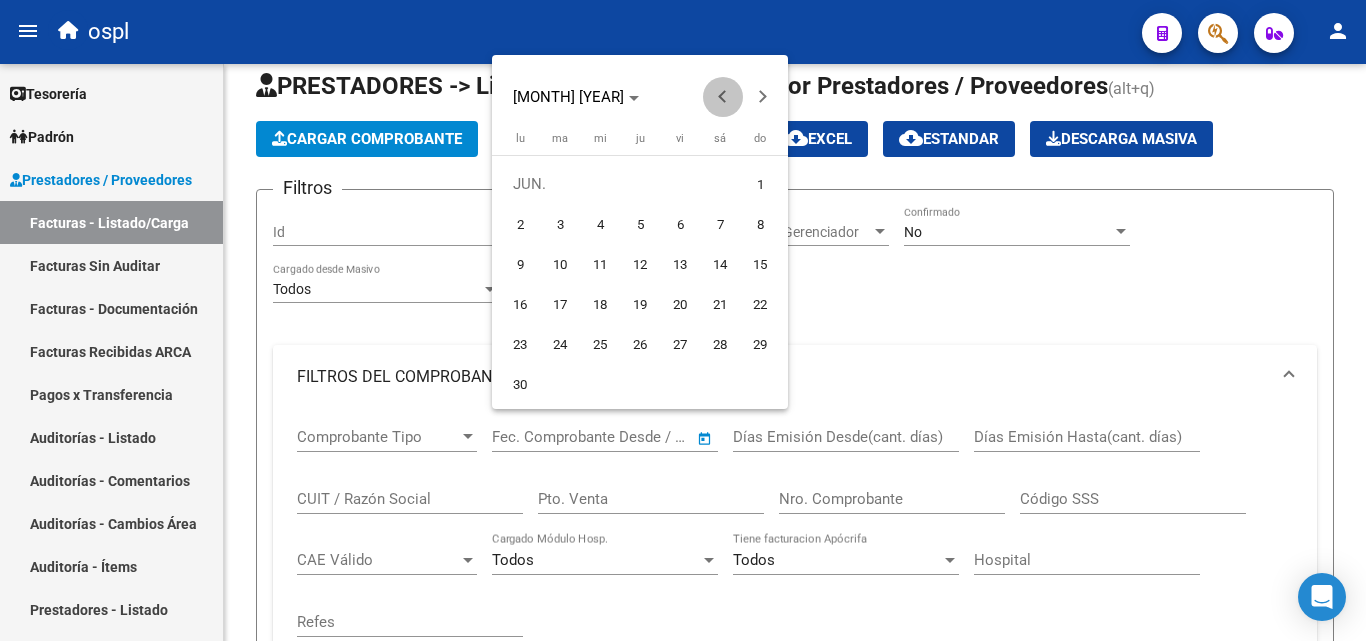 click at bounding box center [723, 97] 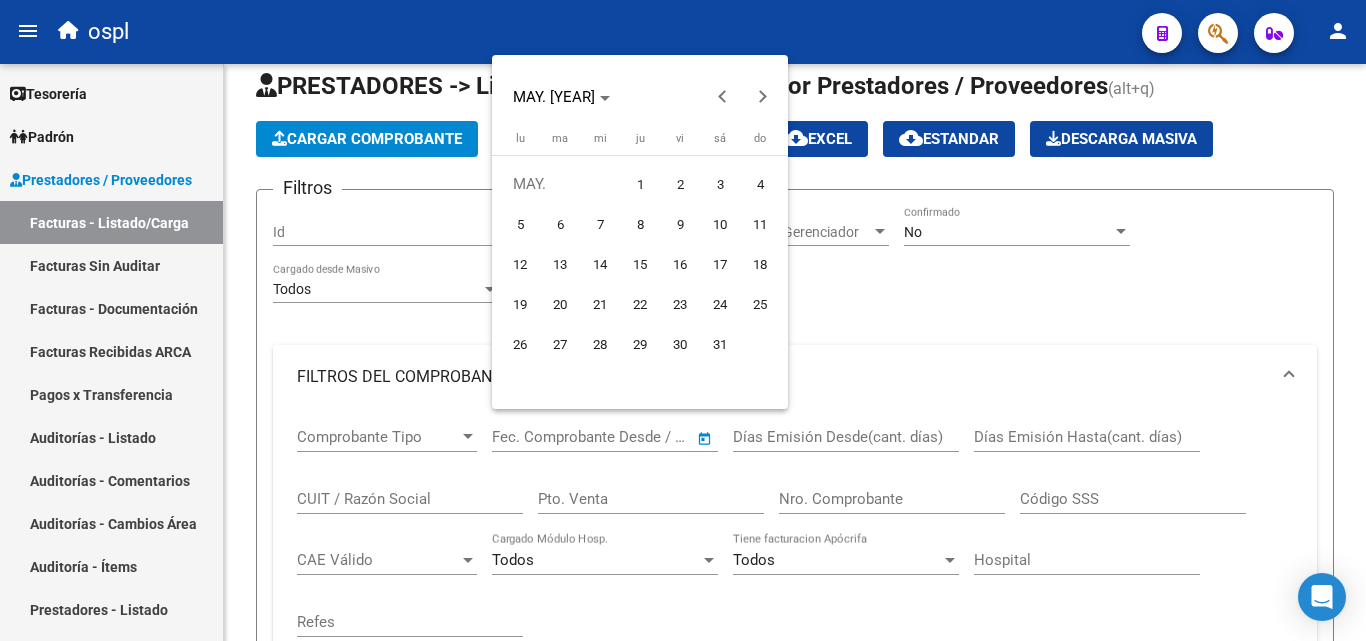 click on "1" at bounding box center [640, 184] 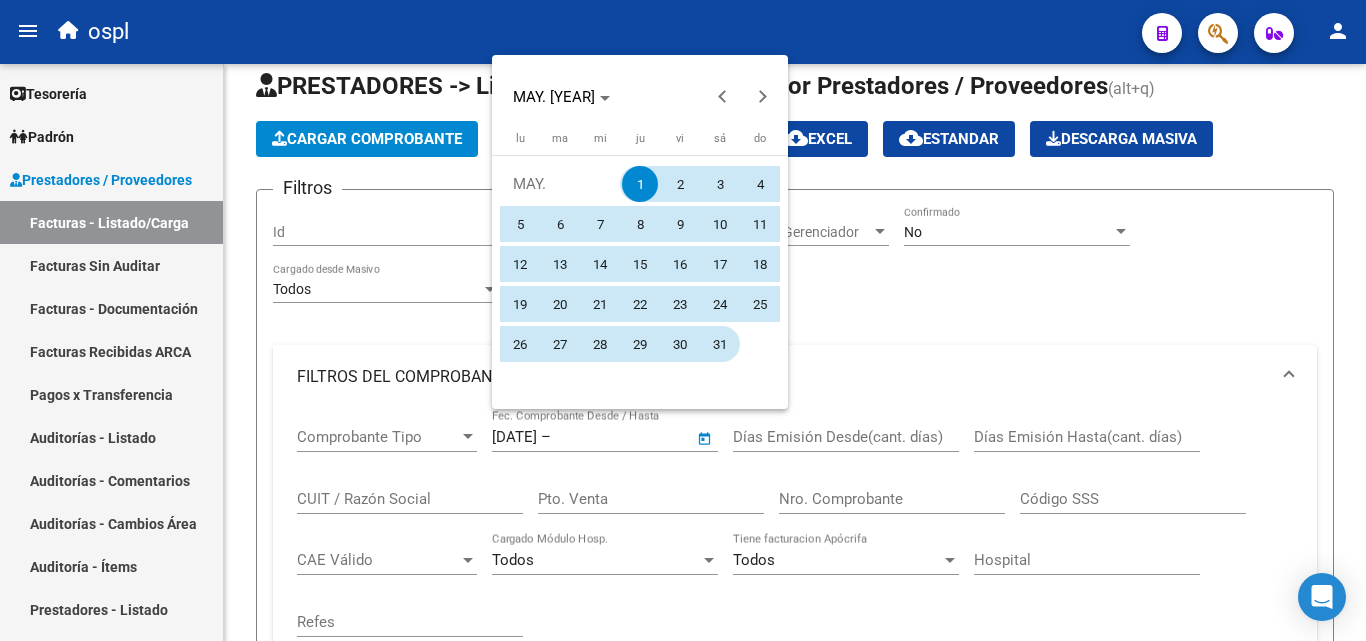 click on "31" at bounding box center [720, 344] 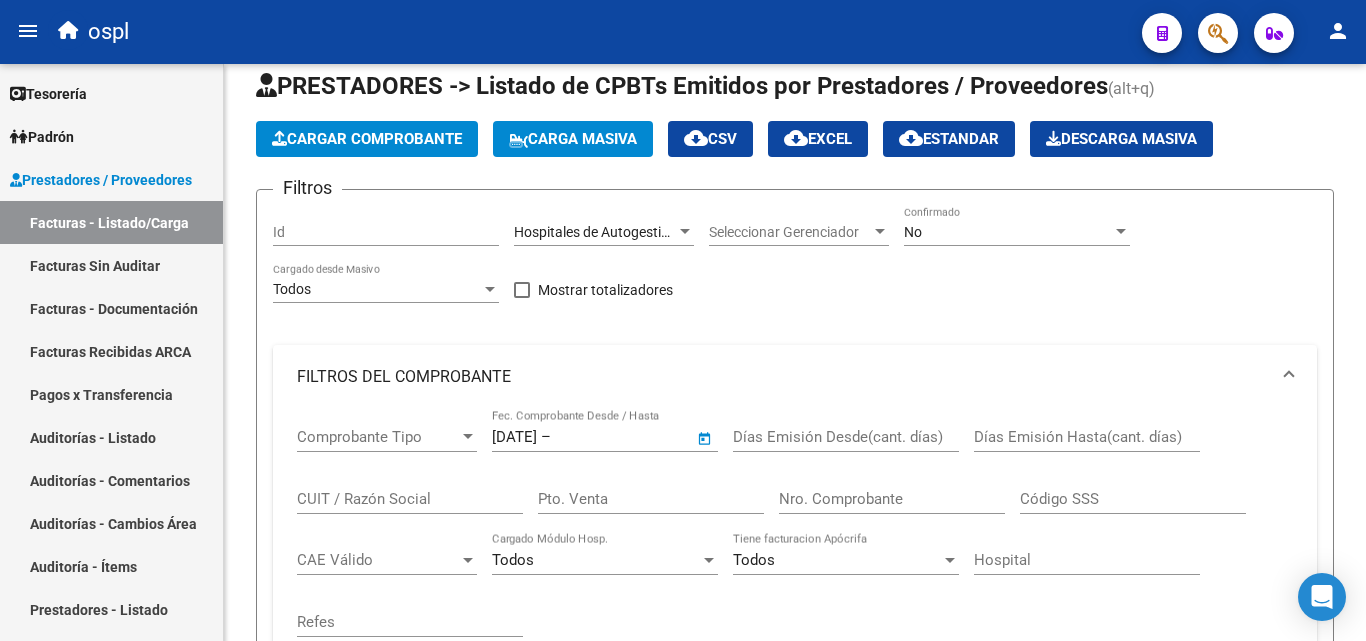 type on "31/5/2025" 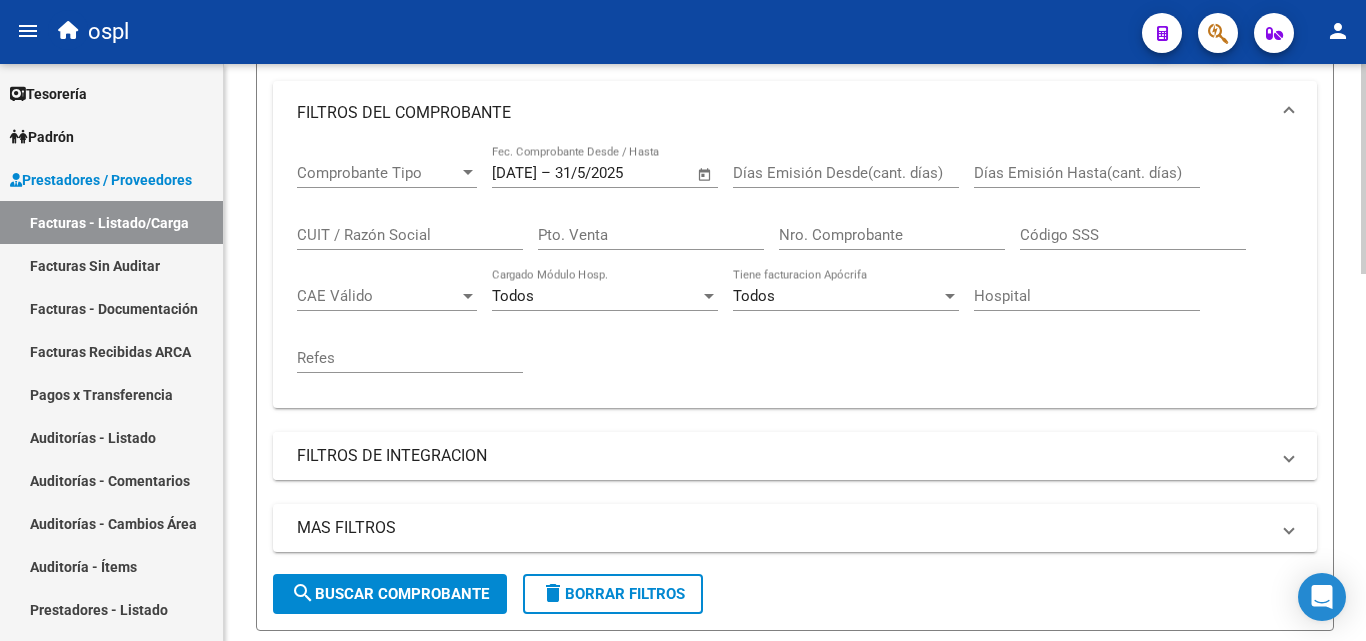 scroll, scrollTop: 326, scrollLeft: 0, axis: vertical 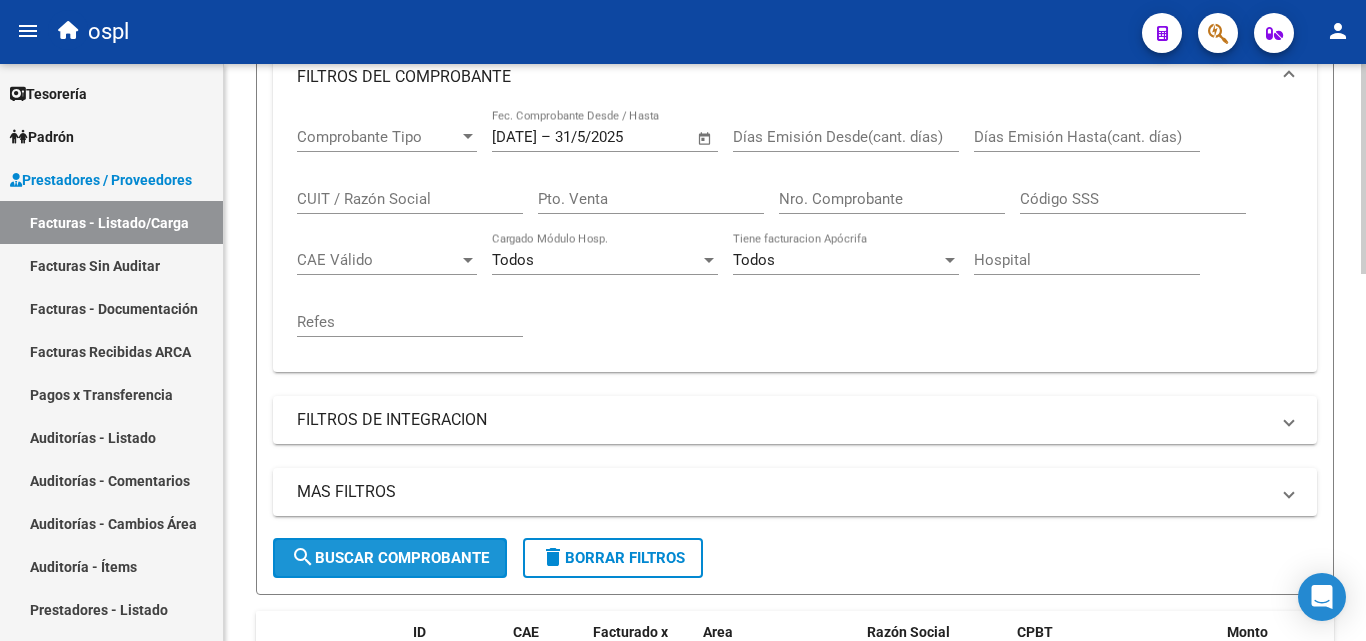 click on "search  Buscar Comprobante" 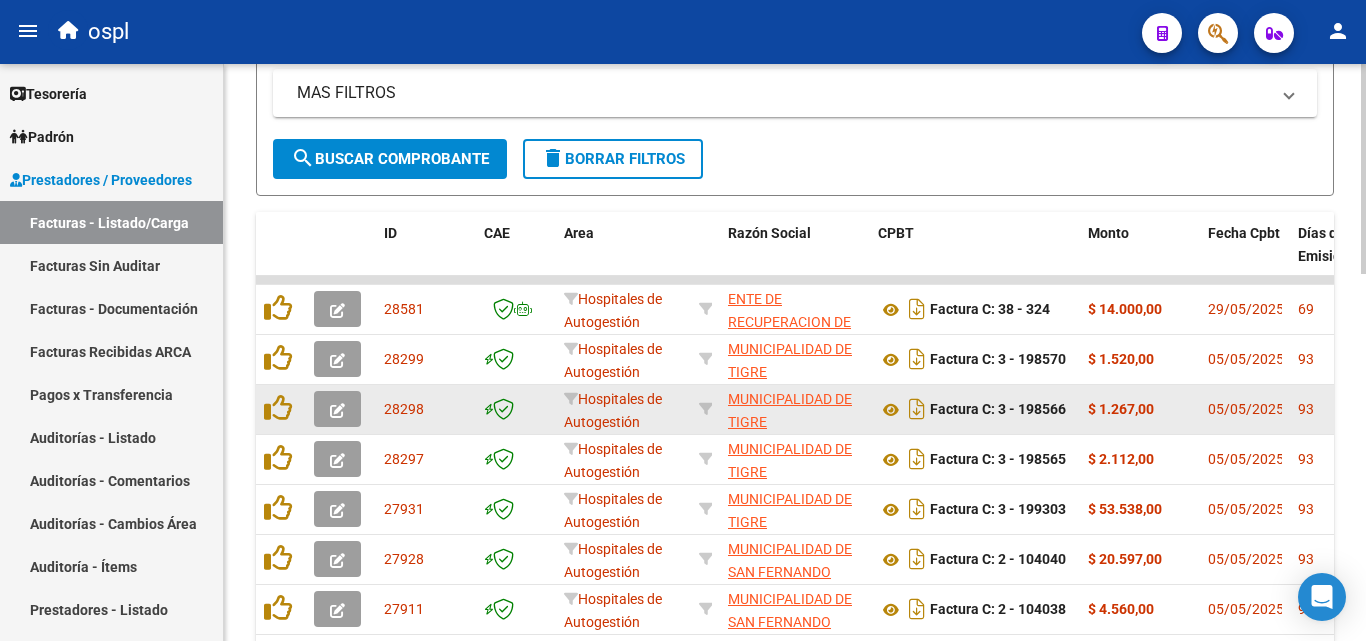 scroll, scrollTop: 726, scrollLeft: 0, axis: vertical 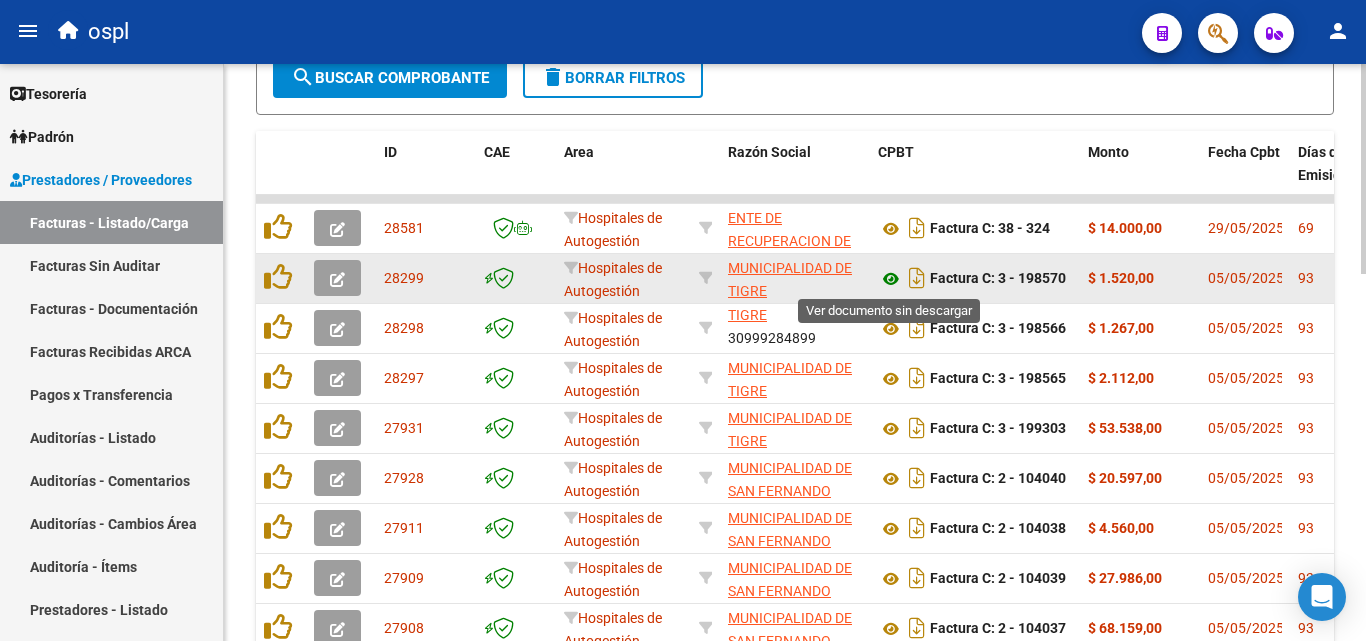 click 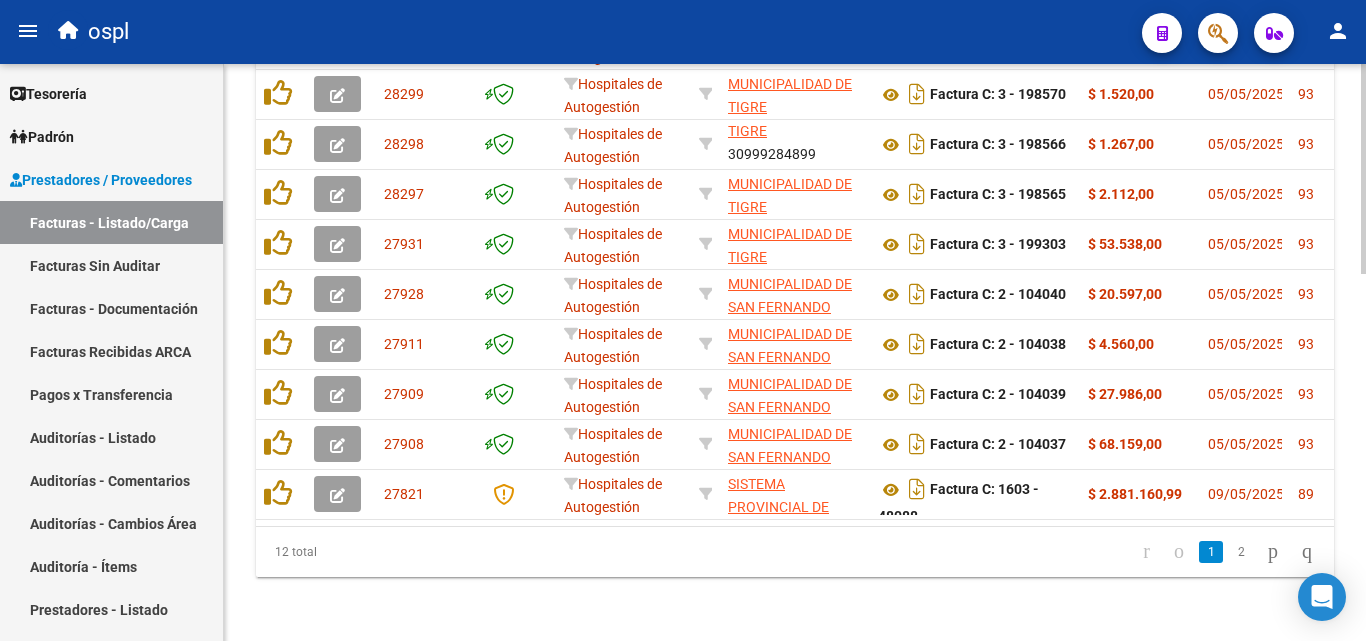 scroll, scrollTop: 1006, scrollLeft: 0, axis: vertical 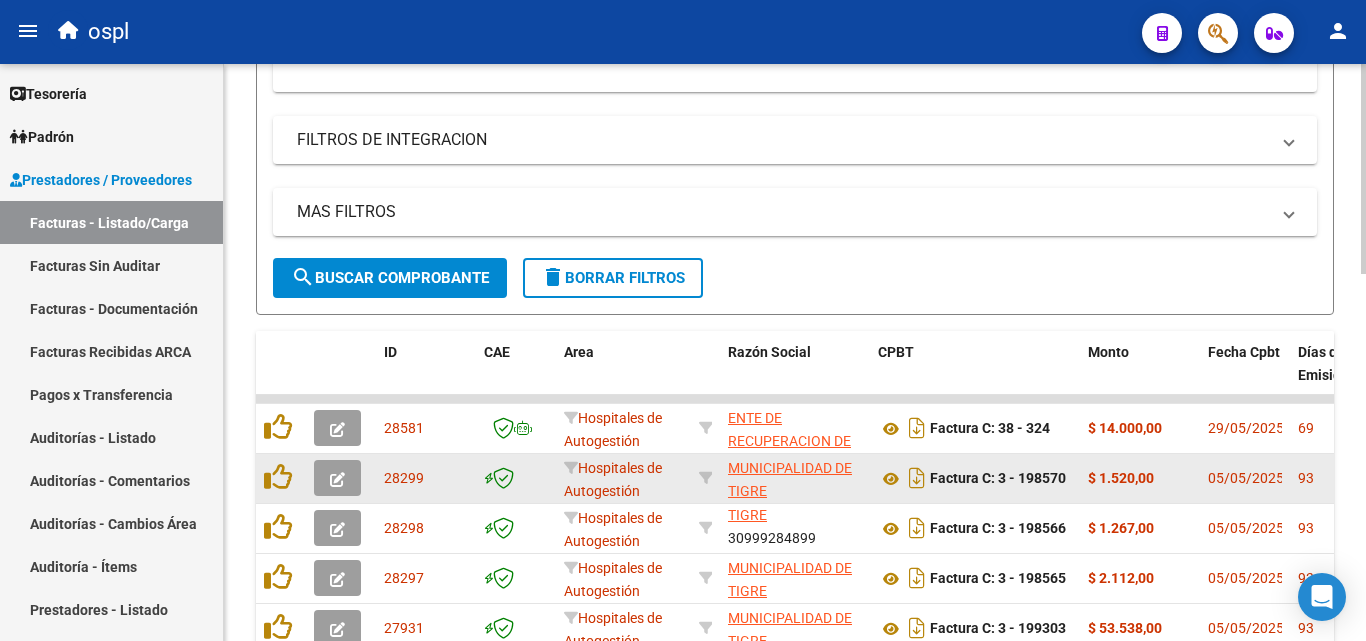 click 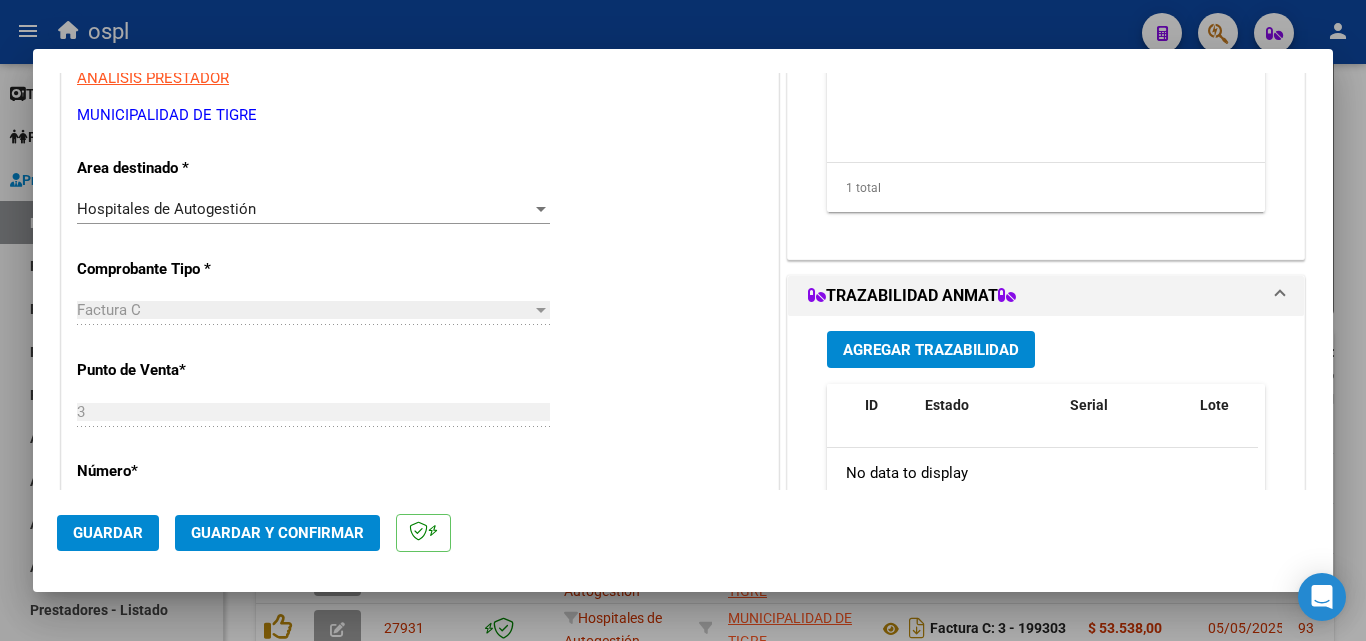 scroll, scrollTop: 400, scrollLeft: 0, axis: vertical 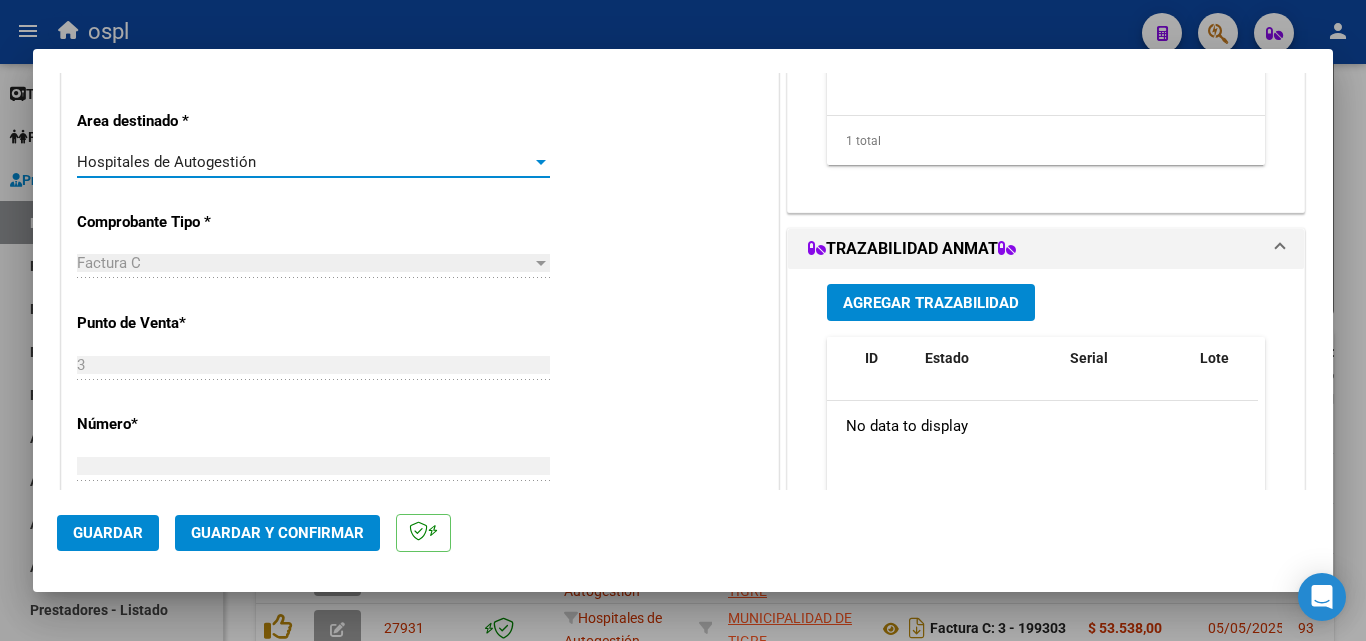 click on "Hospitales de Autogestión" at bounding box center [304, 162] 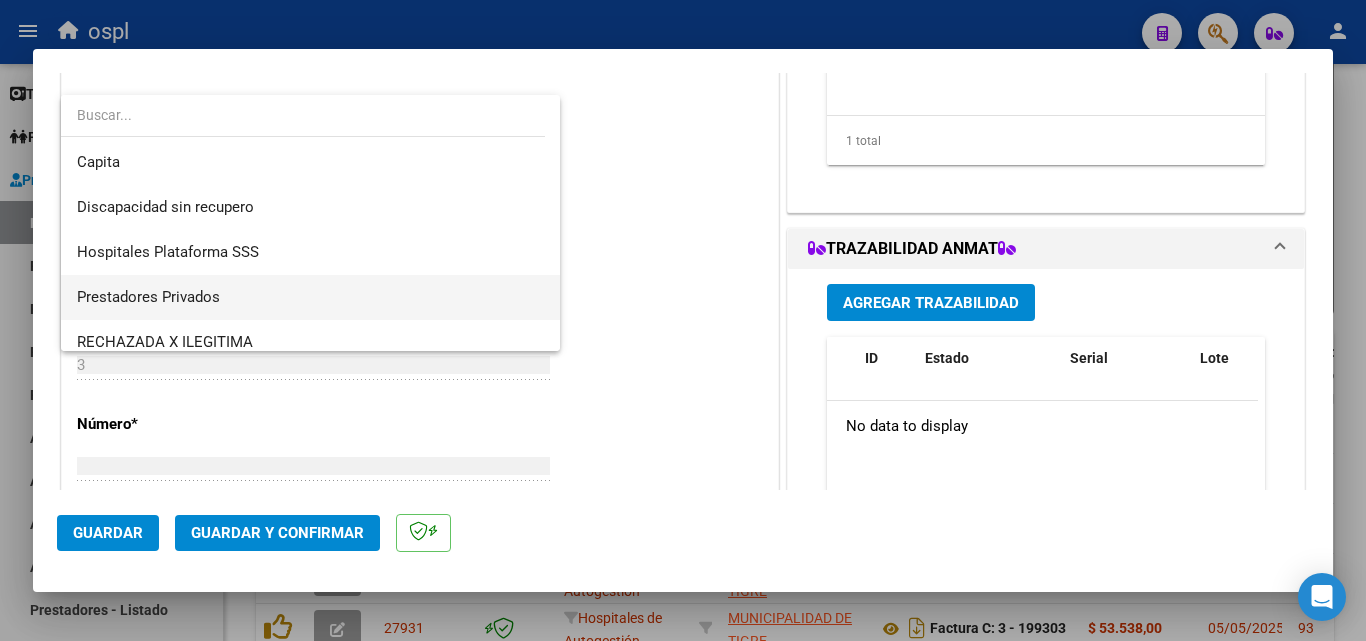 scroll, scrollTop: 284, scrollLeft: 0, axis: vertical 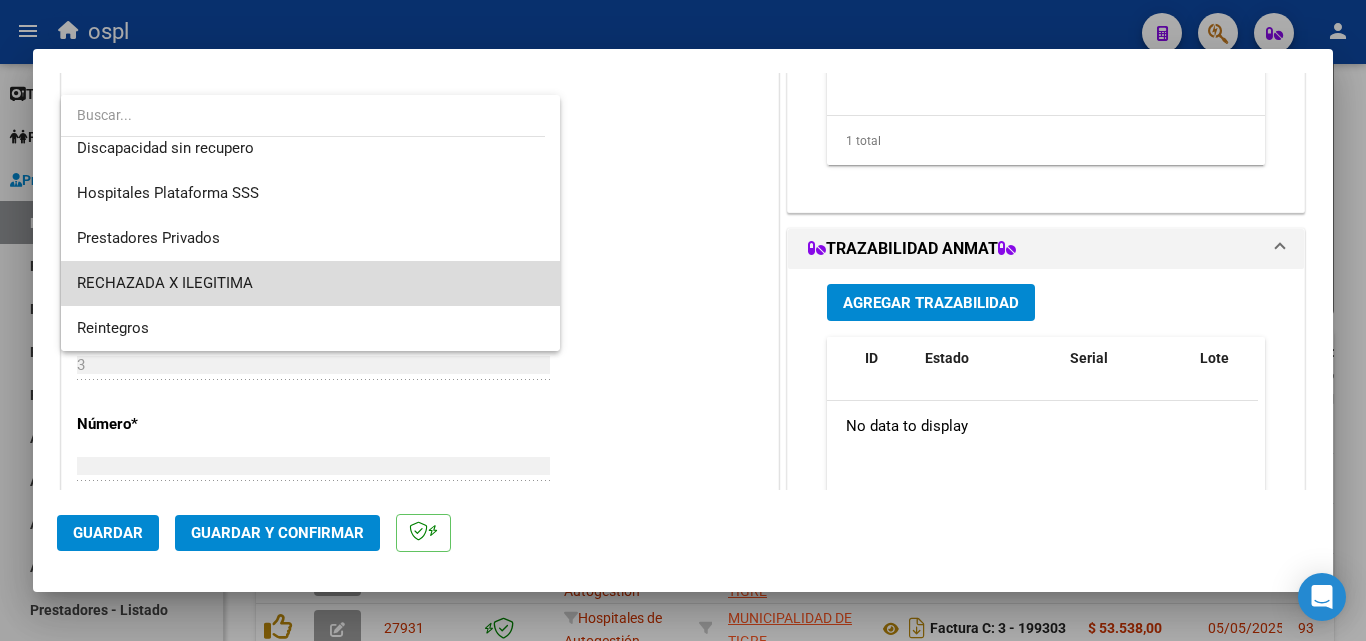 click on "RECHAZADA X ILEGITIMA" at bounding box center (310, 283) 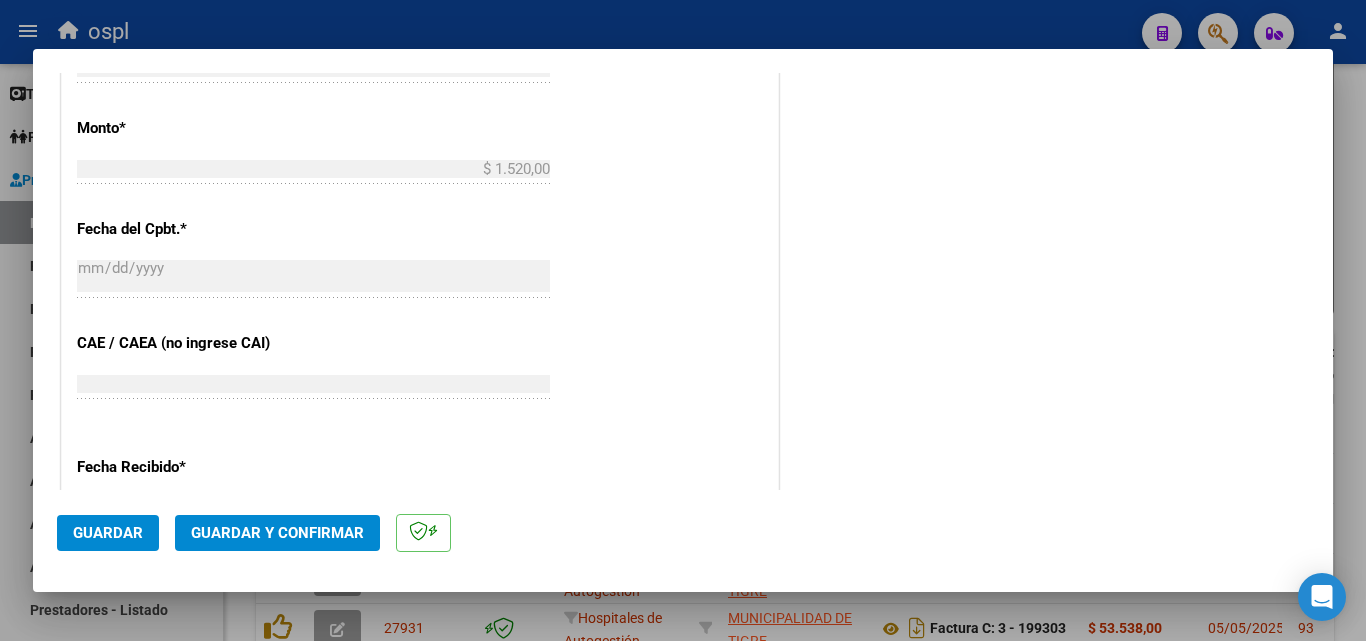 scroll, scrollTop: 900, scrollLeft: 0, axis: vertical 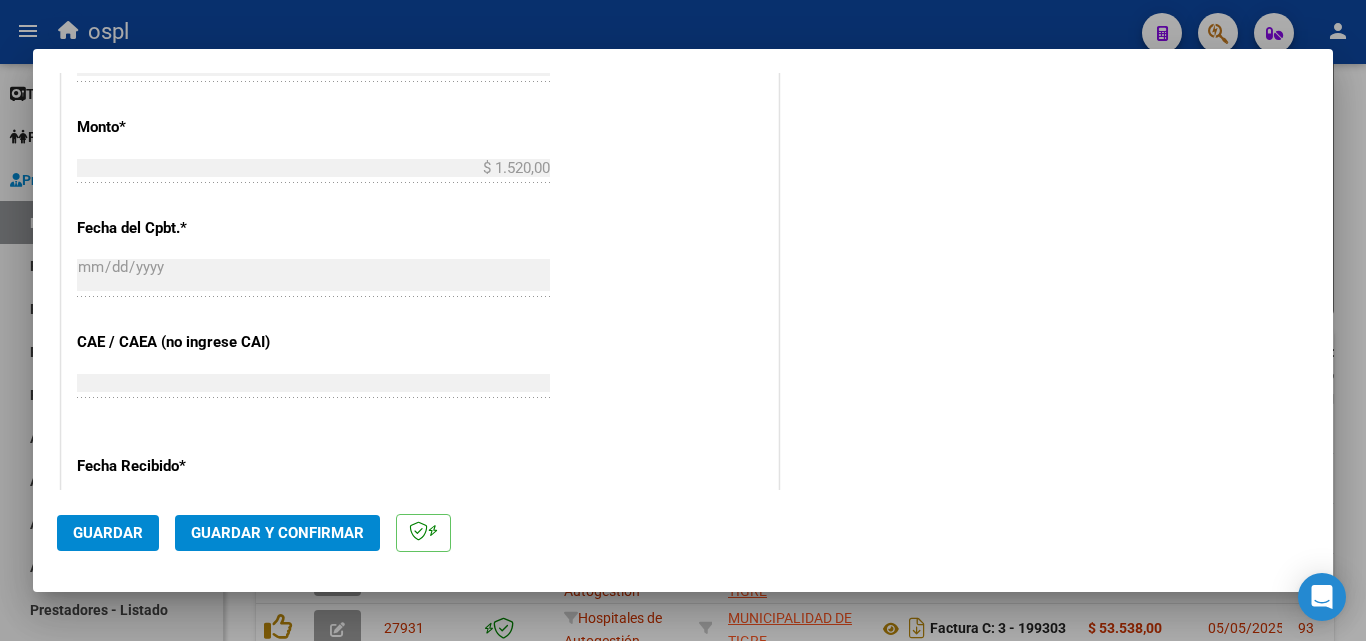 click on "Guardar y Confirmar" 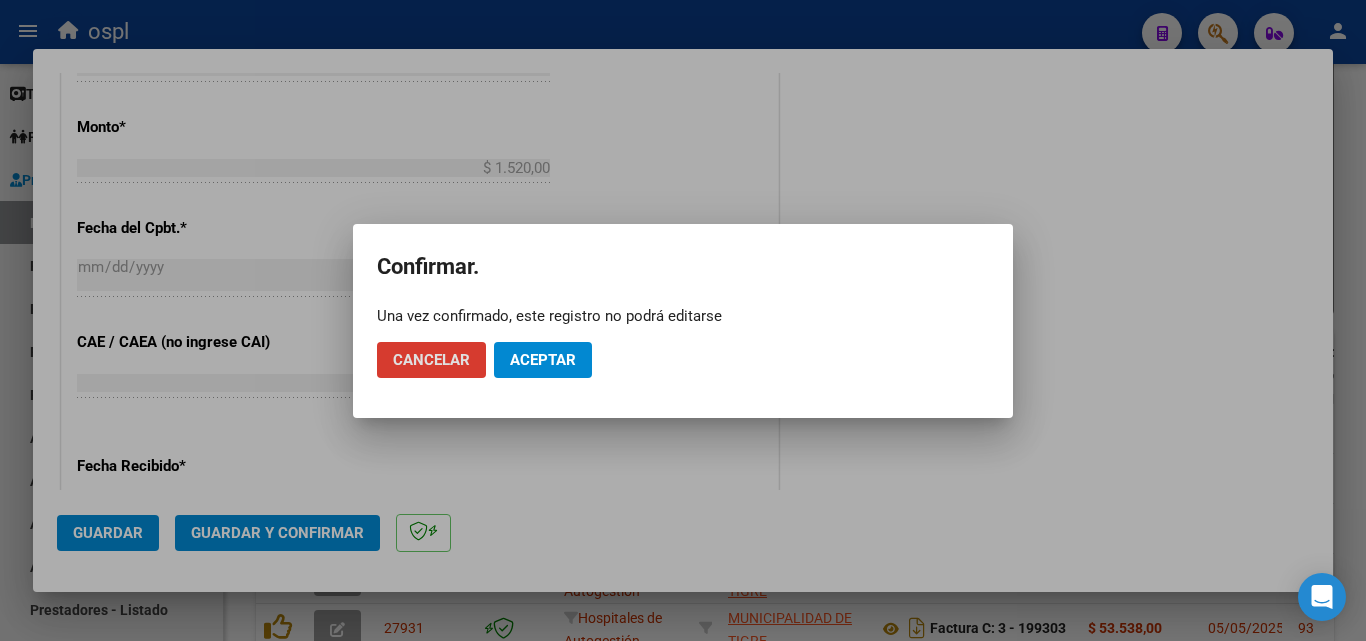 click on "Aceptar" 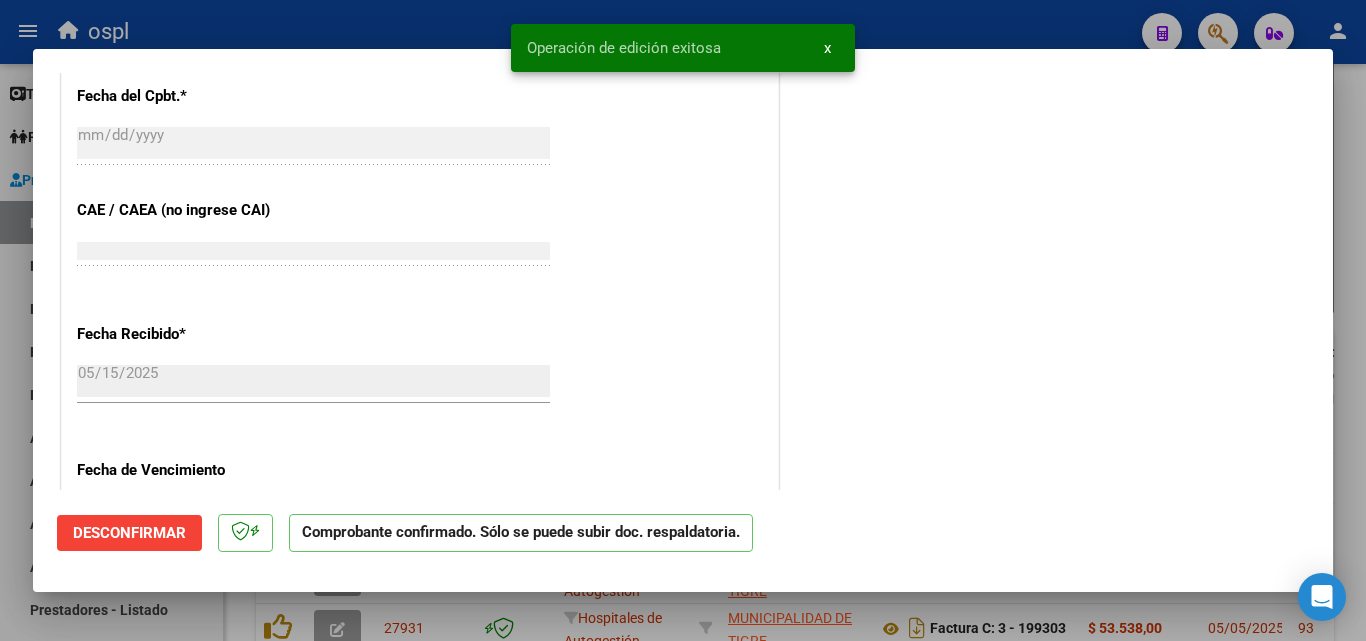 scroll, scrollTop: 1100, scrollLeft: 0, axis: vertical 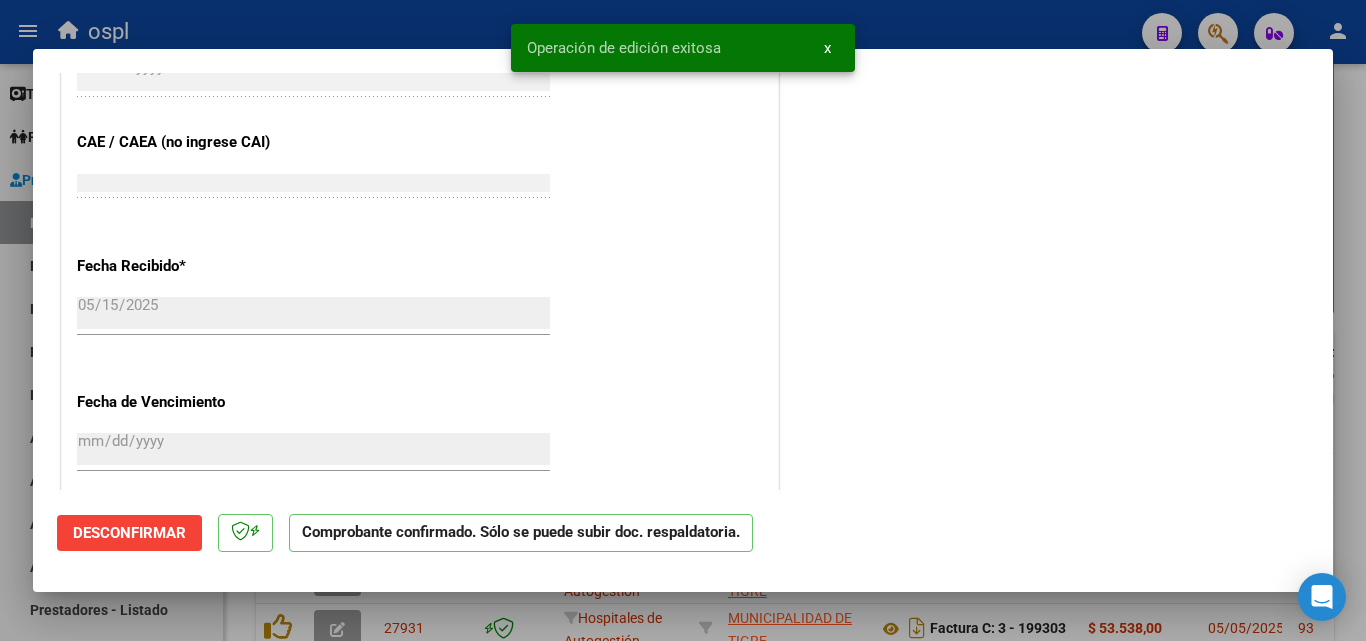 click at bounding box center [683, 320] 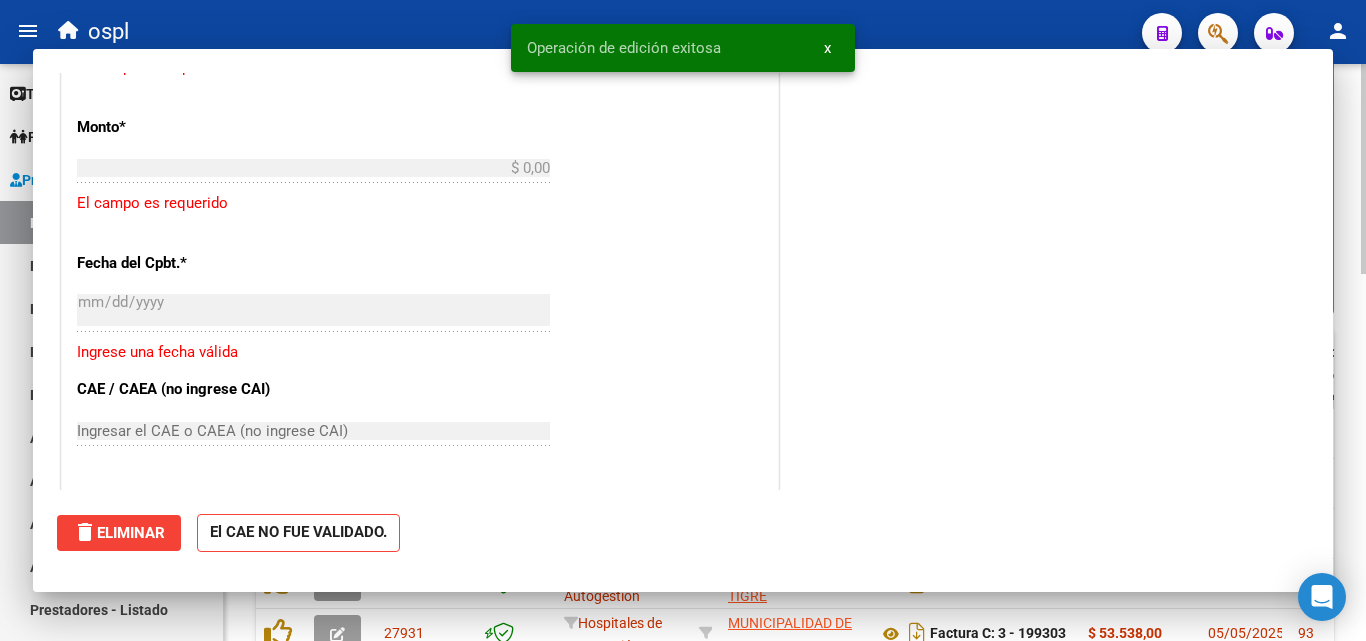 scroll, scrollTop: 0, scrollLeft: 0, axis: both 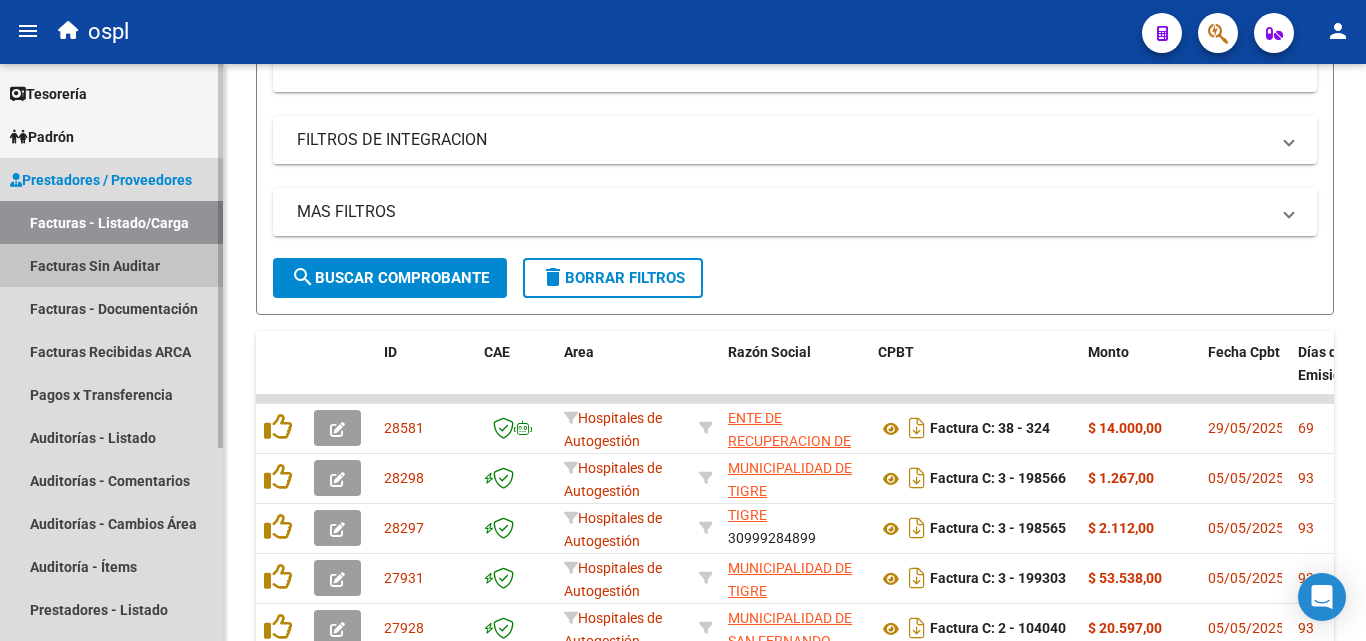 click on "Facturas Sin Auditar" at bounding box center [111, 265] 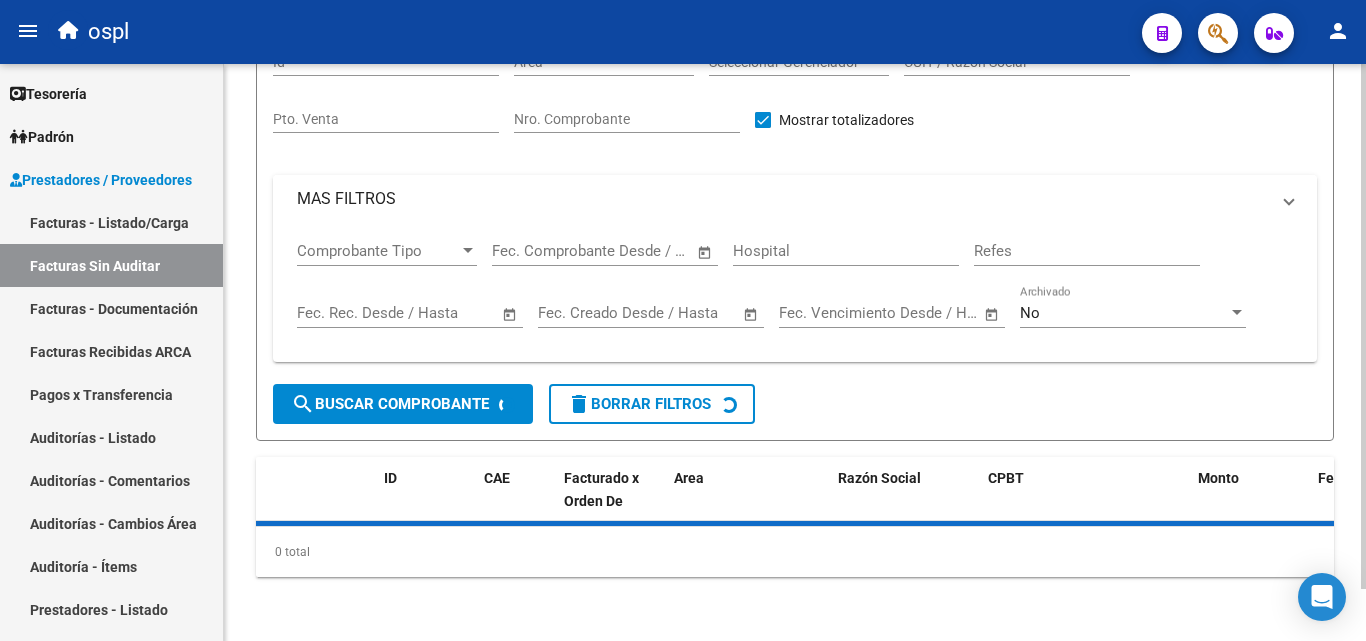 scroll, scrollTop: 57, scrollLeft: 0, axis: vertical 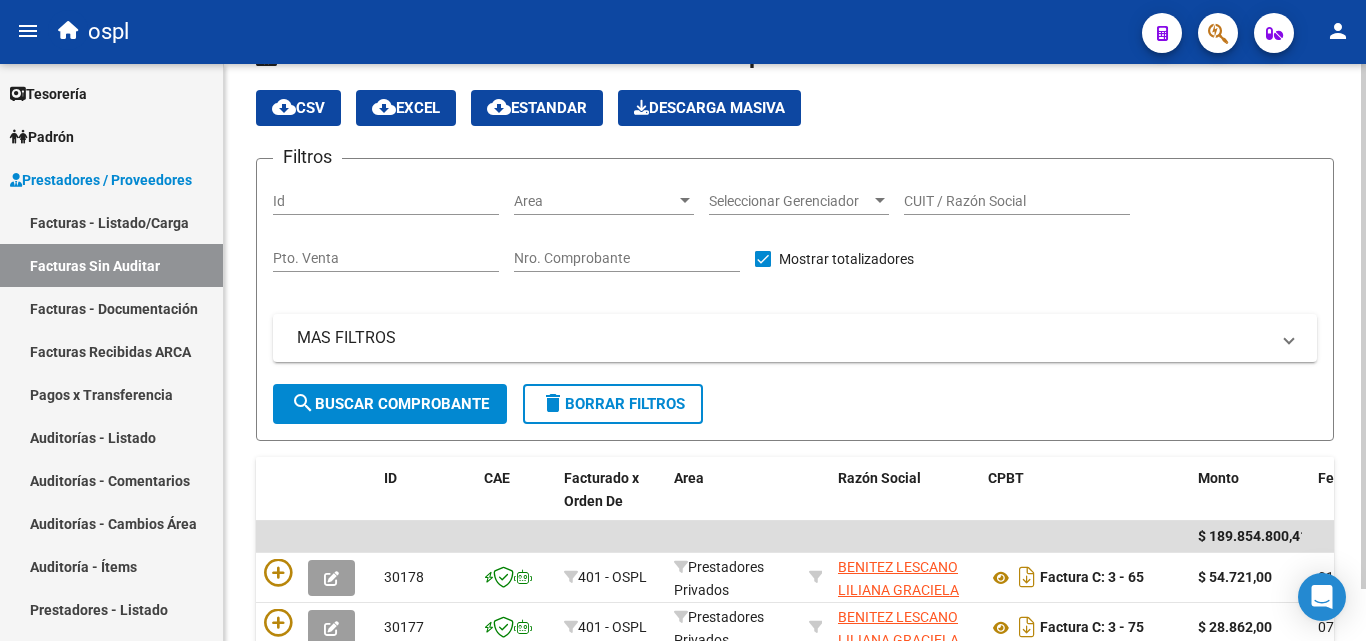 click 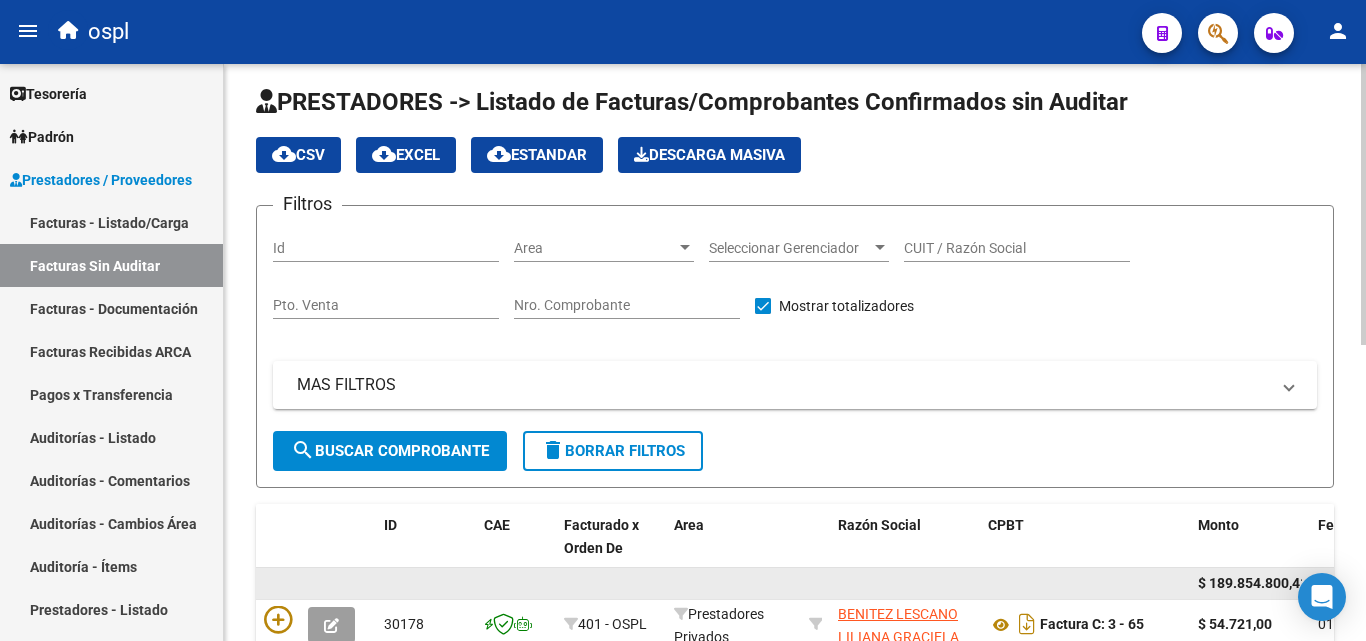 scroll, scrollTop: 6, scrollLeft: 0, axis: vertical 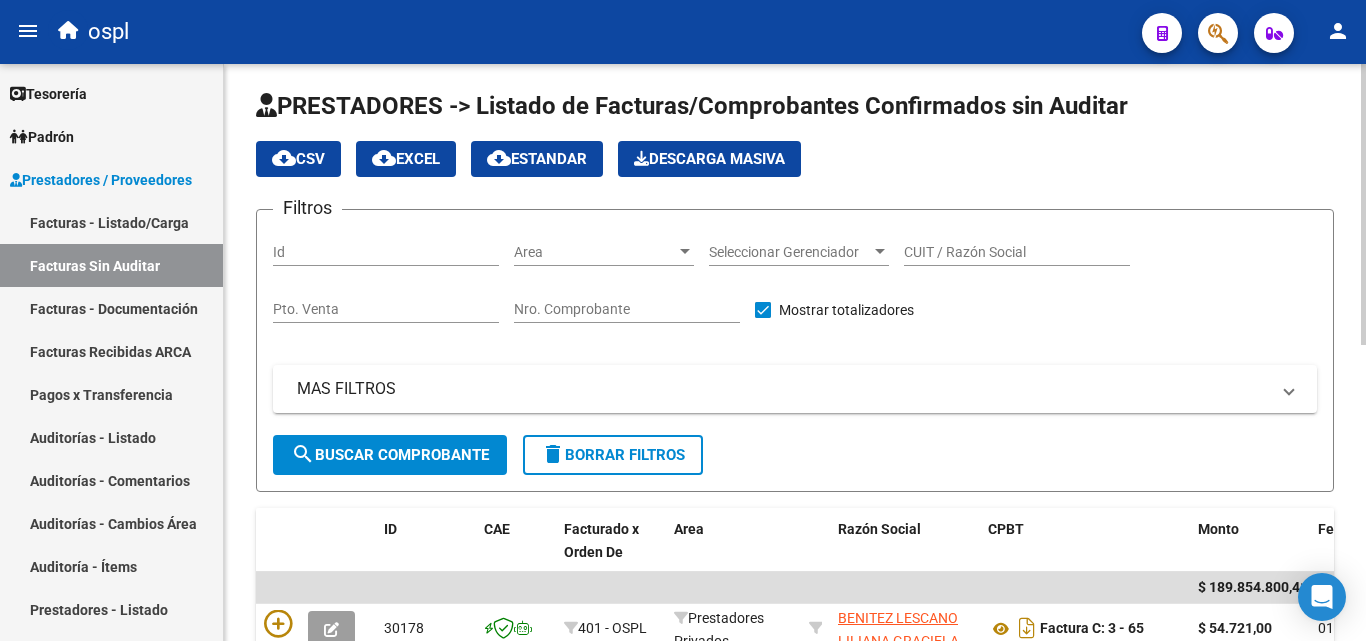 click on "Nro. Comprobante" at bounding box center (627, 309) 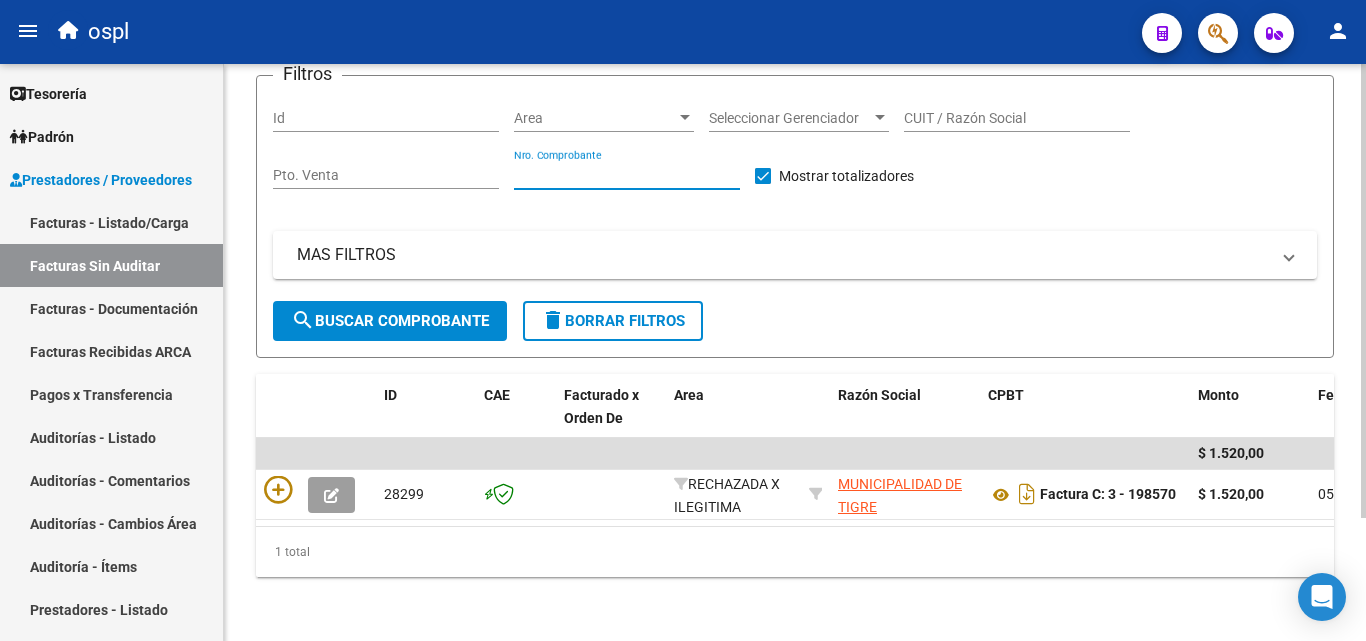 scroll, scrollTop: 156, scrollLeft: 0, axis: vertical 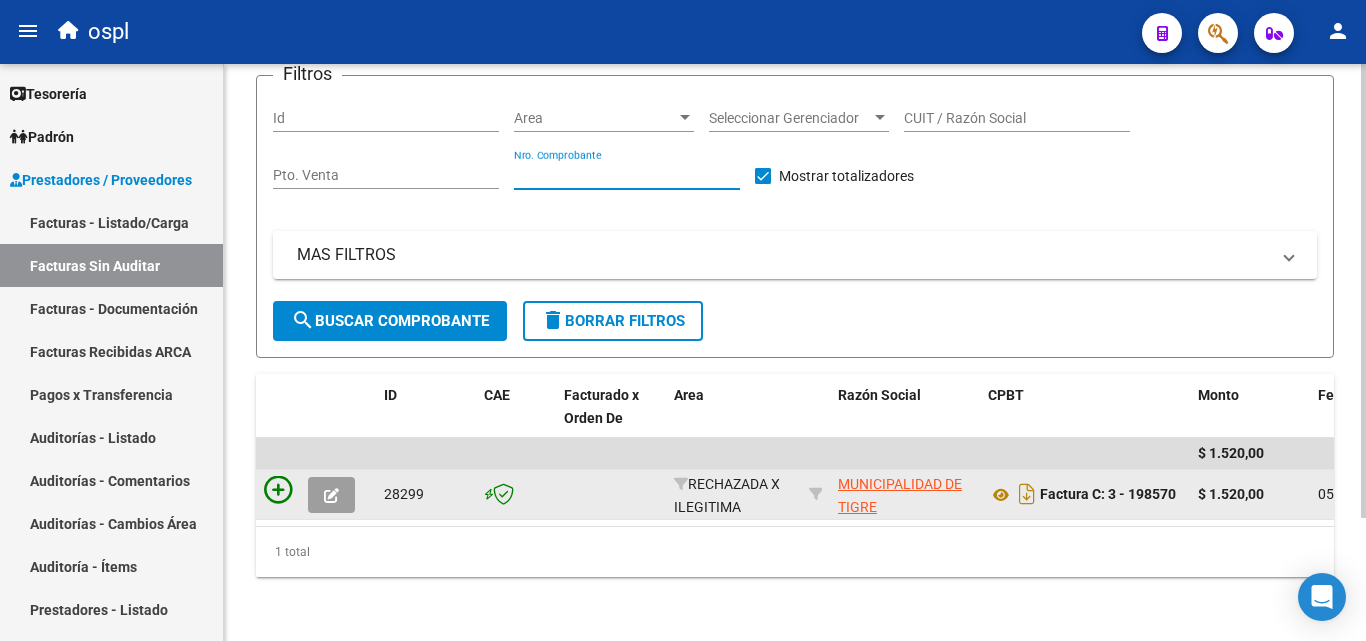 type on "[CUIL]" 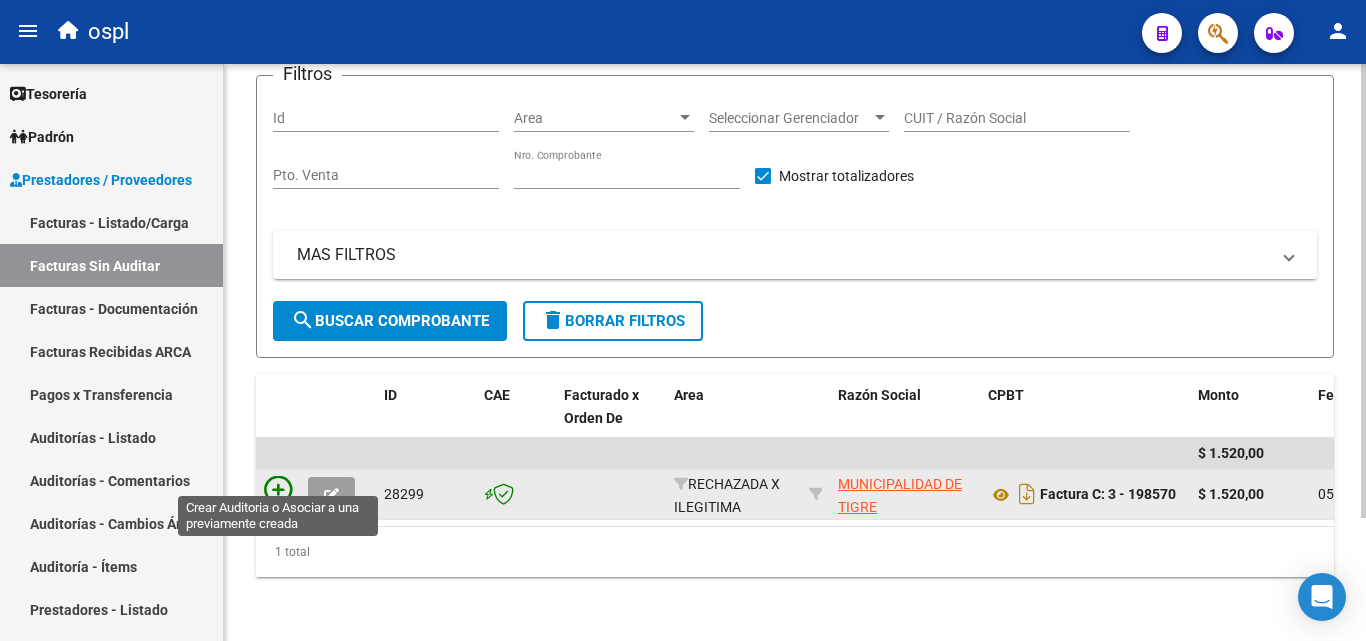 click 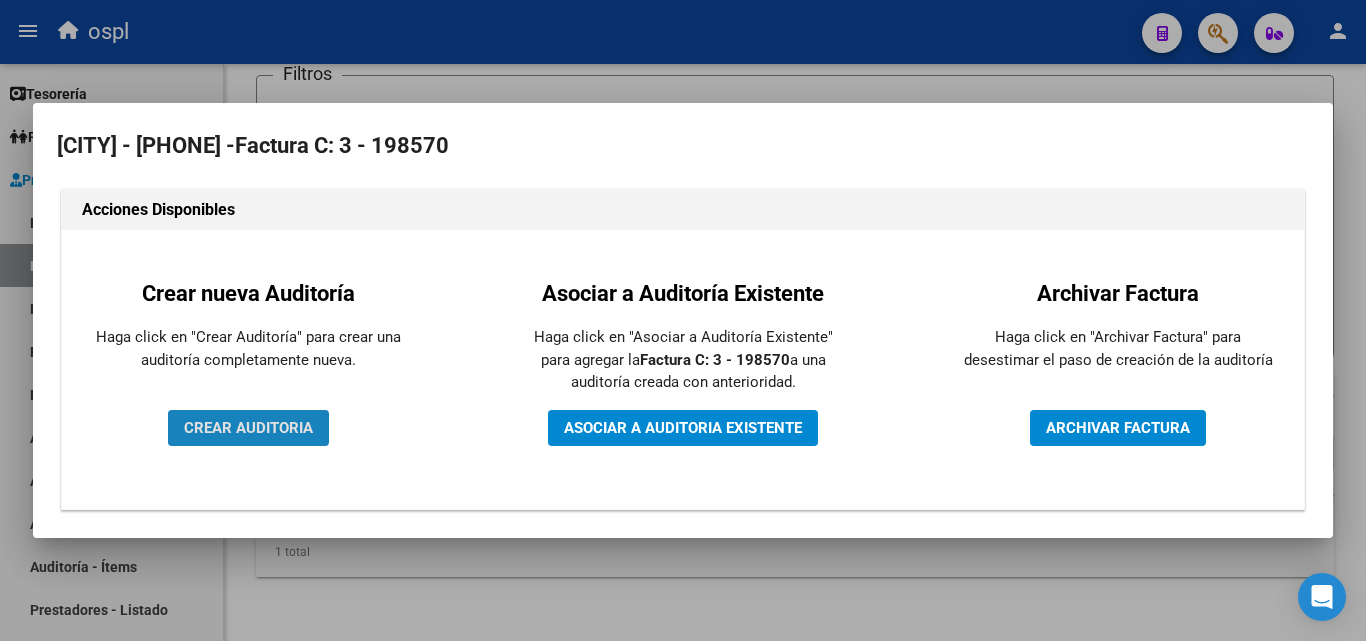 click on "CREAR AUDITORIA" at bounding box center [248, 428] 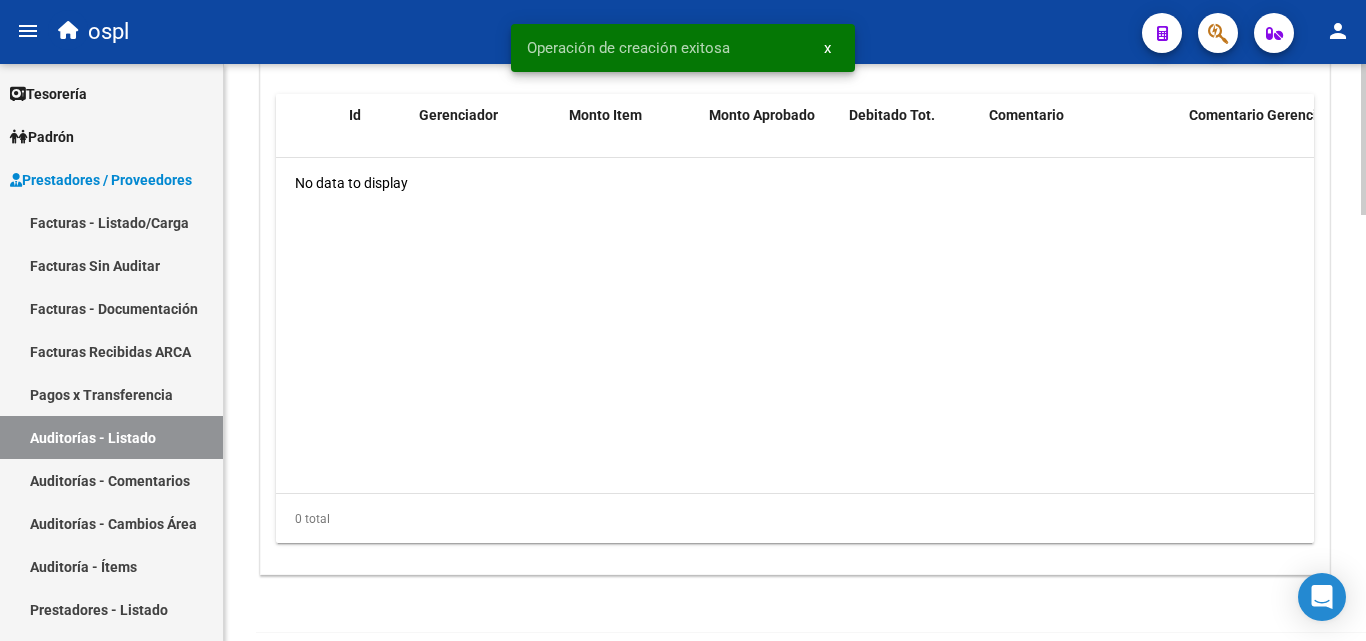 scroll, scrollTop: 1423, scrollLeft: 0, axis: vertical 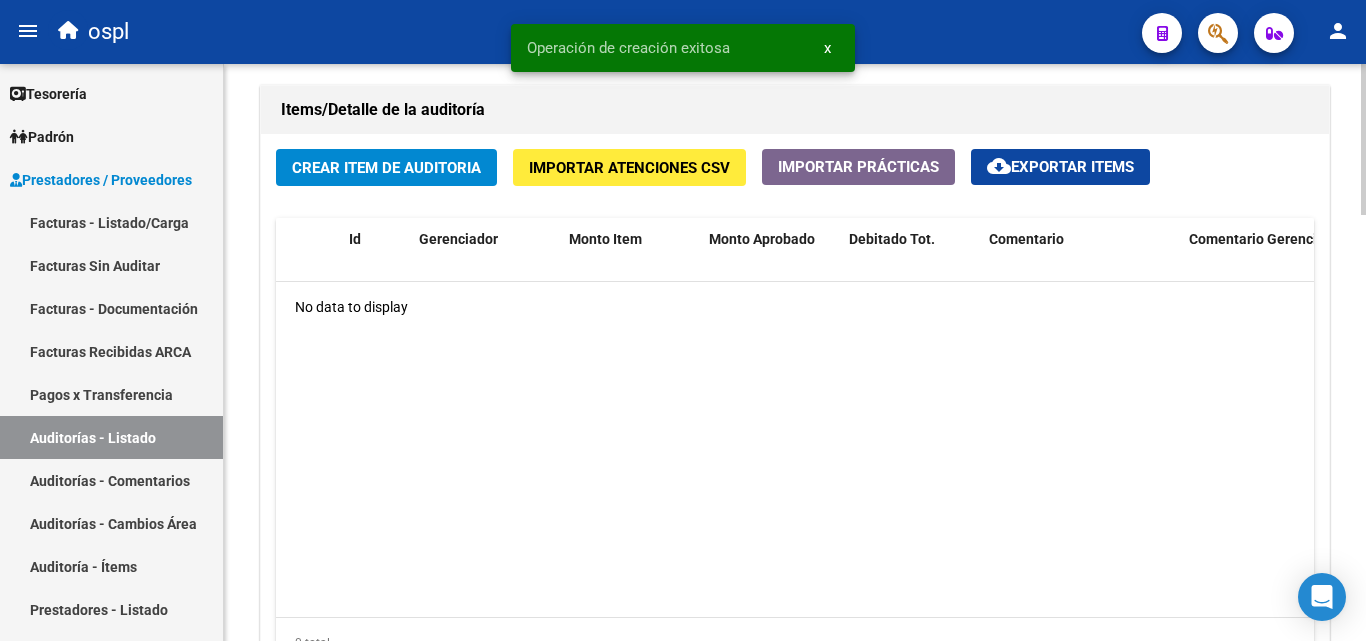click on "Crear Item de Auditoria" 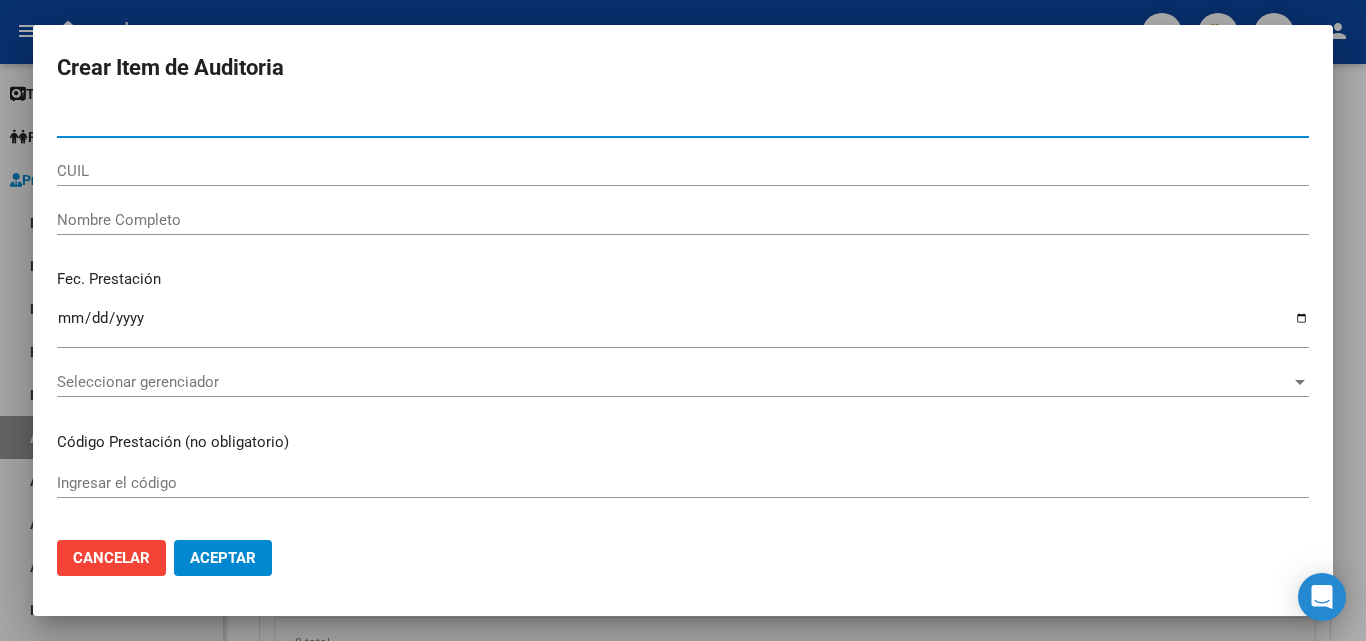 click on "Nombre Completo" at bounding box center [683, 220] 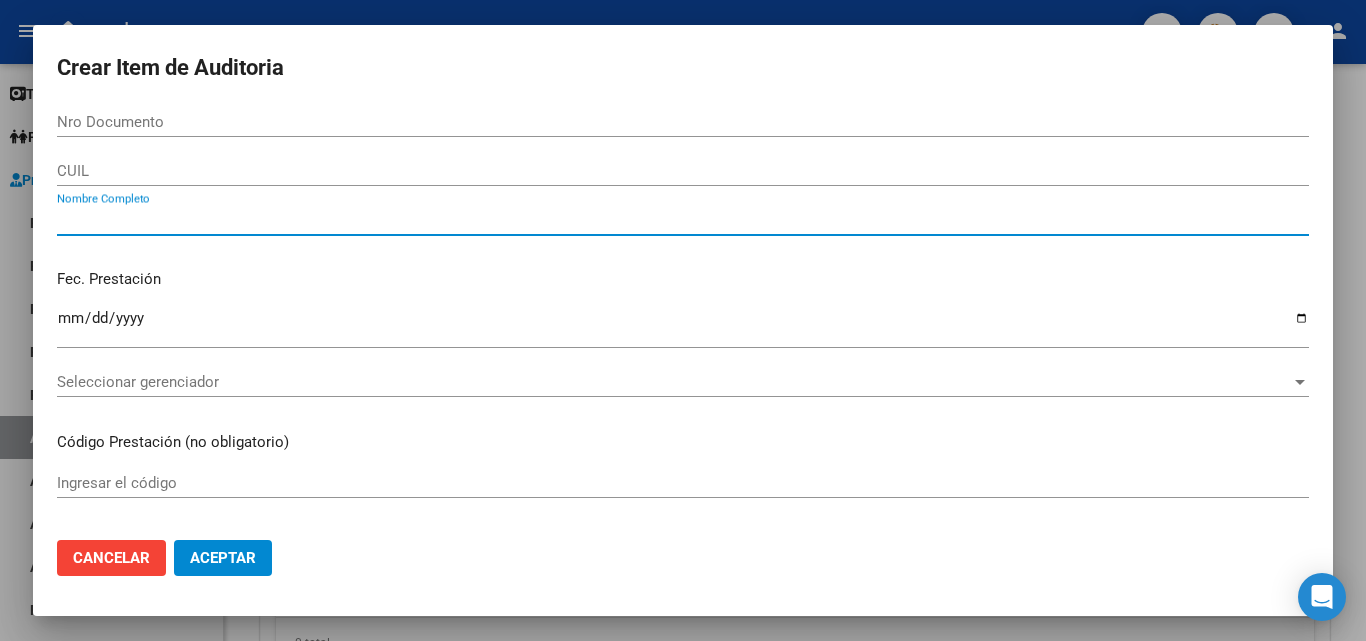 click on "Nombre Completo" at bounding box center [683, 220] 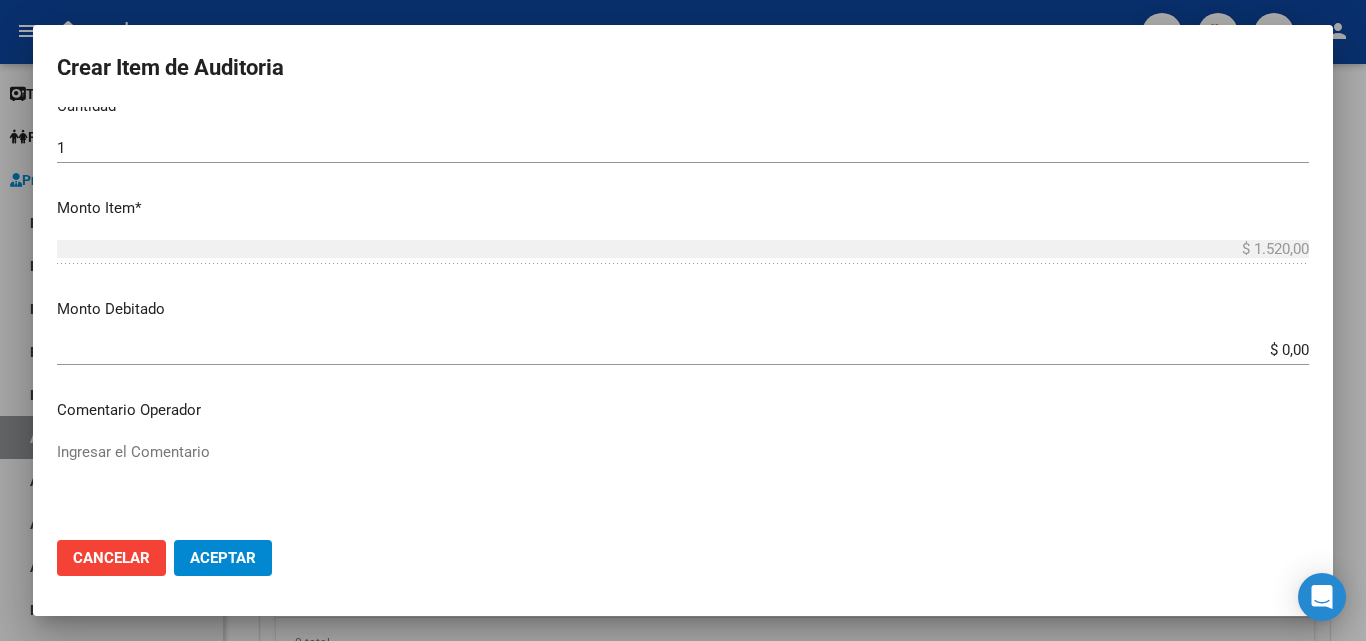 scroll, scrollTop: 520, scrollLeft: 0, axis: vertical 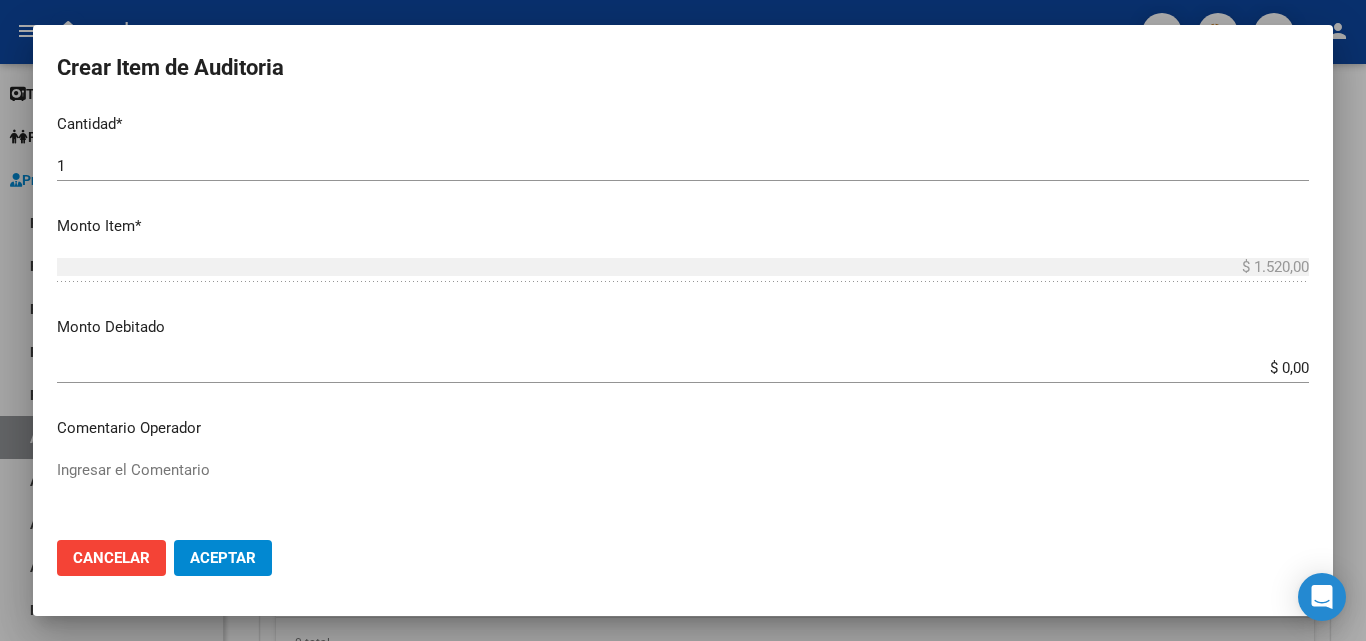 type on "todos" 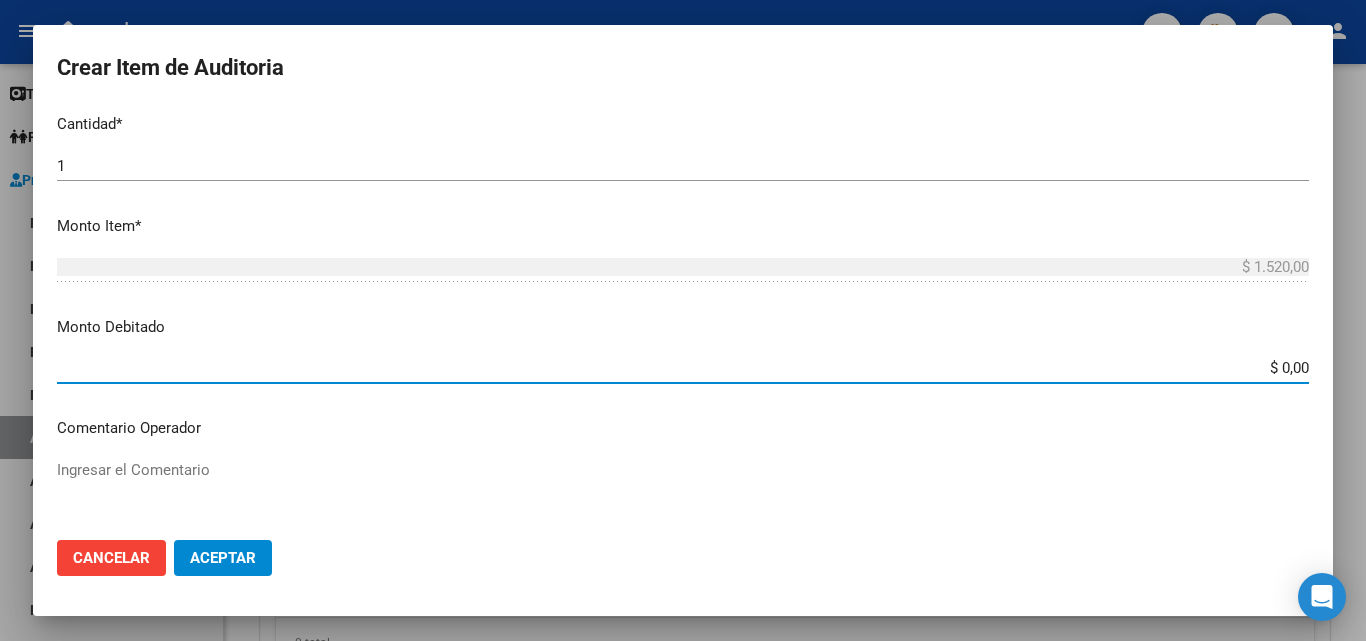drag, startPoint x: 1250, startPoint y: 371, endPoint x: 1351, endPoint y: 371, distance: 101 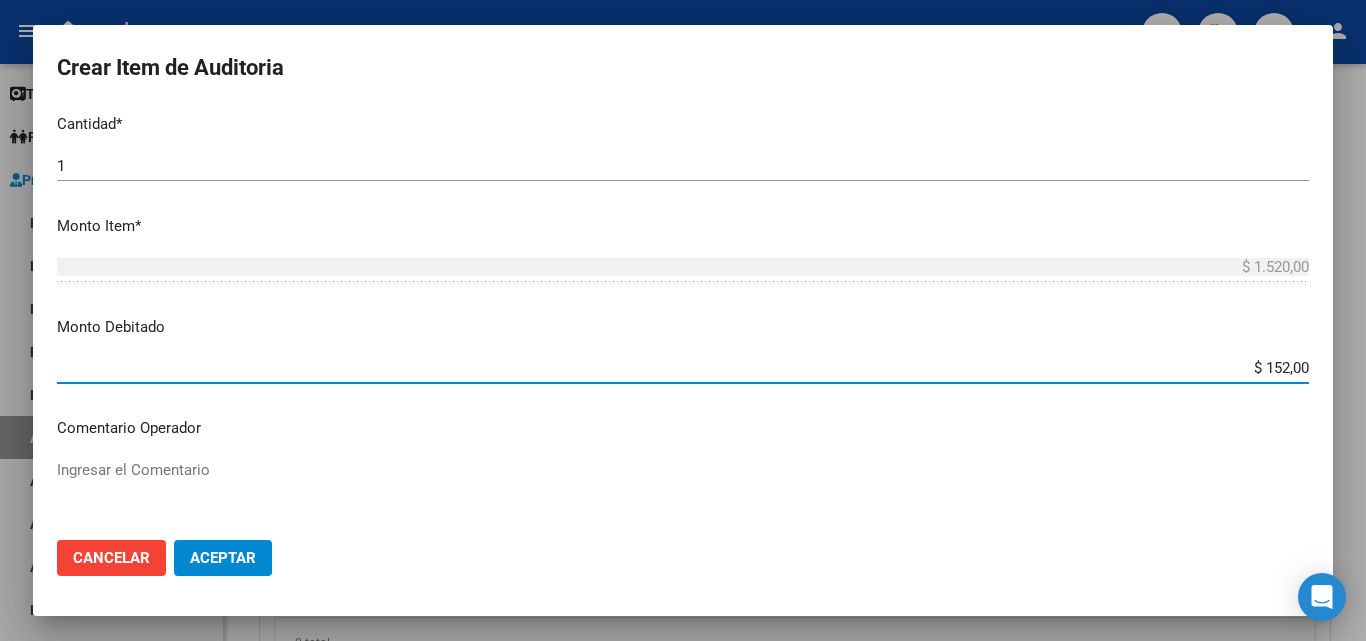 type on "$ 1.520,00" 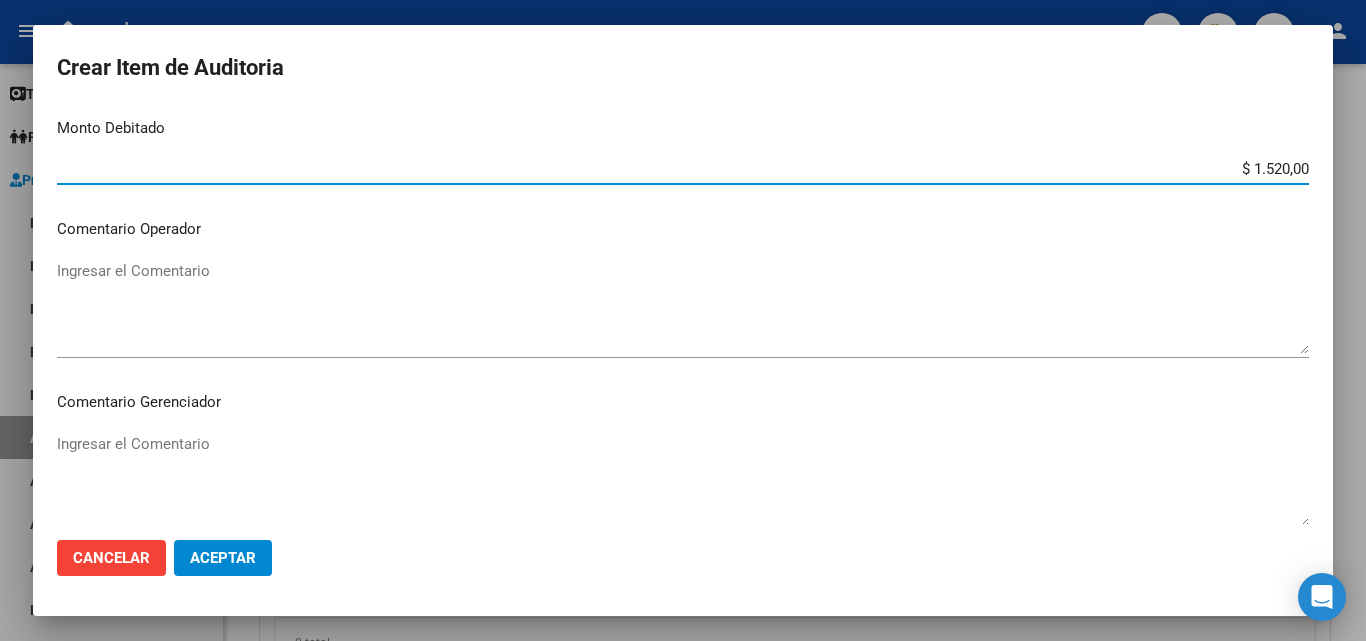 scroll, scrollTop: 720, scrollLeft: 0, axis: vertical 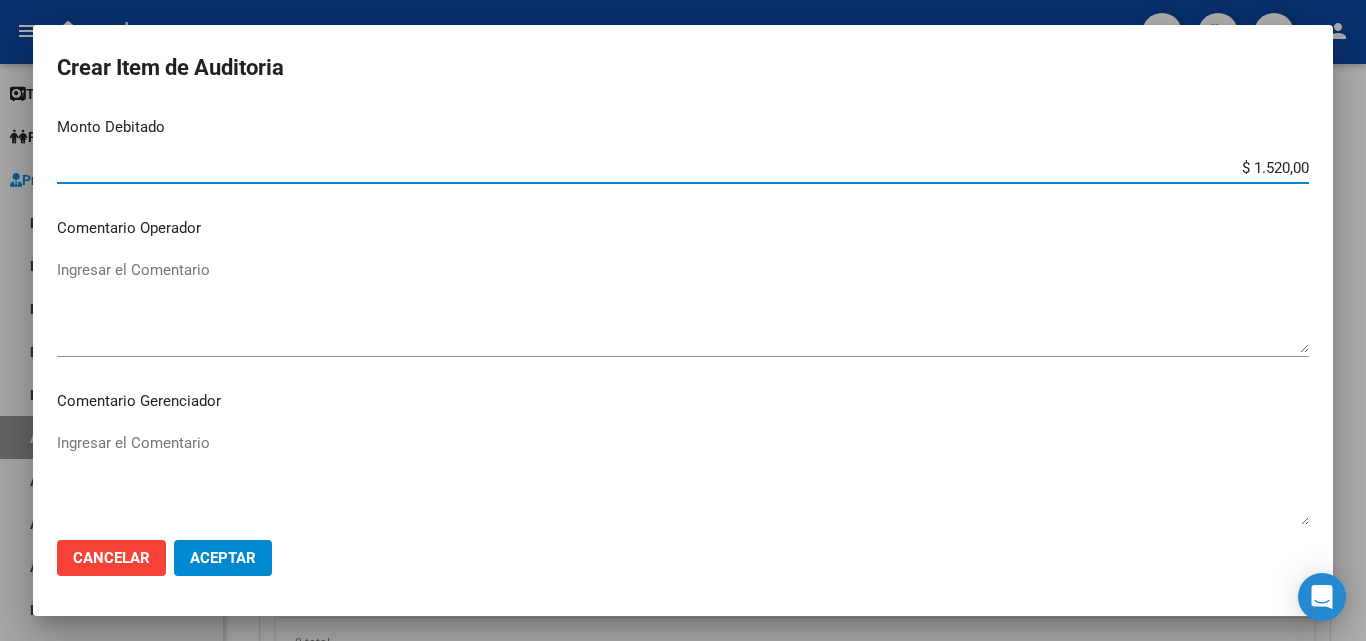 click on "Ingresar el Comentario" at bounding box center [683, 306] 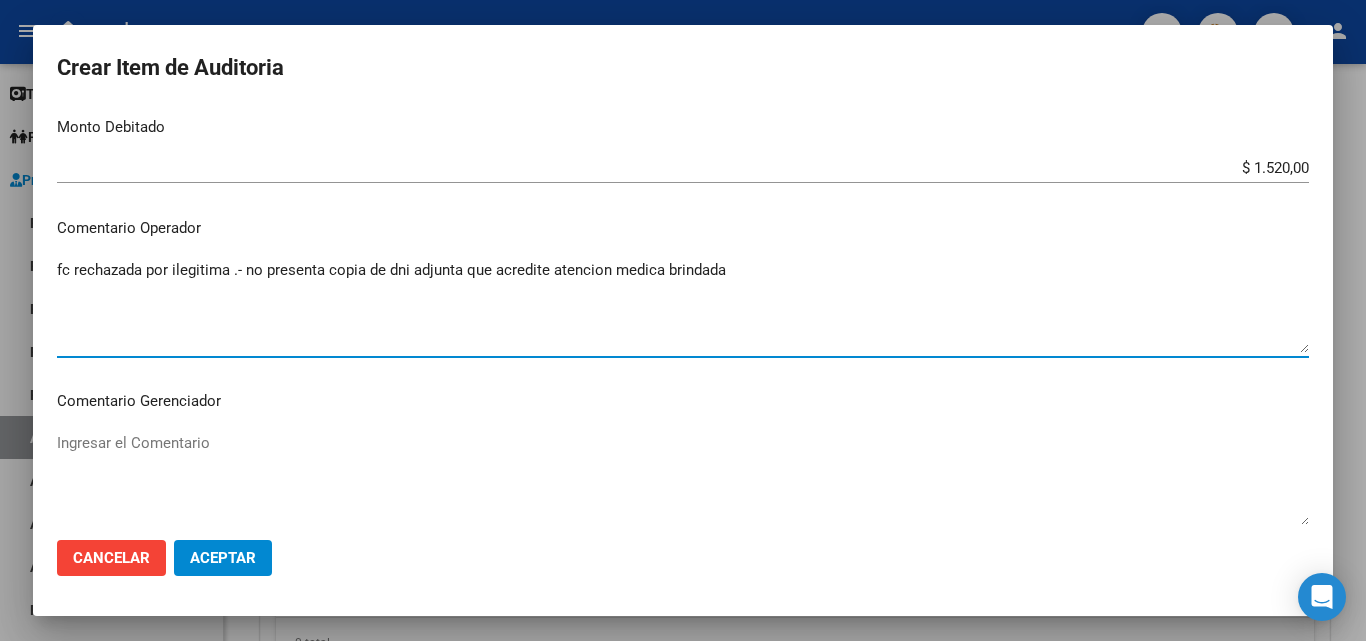 type on "fc rechazada por ilegitima .- no presenta copia de dni adjunta que acredite atencion medica brindada" 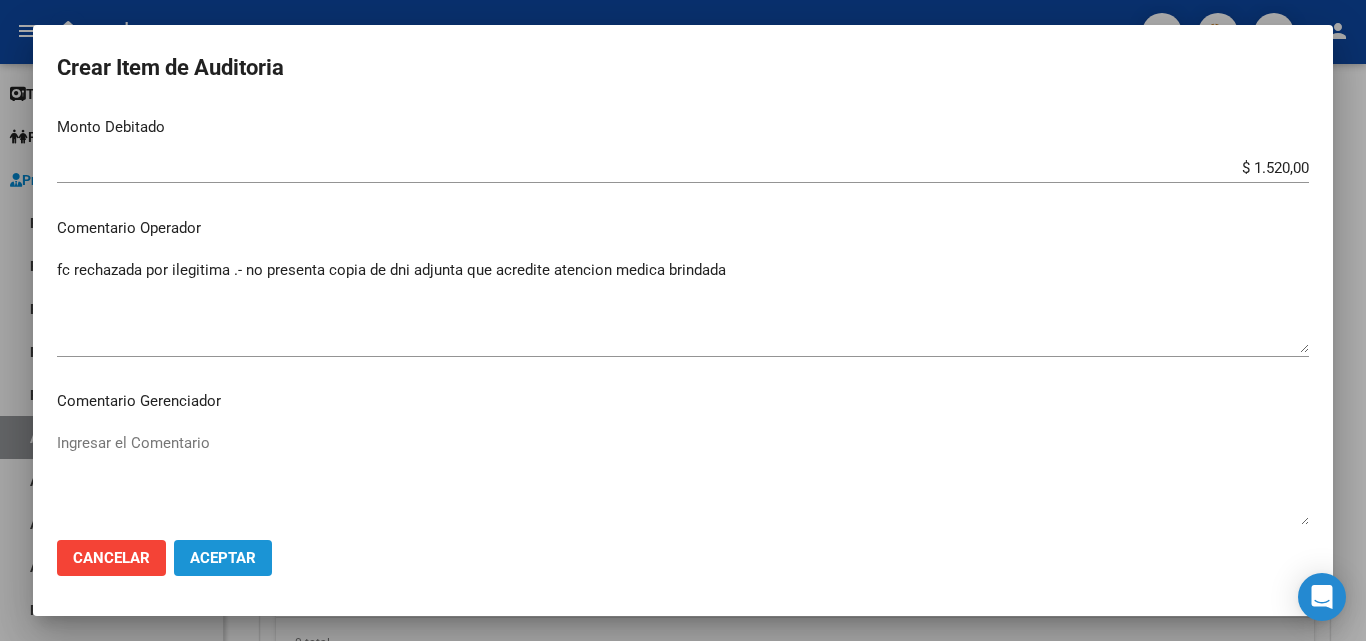 click on "Aceptar" 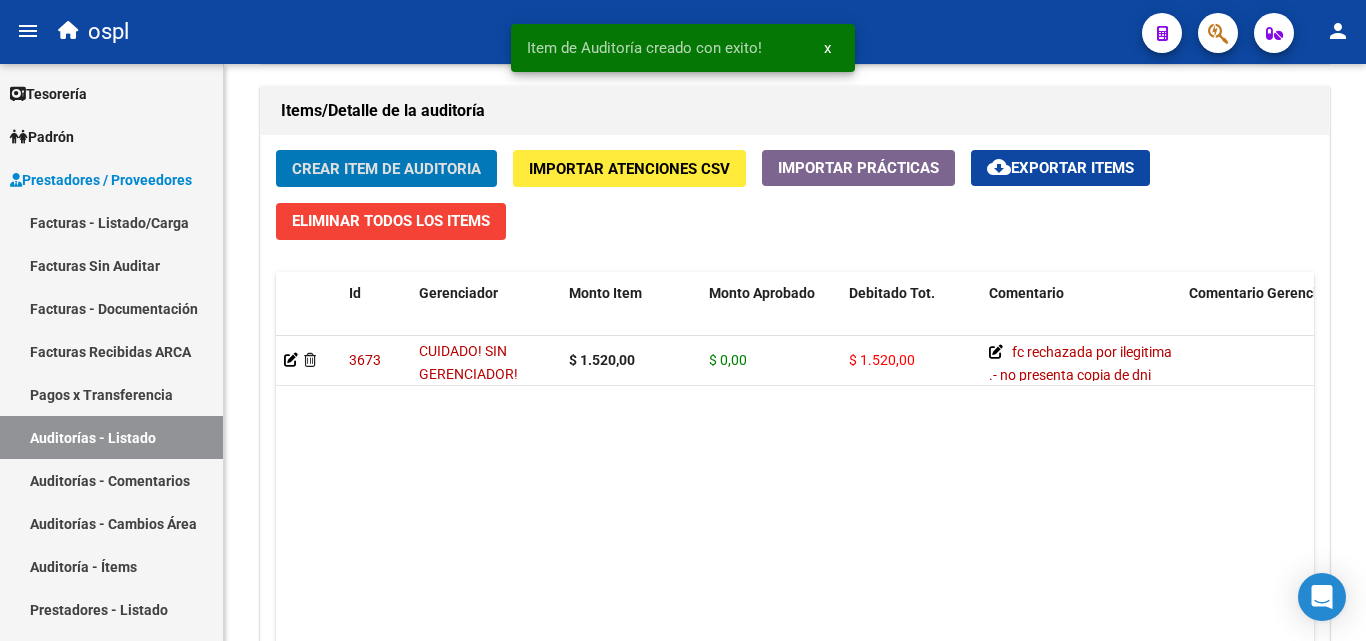 scroll, scrollTop: 1424, scrollLeft: 0, axis: vertical 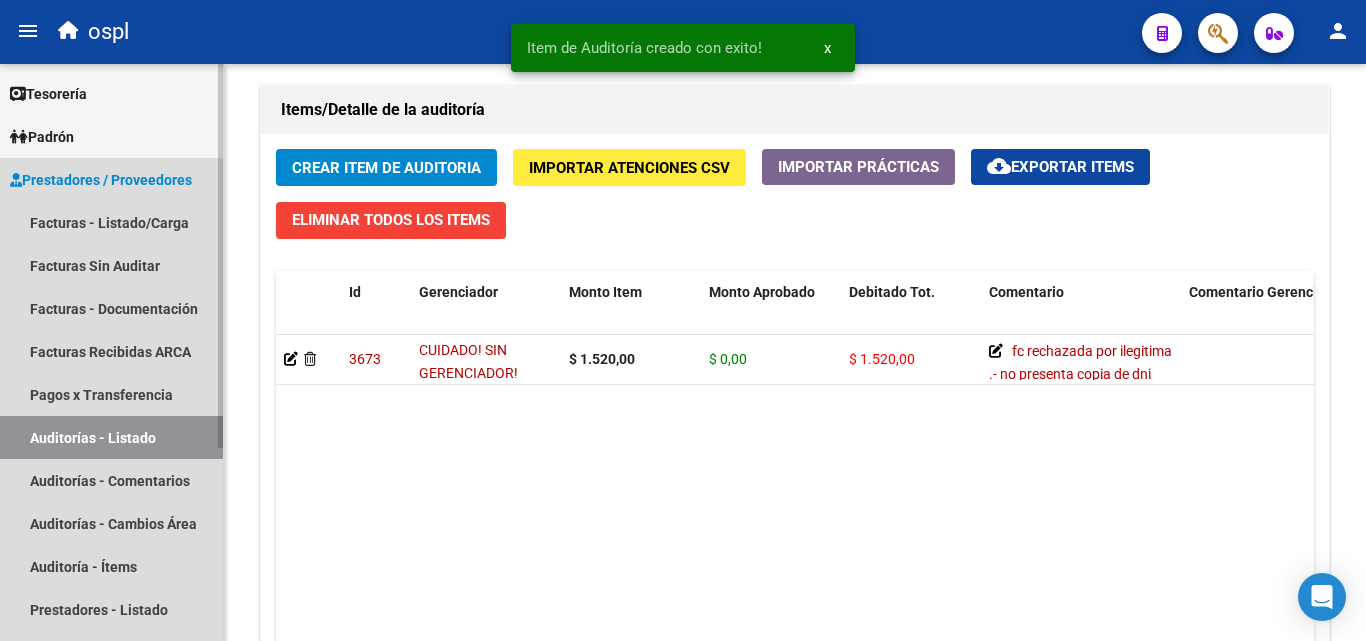 click on "Prestadores / Proveedores" at bounding box center (101, 180) 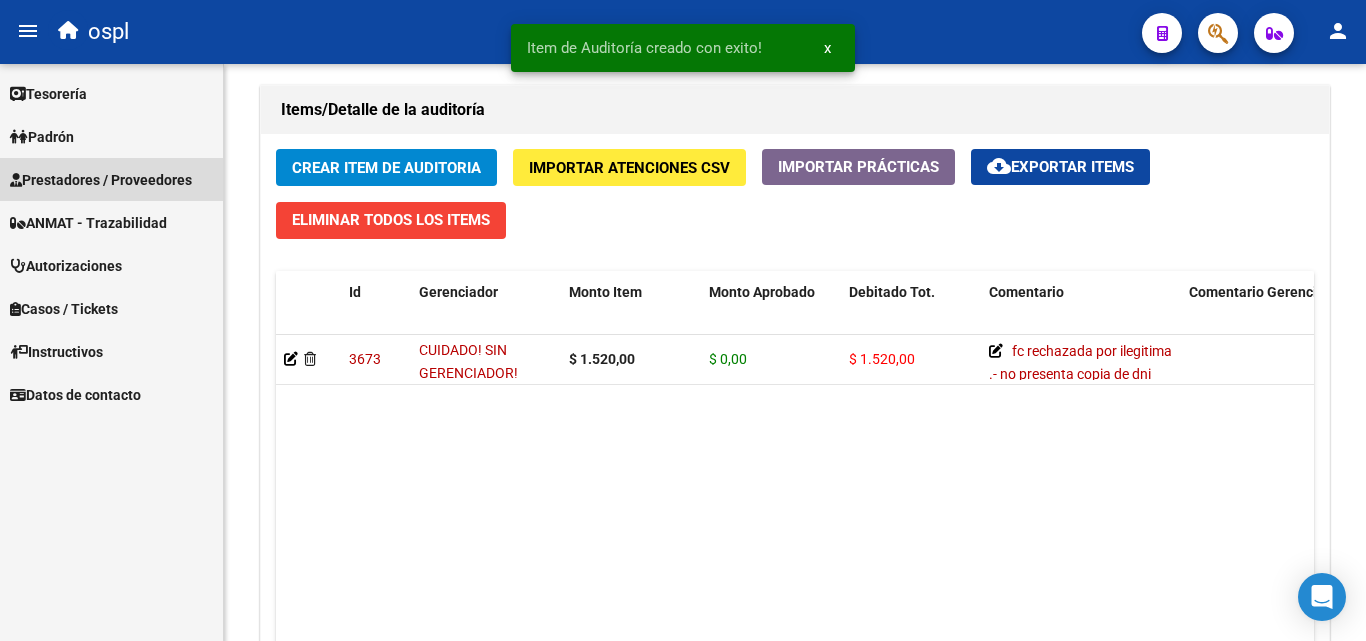 click on "Prestadores / Proveedores" at bounding box center (101, 180) 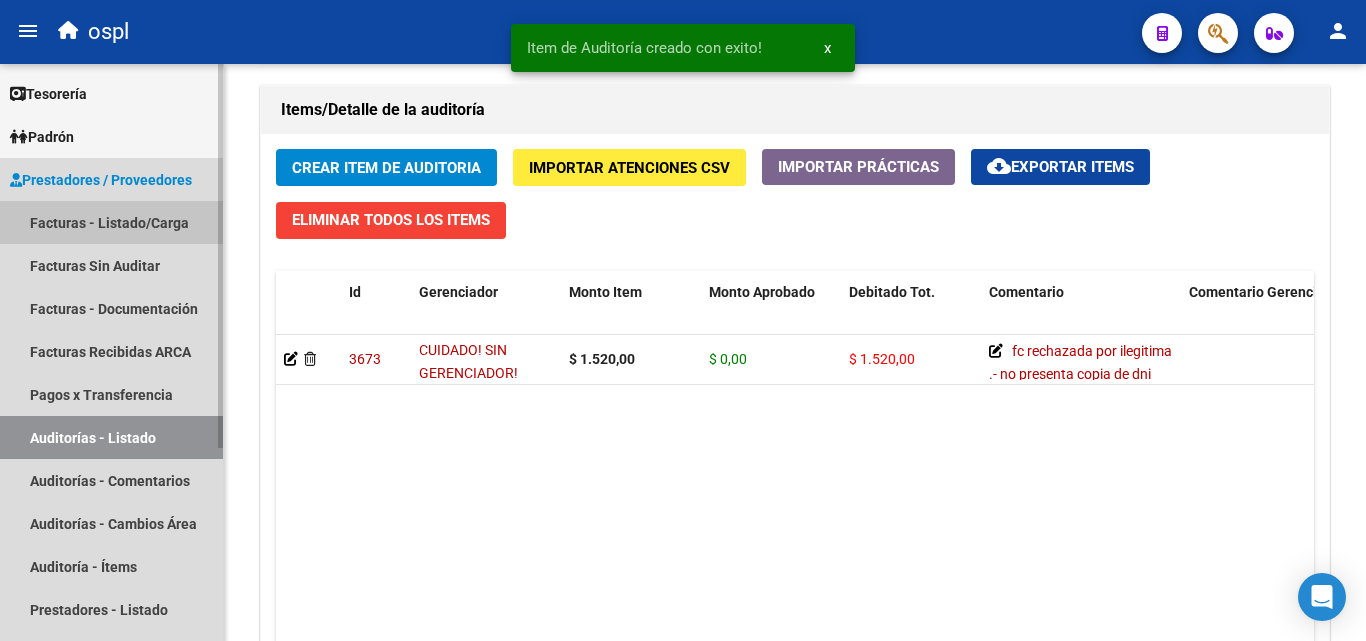 click on "Facturas - Listado/Carga" at bounding box center (111, 222) 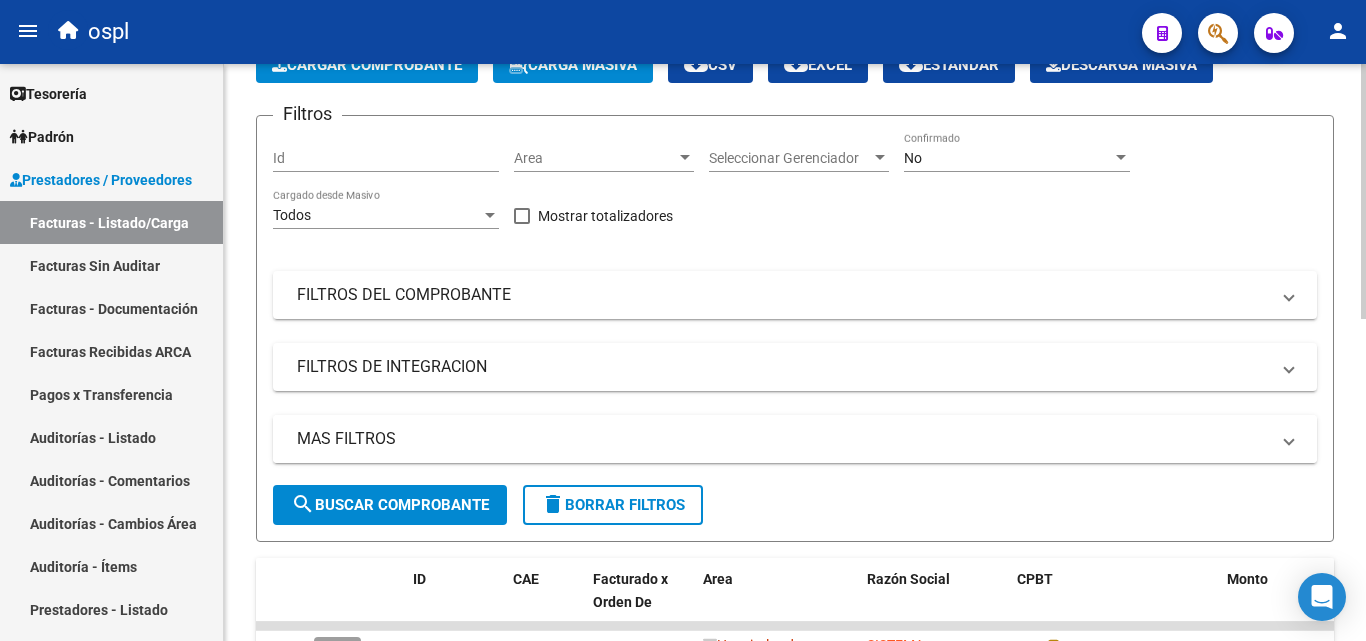 scroll, scrollTop: 27, scrollLeft: 0, axis: vertical 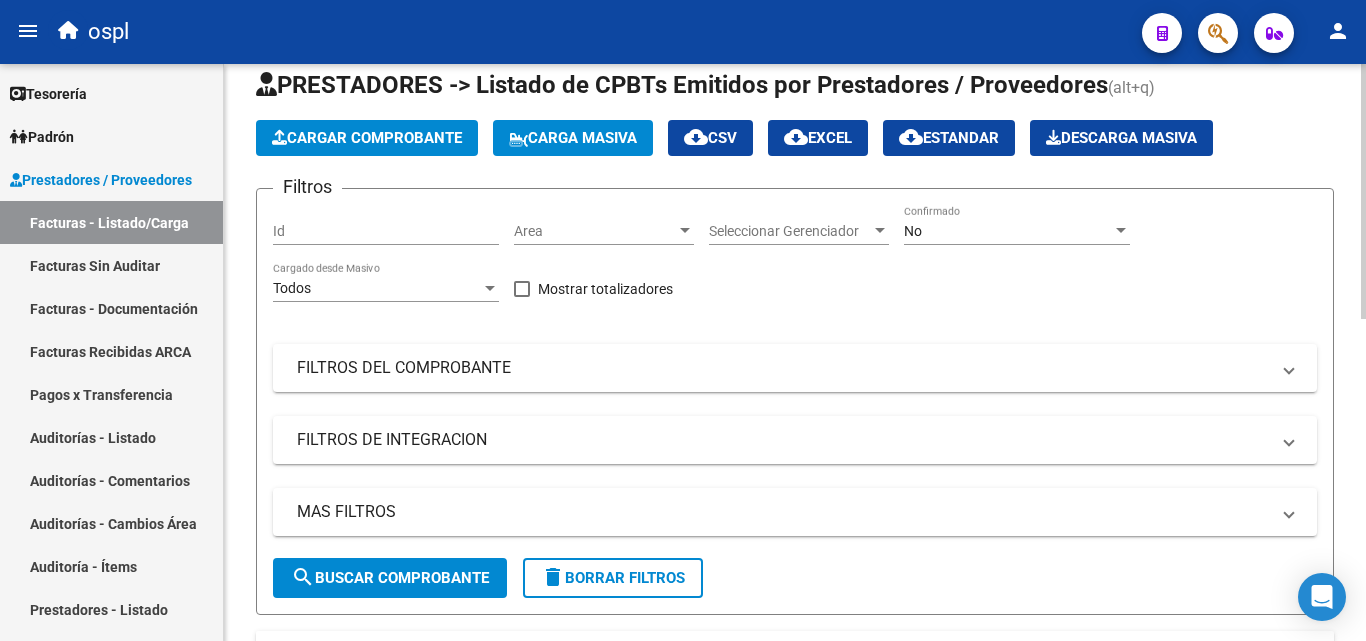 click on "Area" at bounding box center (595, 231) 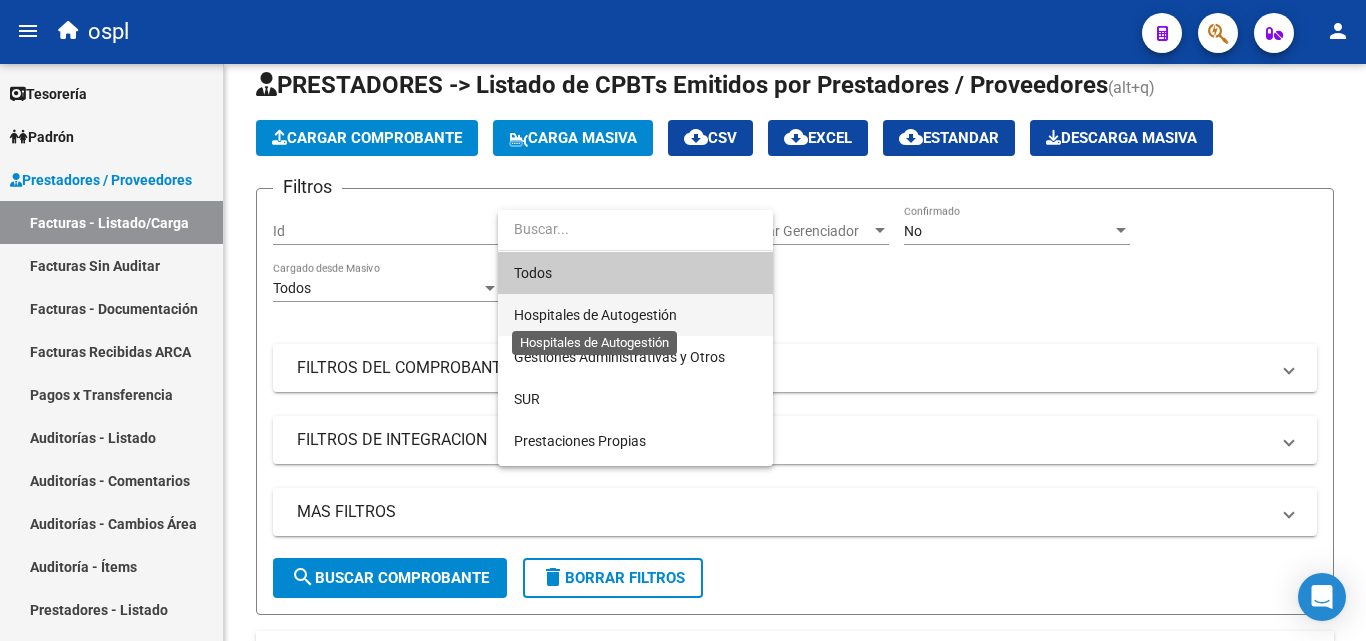 click on "Hospitales de Autogestión" at bounding box center (595, 315) 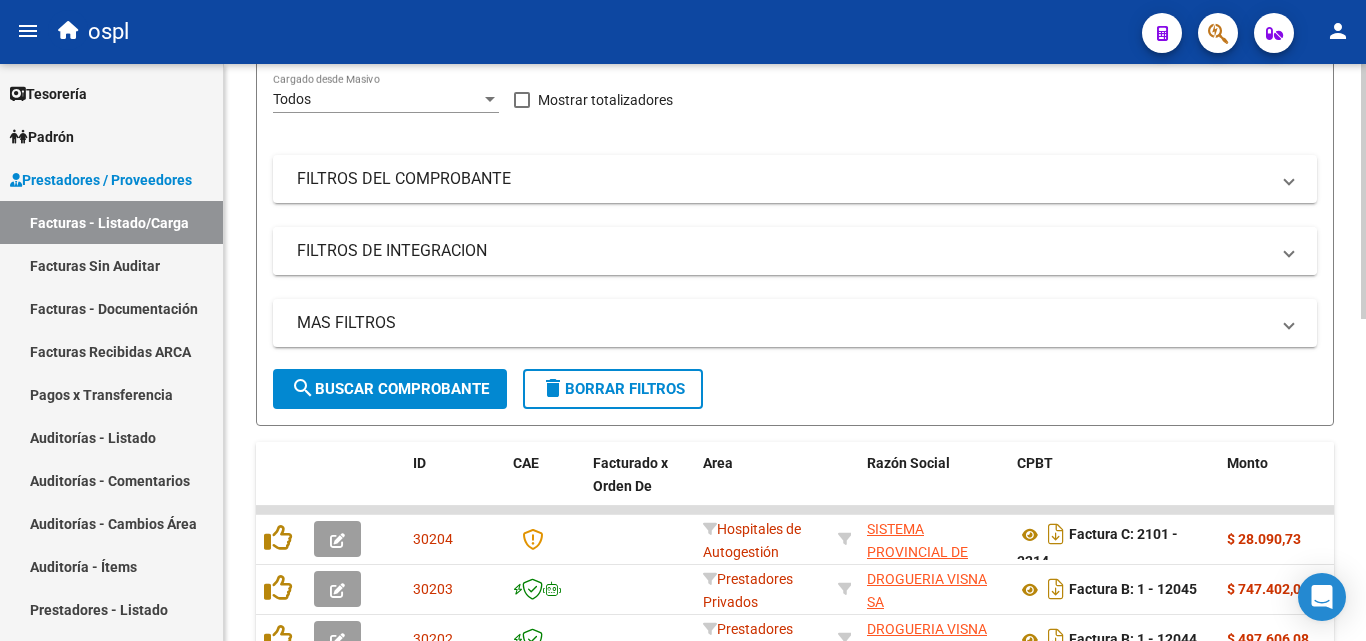 scroll, scrollTop: 227, scrollLeft: 0, axis: vertical 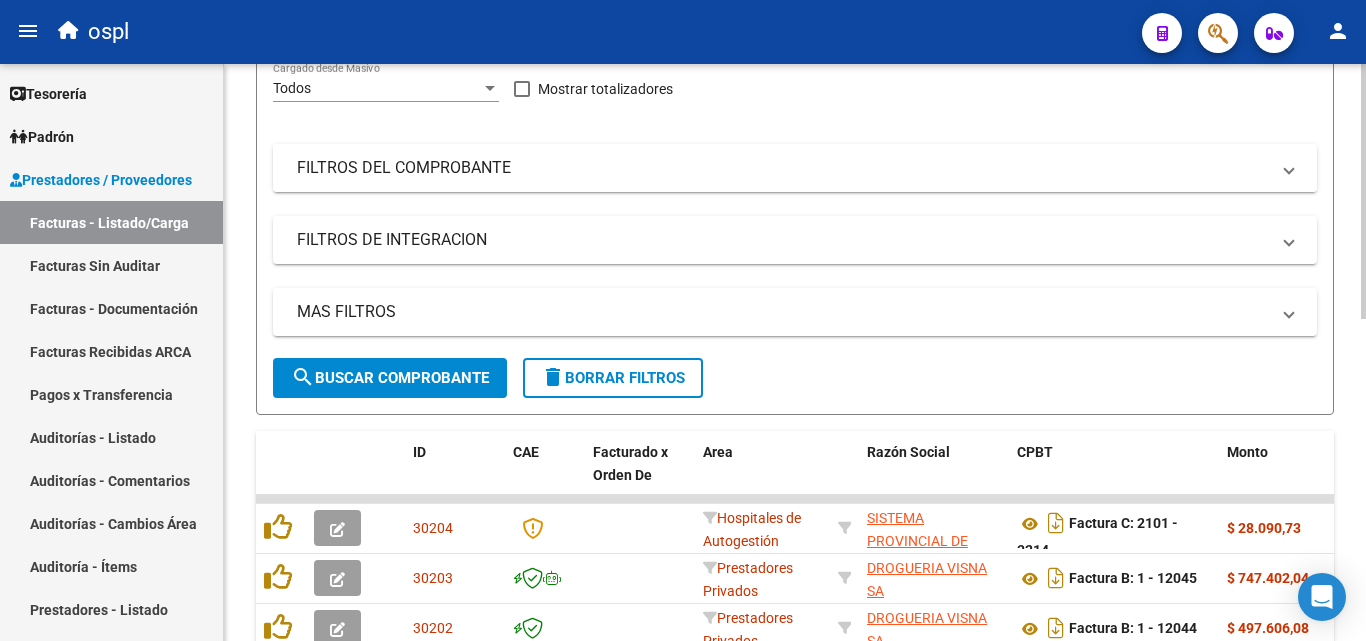 click on "FILTROS DEL COMPROBANTE" at bounding box center (783, 168) 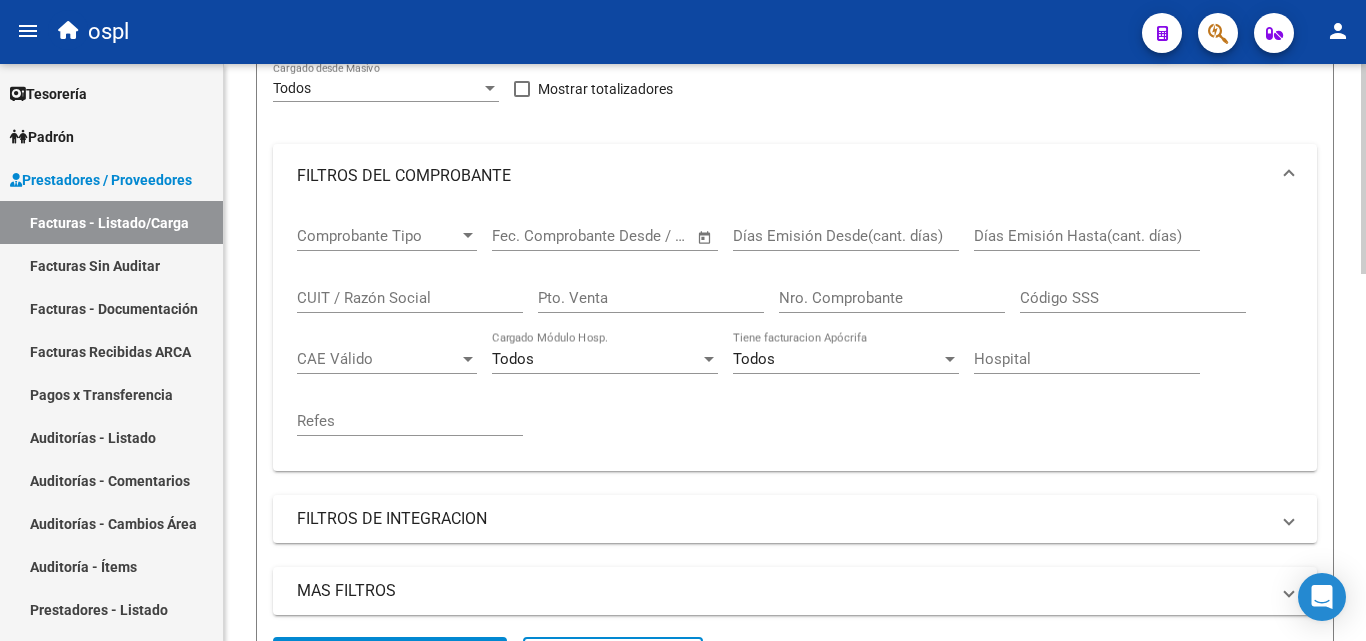 click 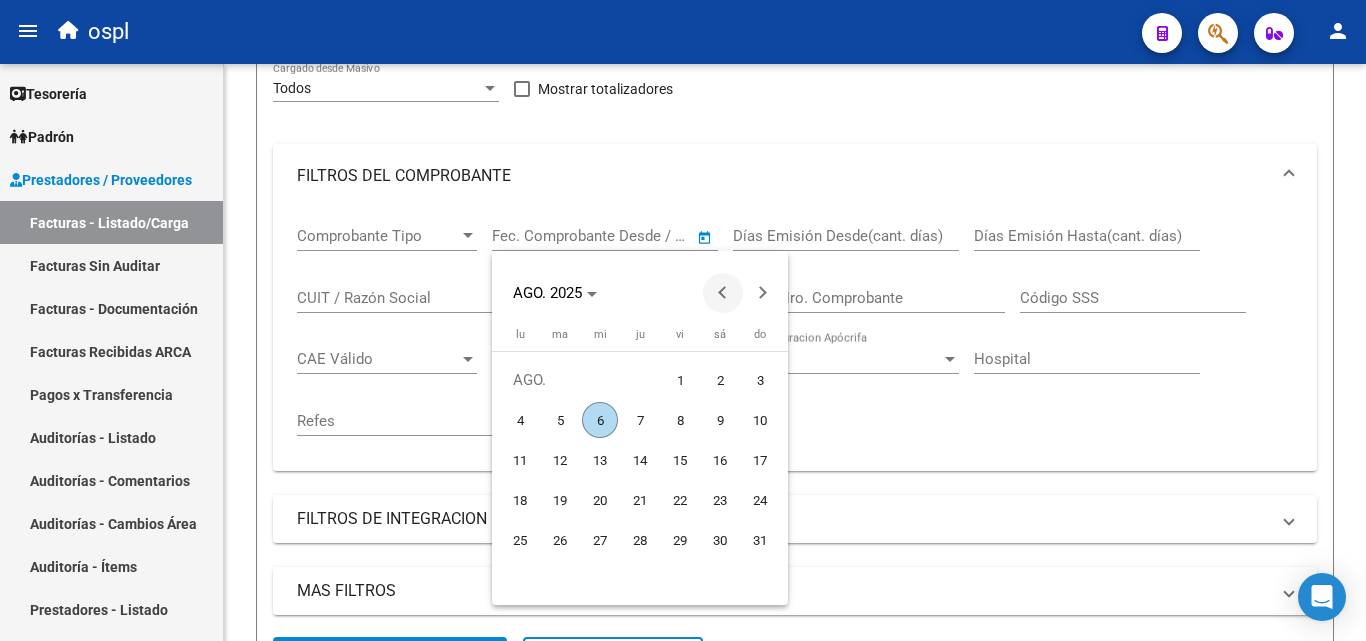 click at bounding box center (723, 293) 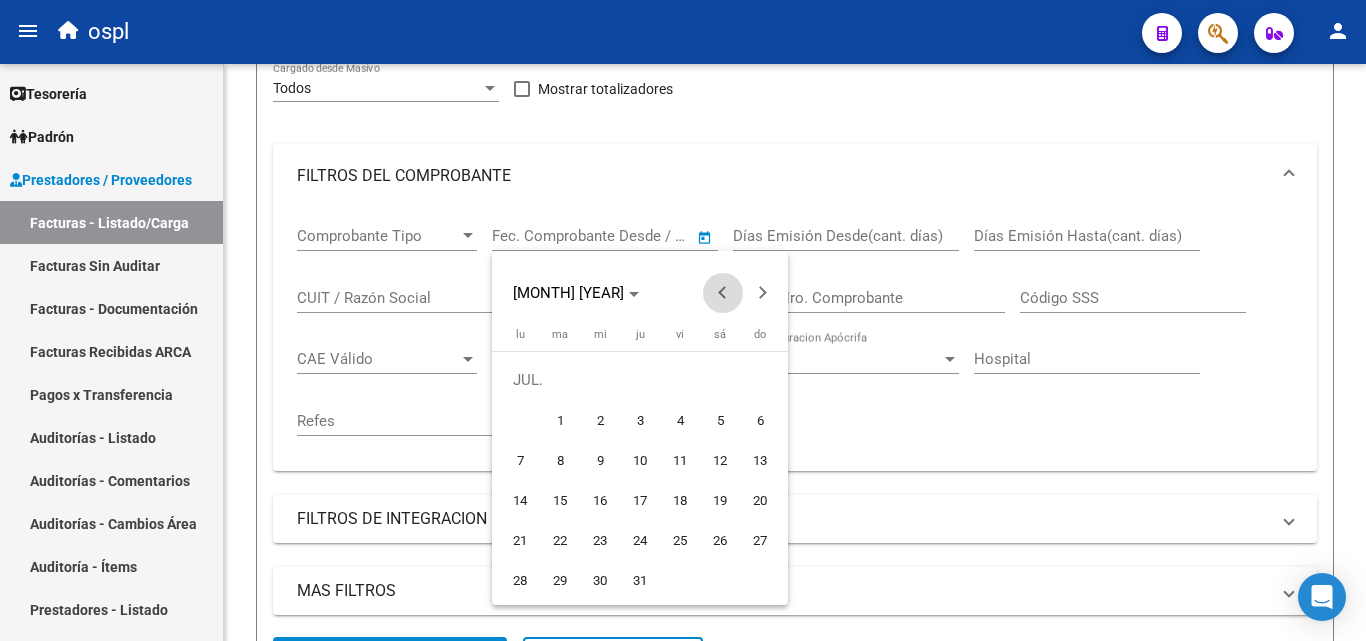 click at bounding box center [723, 293] 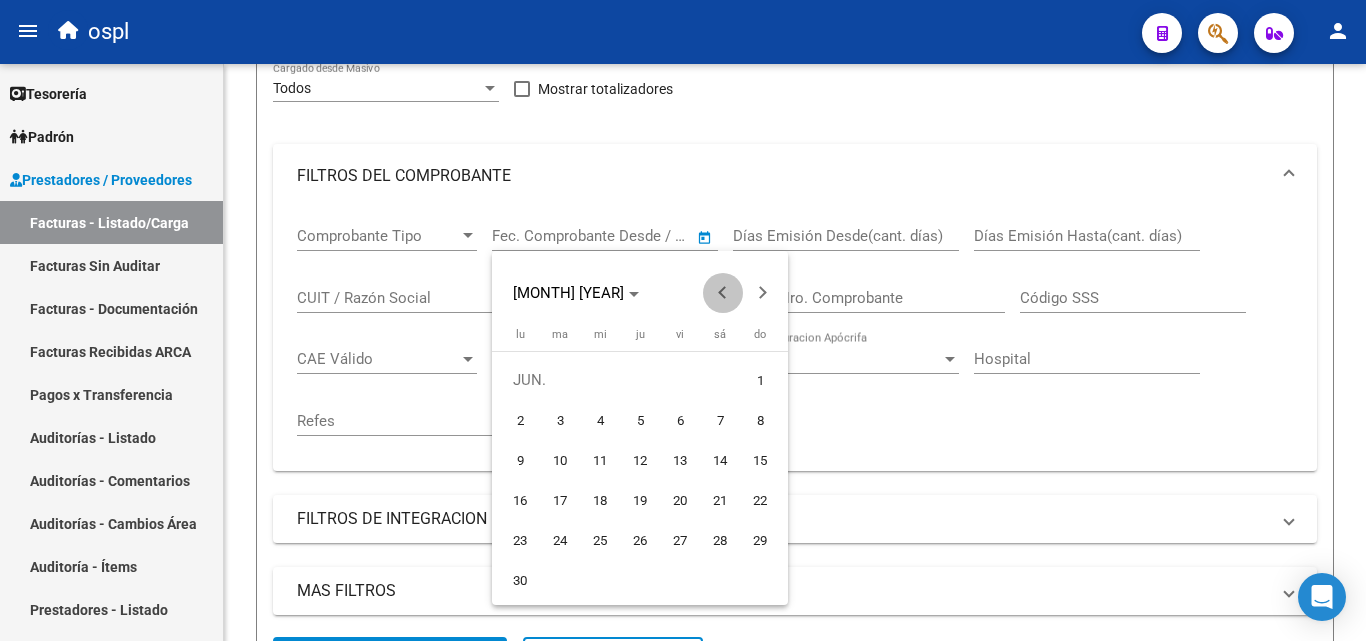 click at bounding box center [723, 293] 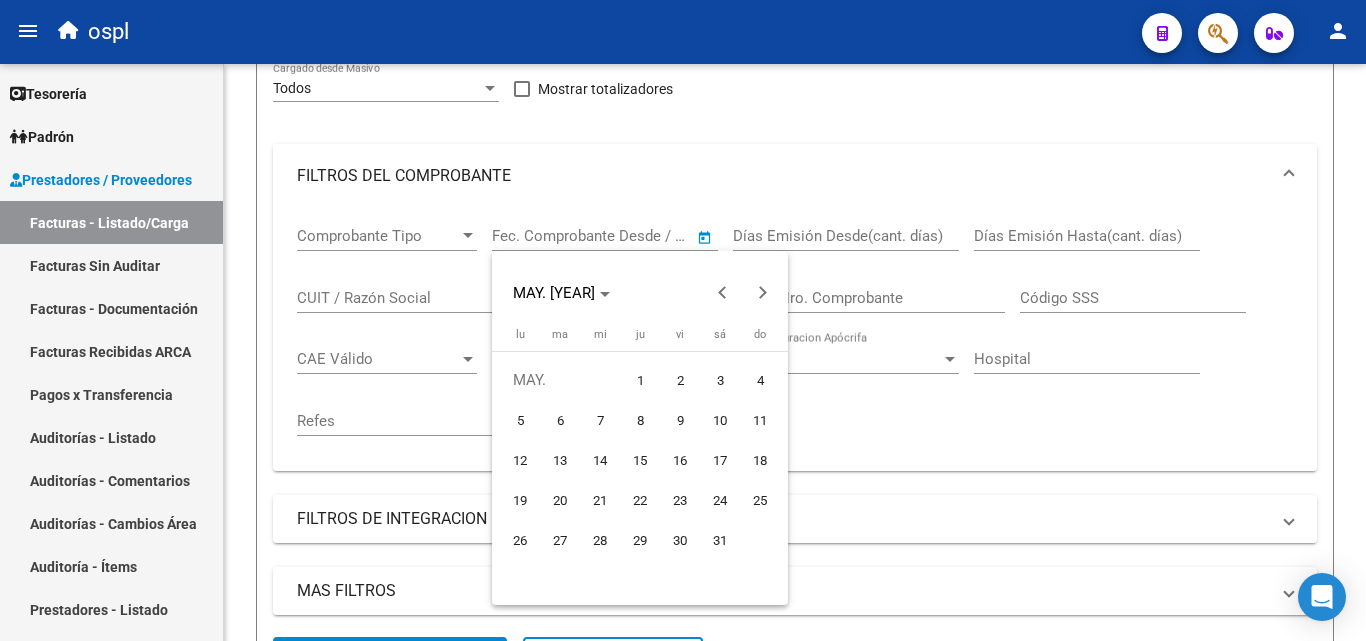 click on "1" at bounding box center [640, 380] 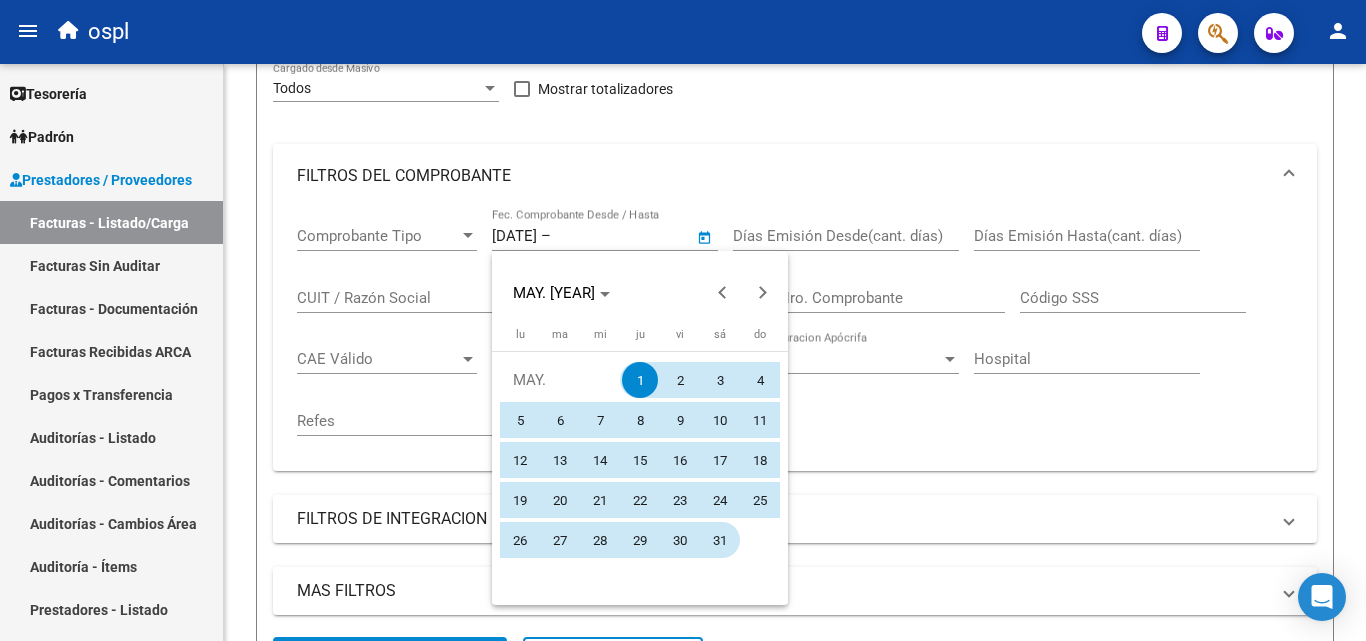 click on "31" at bounding box center (720, 540) 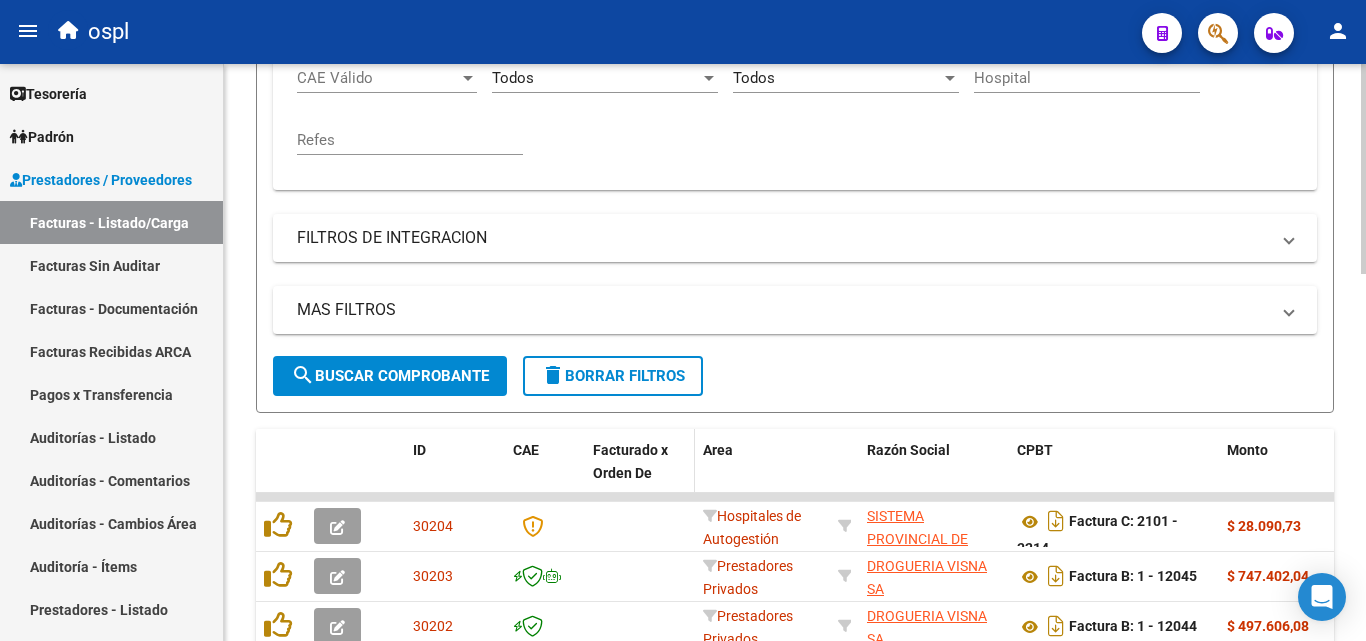 scroll, scrollTop: 527, scrollLeft: 0, axis: vertical 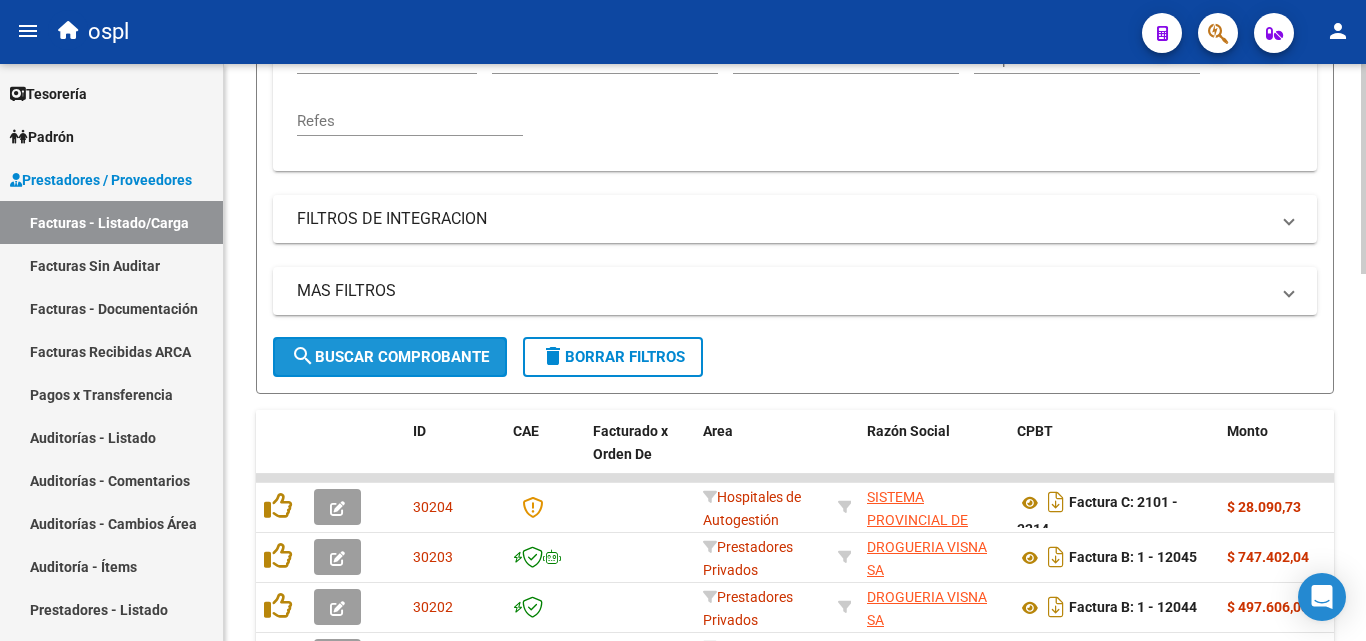 click on "search  Buscar Comprobante" 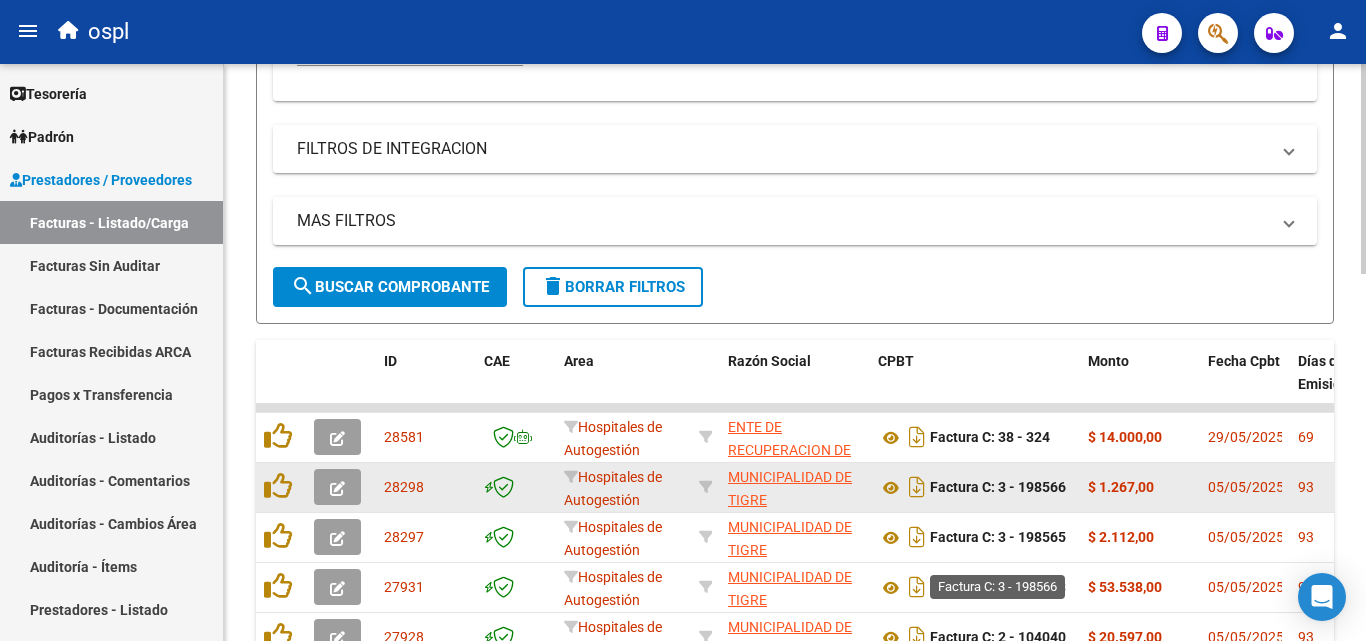 scroll, scrollTop: 627, scrollLeft: 0, axis: vertical 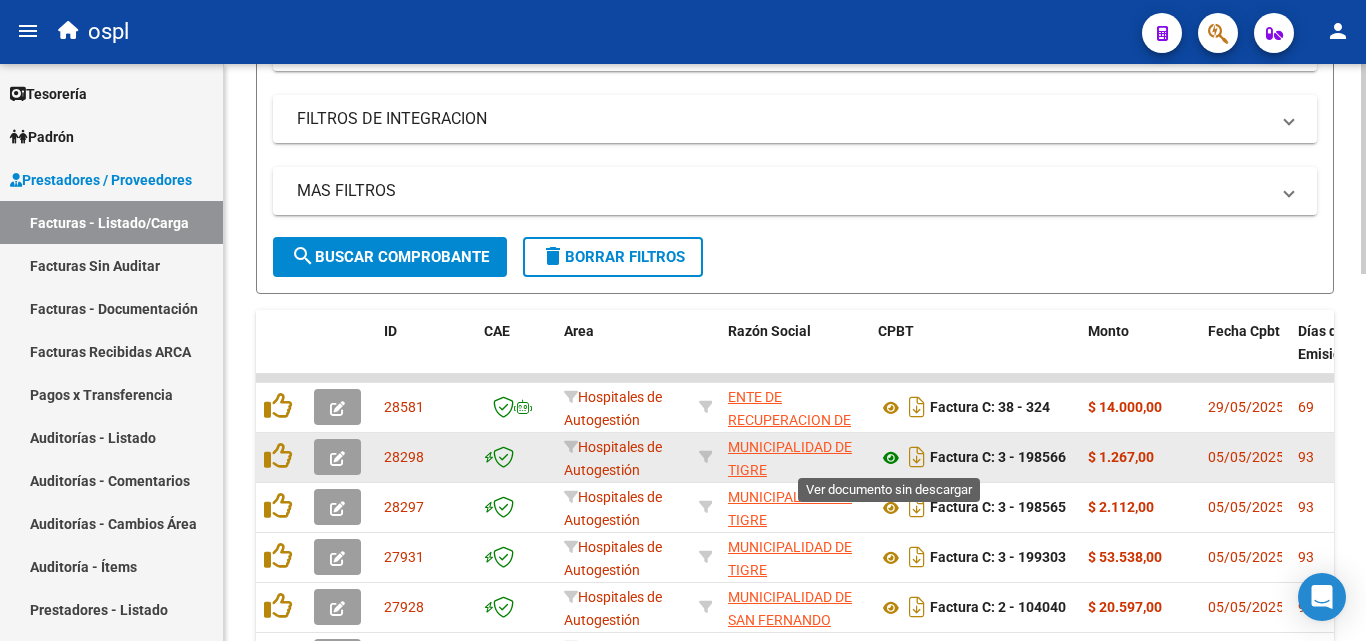 click 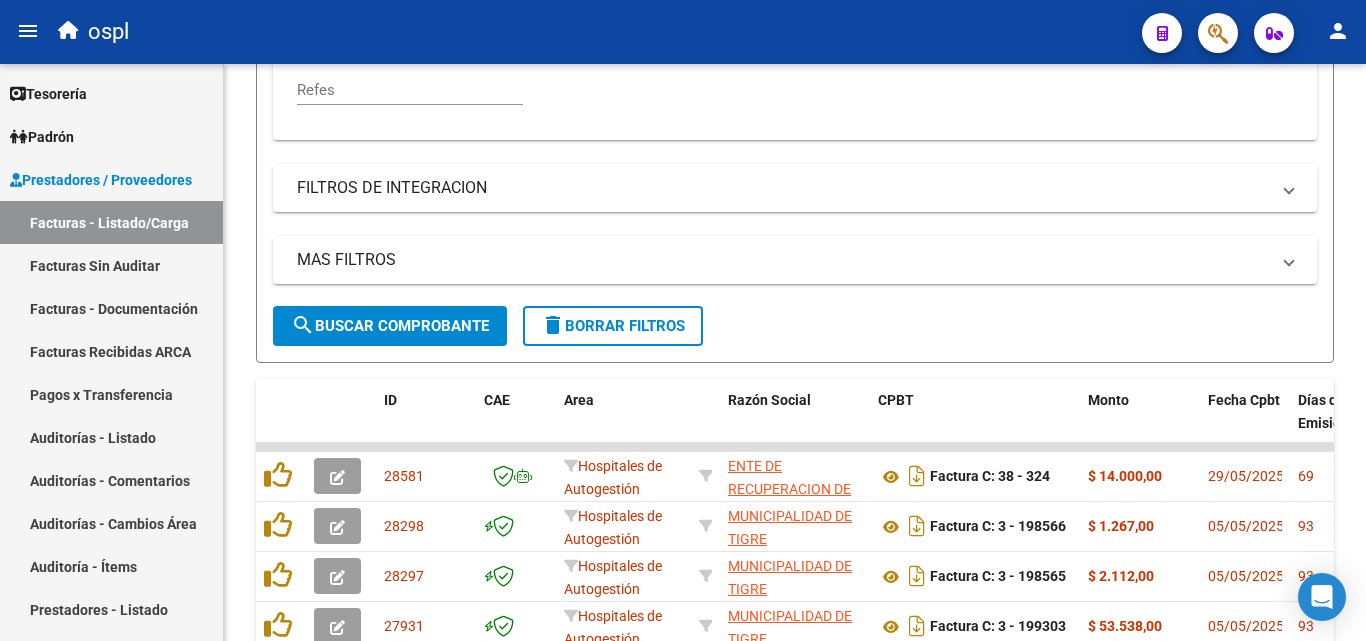 scroll, scrollTop: 527, scrollLeft: 0, axis: vertical 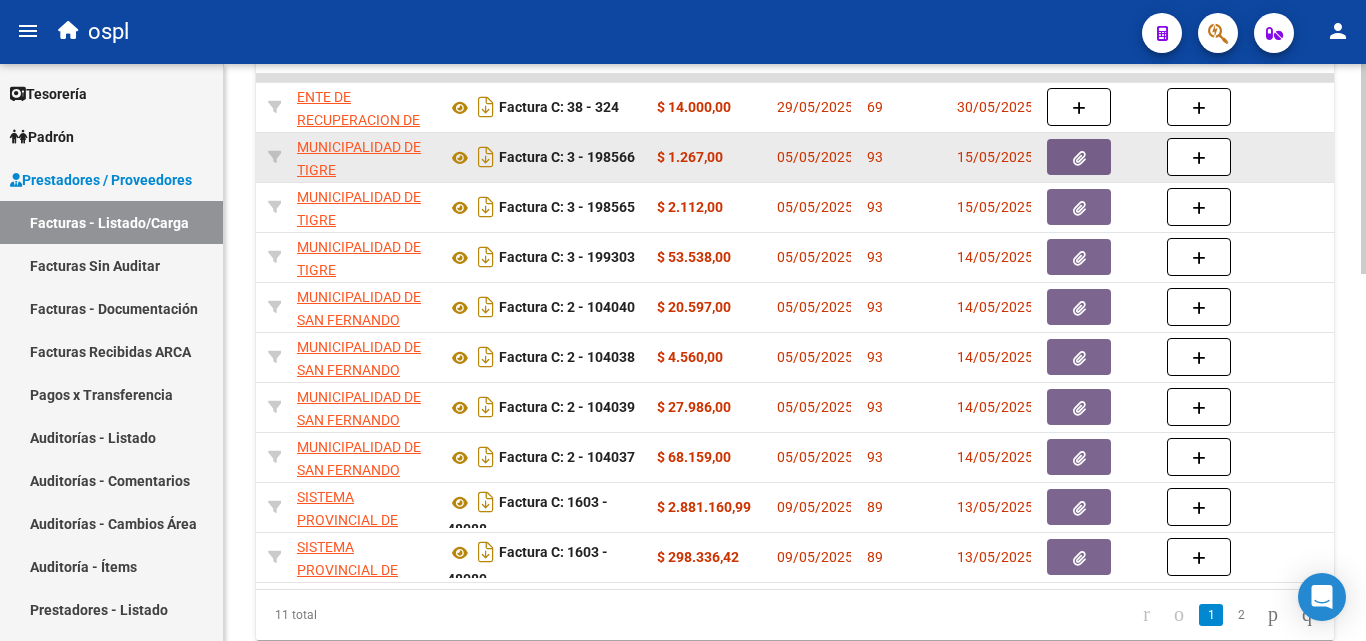 click 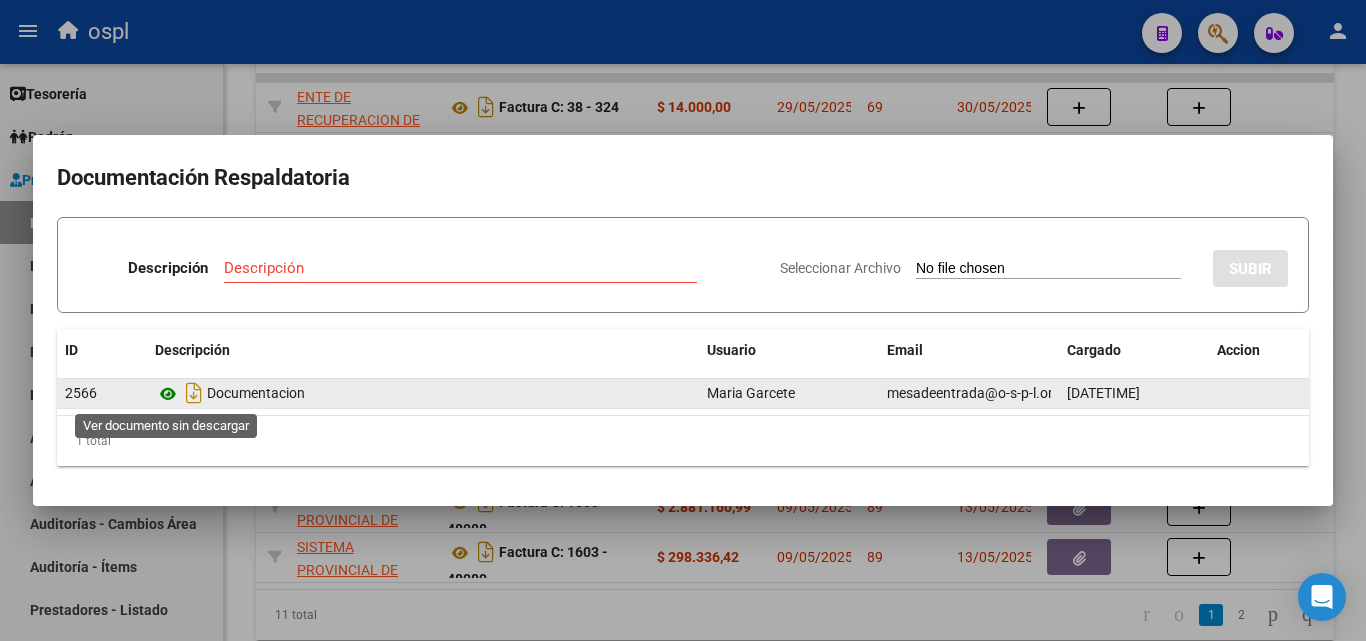 click 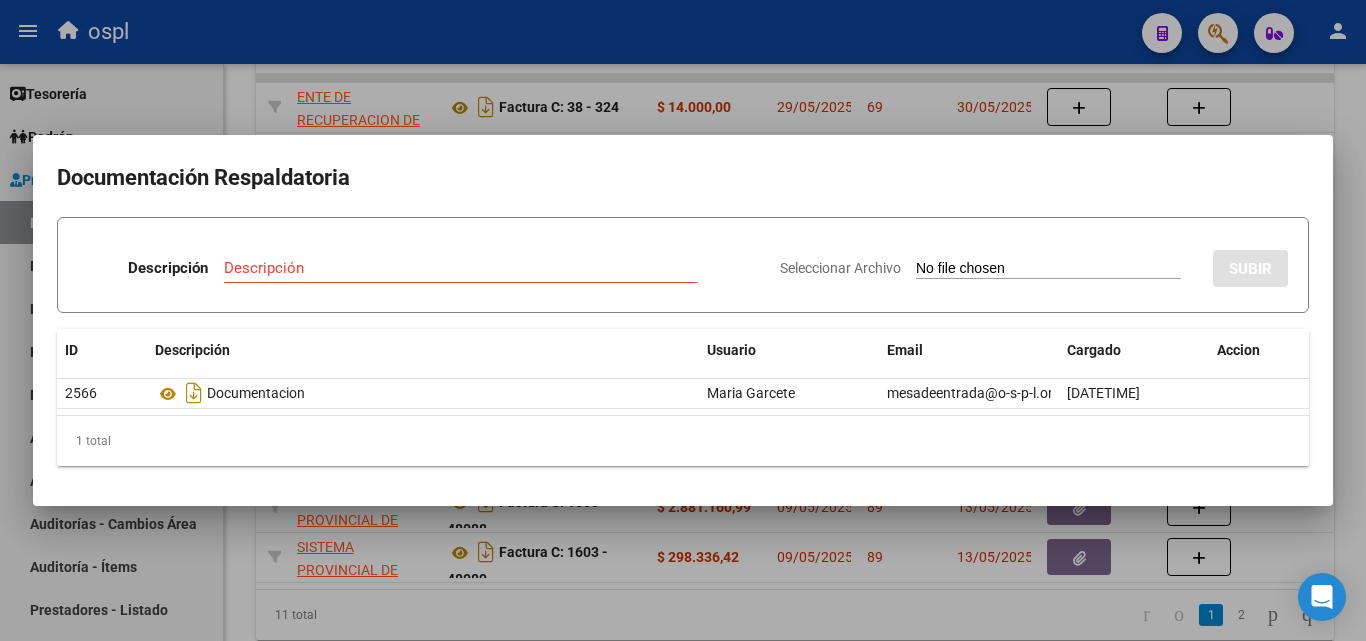 click at bounding box center [683, 320] 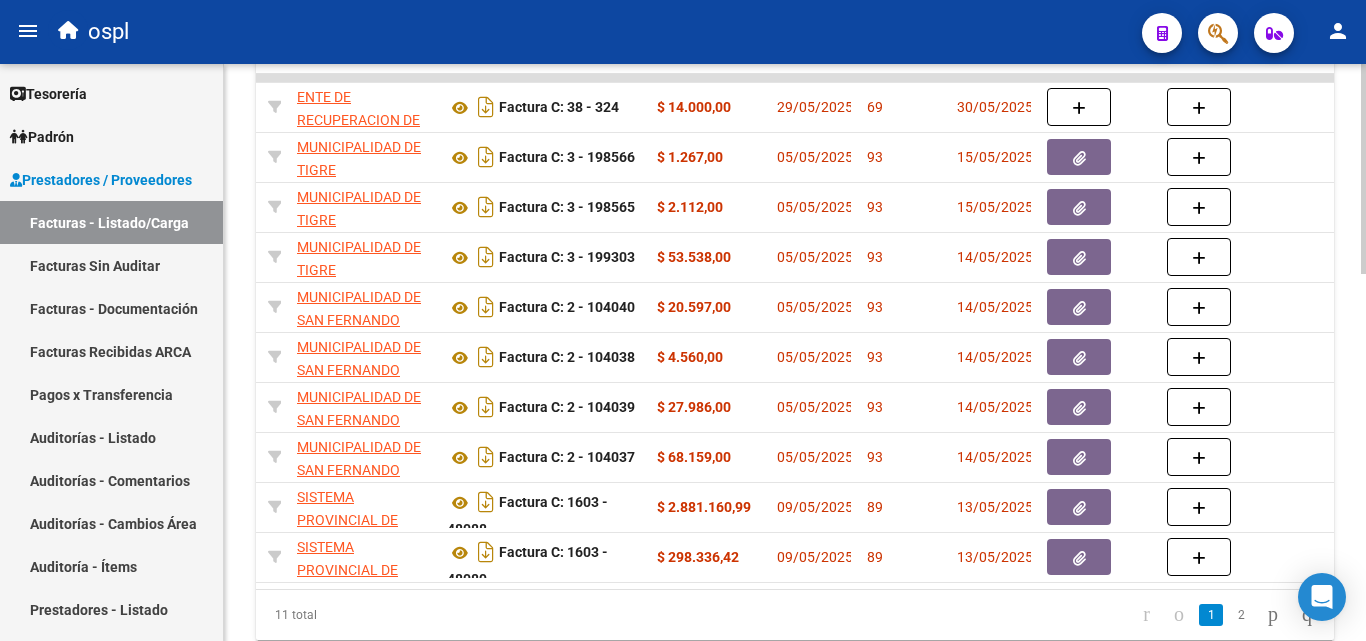 scroll, scrollTop: 1006, scrollLeft: 0, axis: vertical 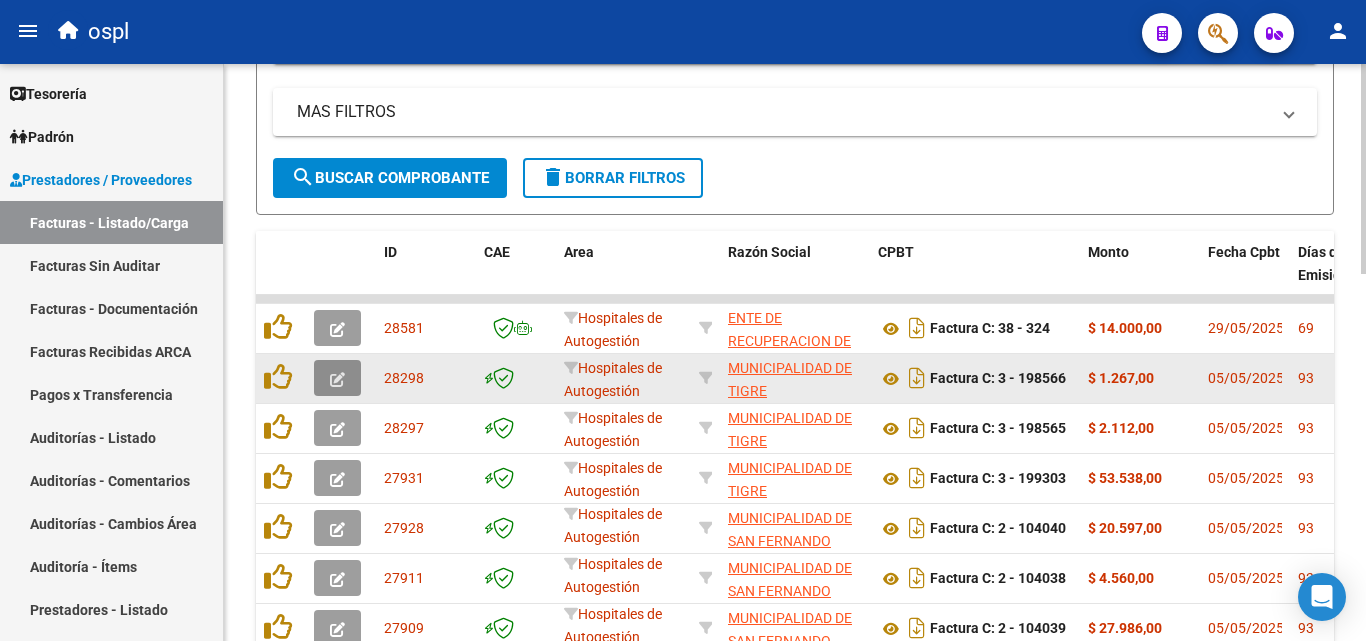 click 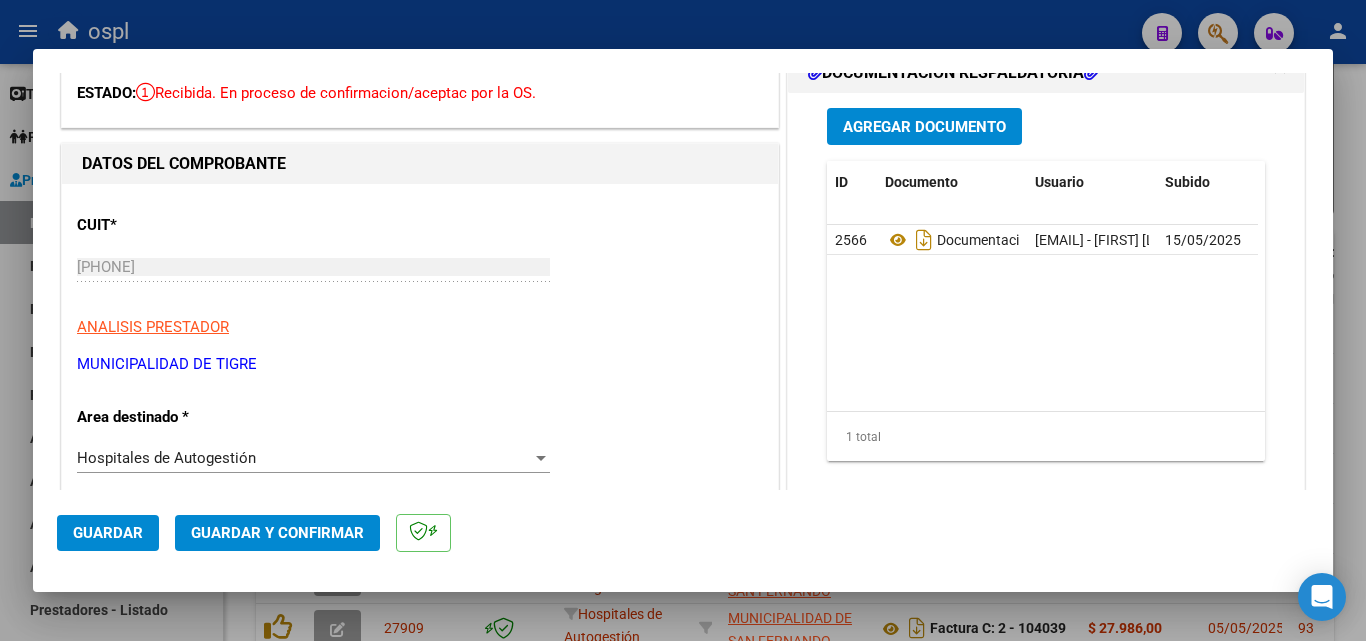 scroll, scrollTop: 200, scrollLeft: 0, axis: vertical 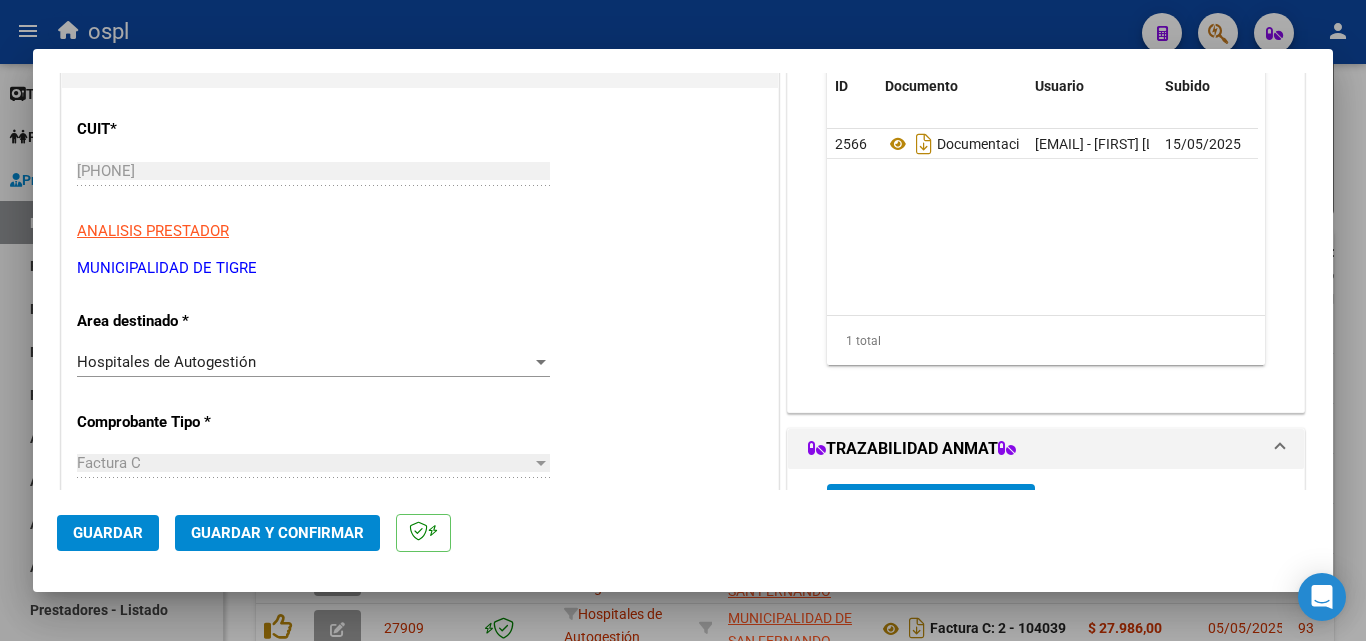 click on "Hospitales de Autogestión" at bounding box center [304, 362] 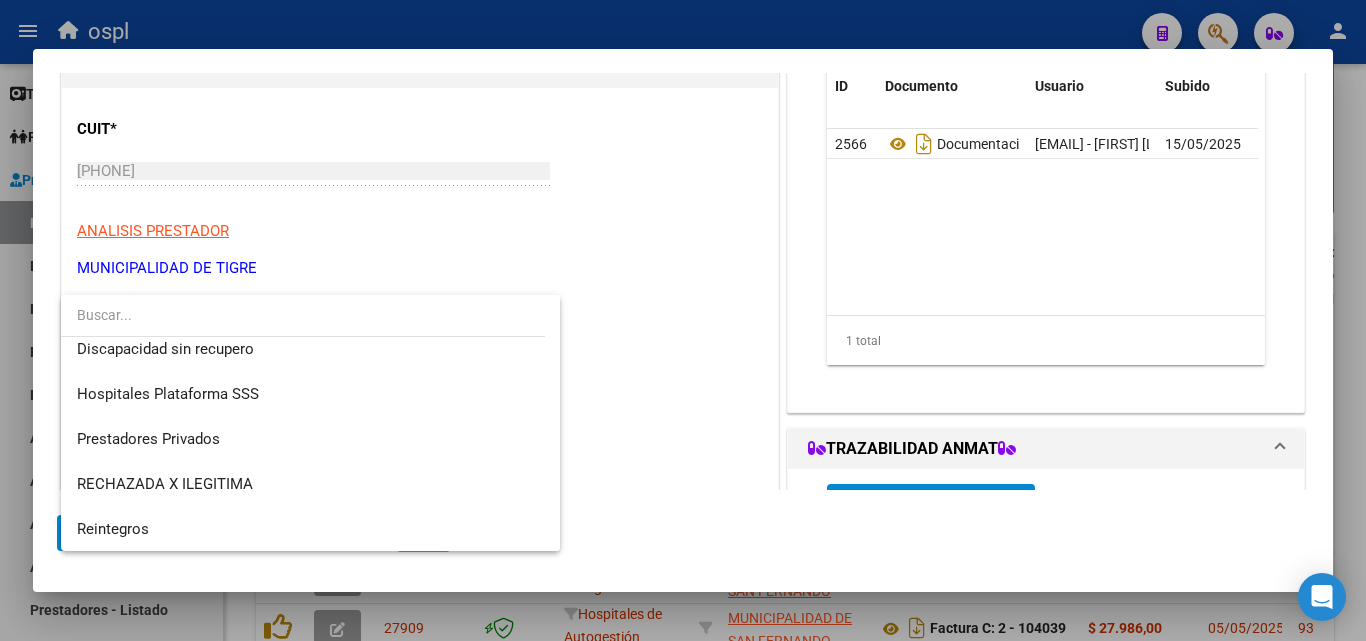 scroll, scrollTop: 284, scrollLeft: 0, axis: vertical 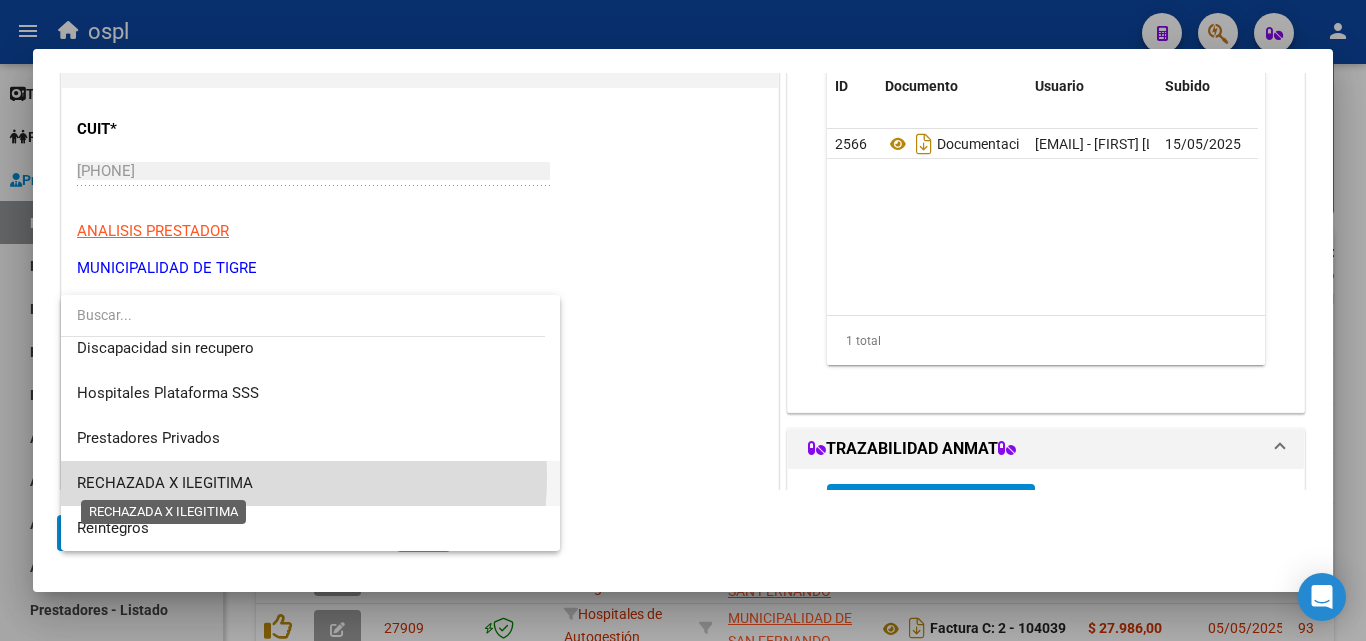 click on "RECHAZADA X ILEGITIMA" at bounding box center [165, 483] 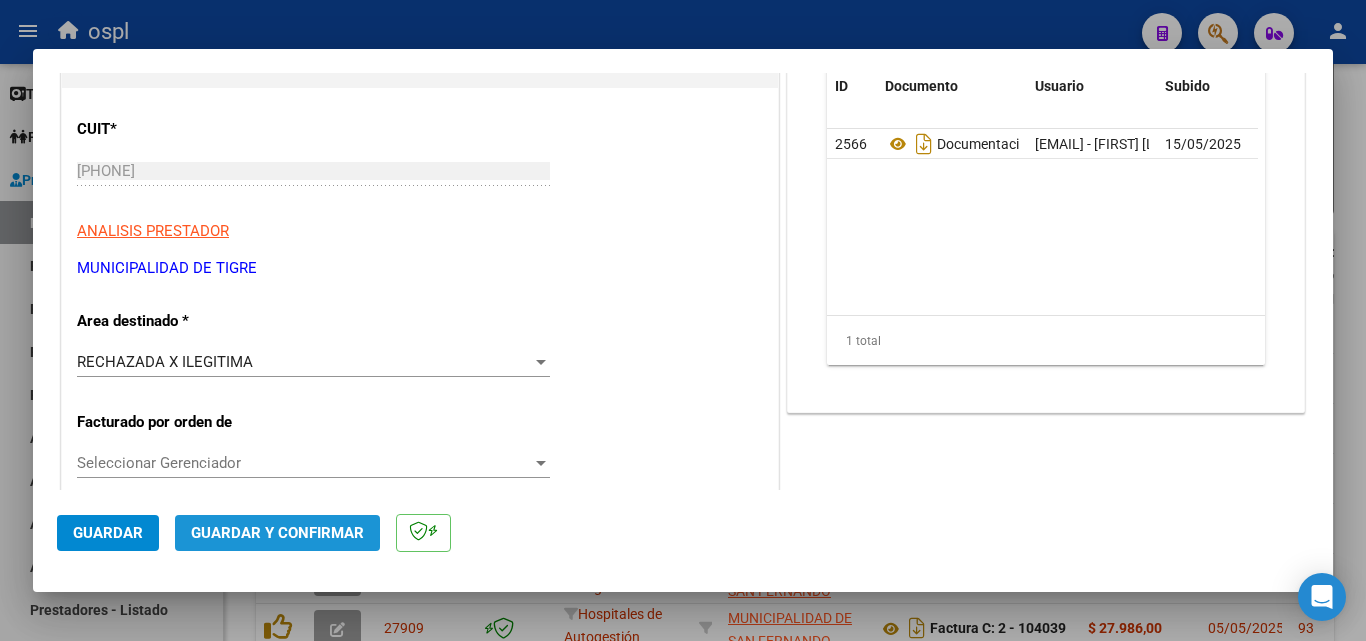 click on "Guardar y Confirmar" 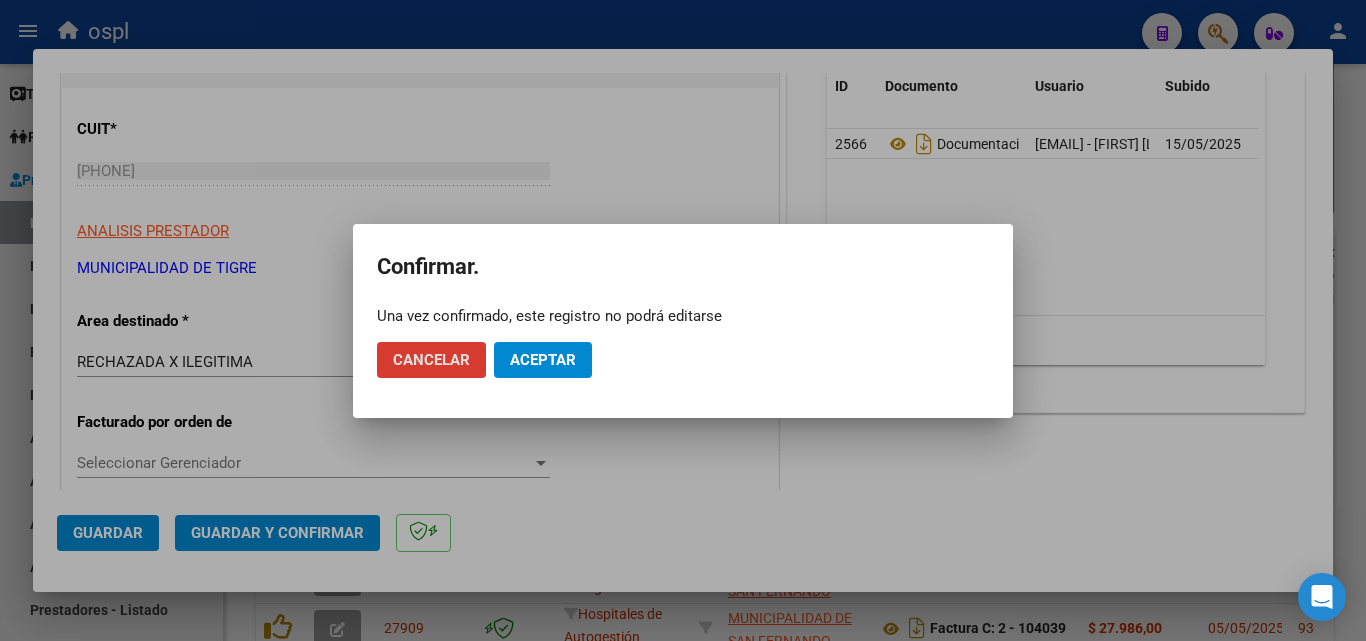click on "Aceptar" 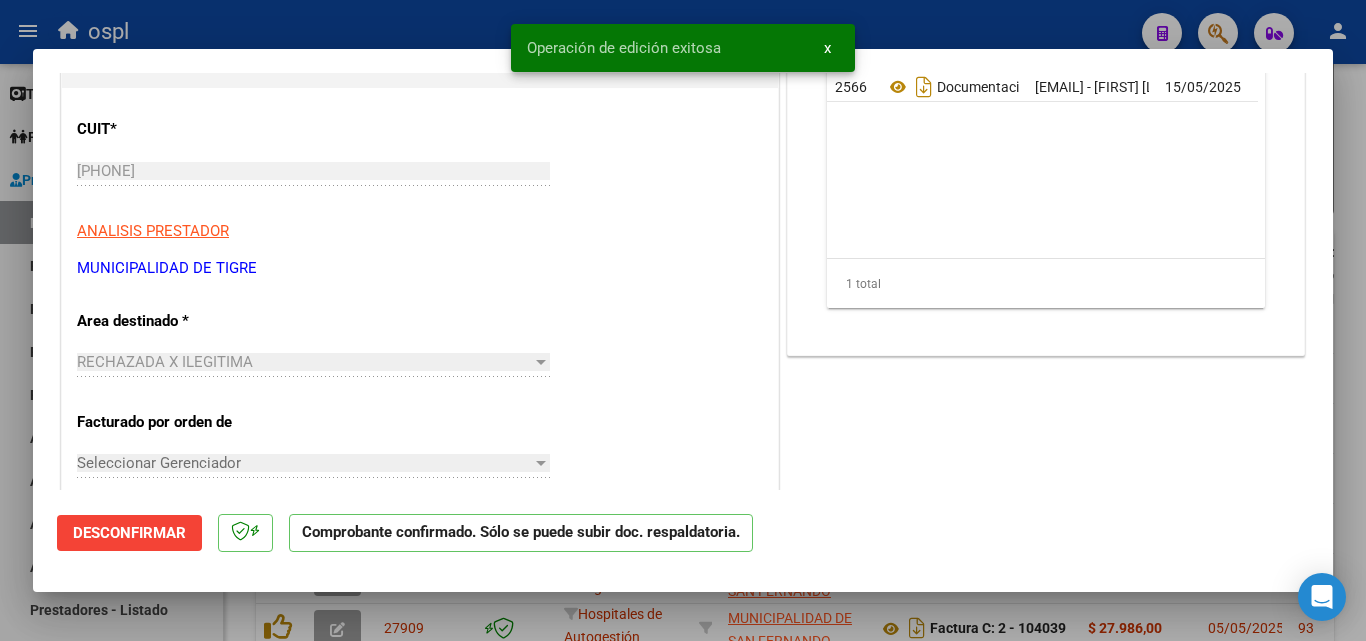 click at bounding box center [683, 320] 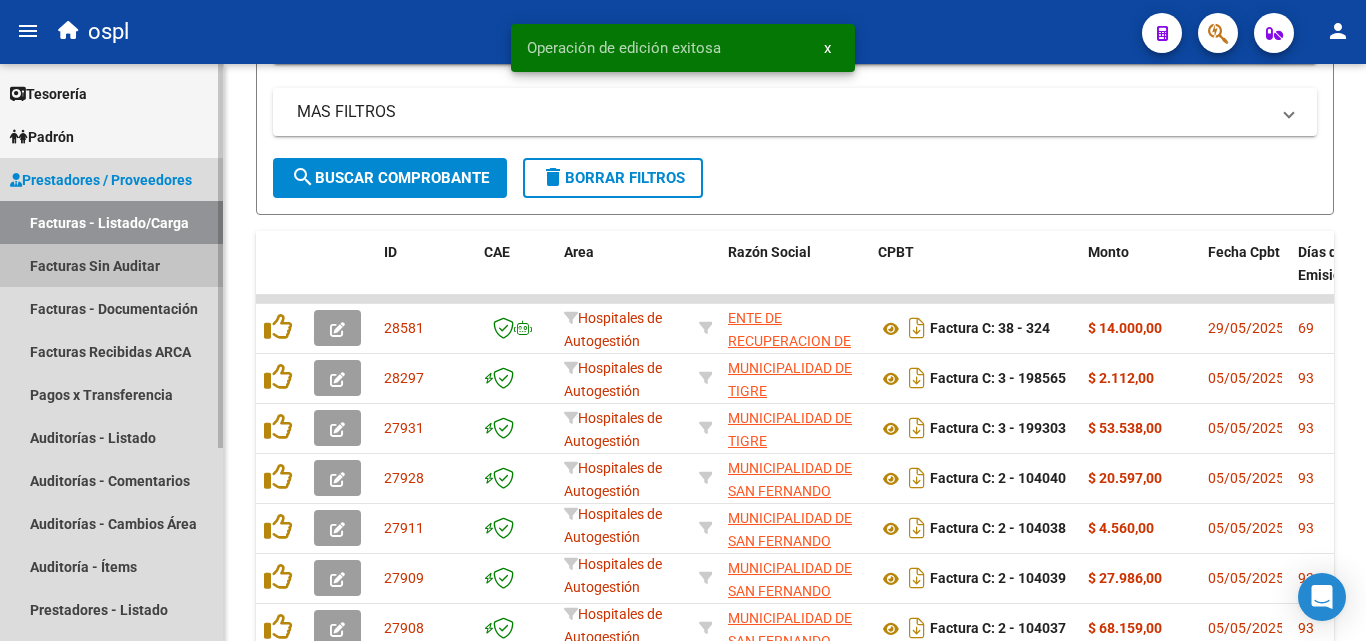 click on "Facturas Sin Auditar" at bounding box center [111, 265] 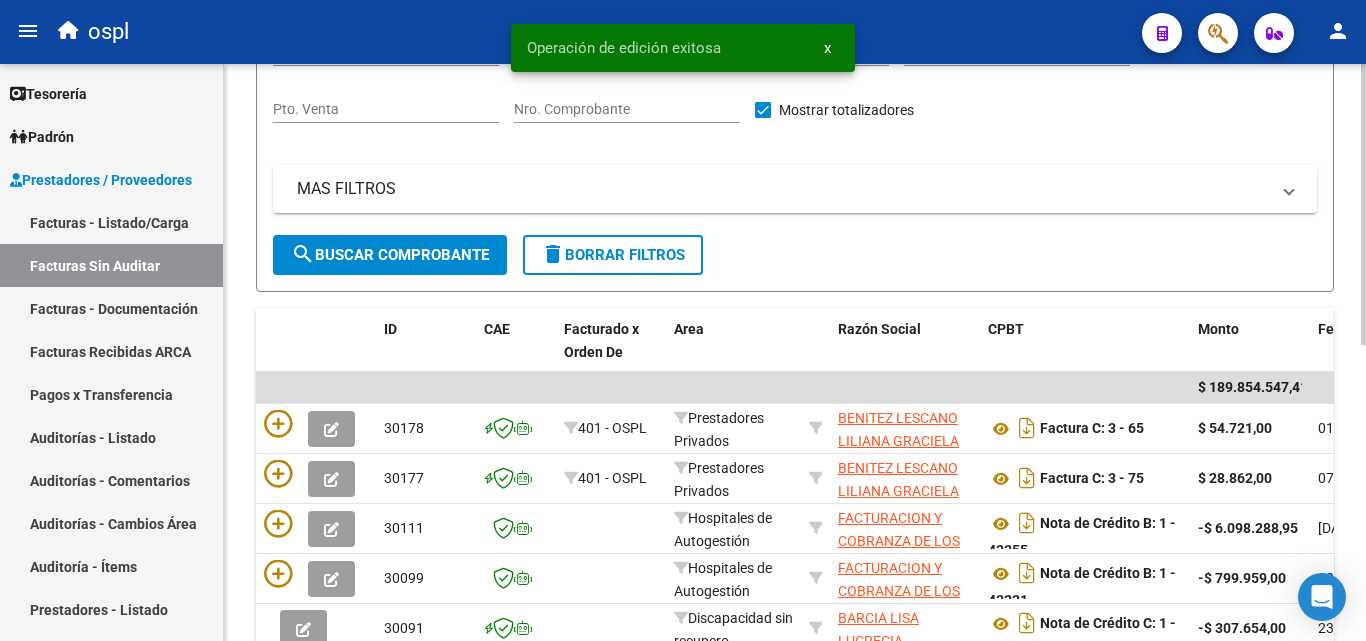 scroll, scrollTop: 6, scrollLeft: 0, axis: vertical 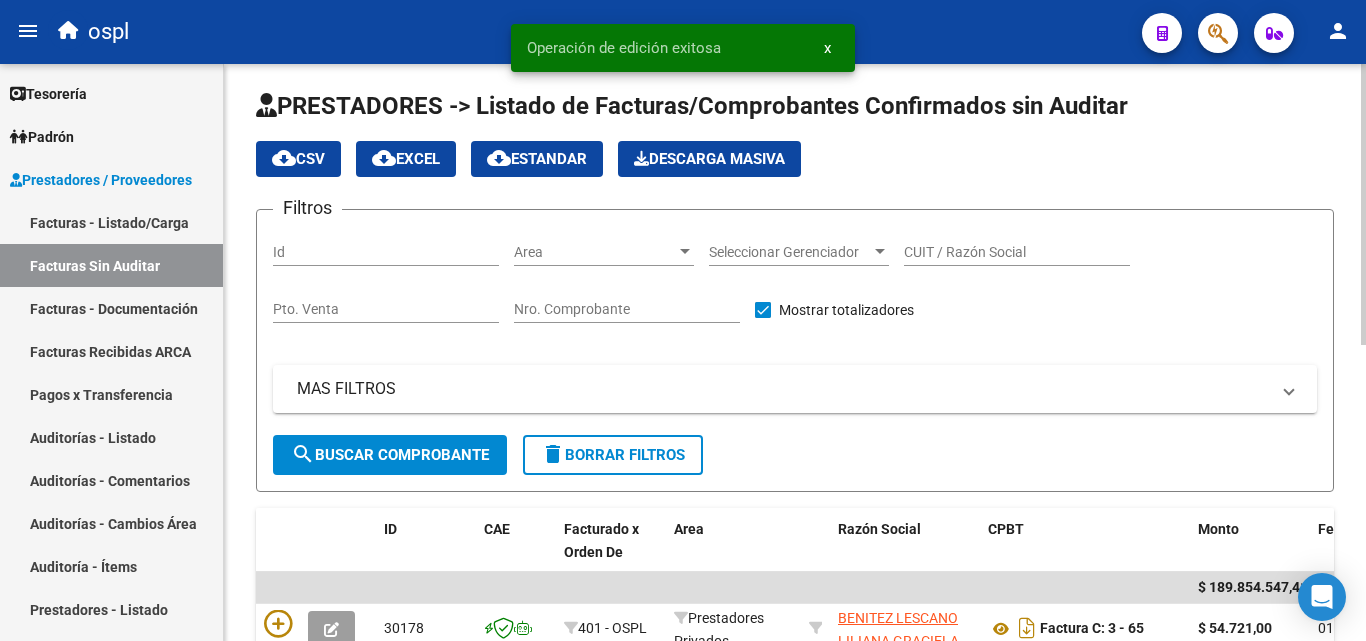 click on "Nro. Comprobante" at bounding box center (627, 309) 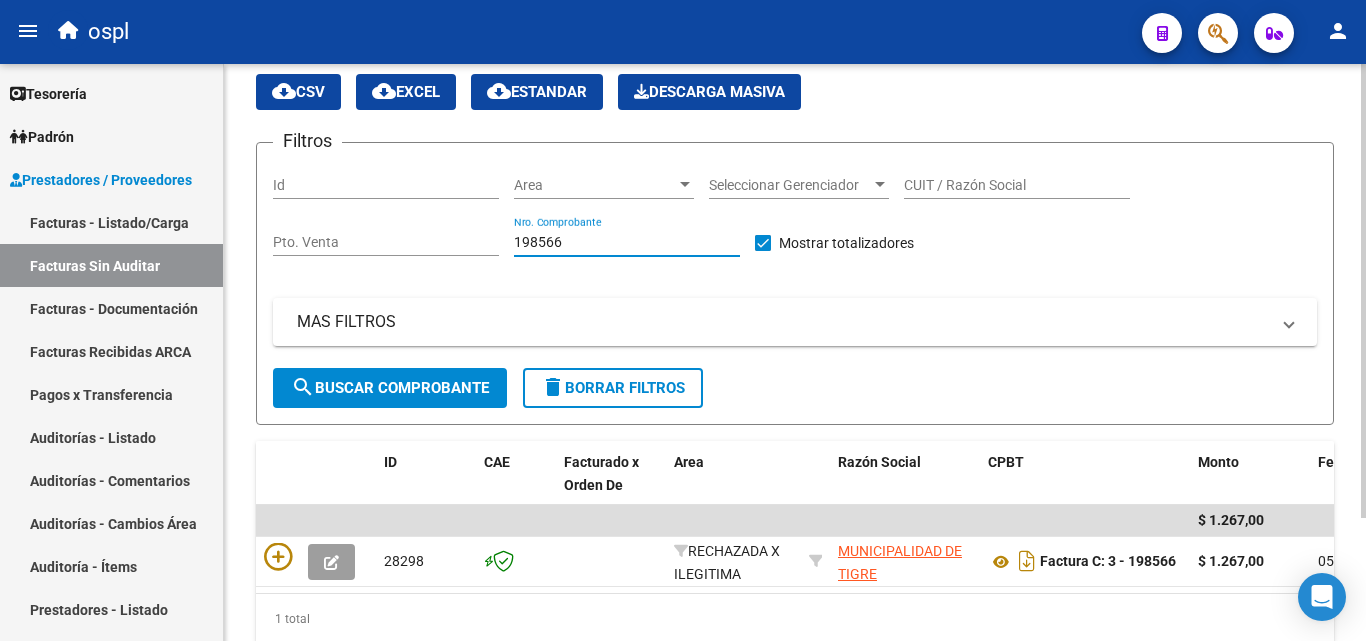 scroll, scrollTop: 156, scrollLeft: 0, axis: vertical 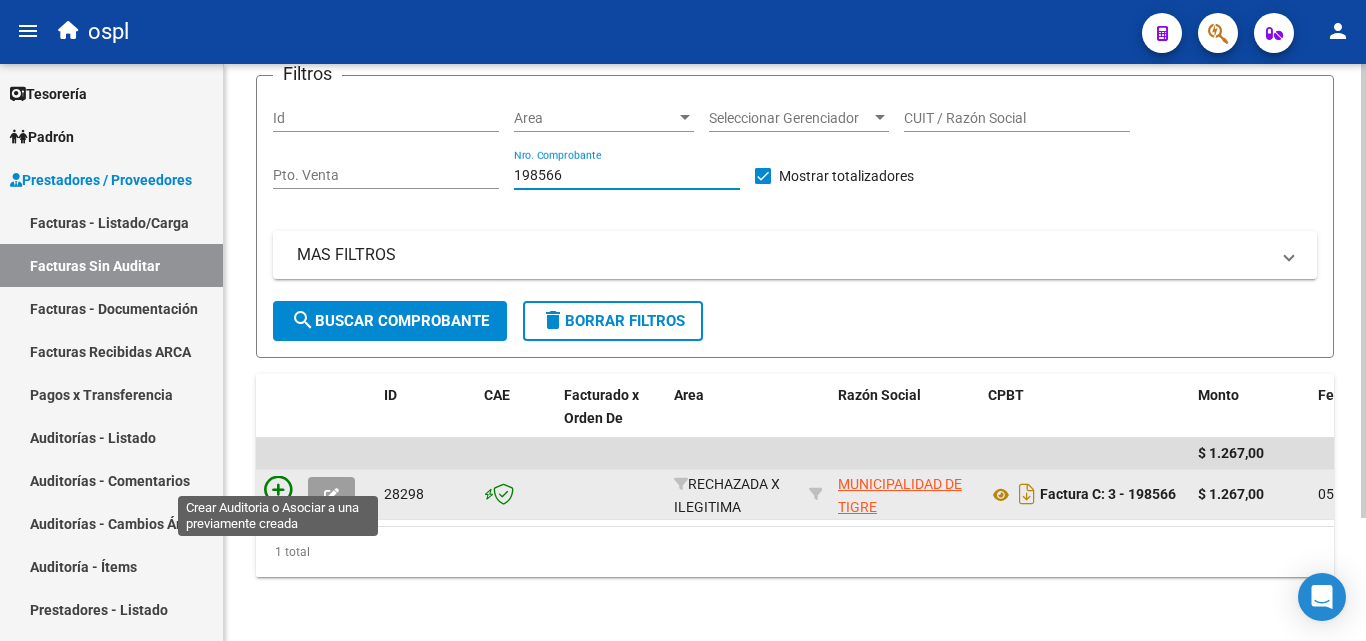 type on "198566" 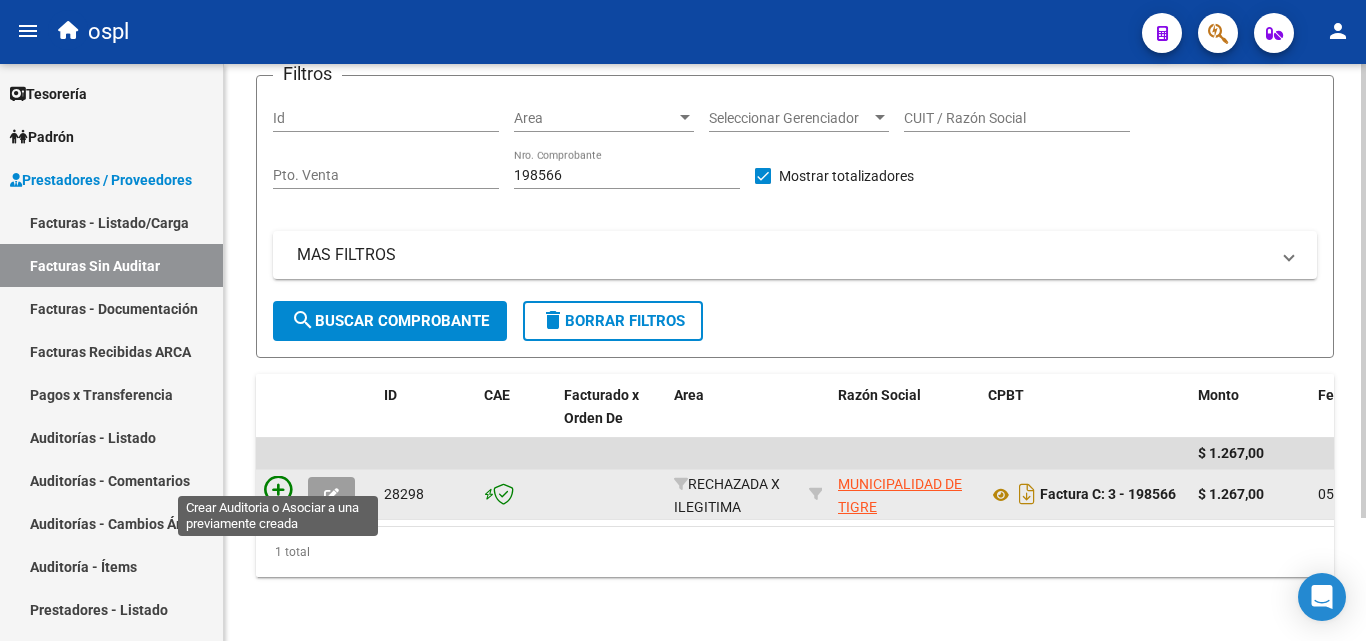 click 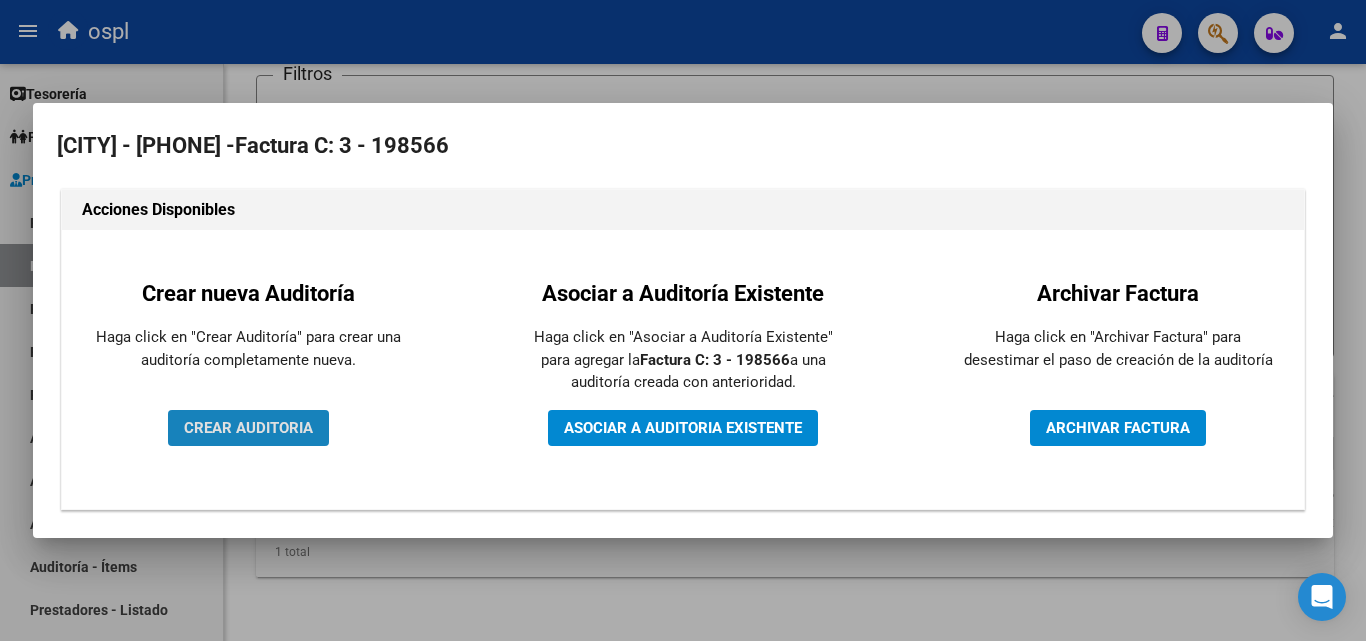 click on "CREAR AUDITORIA" at bounding box center (248, 428) 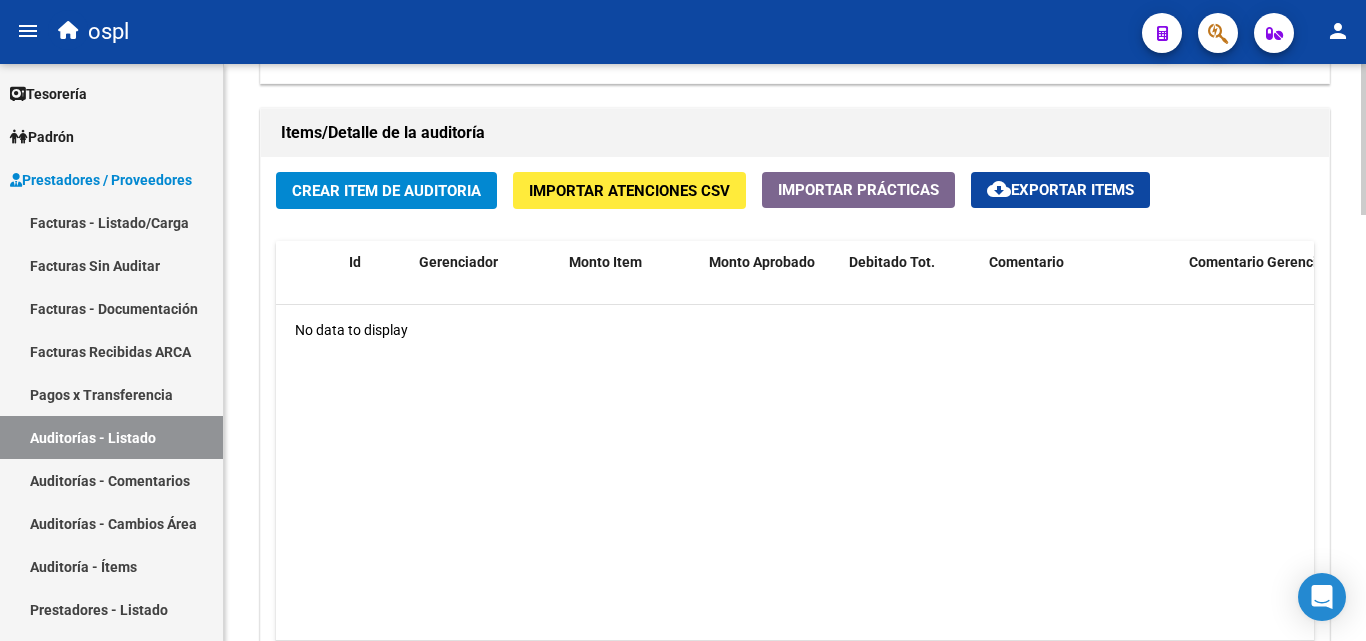 scroll, scrollTop: 1500, scrollLeft: 0, axis: vertical 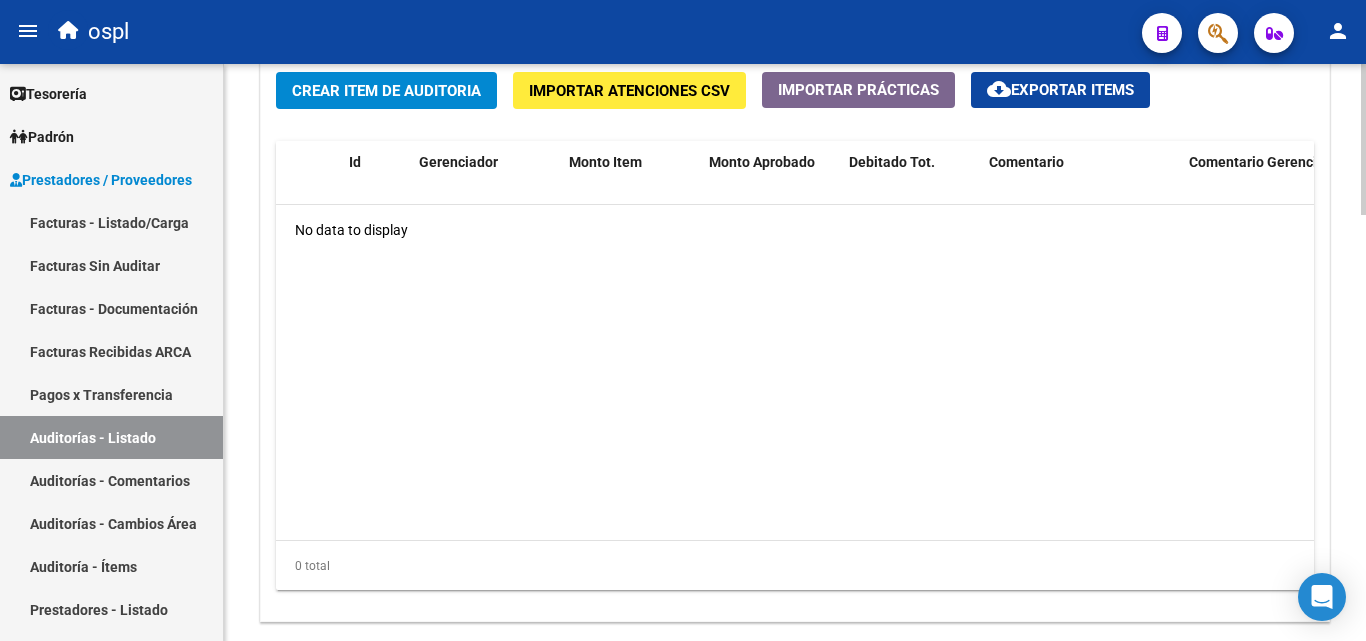 click on "Crear Item de Auditoria" 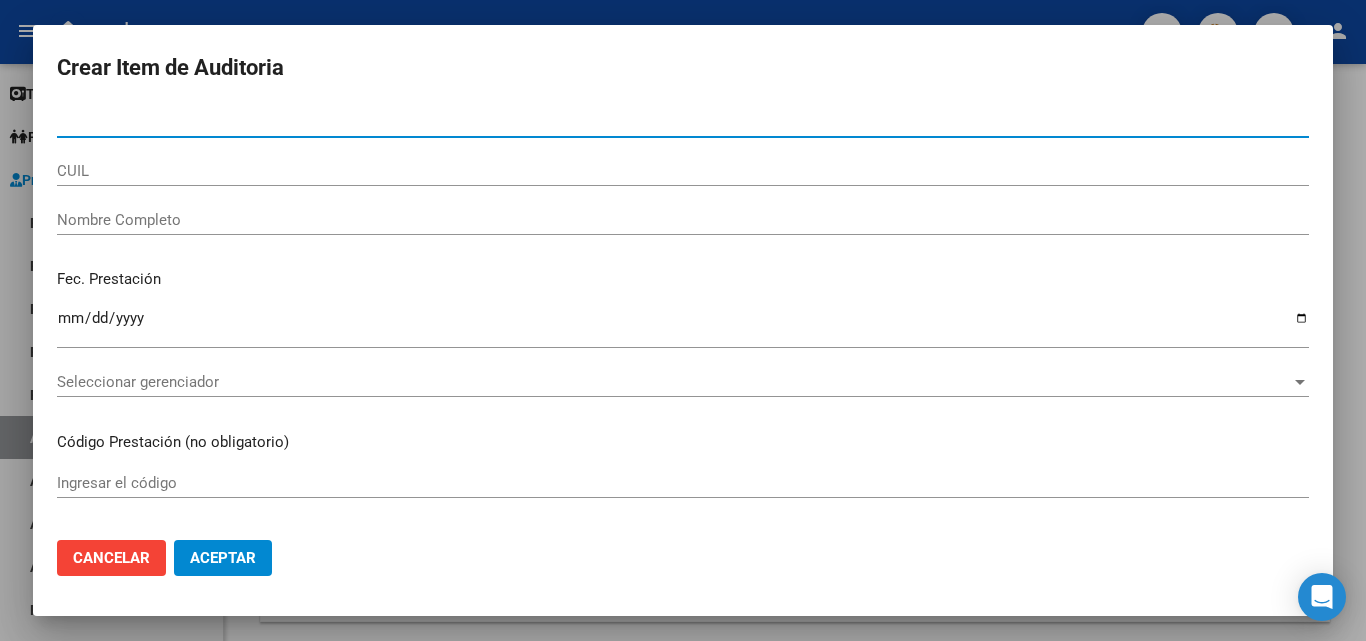 click on "Nombre Completo" at bounding box center [683, 220] 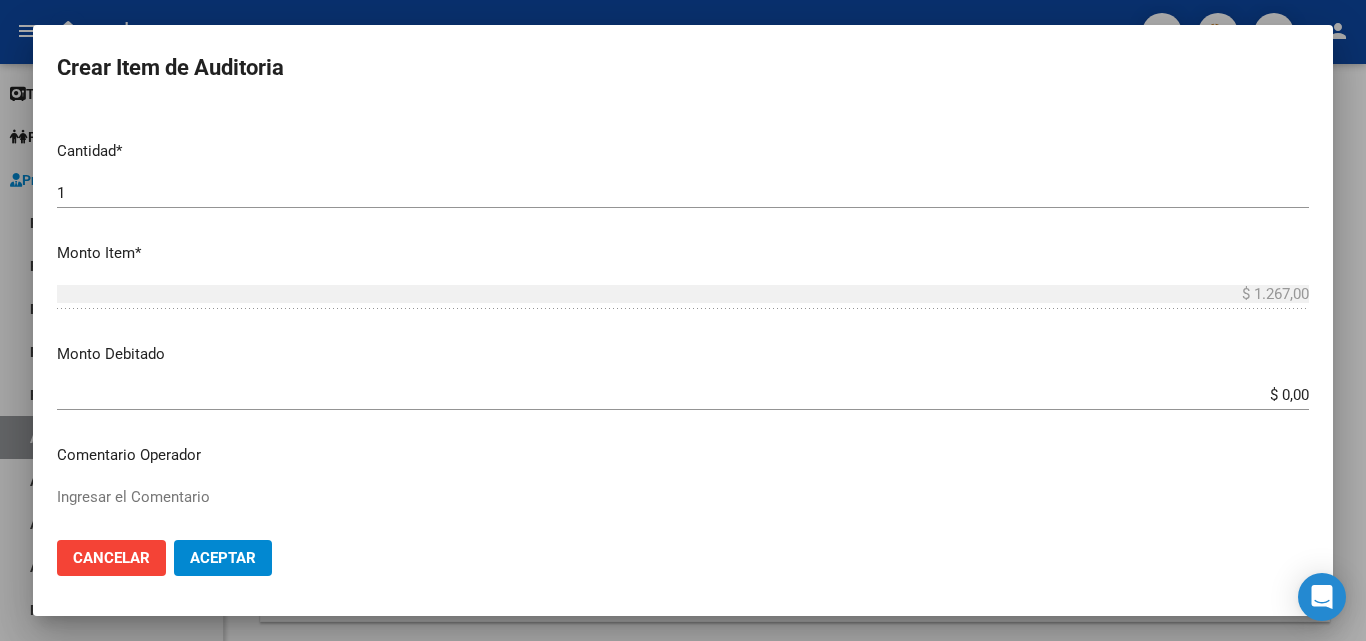 scroll, scrollTop: 500, scrollLeft: 0, axis: vertical 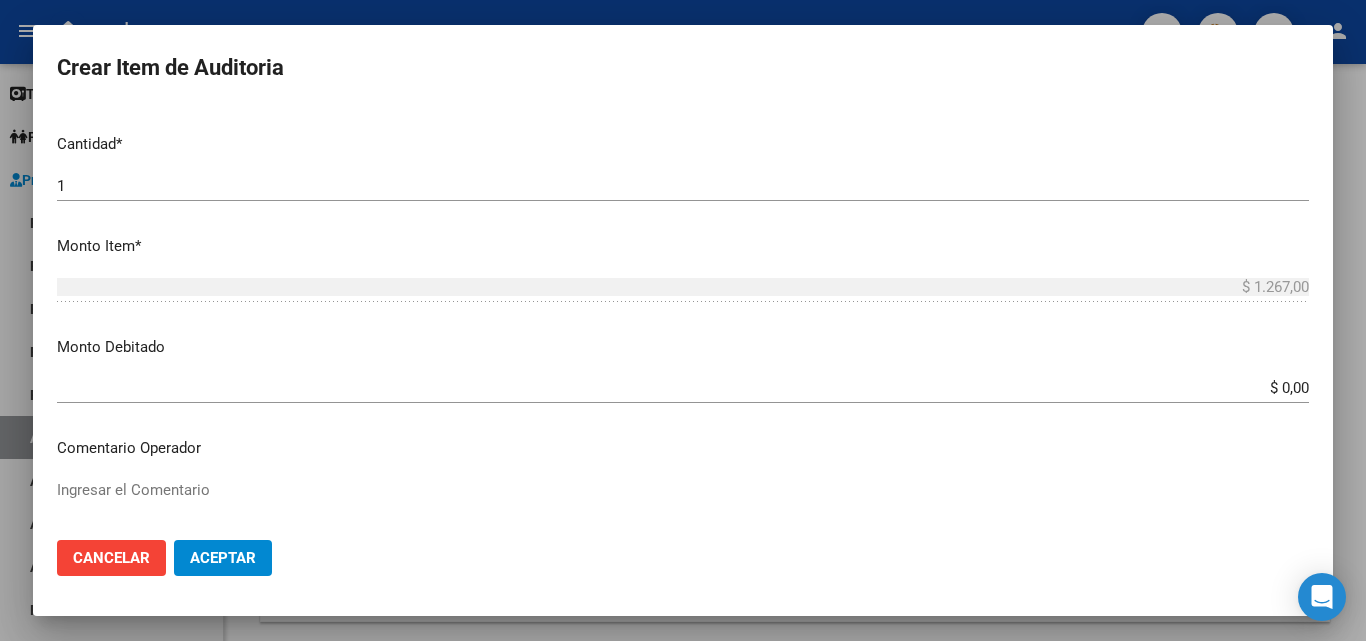 type on "todos" 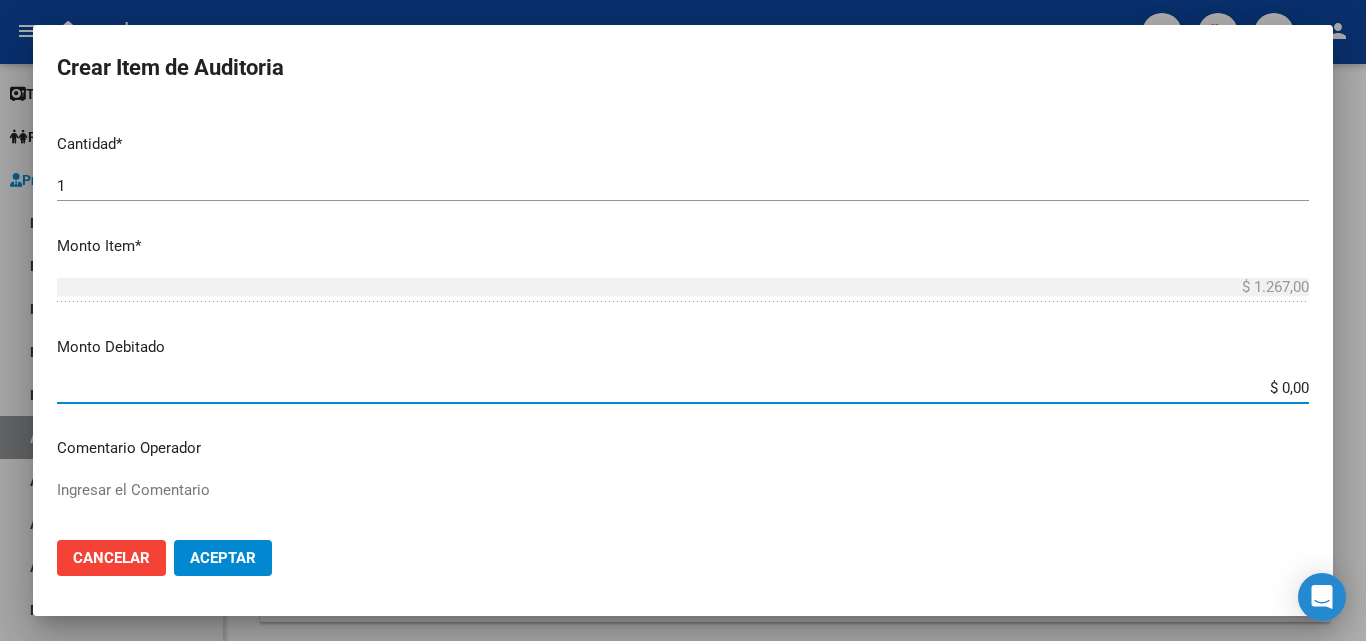 drag, startPoint x: 1244, startPoint y: 395, endPoint x: 1334, endPoint y: 380, distance: 91.24144 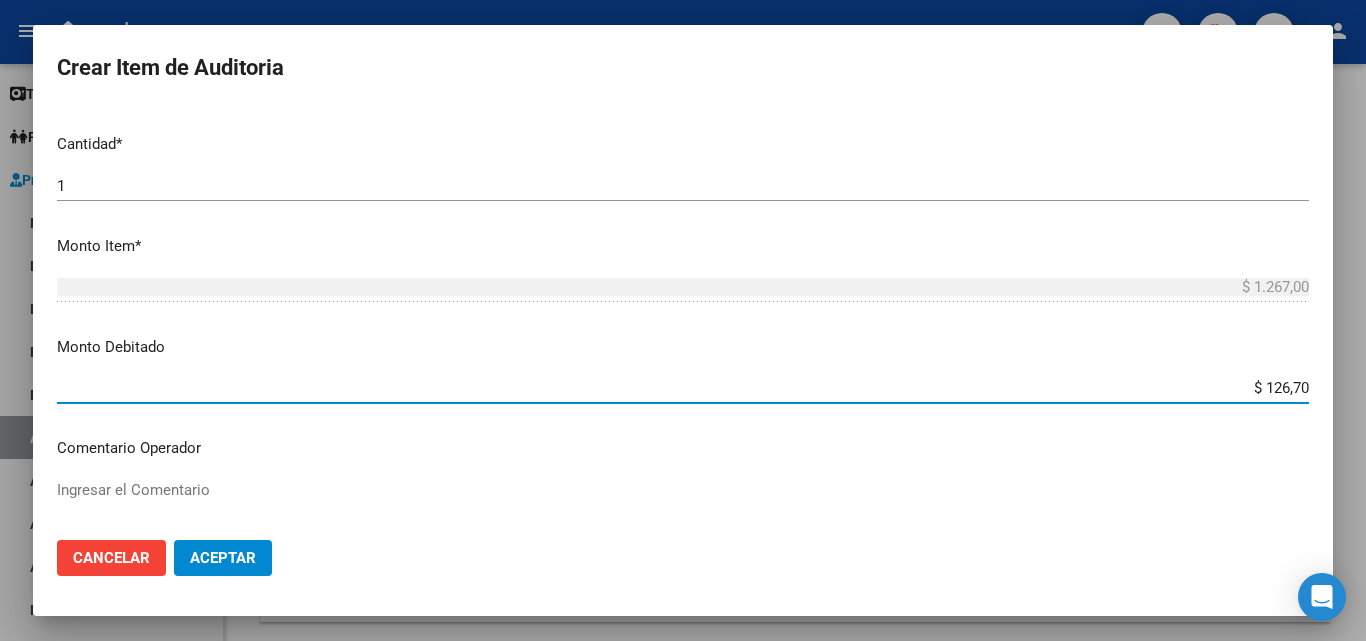 type on "$ 1.267,00" 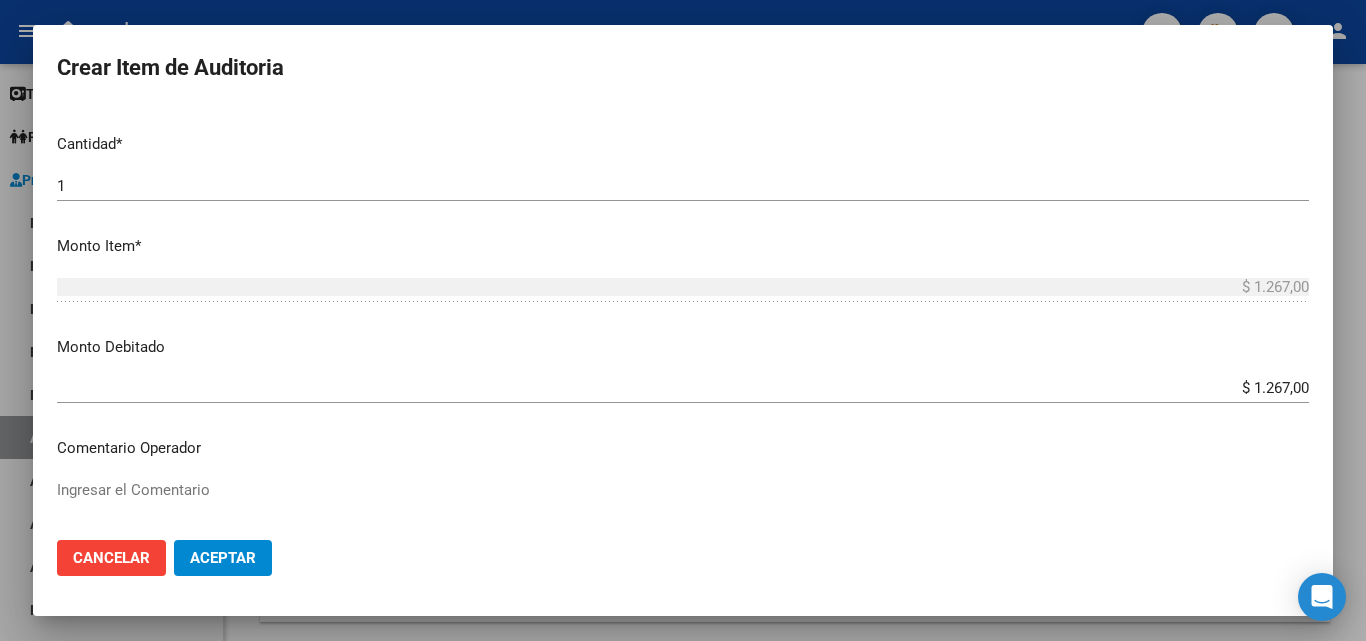 click on "Nro Documento    CUIL    todos Nombre Completo  Fec. Prestación    Ingresar la fecha  Seleccionar gerenciador Seleccionar gerenciador Código Prestación (no obligatorio)    Ingresar el código  Precio  *   $ 1.267,00 Ingresar el precio  Cantidad  *   1 Ingresar la cantidad  Monto Item  *   $ 1.267,00 Ingresar el monto  Monto Debitado    $ 1.267,00 Ingresar el monto  Comentario Operador    Ingresar el Comentario  Comentario Gerenciador    Ingresar el Comentario  Descripción    Ingresar el Descripción   Atencion Tipo  Seleccionar tipo Seleccionar tipo  Nomenclador  Seleccionar Nomenclador Seleccionar Nomenclador" at bounding box center (683, 315) 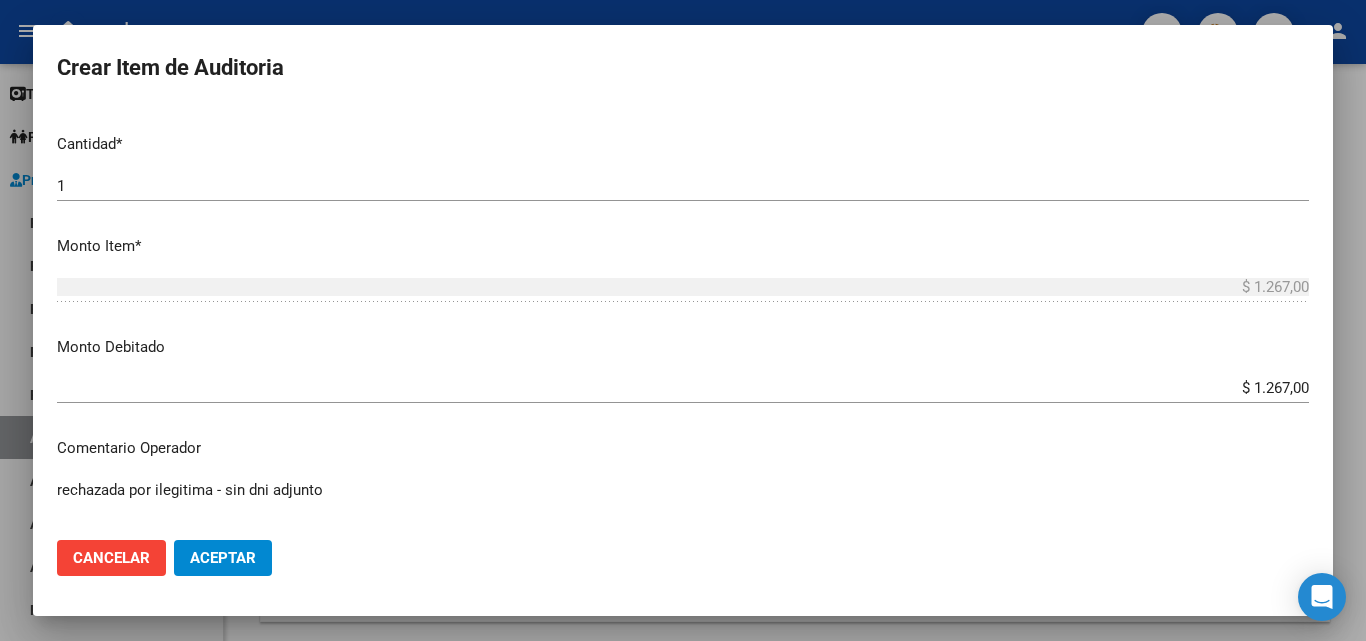 type on "rechazada por ilegitima - sin dni adjunto" 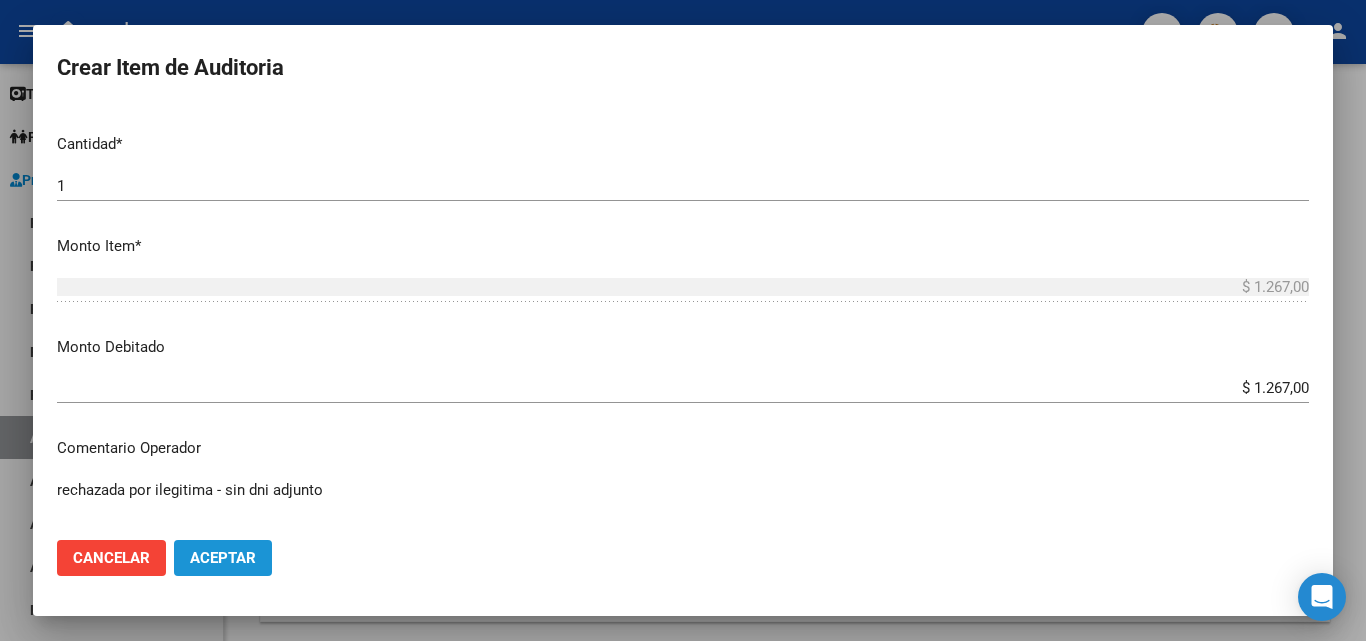 click on "Aceptar" 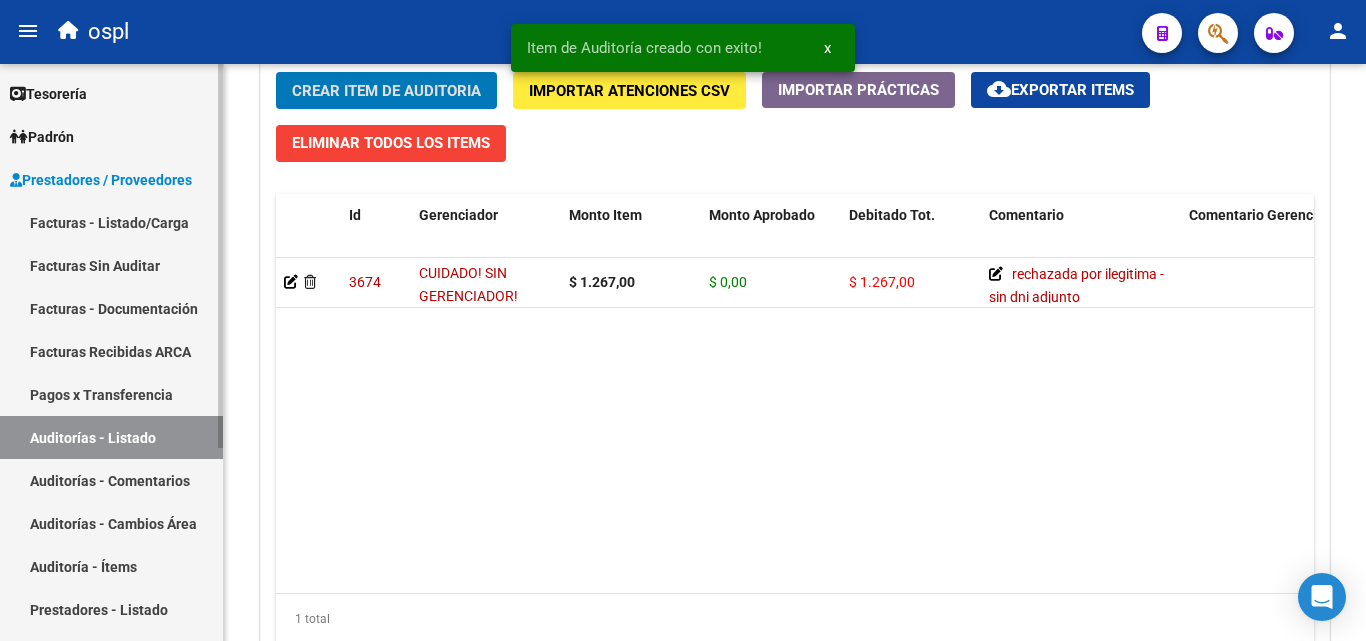 scroll, scrollTop: 1501, scrollLeft: 0, axis: vertical 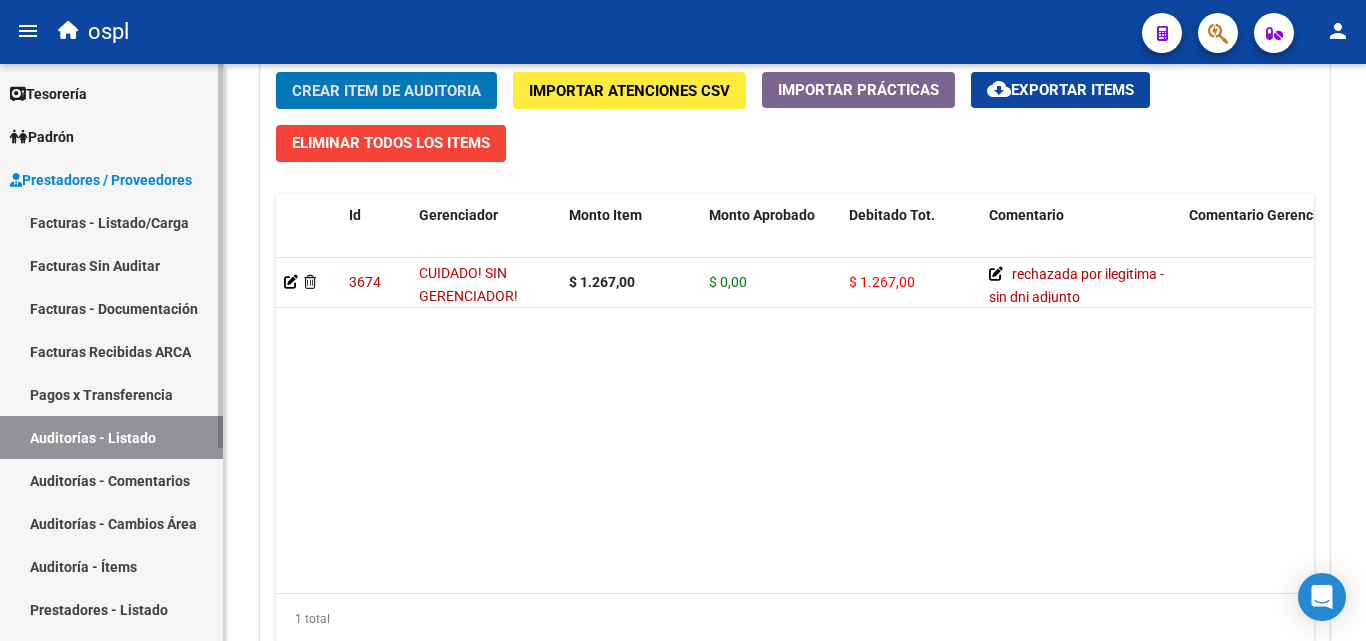 click on "Facturas - Listado/Carga" at bounding box center (111, 222) 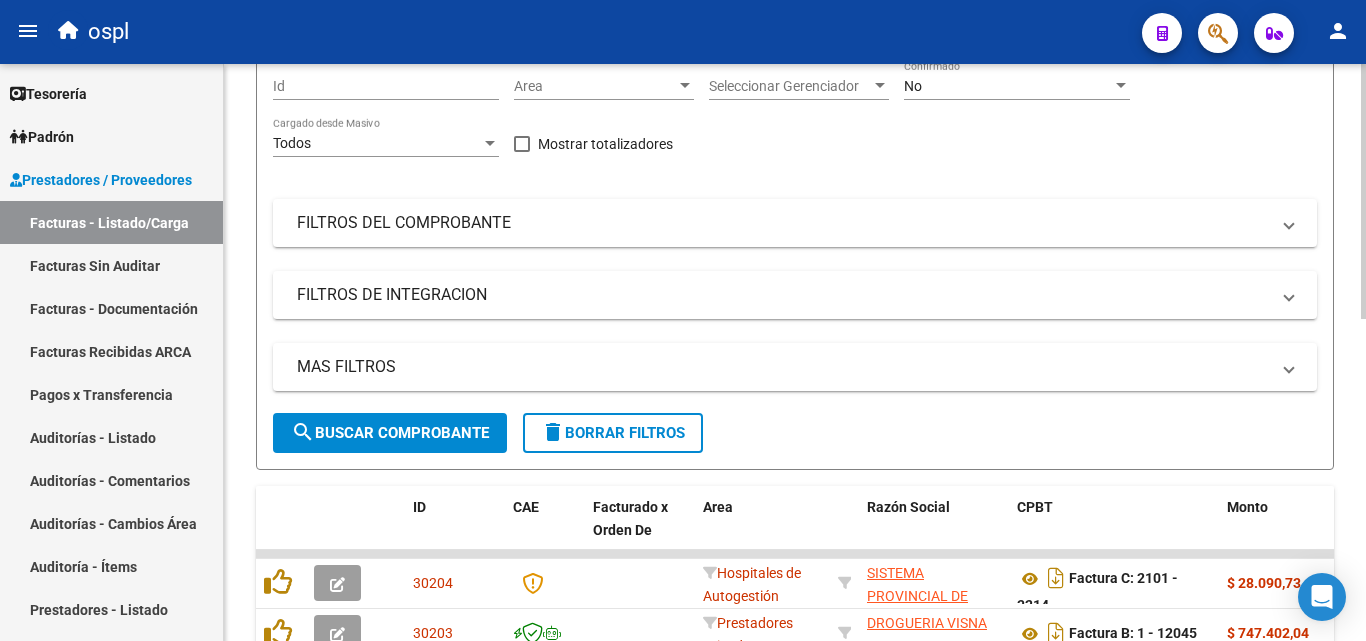 scroll, scrollTop: 0, scrollLeft: 0, axis: both 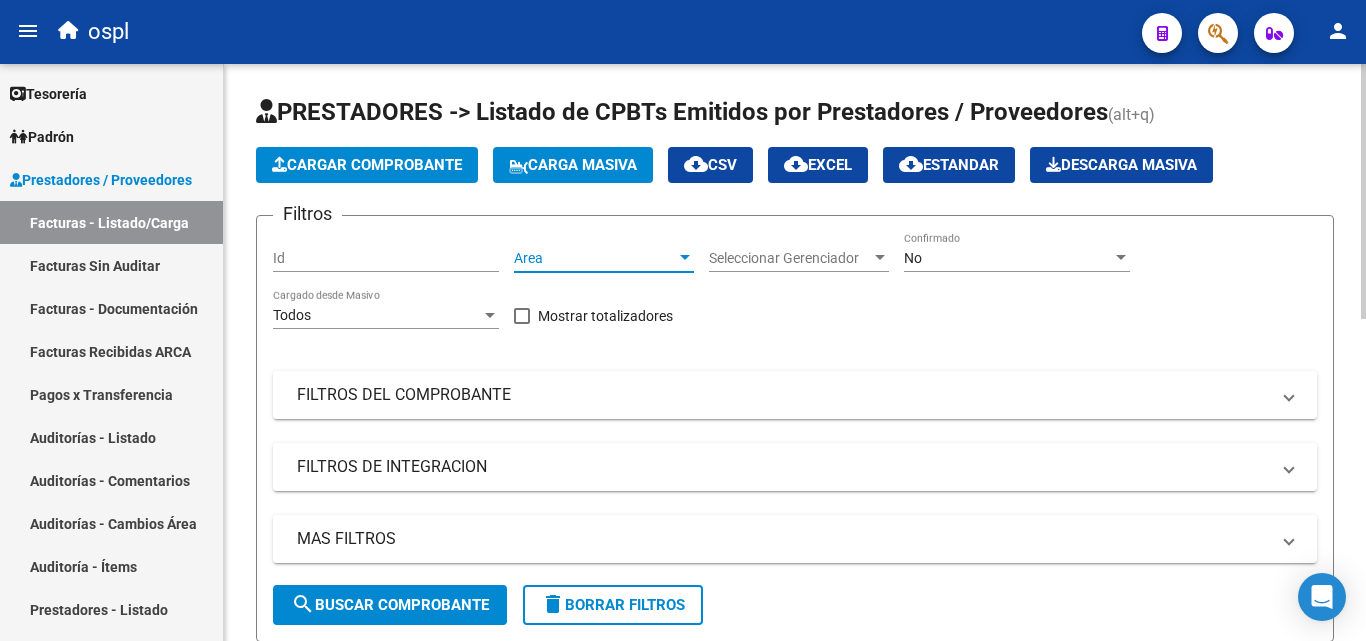 click at bounding box center [685, 258] 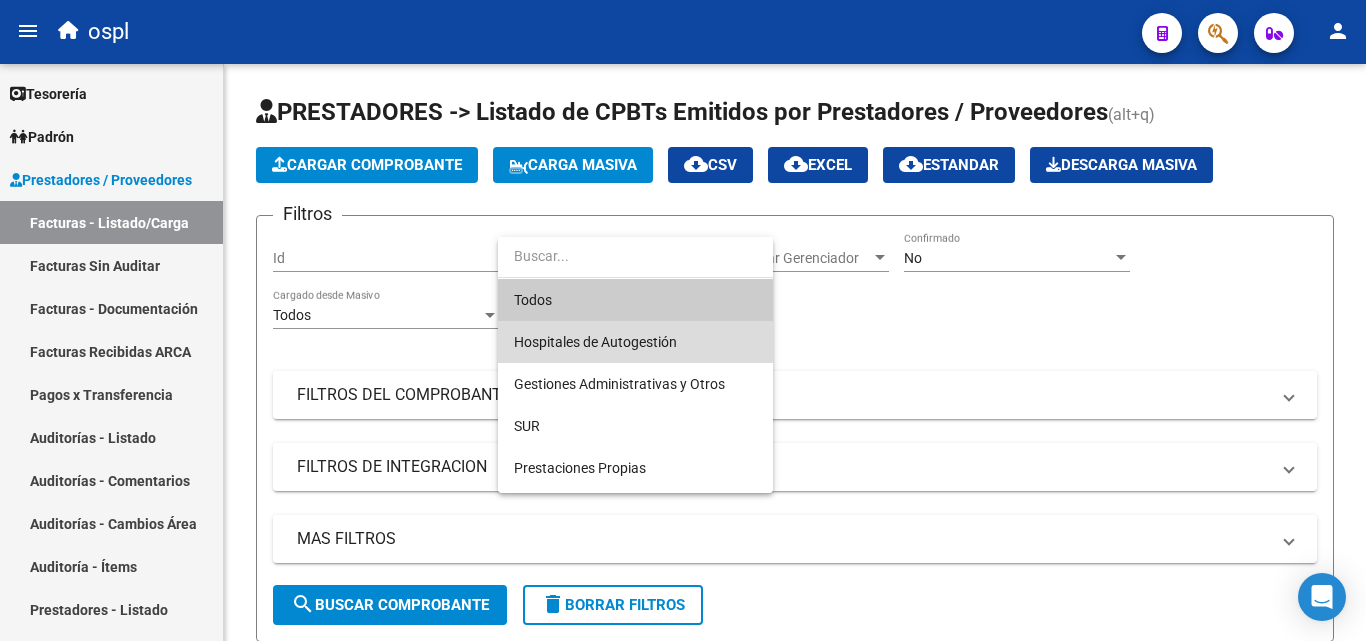 click on "Hospitales de Autogestión" at bounding box center (635, 342) 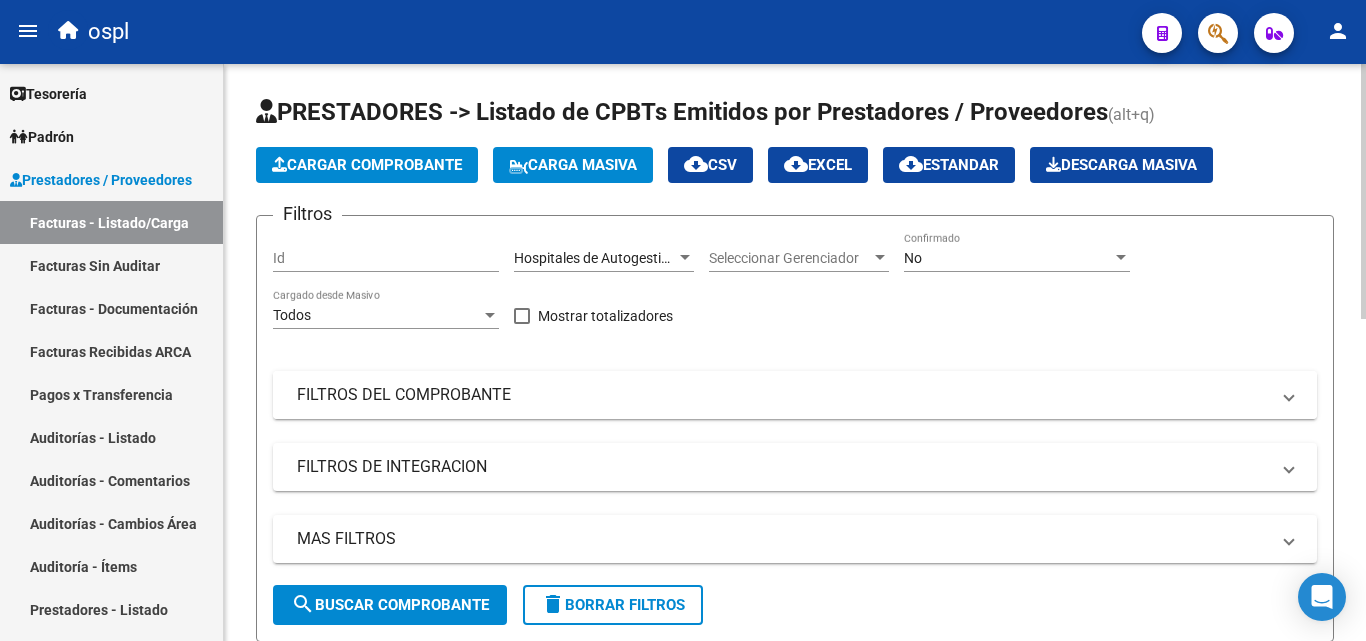 click on "FILTROS DEL COMPROBANTE" at bounding box center (795, 395) 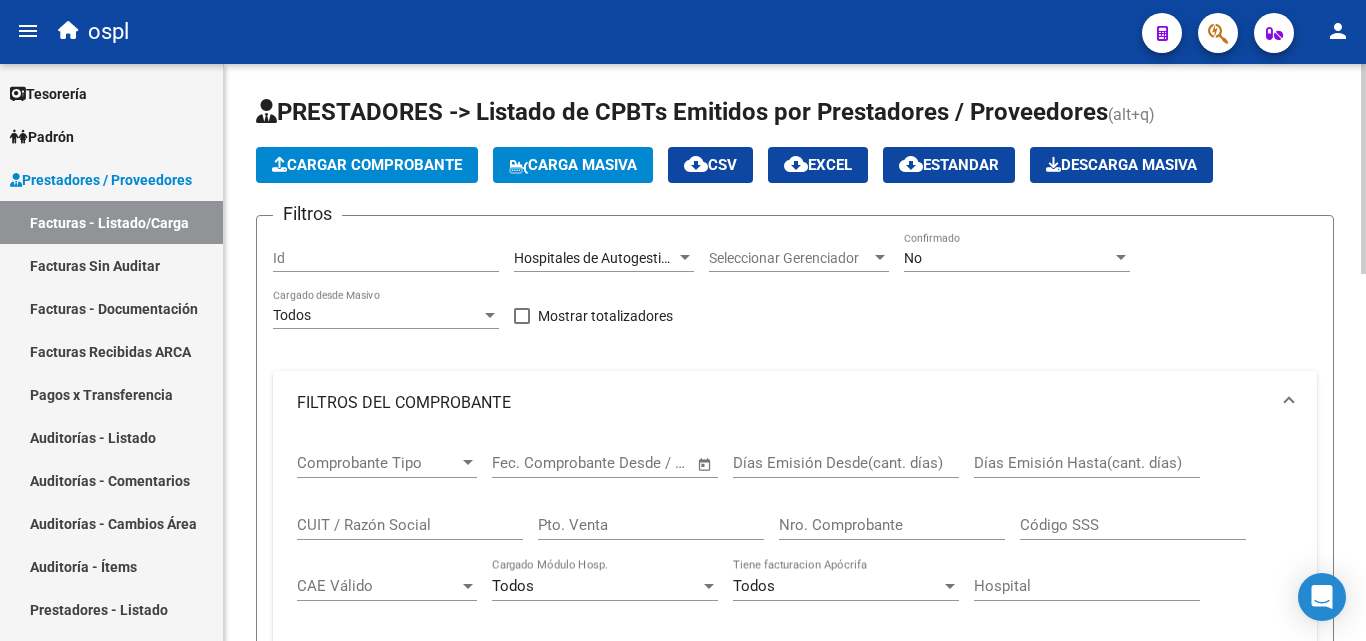 click 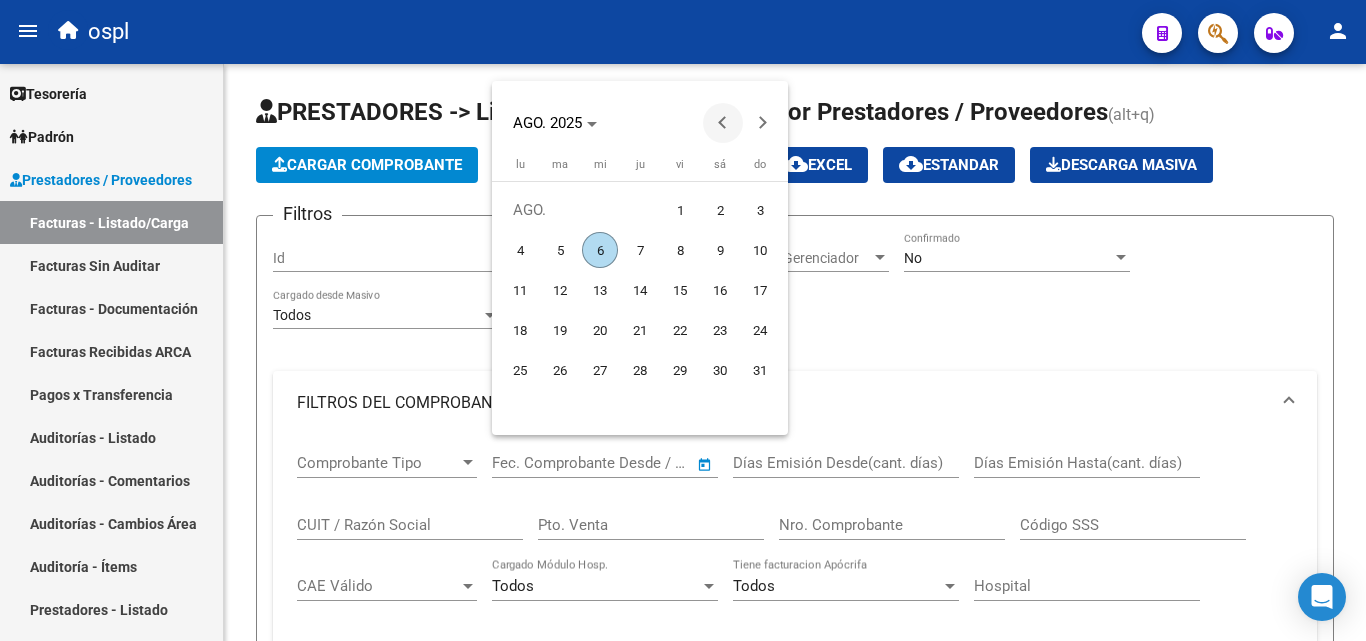click at bounding box center (723, 123) 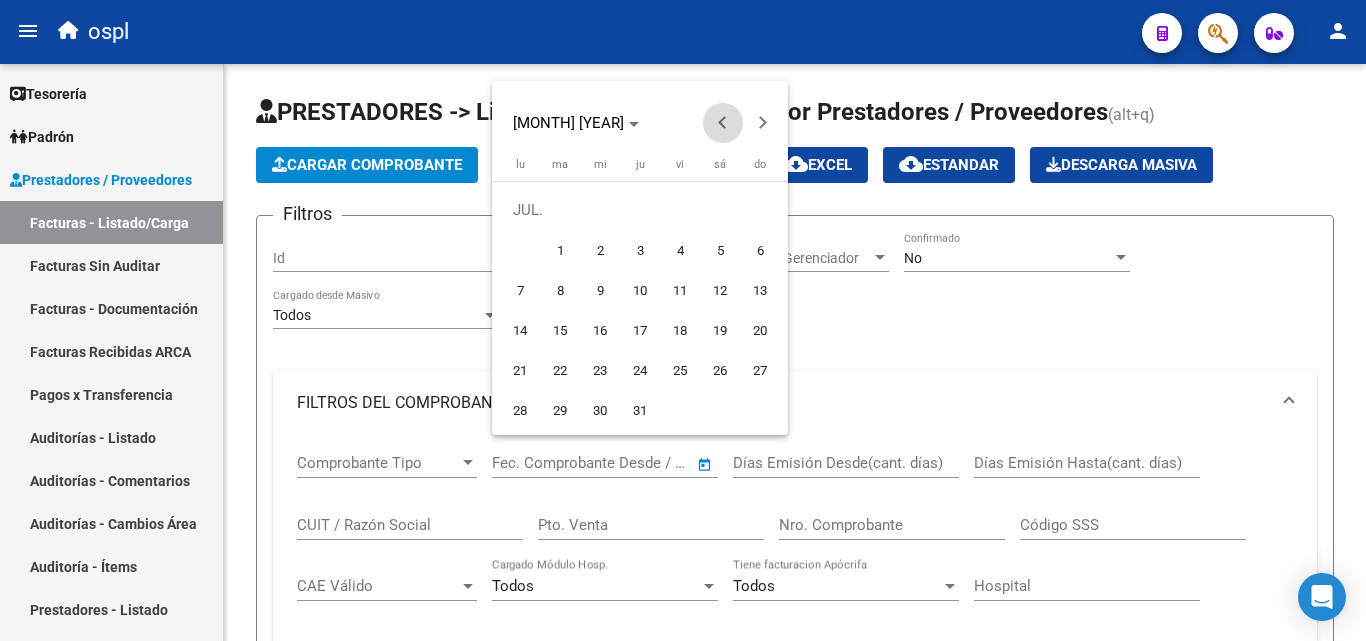click at bounding box center (723, 123) 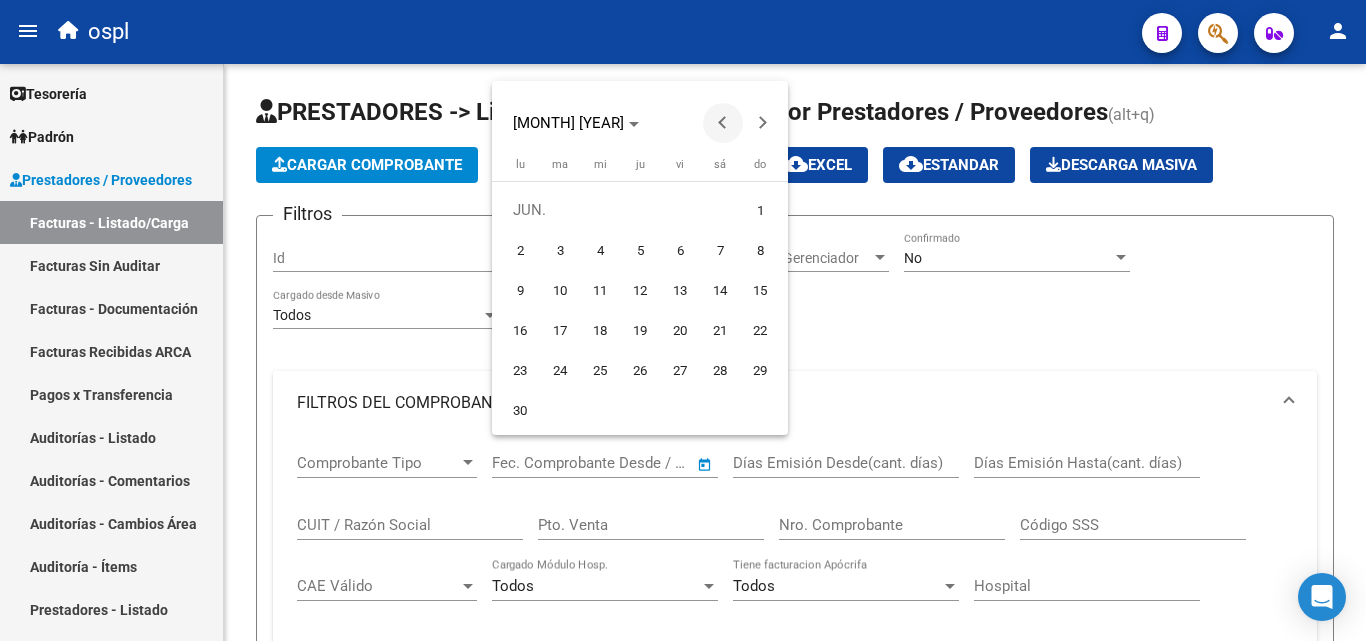 click at bounding box center (723, 123) 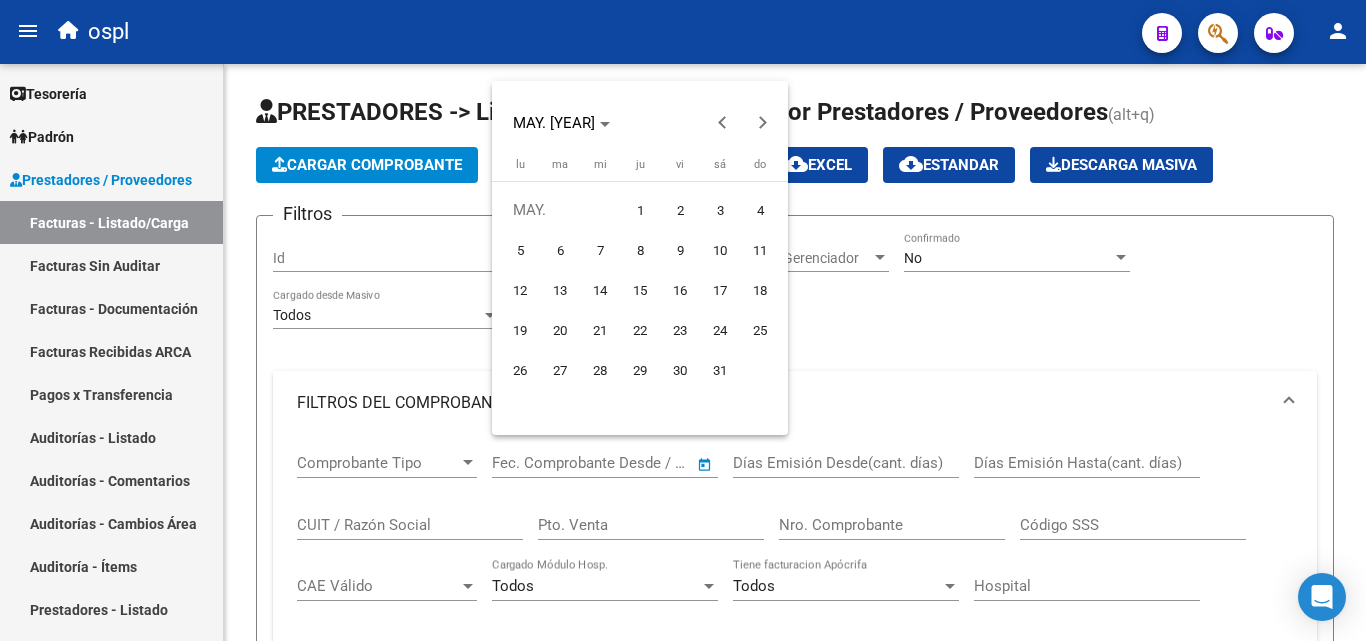click on "1" at bounding box center (640, 210) 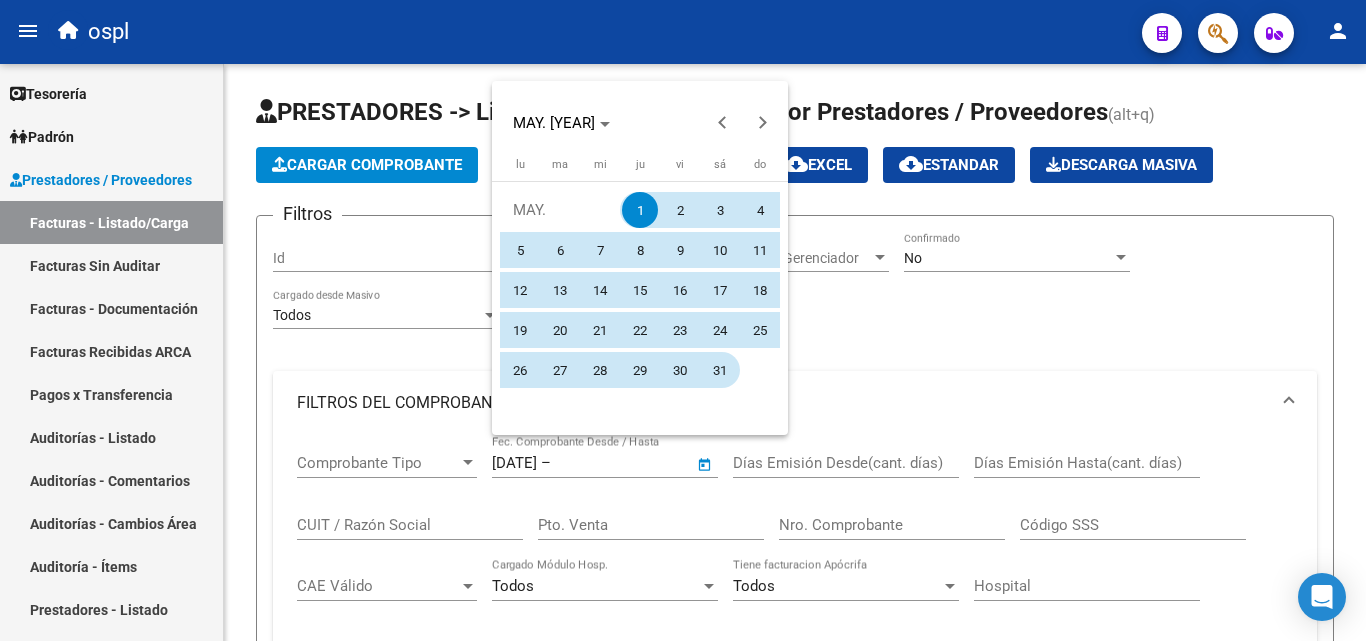 click on "31" at bounding box center (720, 370) 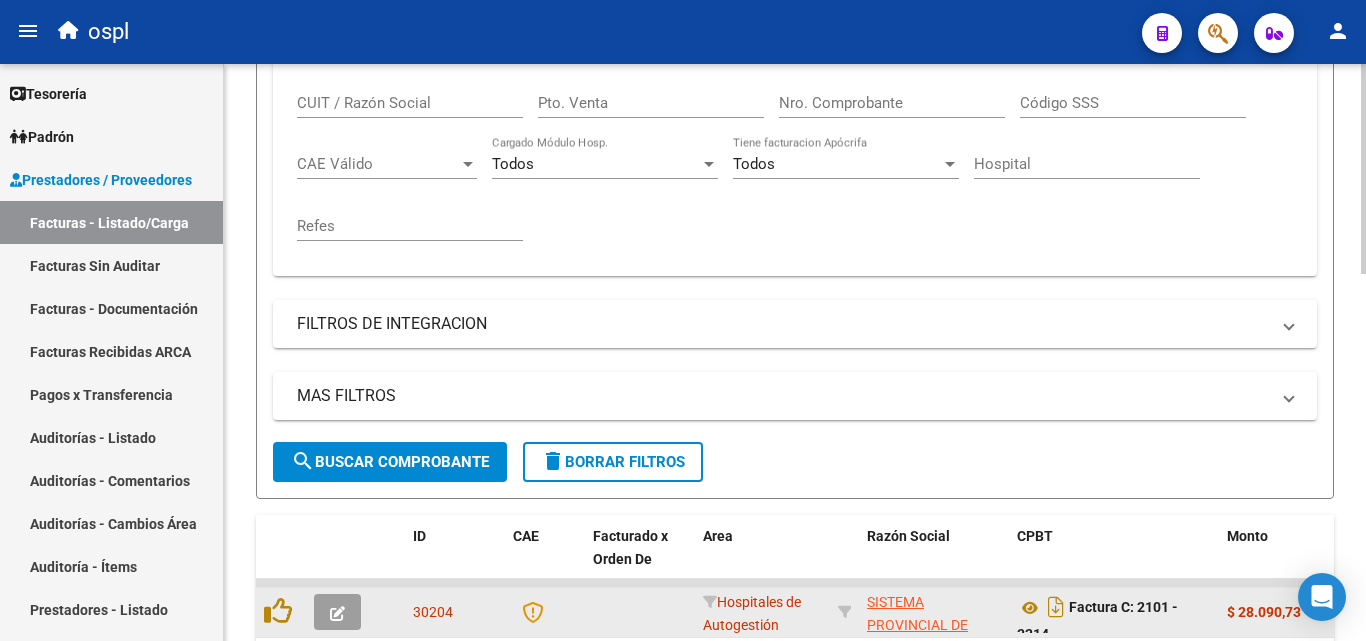 scroll, scrollTop: 500, scrollLeft: 0, axis: vertical 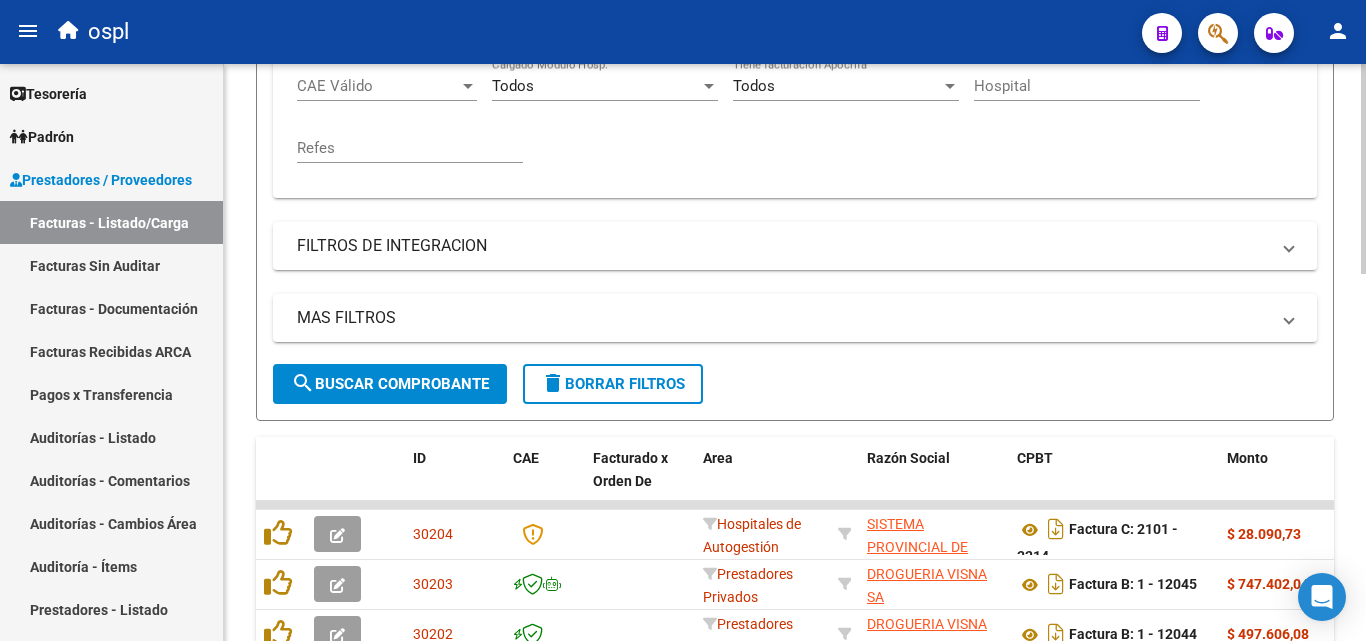 click on "search  Buscar Comprobante" 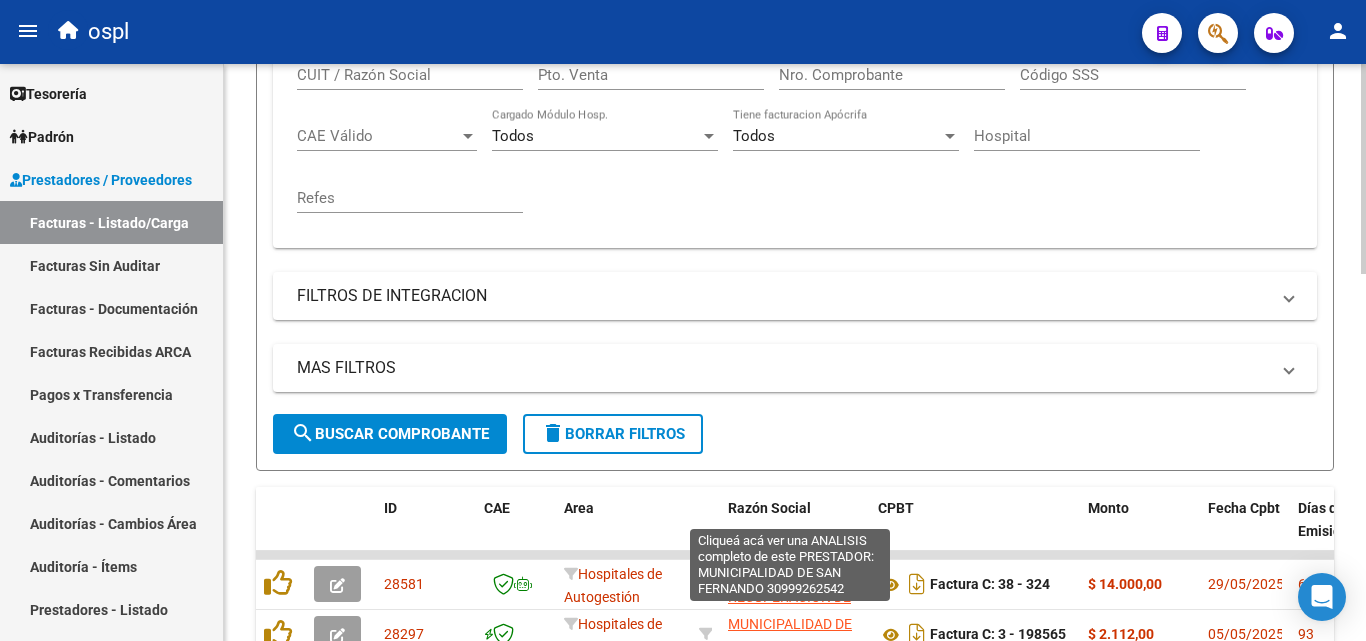 scroll, scrollTop: 606, scrollLeft: 0, axis: vertical 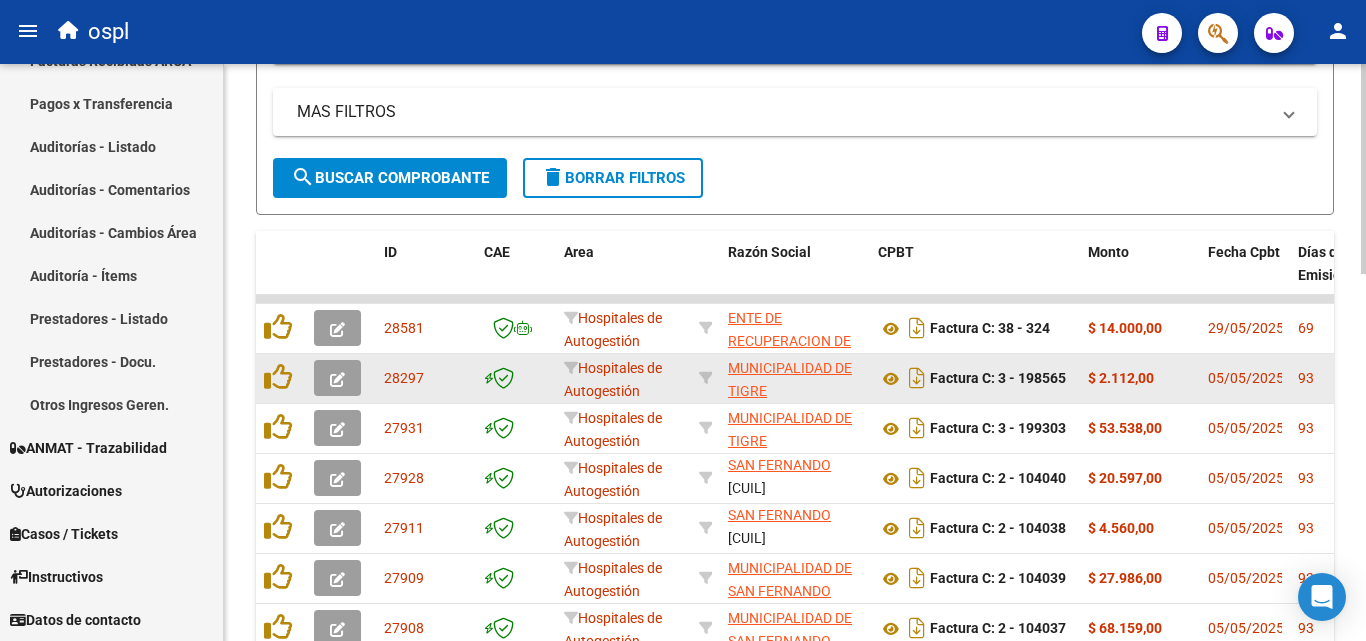 drag, startPoint x: 1031, startPoint y: 376, endPoint x: 1070, endPoint y: 367, distance: 40.024994 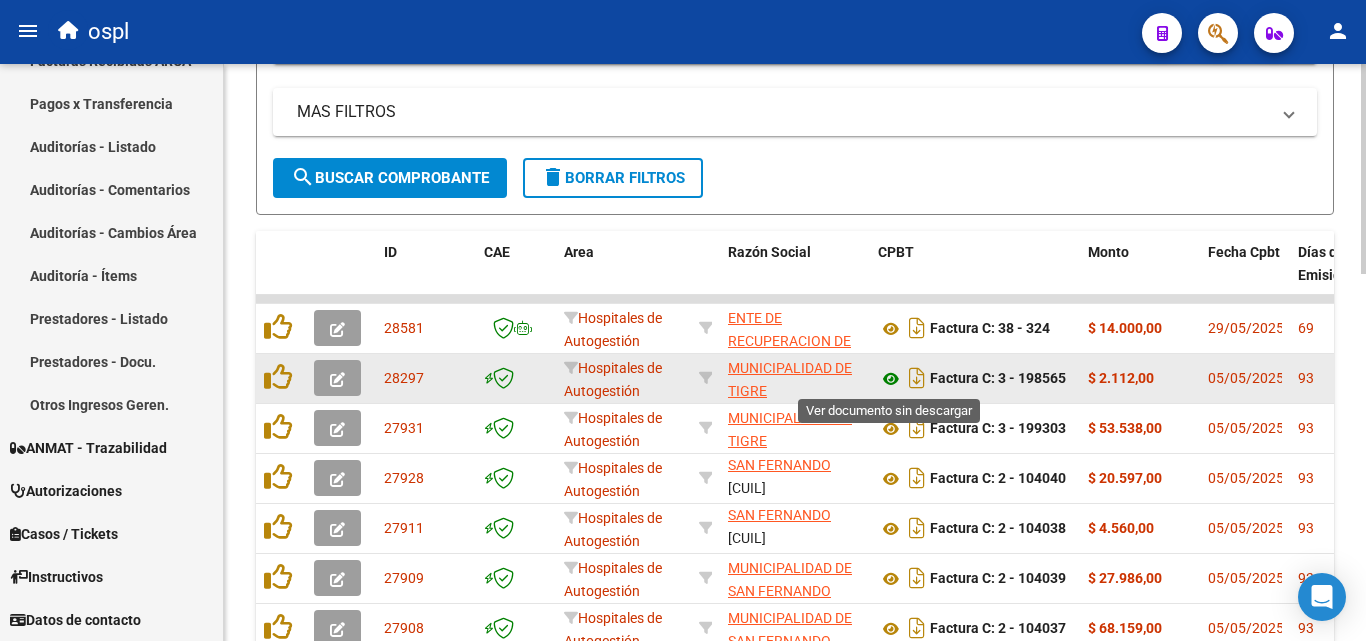 click 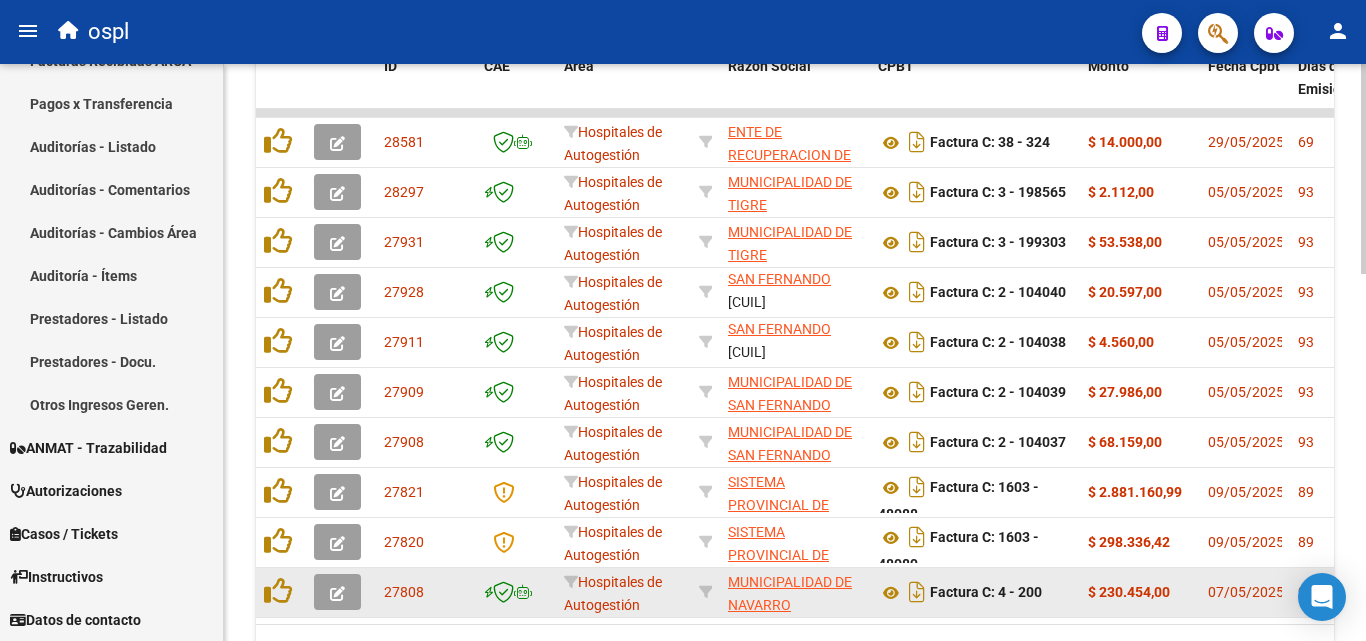 scroll, scrollTop: 1006, scrollLeft: 0, axis: vertical 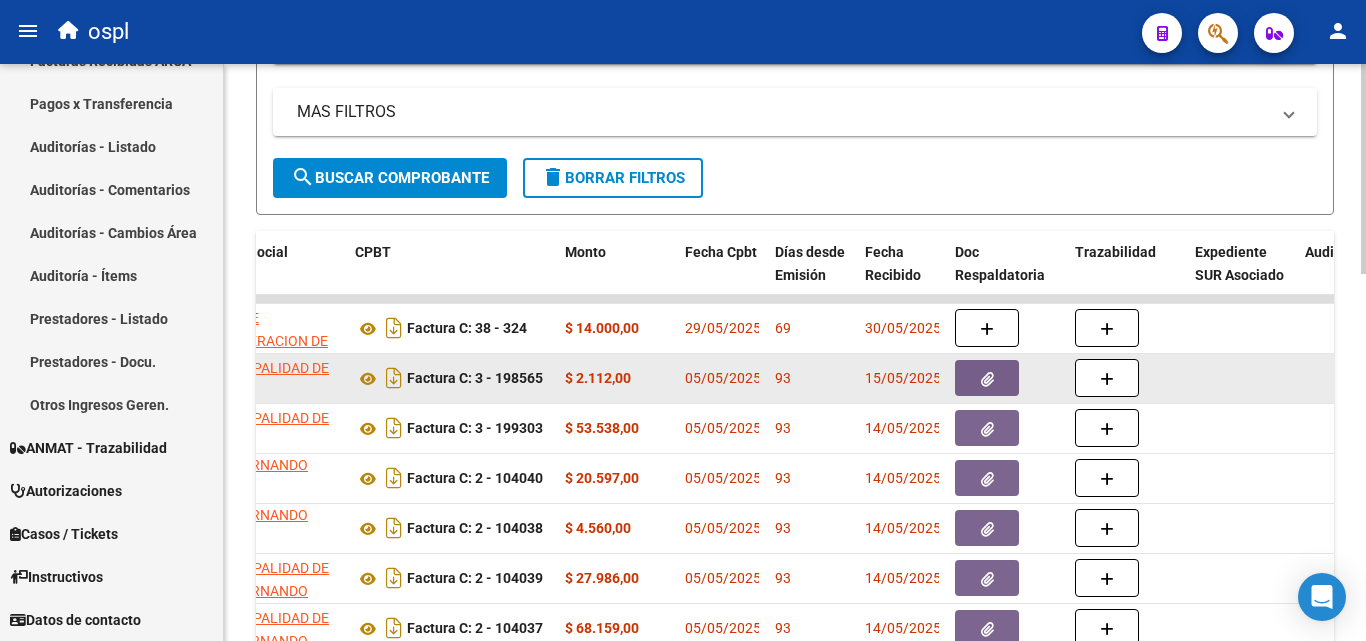 click 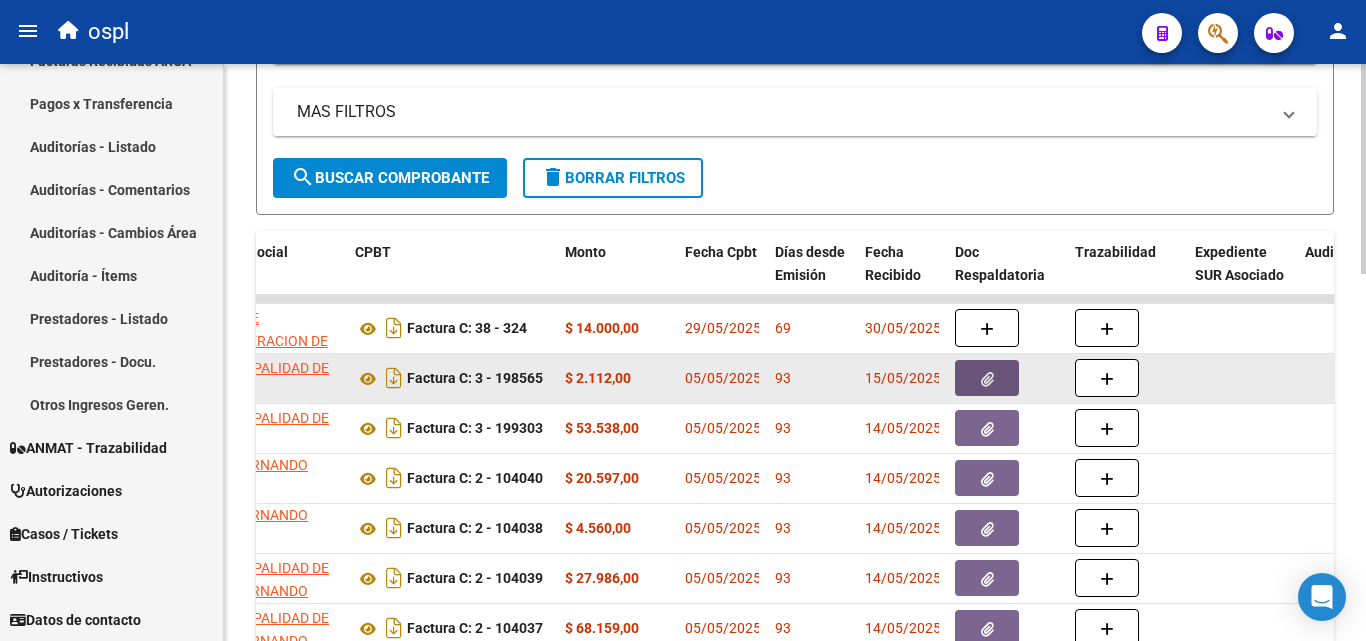 click 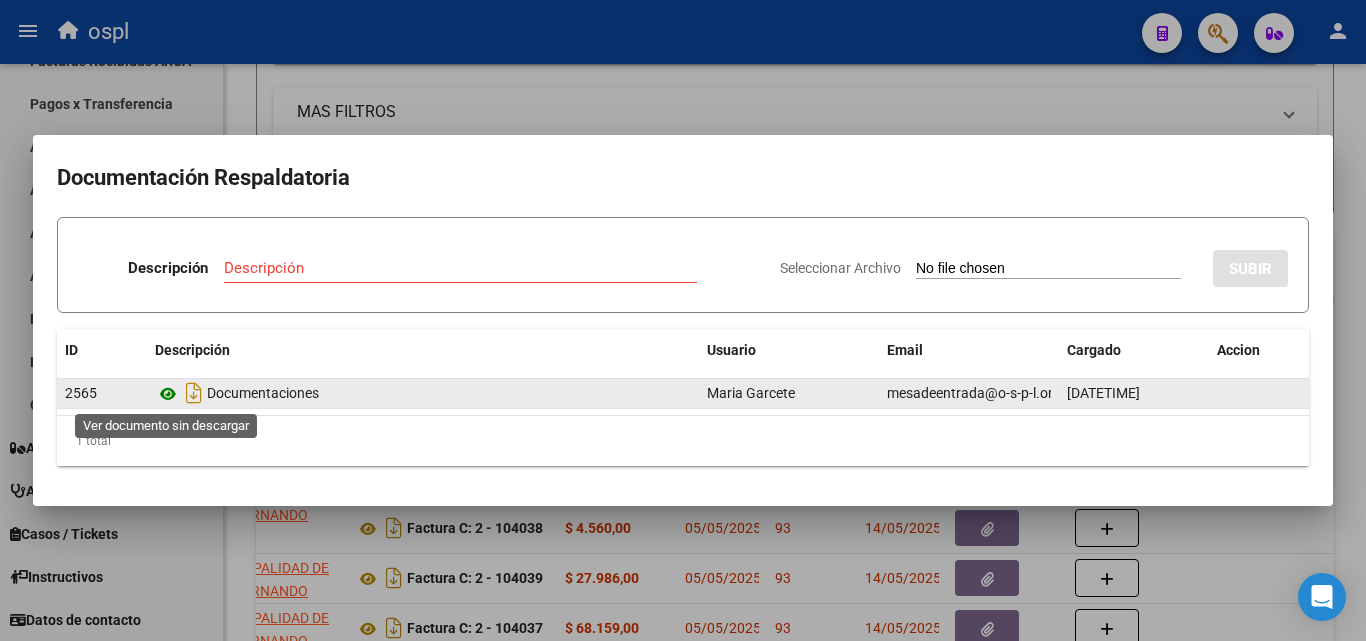 click 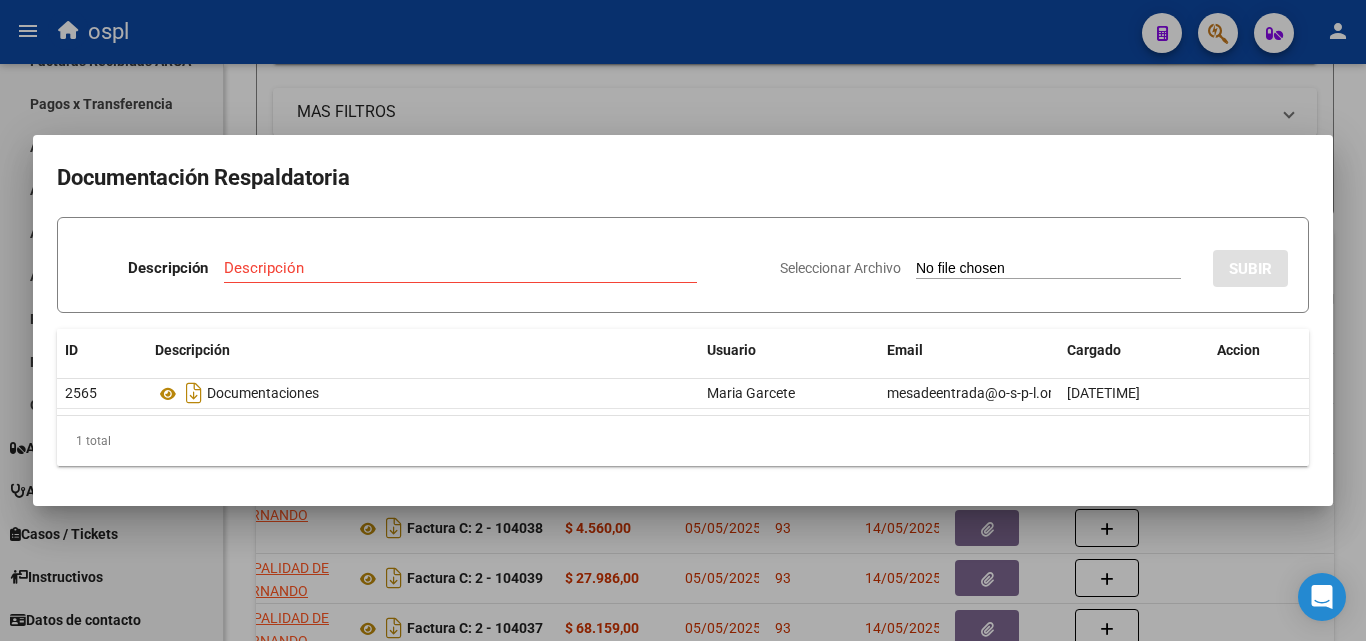click at bounding box center [683, 320] 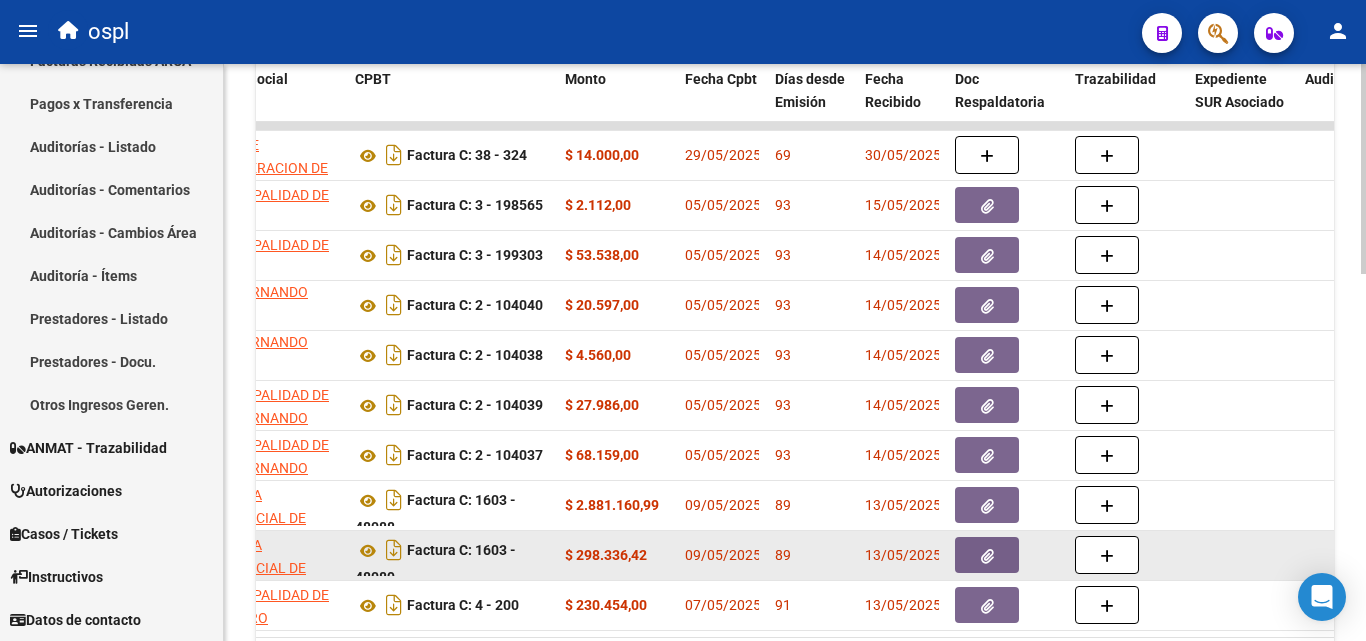 scroll, scrollTop: 906, scrollLeft: 0, axis: vertical 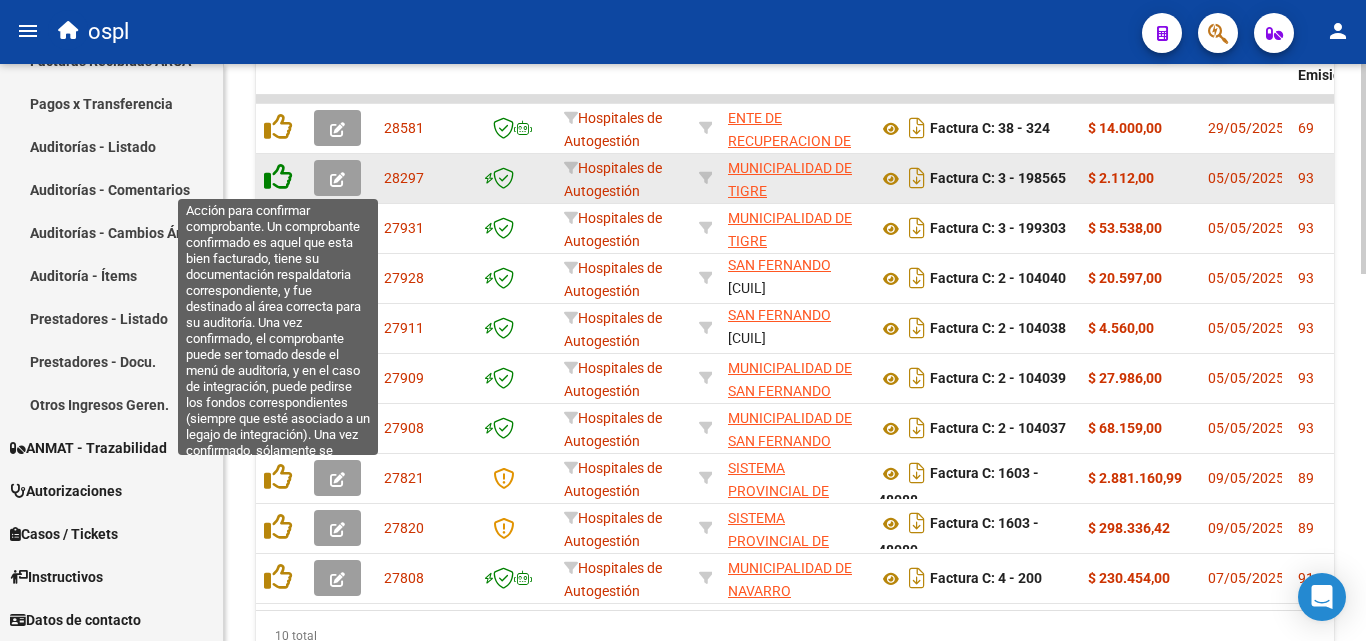 click 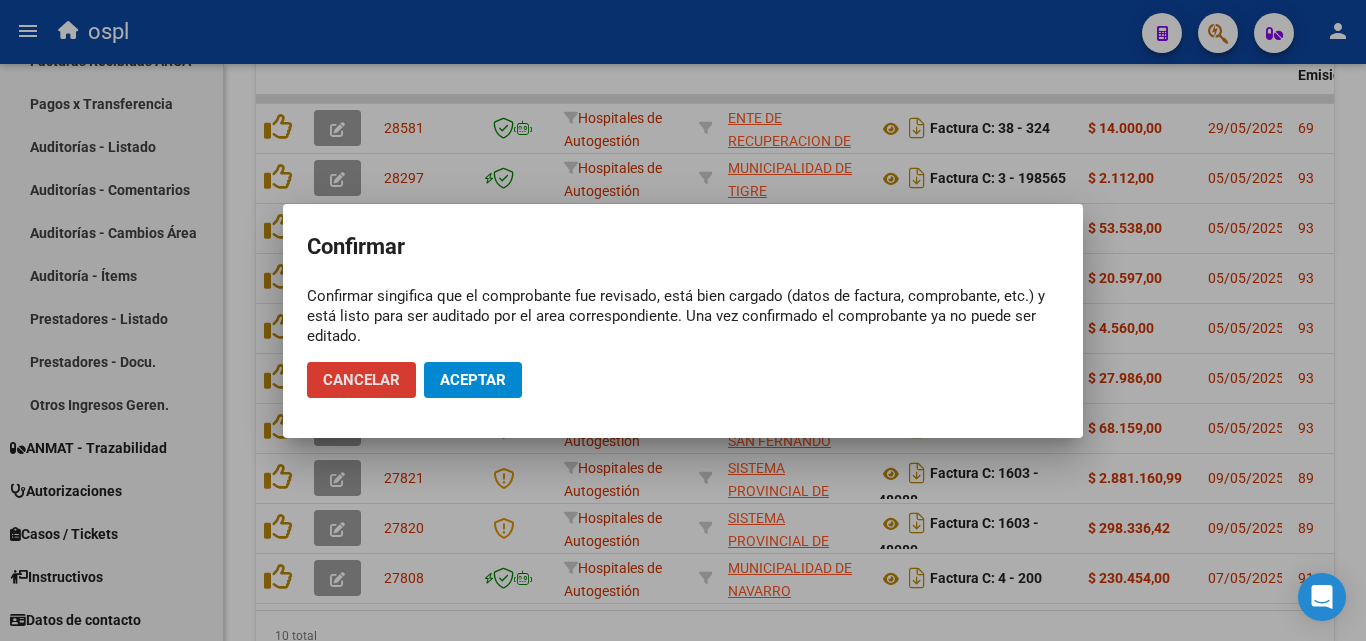 click on "Aceptar" 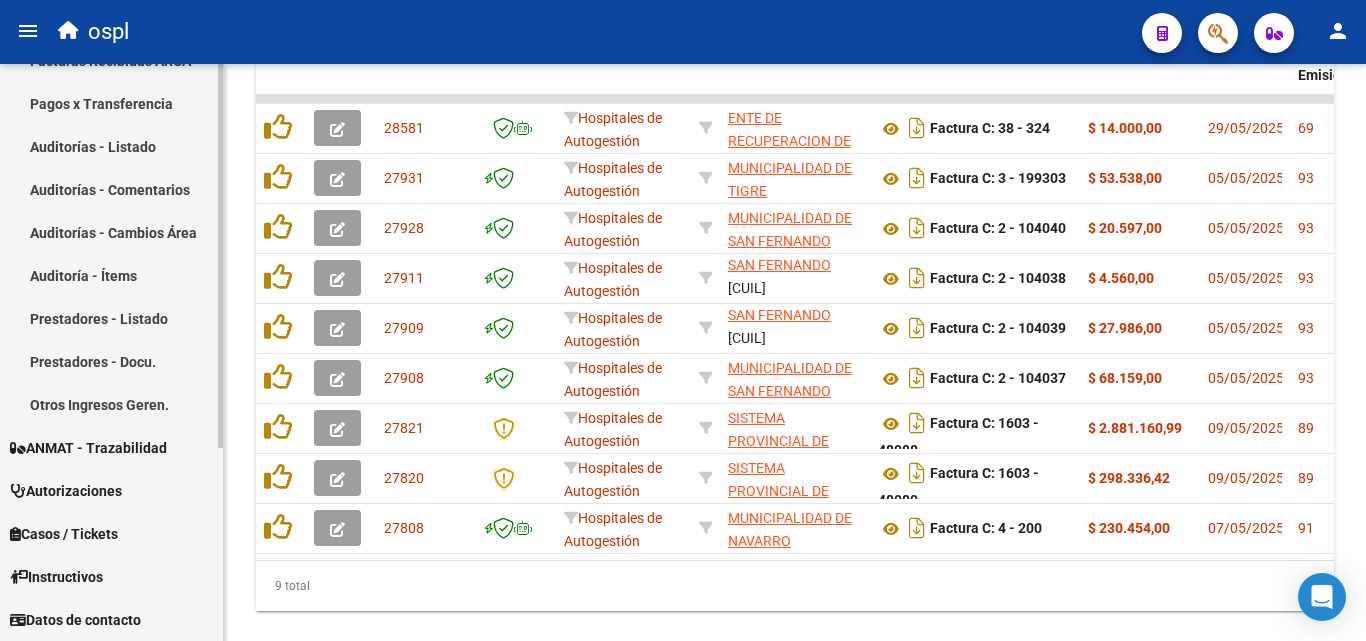 click on "Auditorías - Listado" at bounding box center [111, 146] 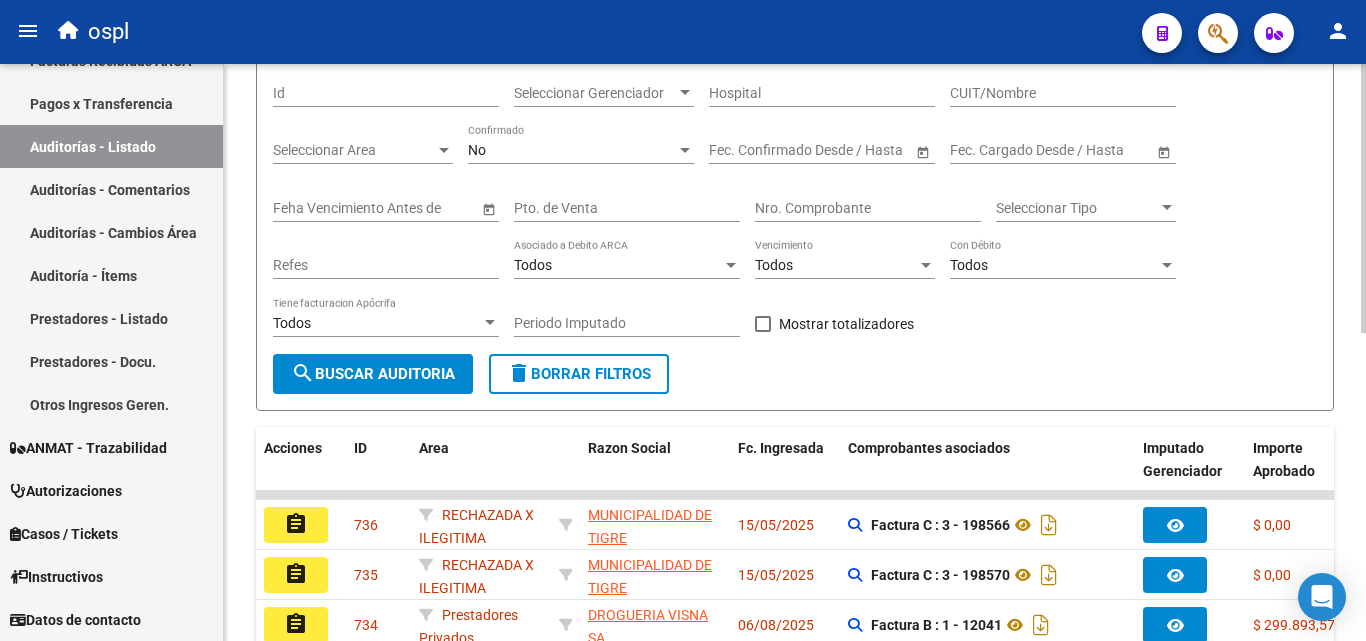 scroll, scrollTop: 161, scrollLeft: 0, axis: vertical 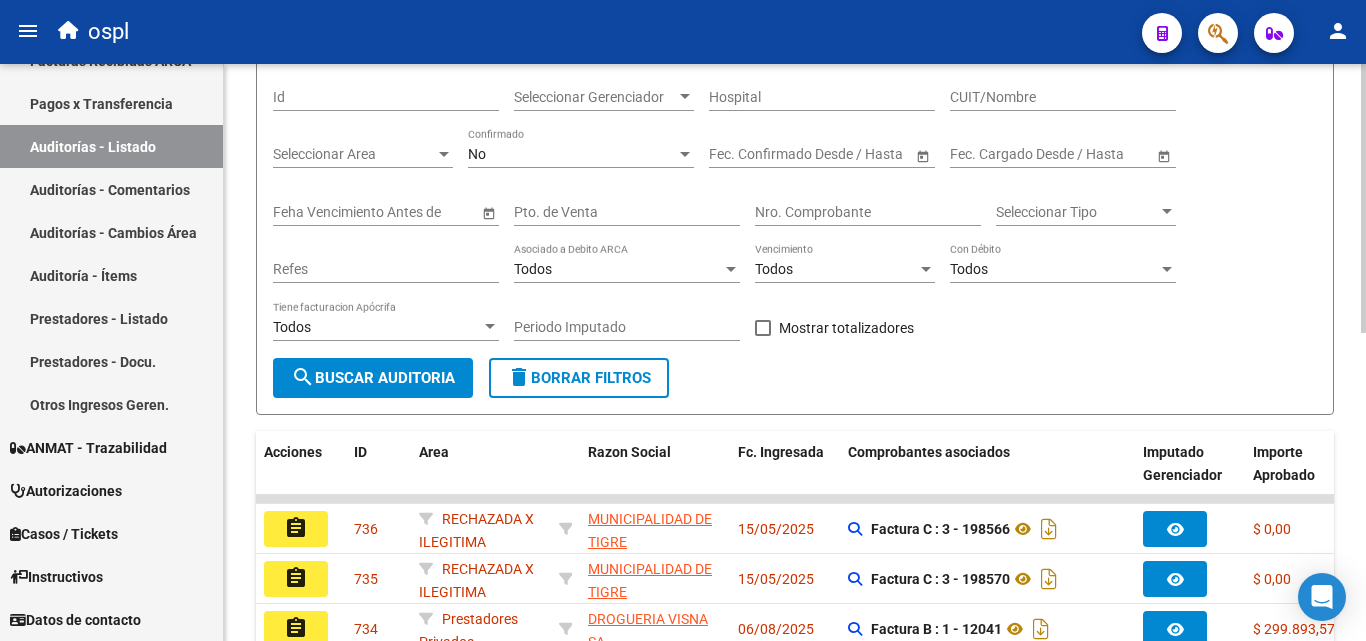 click on "Nro. Comprobante" 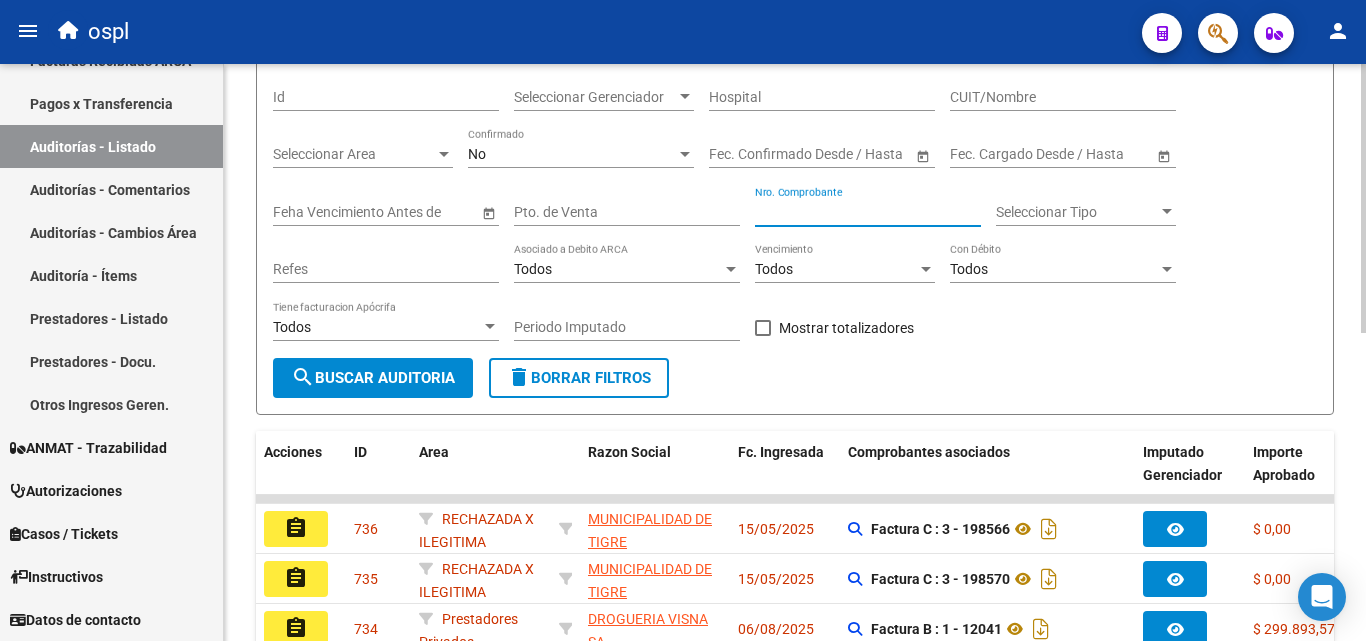 click on "Nro. Comprobante" at bounding box center [868, 212] 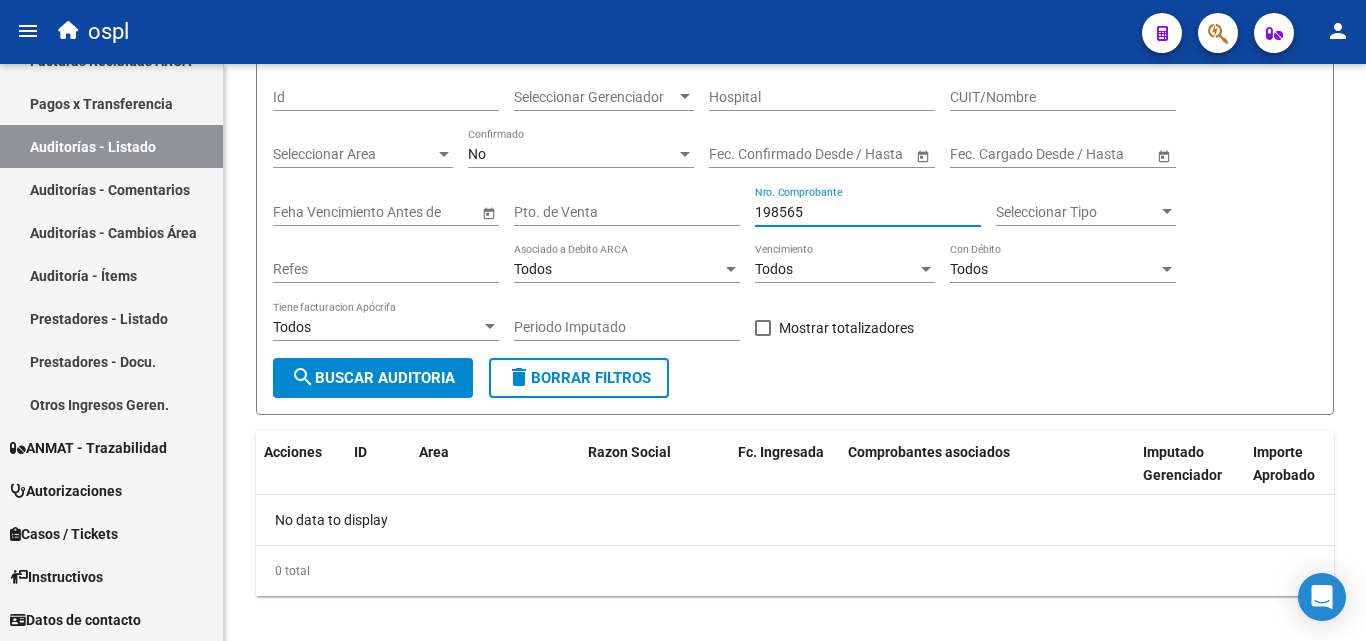 type on "198565" 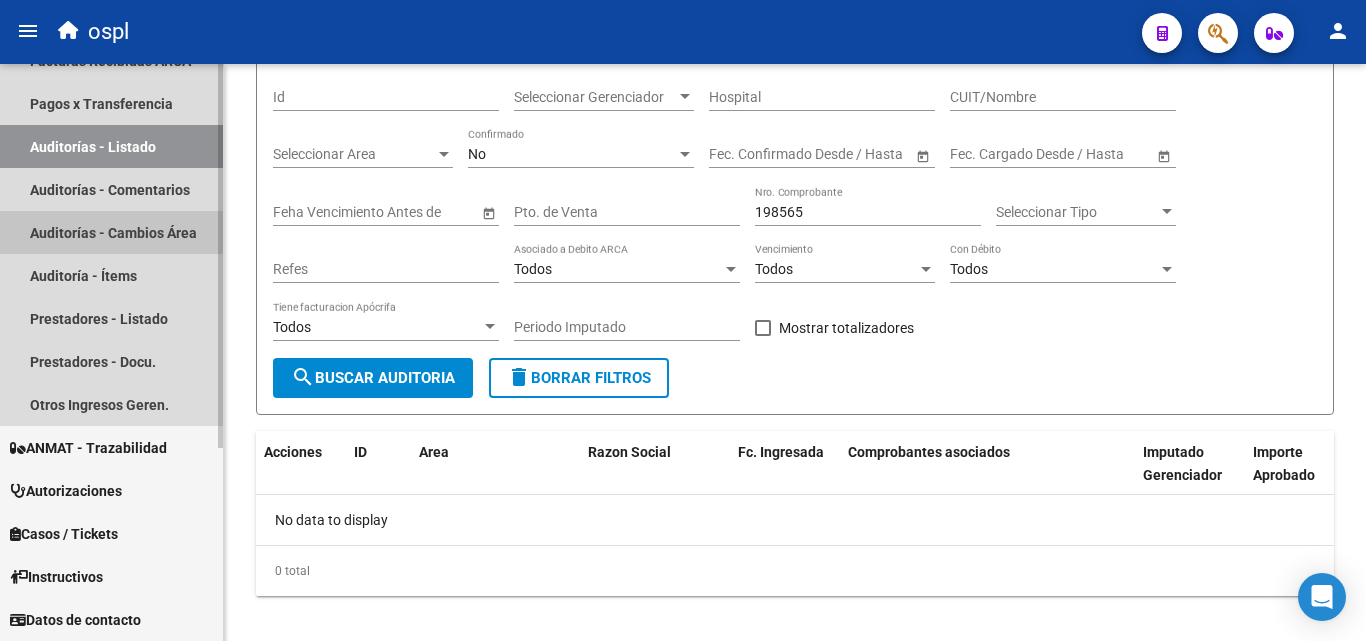drag, startPoint x: 111, startPoint y: 222, endPoint x: 124, endPoint y: 227, distance: 13.928389 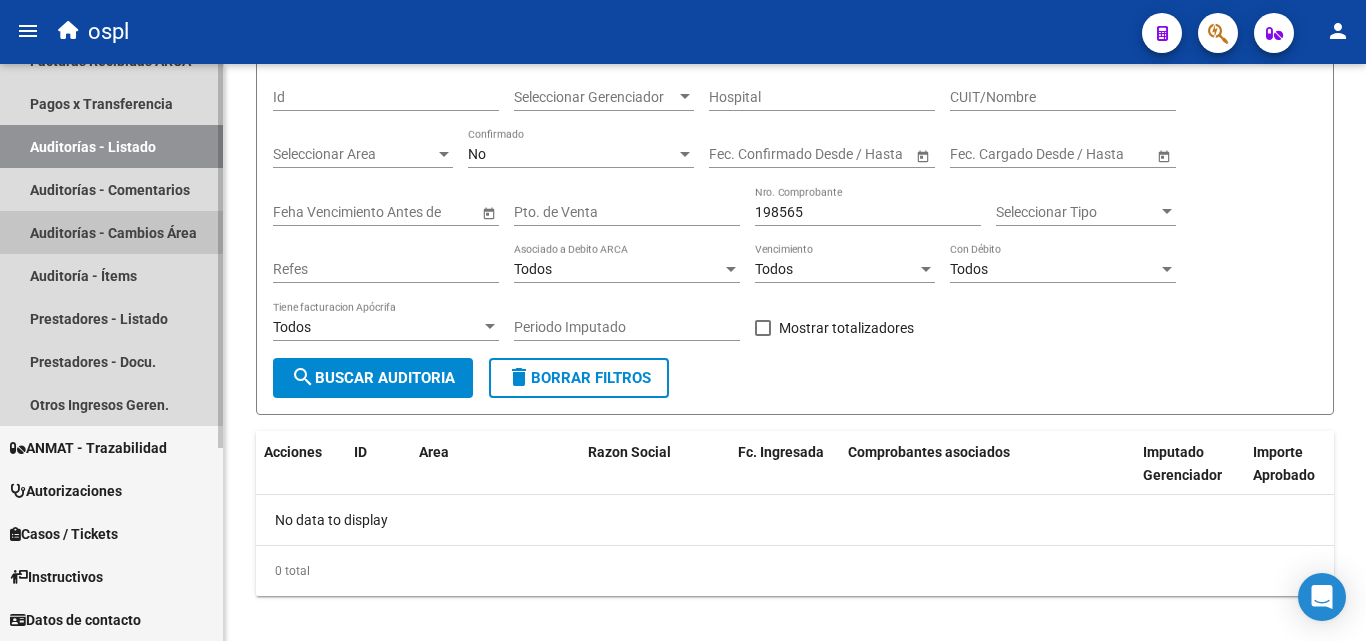 click on "Auditorías - Cambios Área" at bounding box center (111, 232) 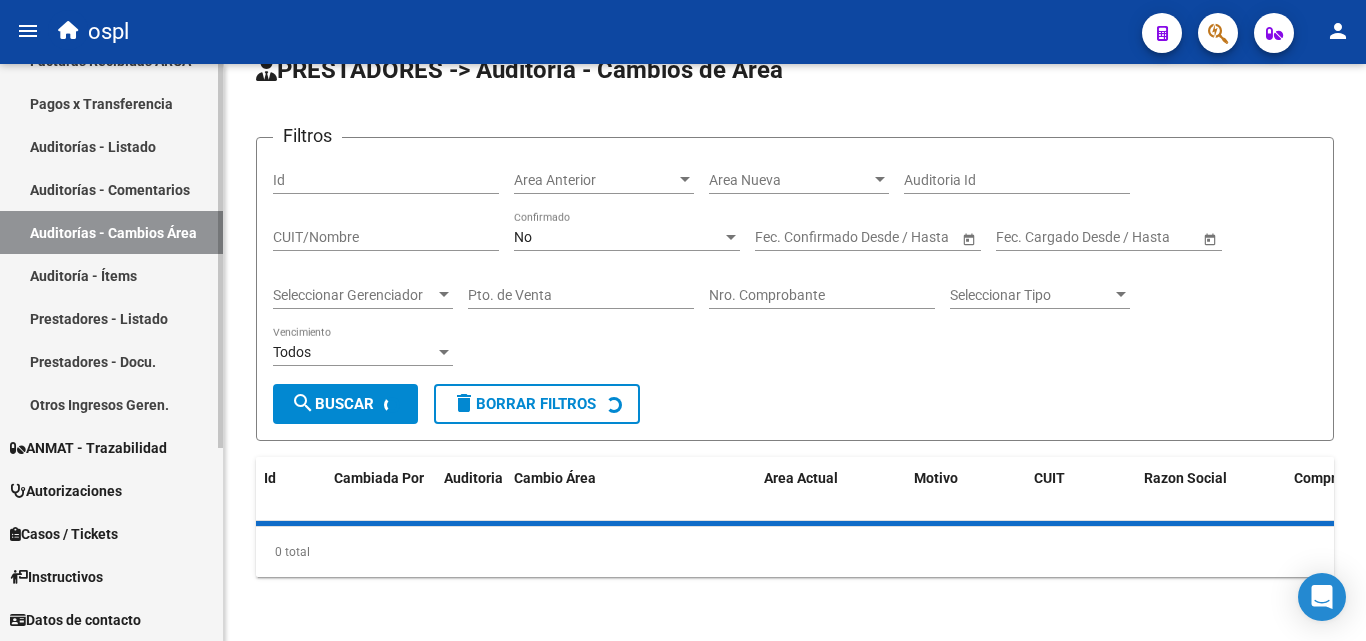 scroll, scrollTop: 0, scrollLeft: 0, axis: both 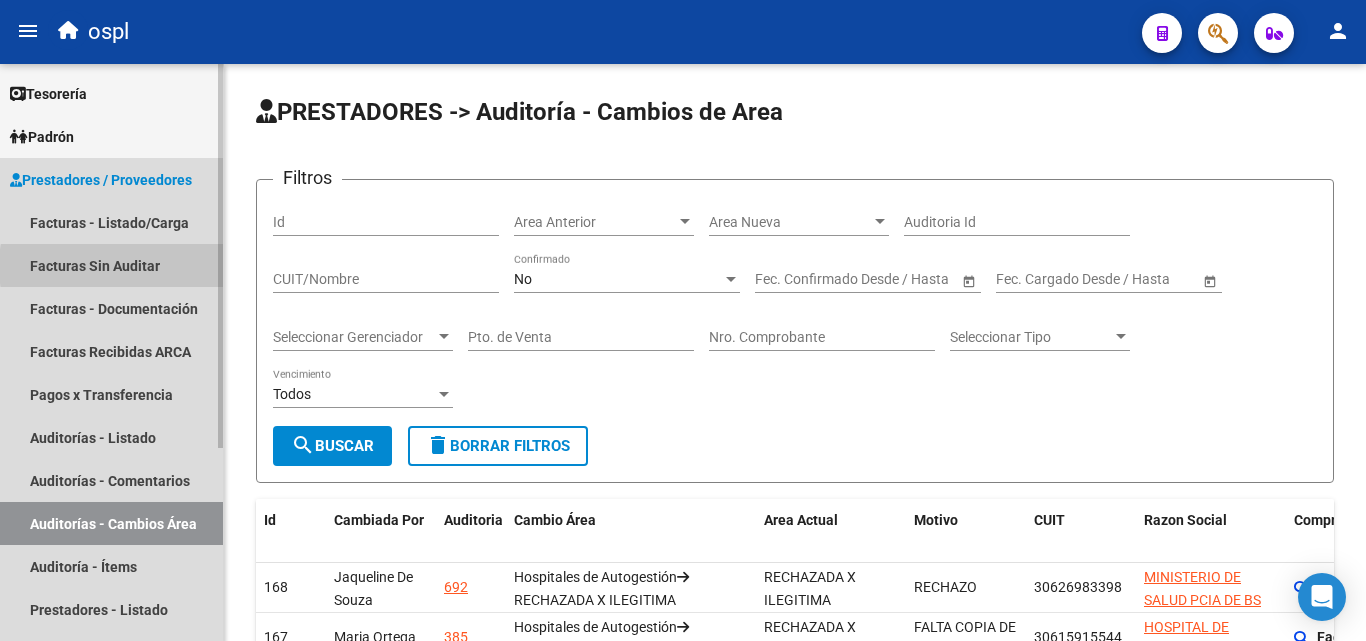click on "Facturas Sin Auditar" at bounding box center (111, 265) 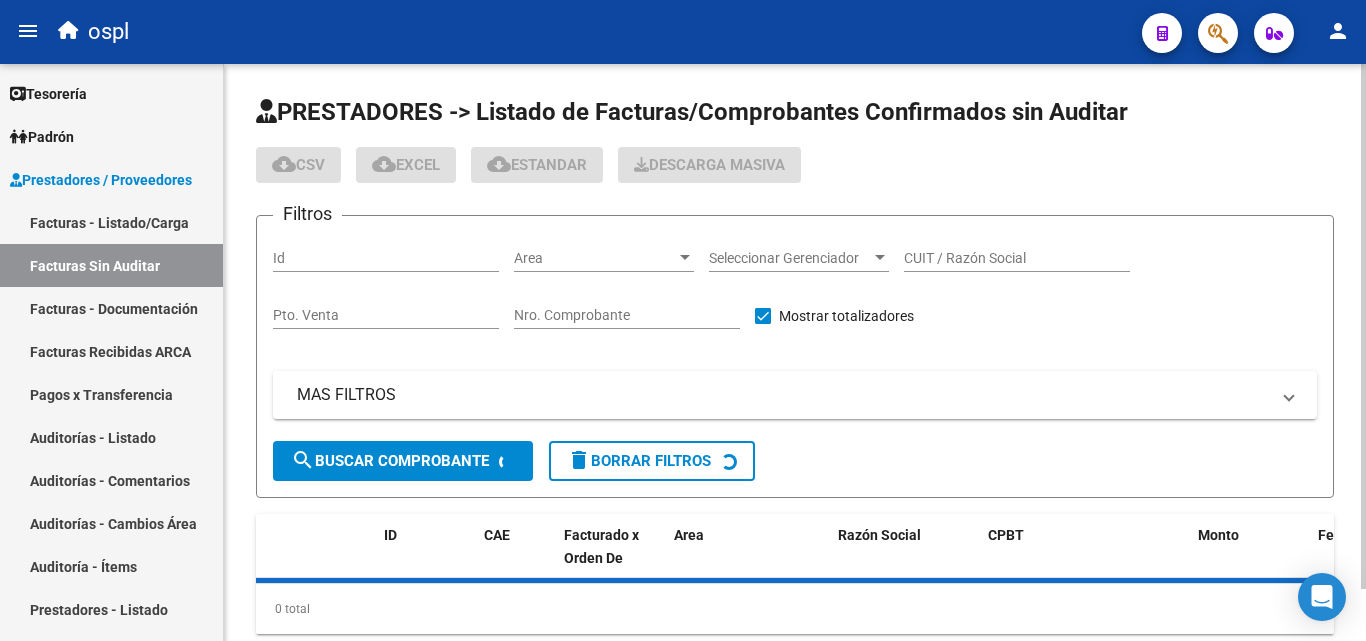 click on "Nro. Comprobante" at bounding box center (627, 315) 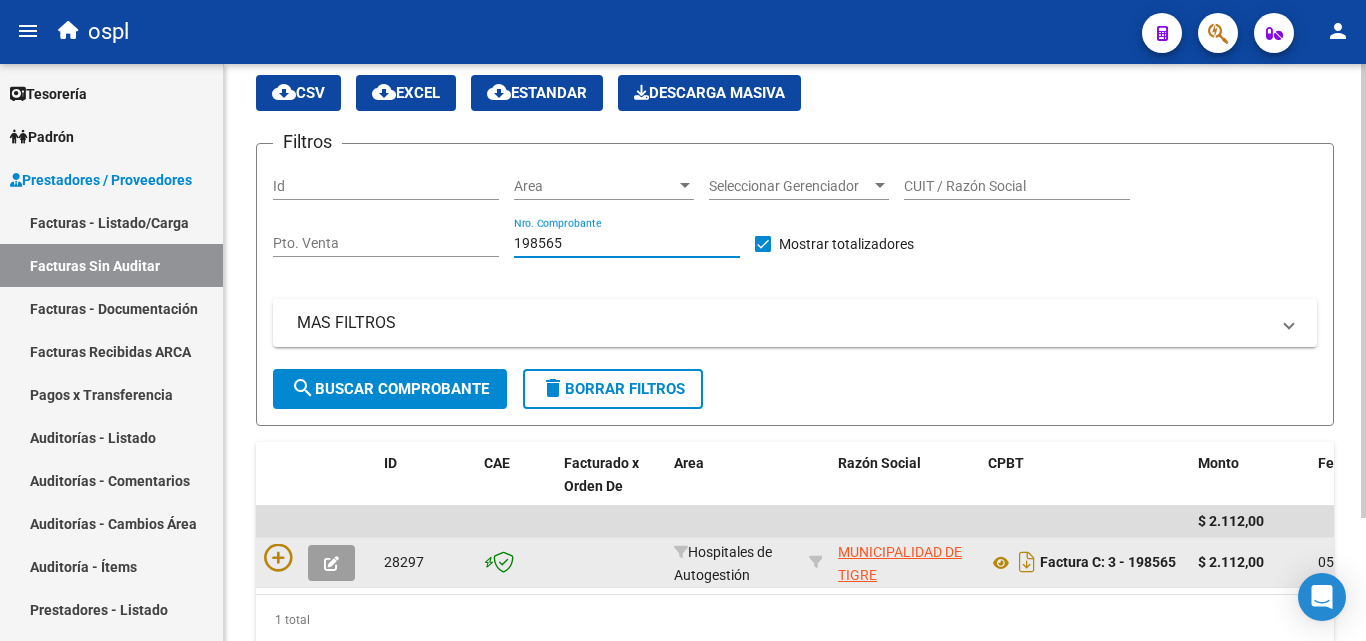 scroll, scrollTop: 156, scrollLeft: 0, axis: vertical 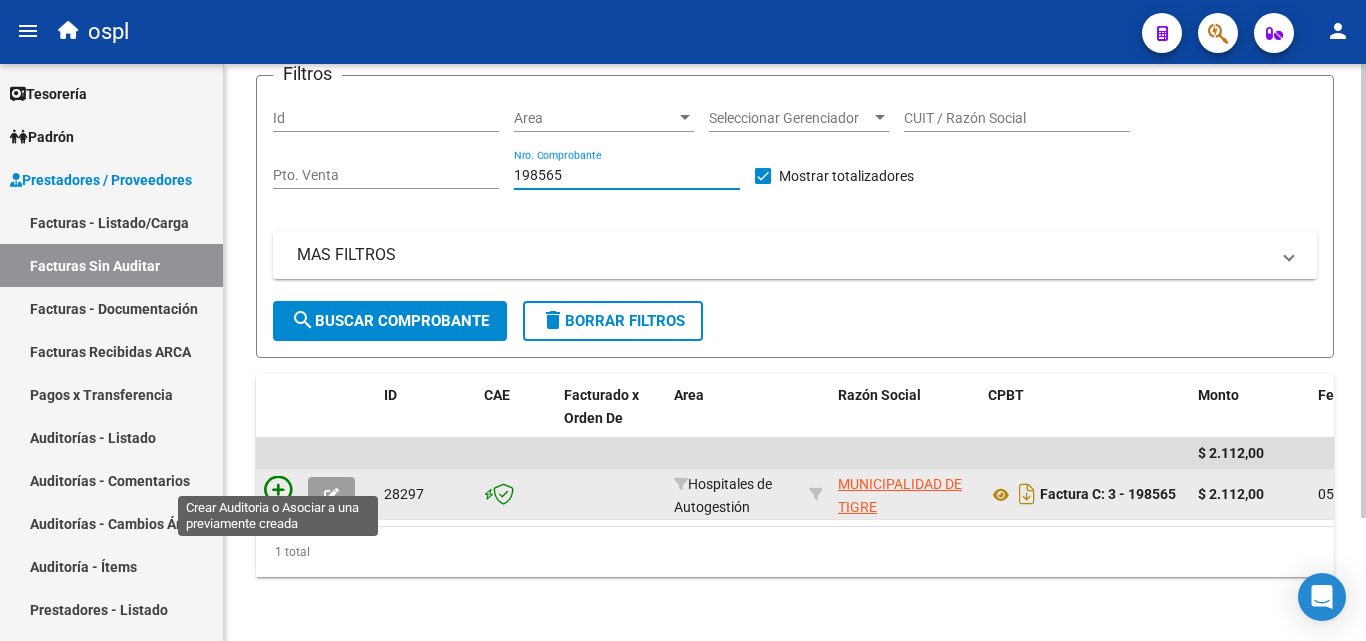 type on "198565" 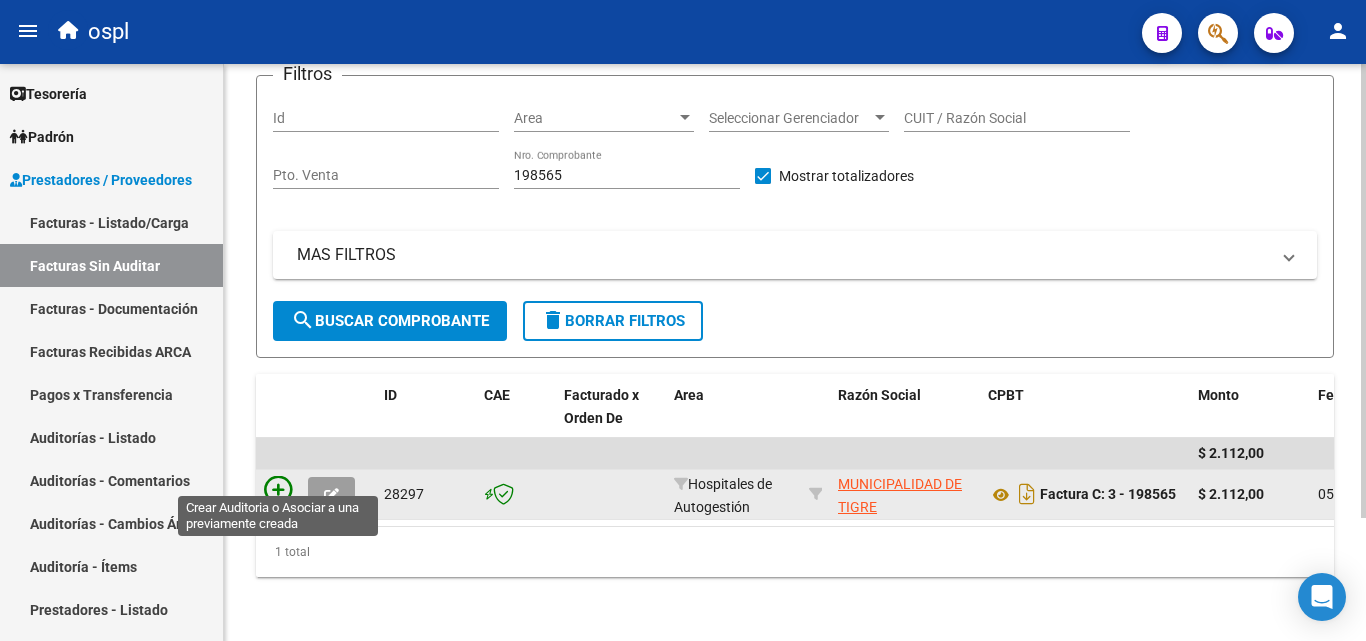 click 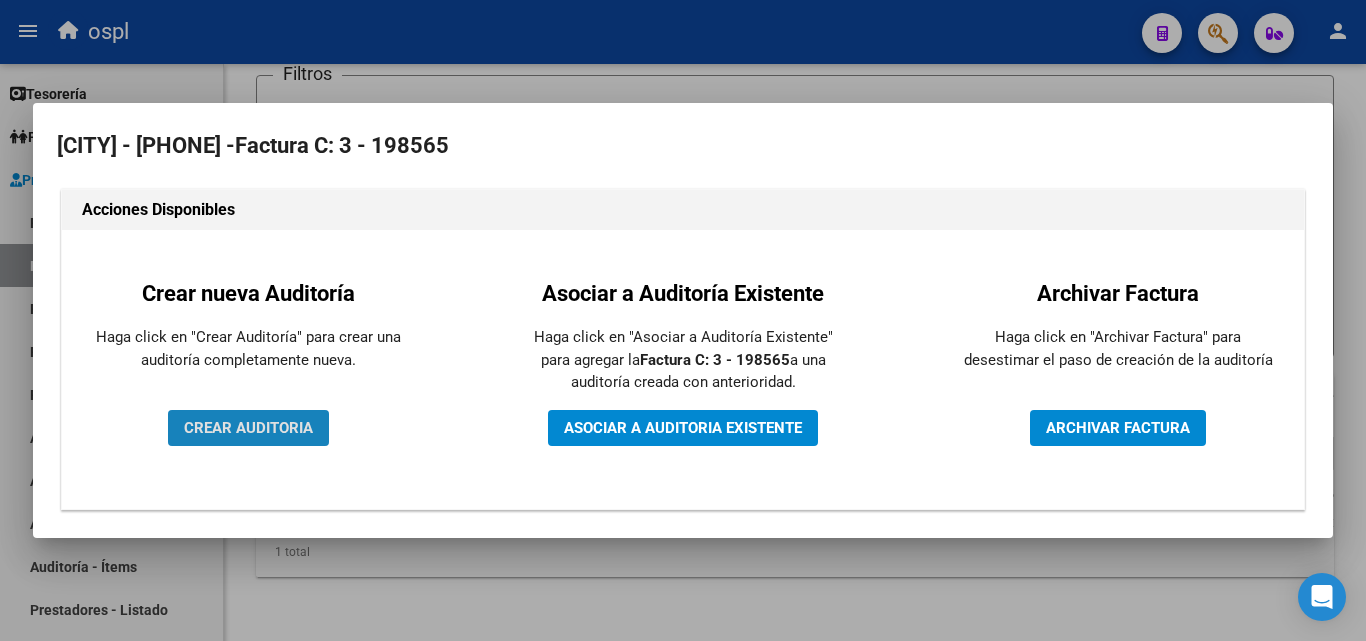 click on "CREAR AUDITORIA" at bounding box center [248, 428] 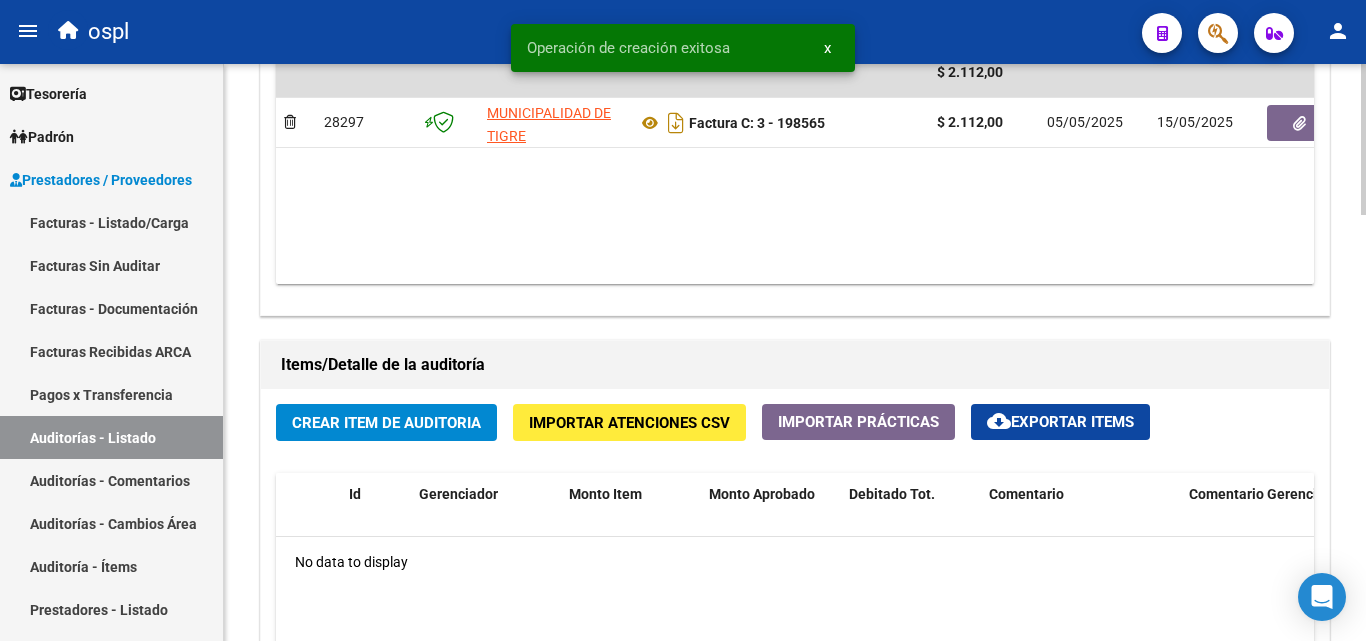 scroll, scrollTop: 1200, scrollLeft: 0, axis: vertical 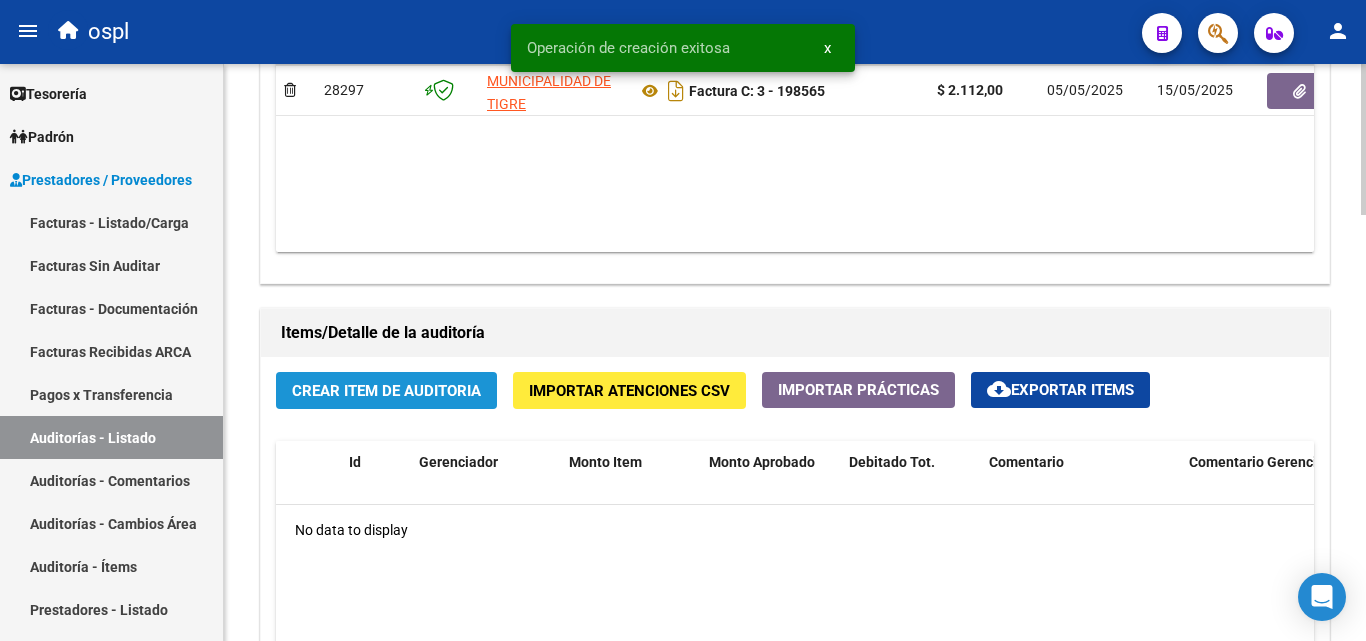 click on "Crear Item de Auditoria" 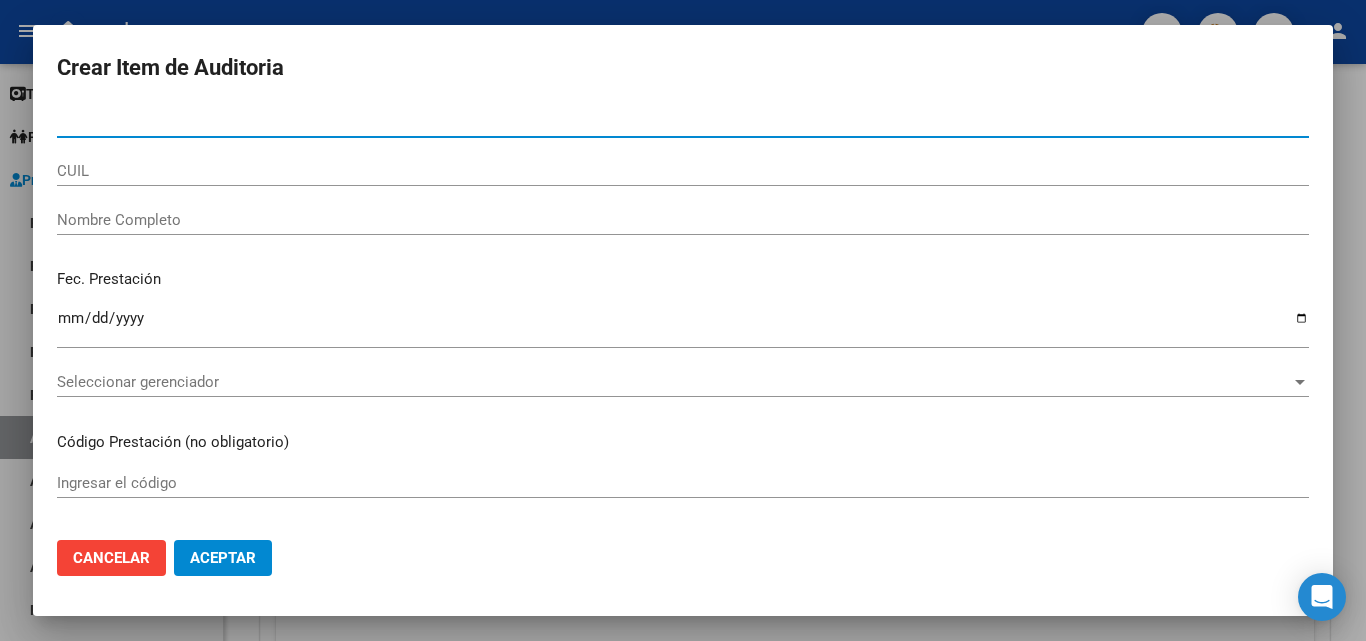 type on "[NUMBER]" 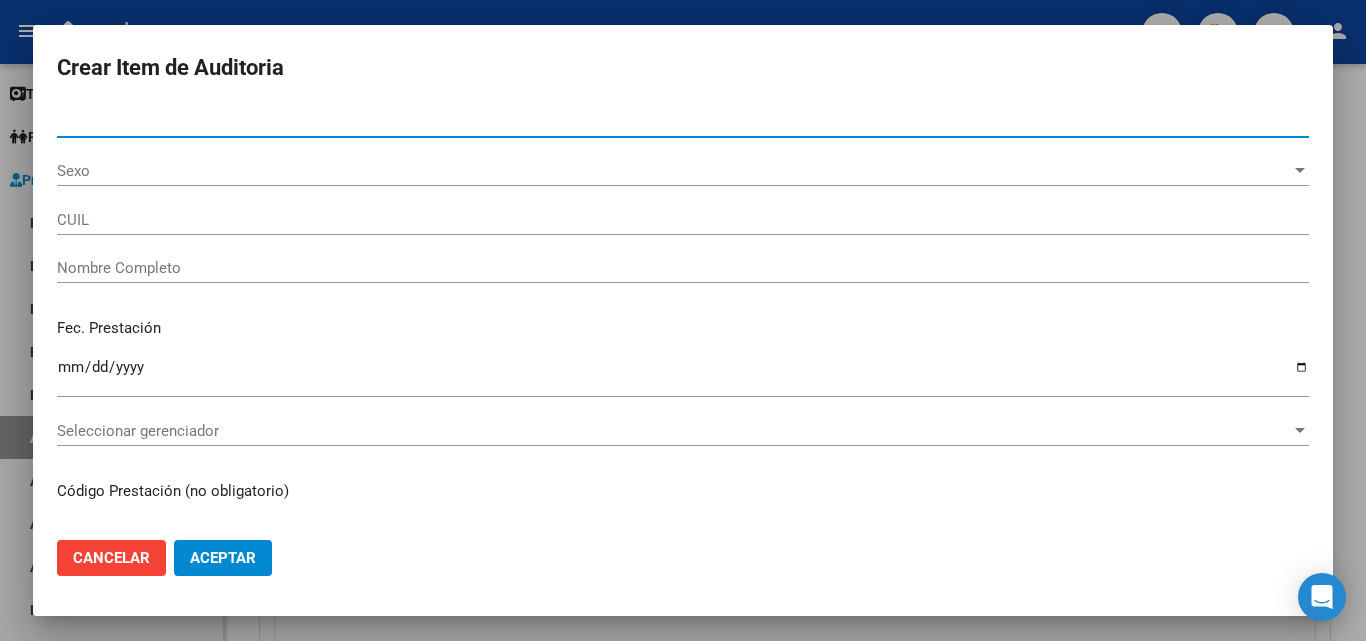 type on "[CUIL]" 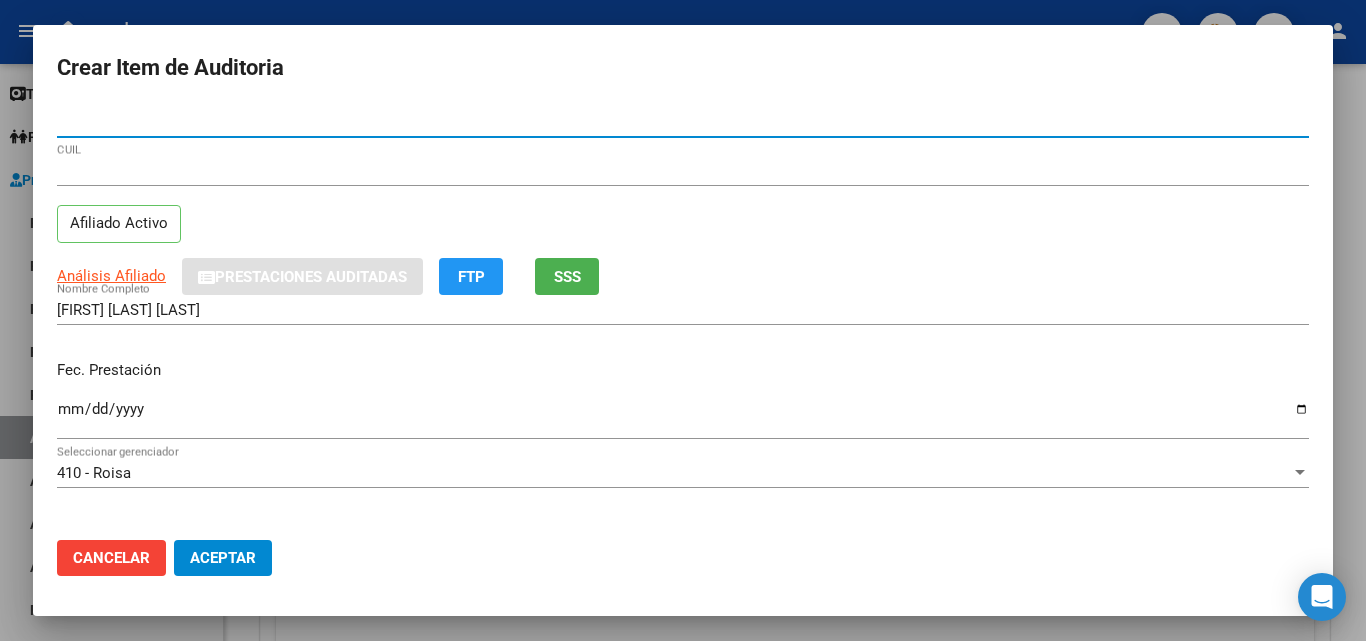 type on "[NUMBER]" 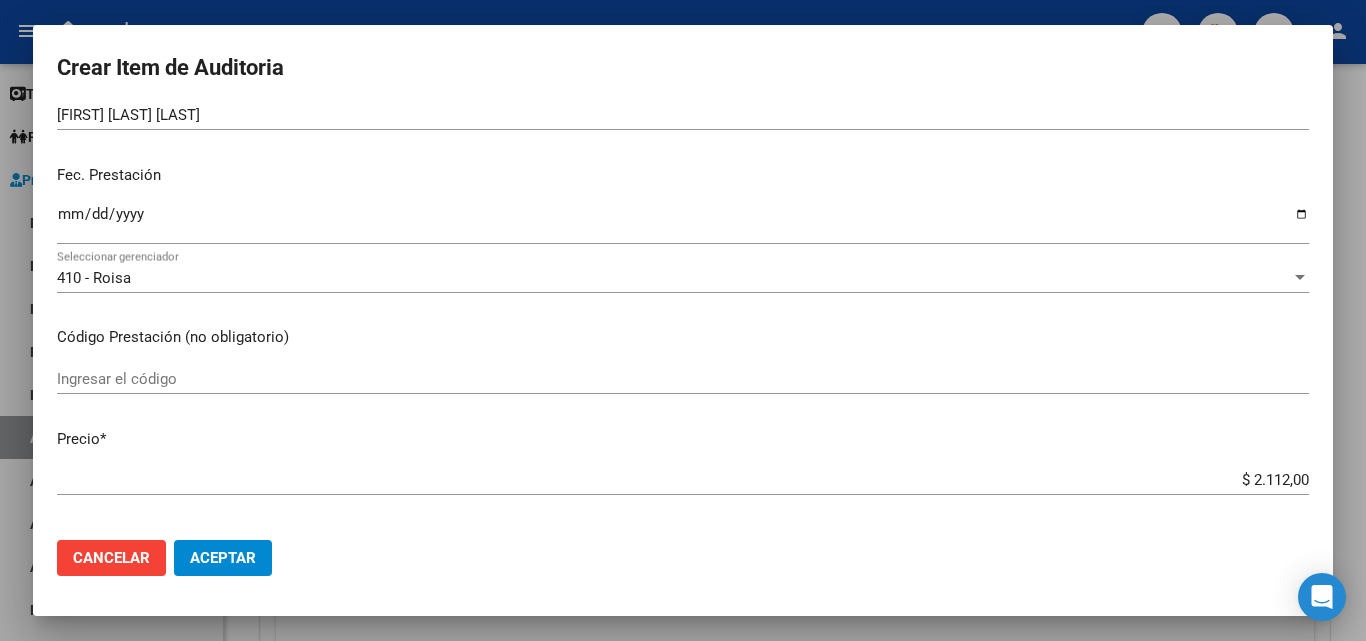 scroll, scrollTop: 200, scrollLeft: 0, axis: vertical 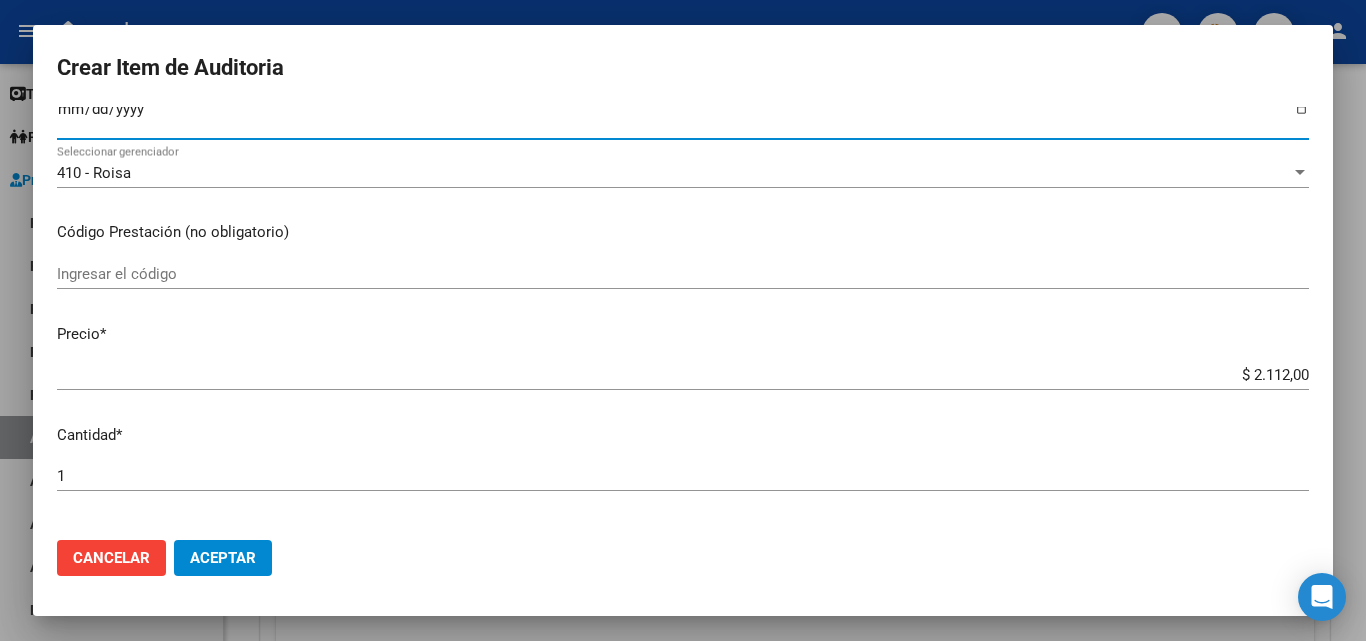 click on "Ingresar la fecha" at bounding box center [683, 117] 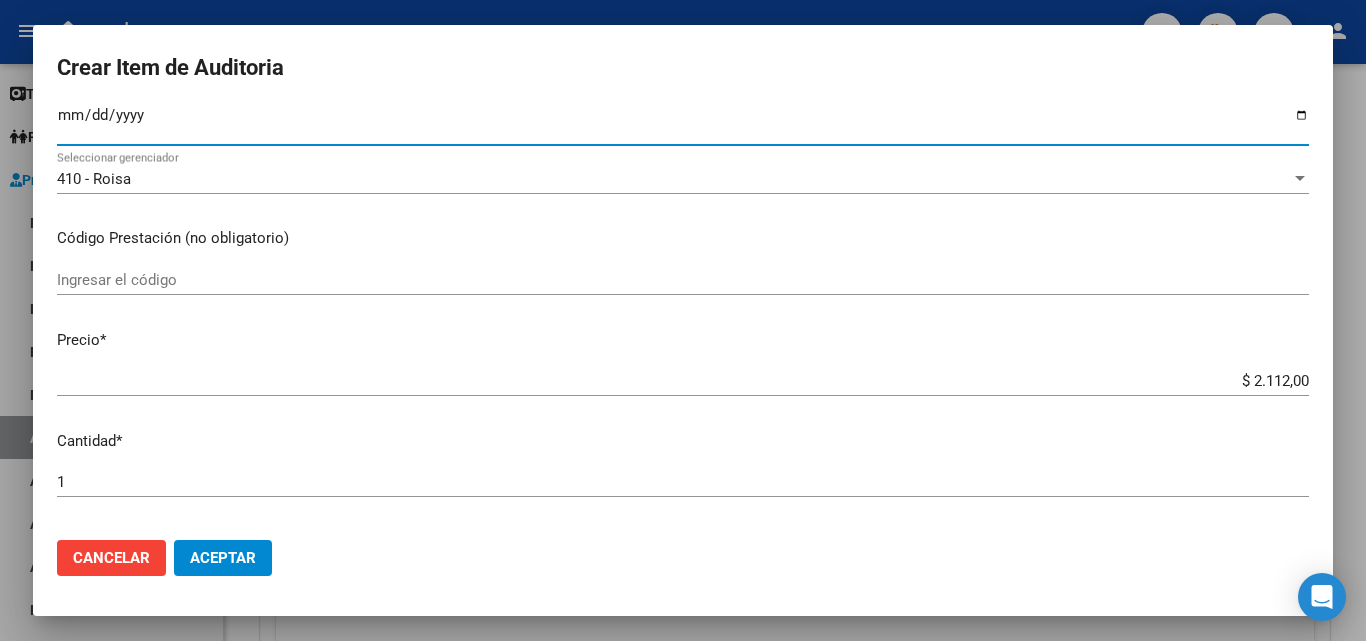 type on "[DATE]" 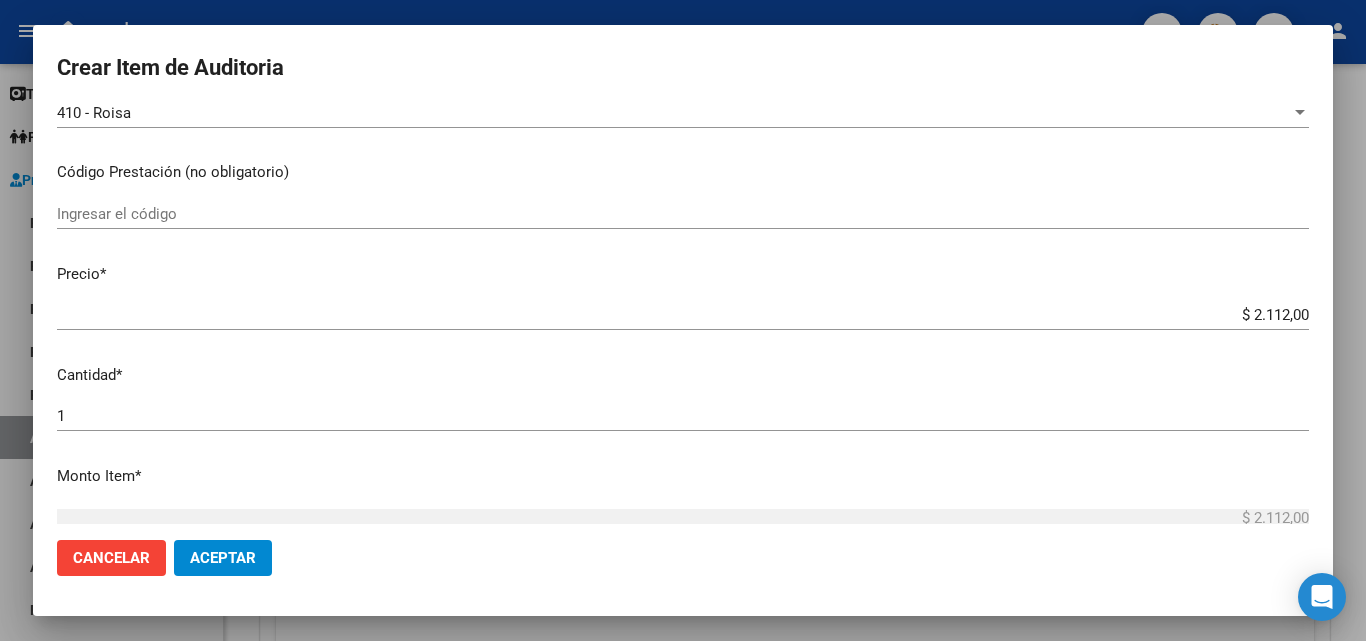 scroll, scrollTop: 494, scrollLeft: 0, axis: vertical 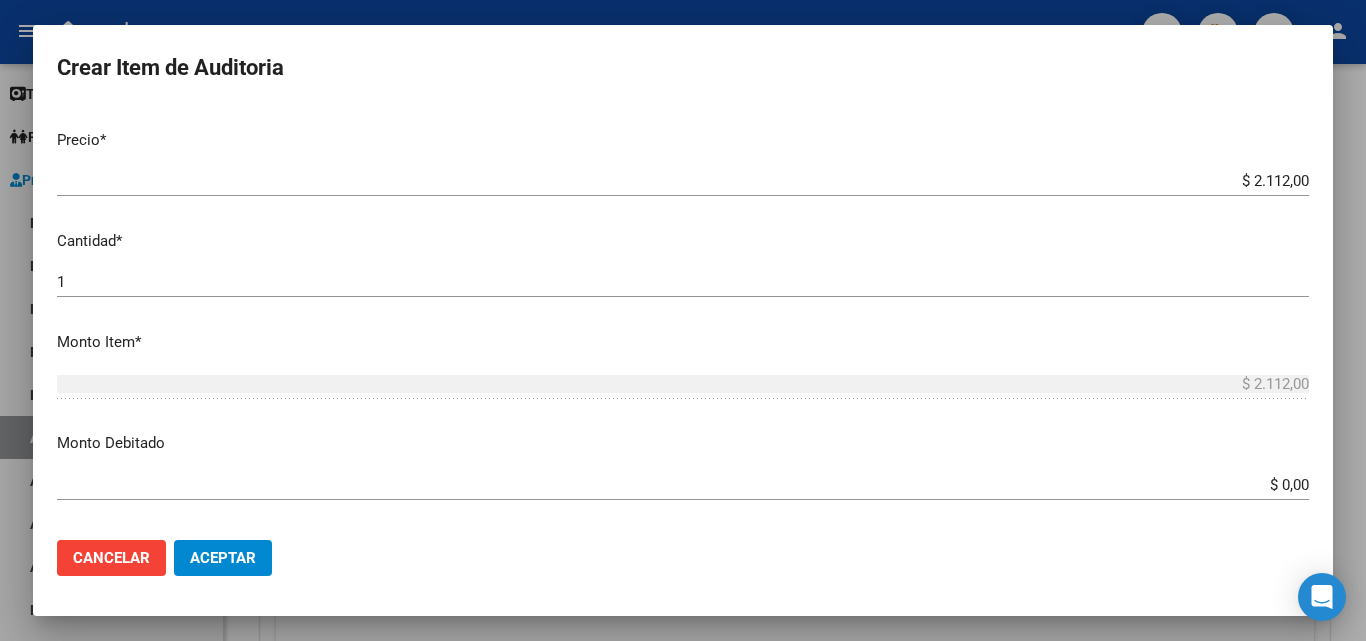 drag, startPoint x: 1285, startPoint y: 489, endPoint x: 1326, endPoint y: 486, distance: 41.109608 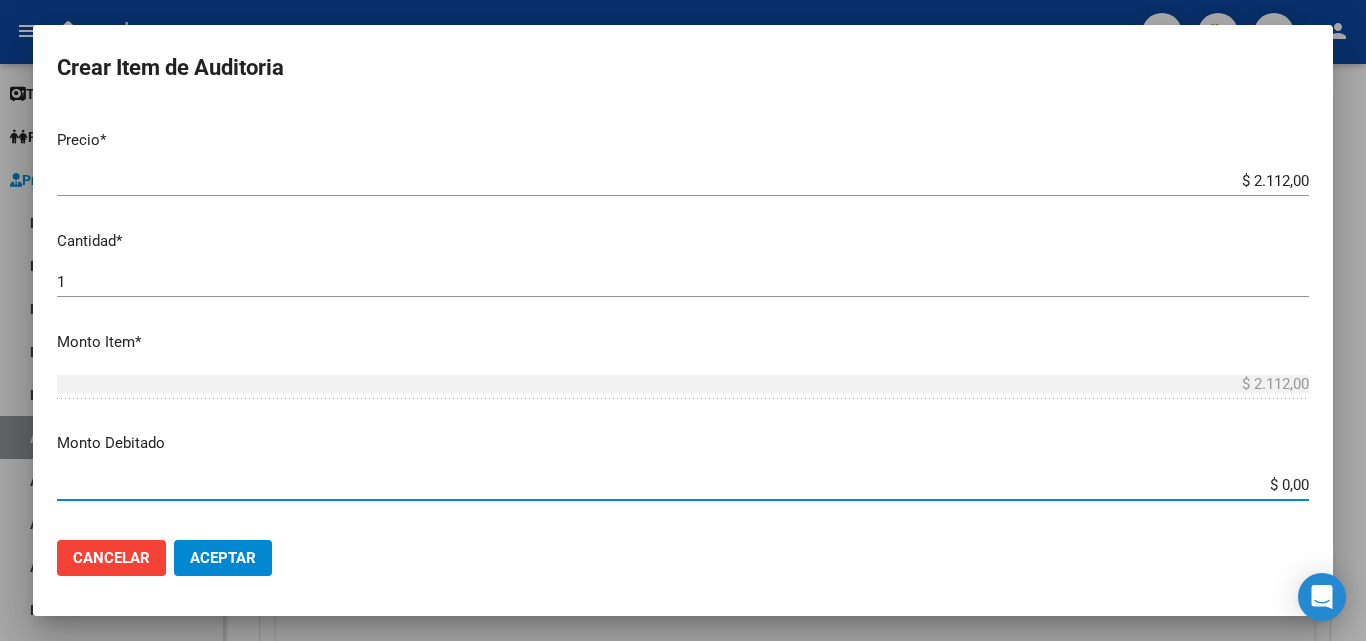 drag, startPoint x: 1213, startPoint y: 486, endPoint x: 1354, endPoint y: 486, distance: 141 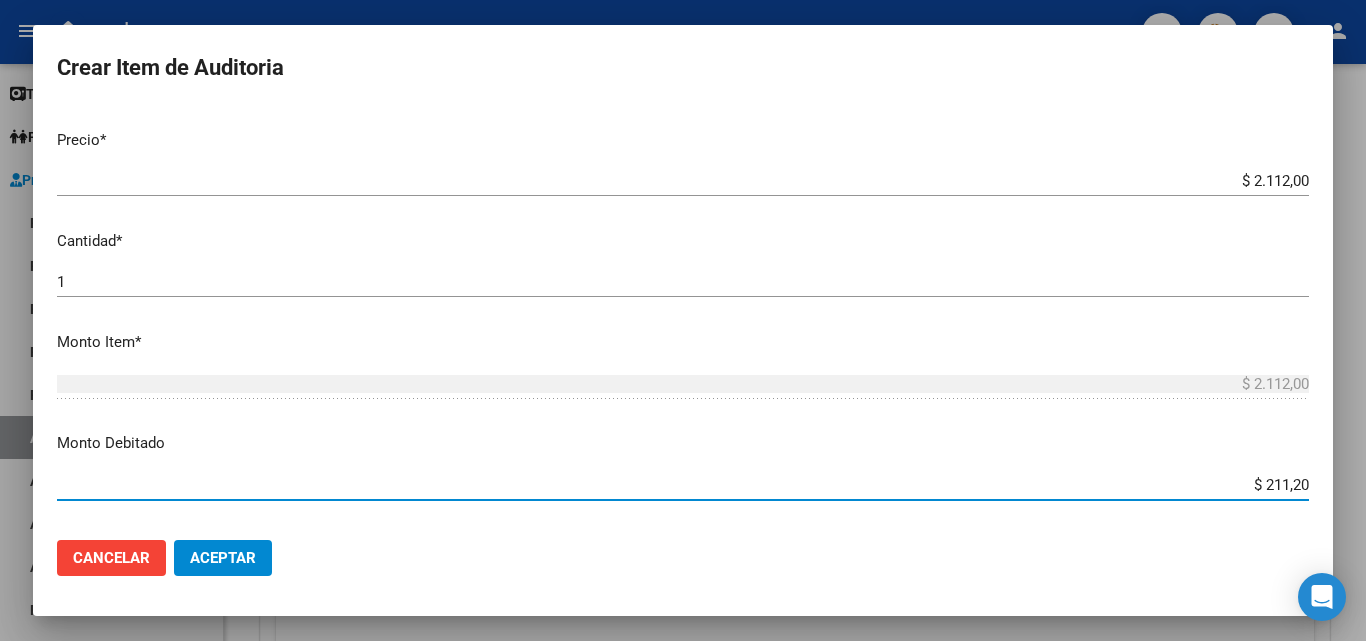 type on "$ 2.112,00" 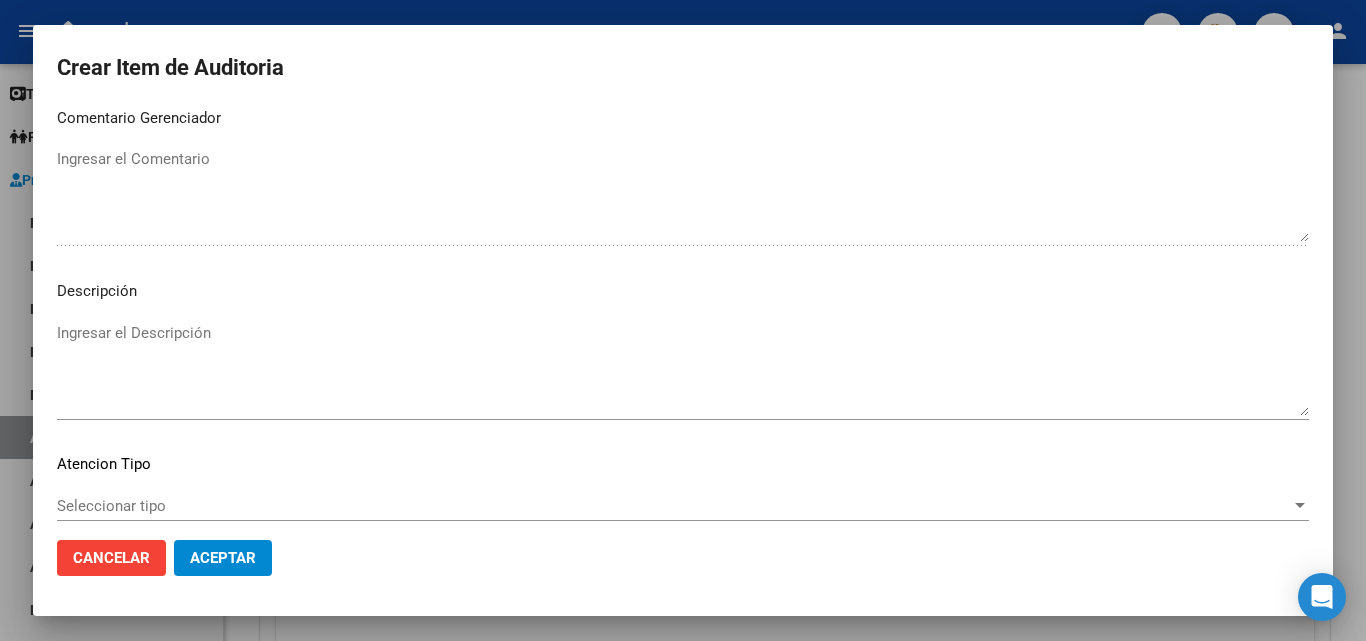 scroll, scrollTop: 1211, scrollLeft: 0, axis: vertical 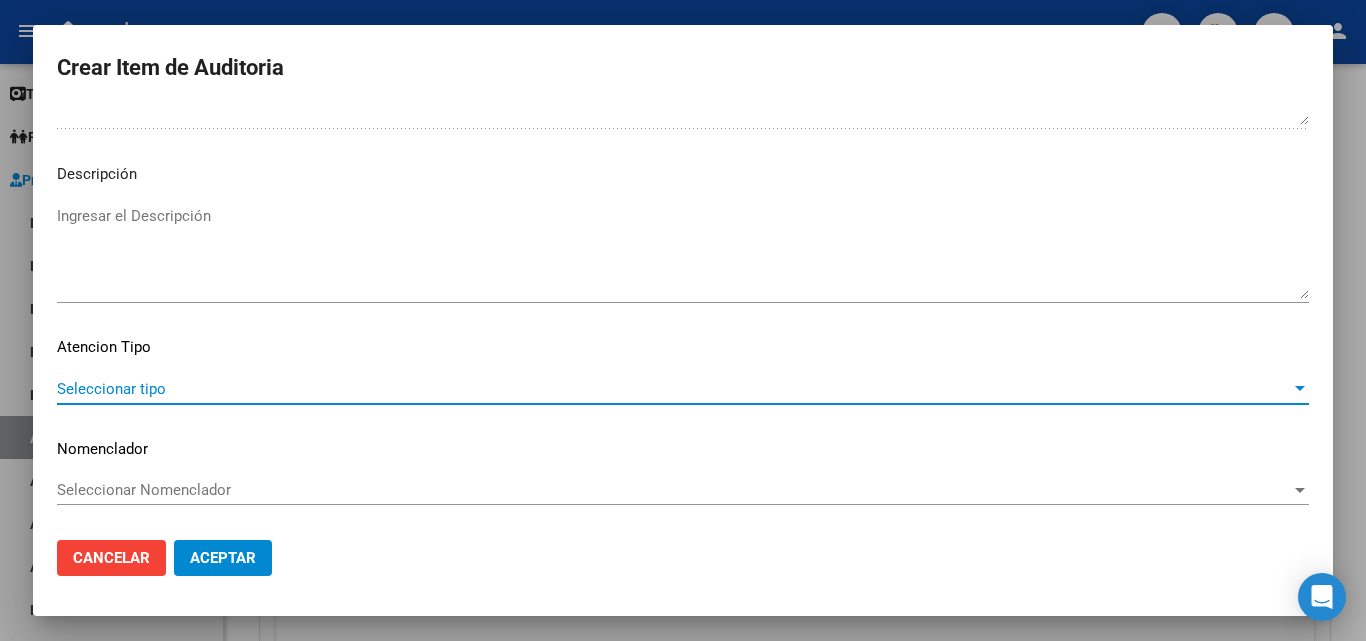 click on "Seleccionar tipo" at bounding box center [674, 389] 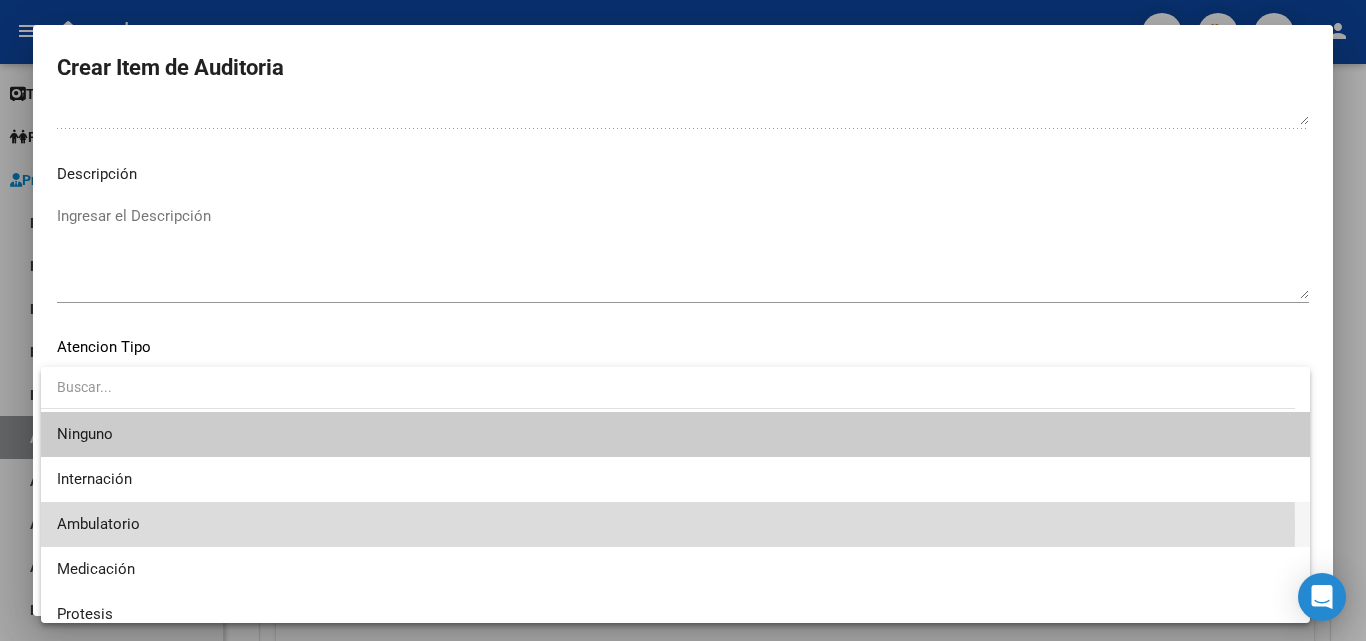 click on "Ambulatorio" at bounding box center [675, 524] 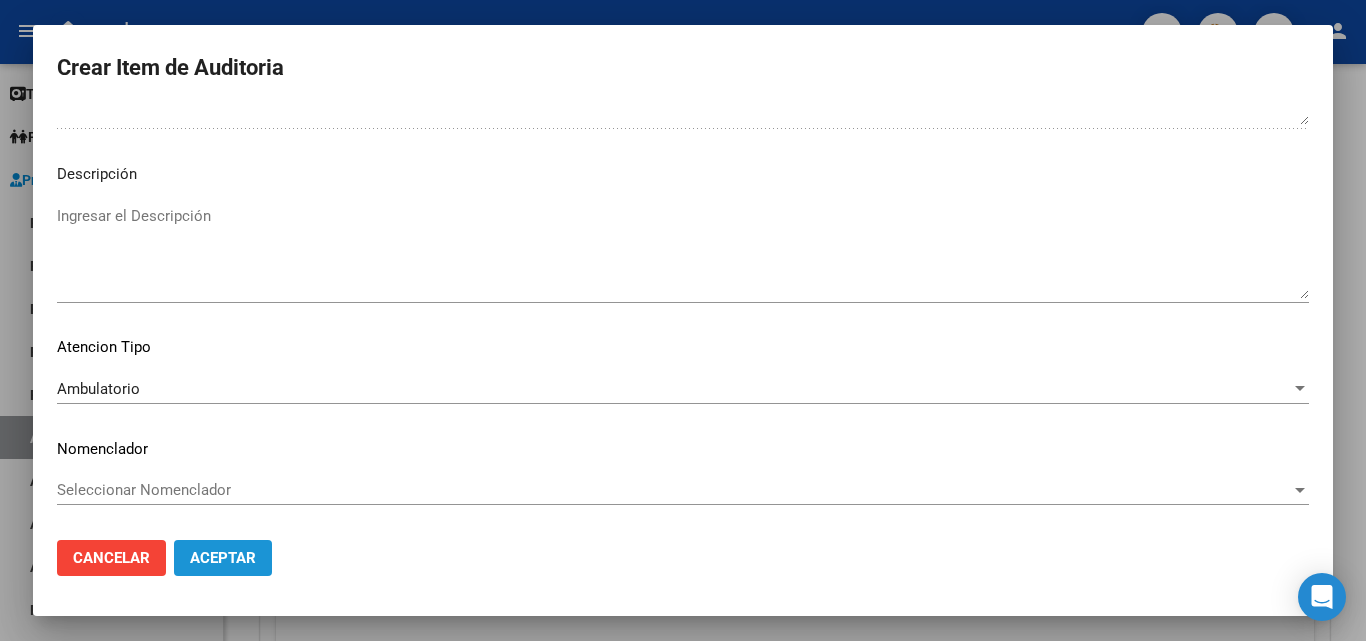 click on "Aceptar" 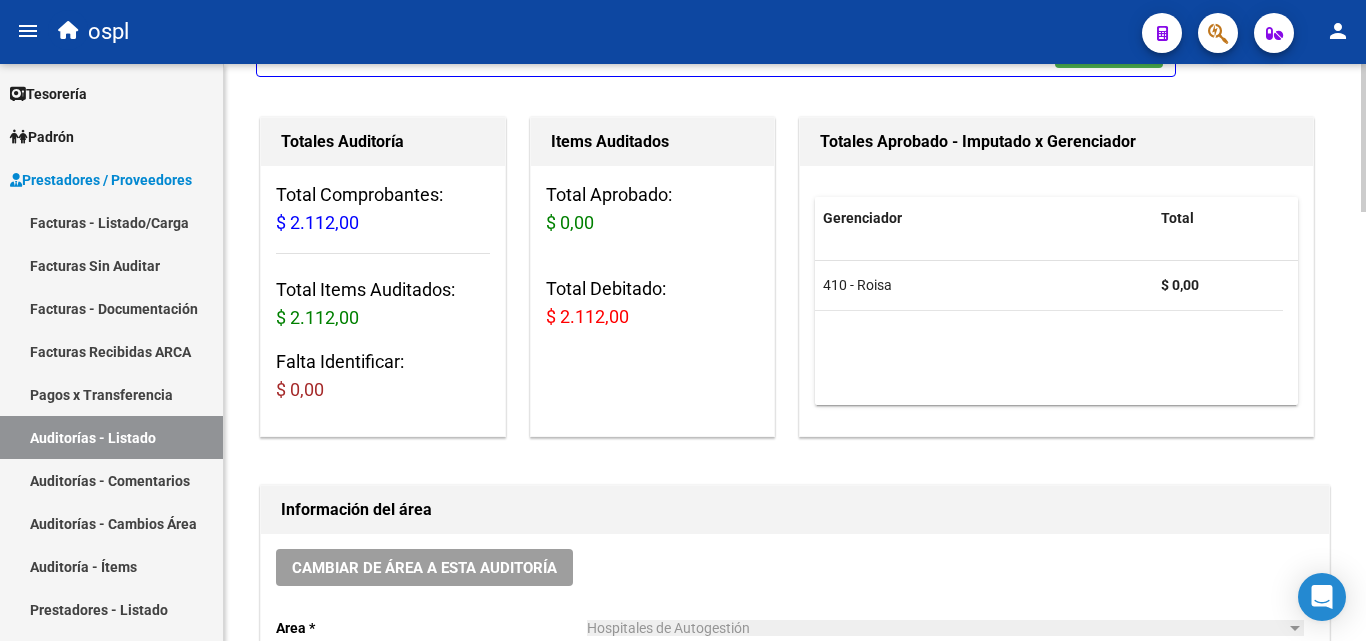 scroll, scrollTop: 0, scrollLeft: 0, axis: both 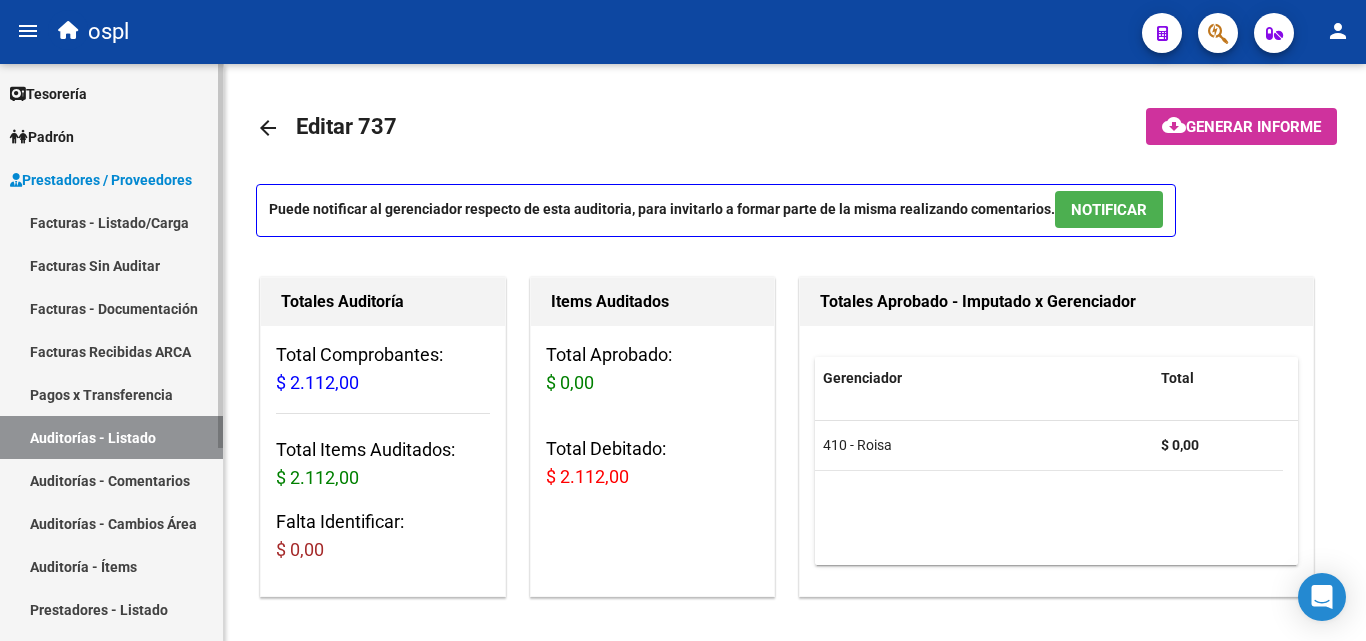 click on "Facturas - Listado/Carga" at bounding box center (111, 222) 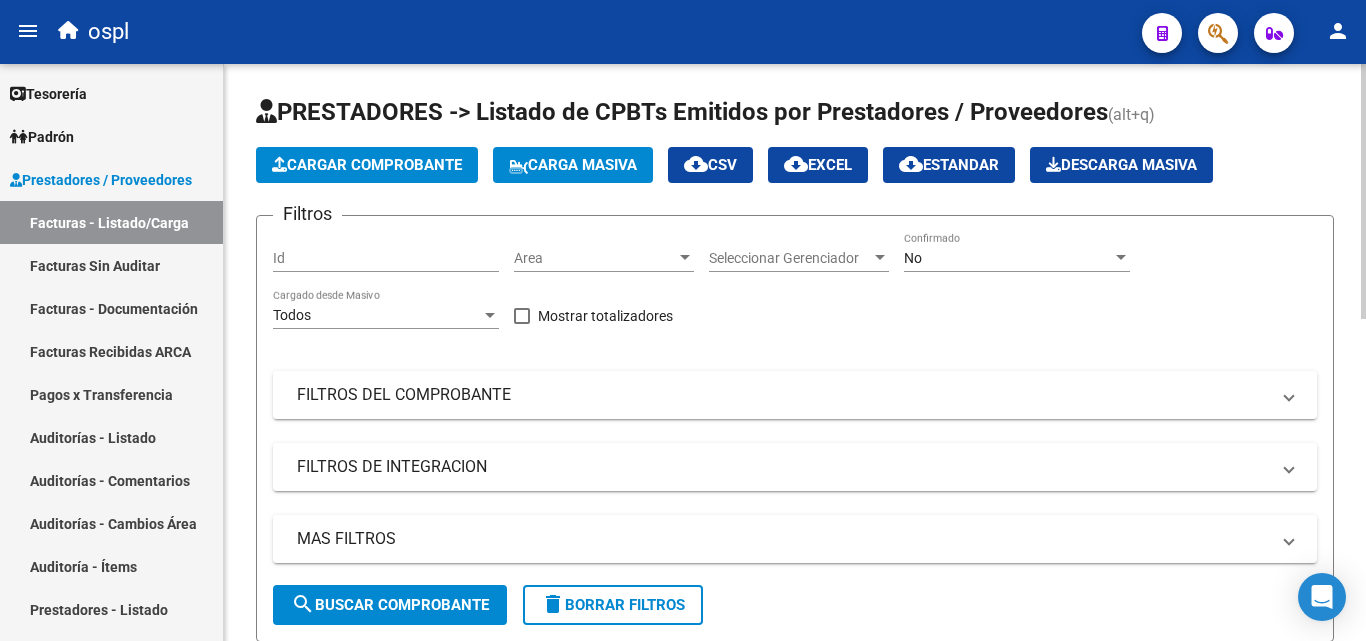 click on "Area Area" 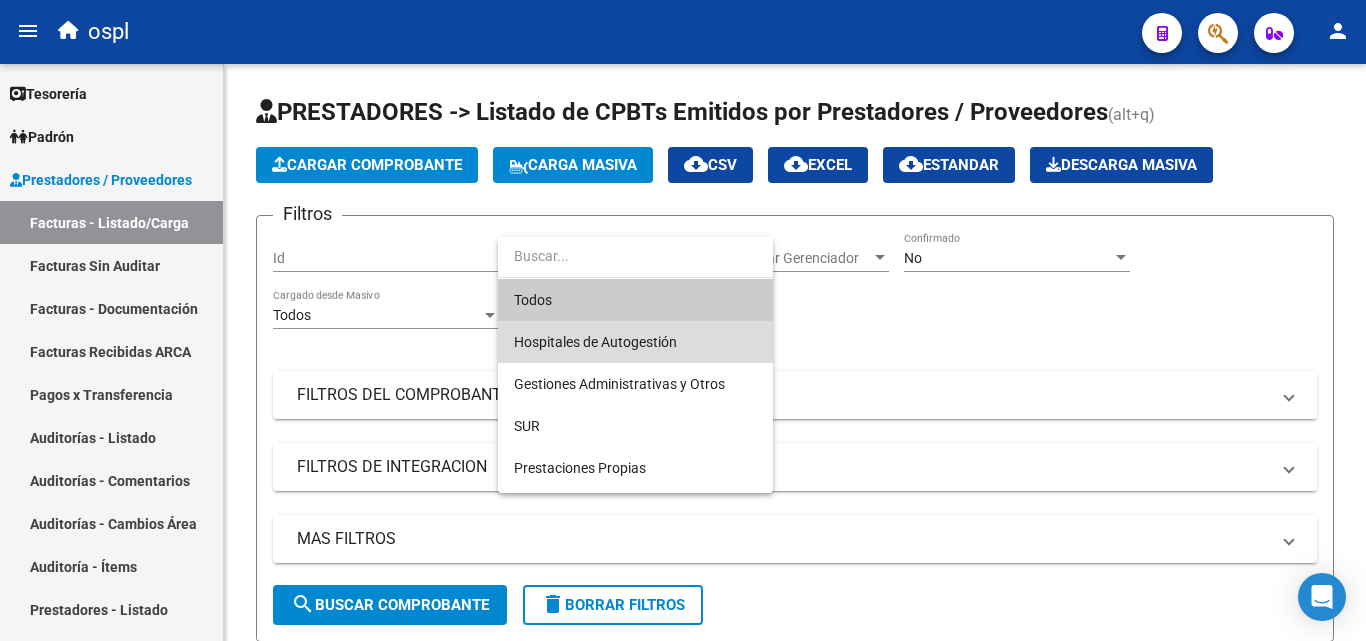 click on "Hospitales de Autogestión" at bounding box center [635, 342] 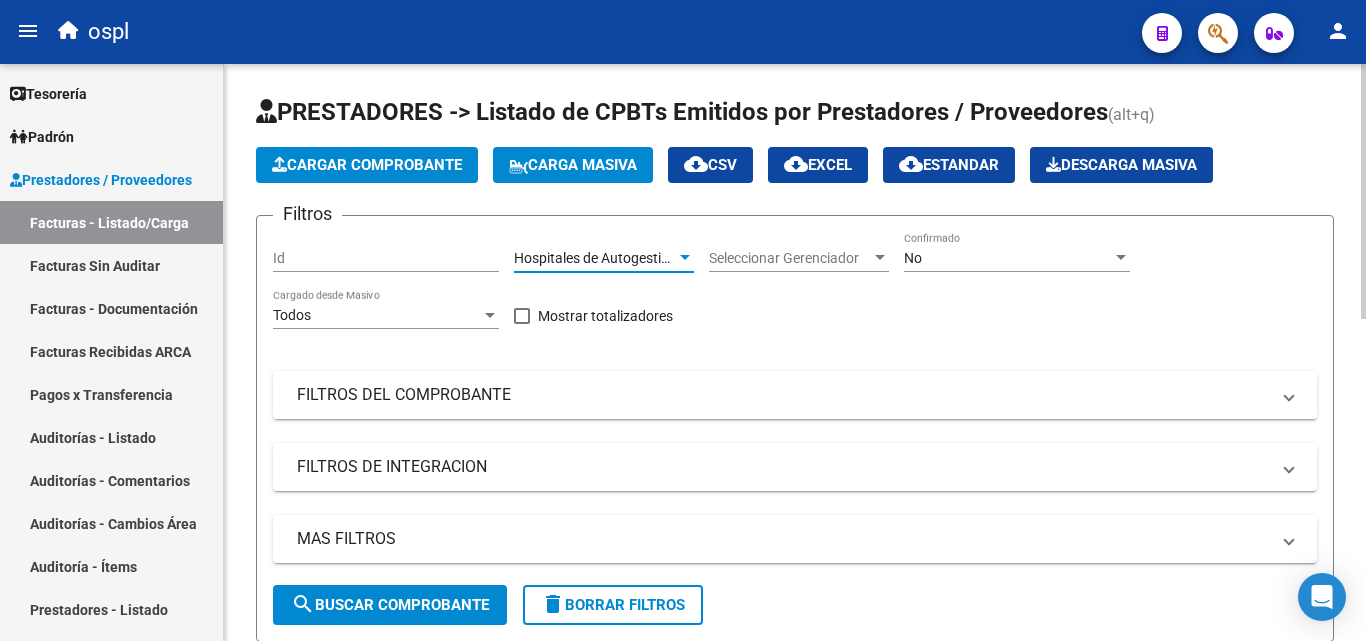 click on "FILTROS DEL COMPROBANTE" at bounding box center [795, 395] 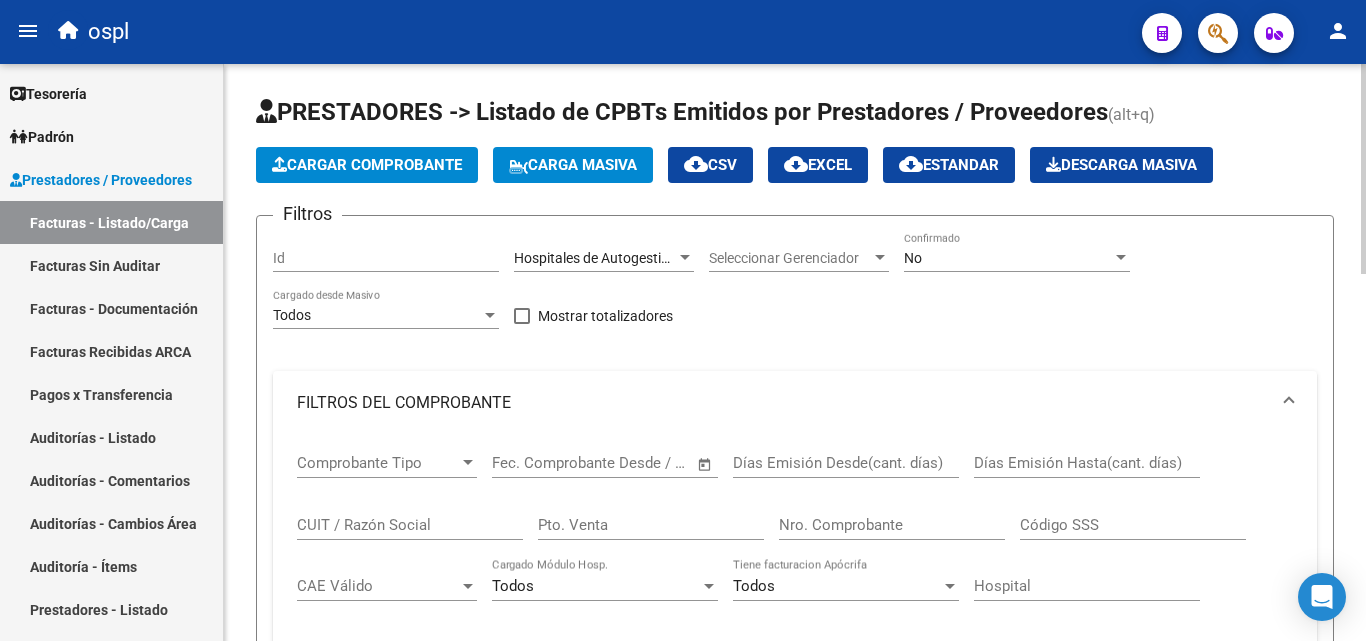 click 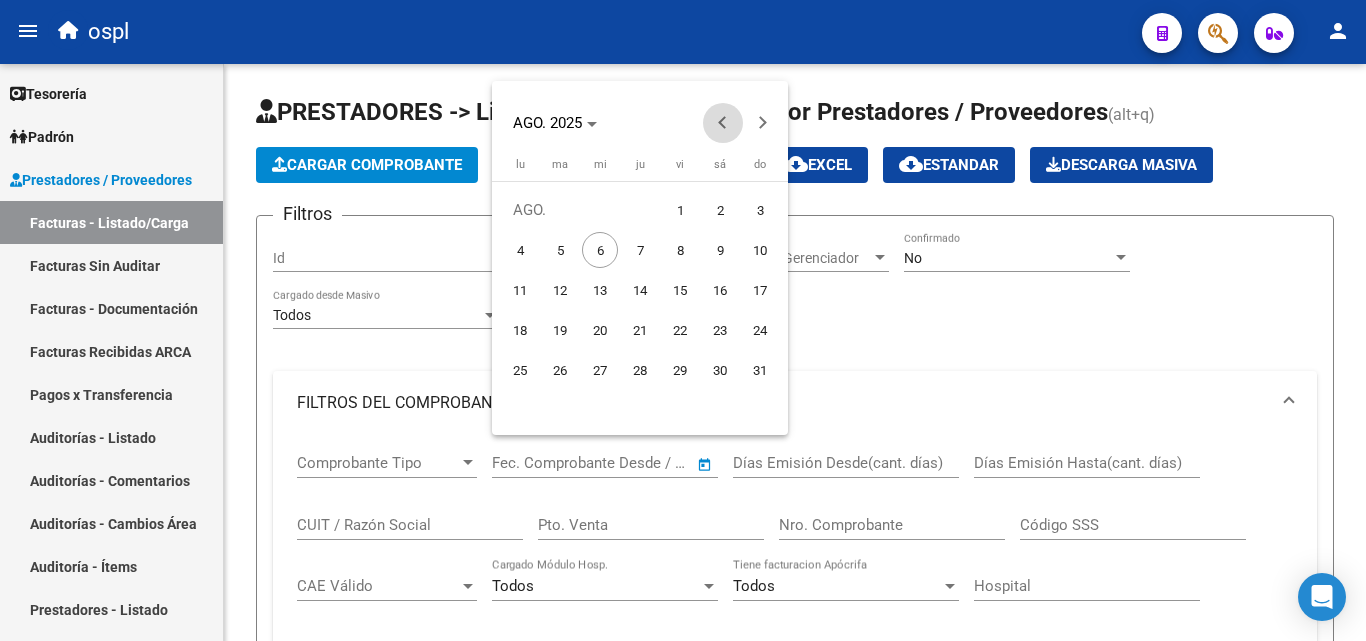 click at bounding box center [723, 123] 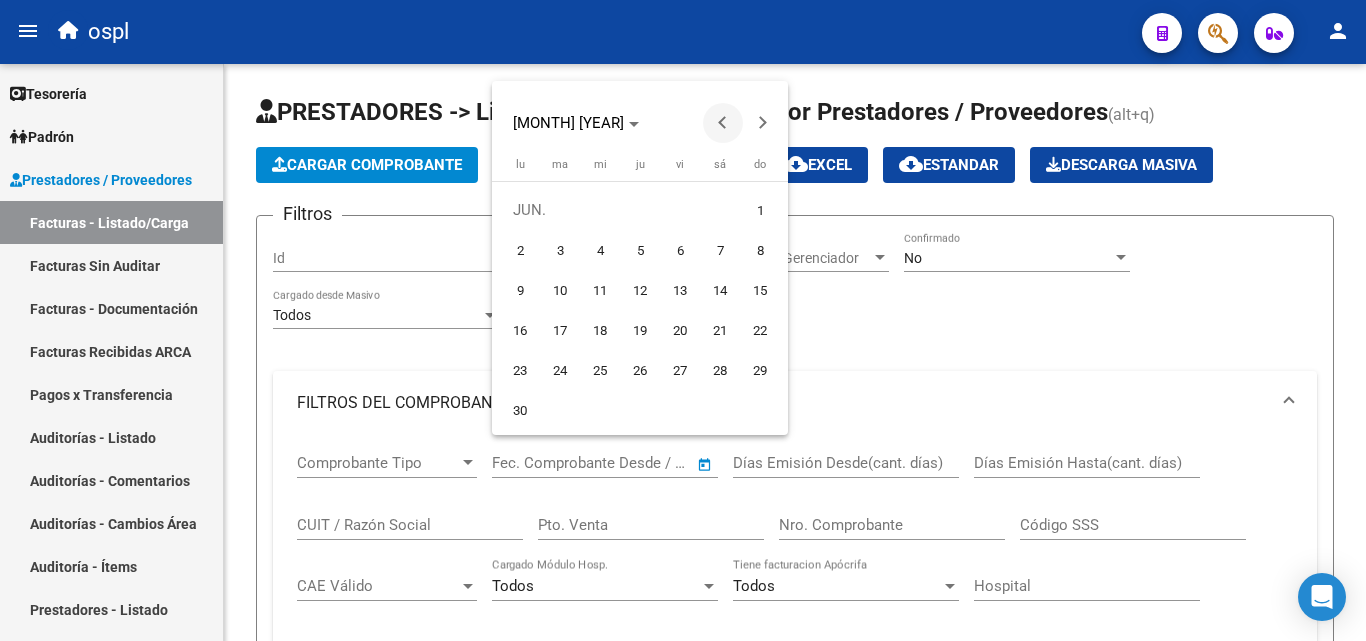 click at bounding box center [723, 123] 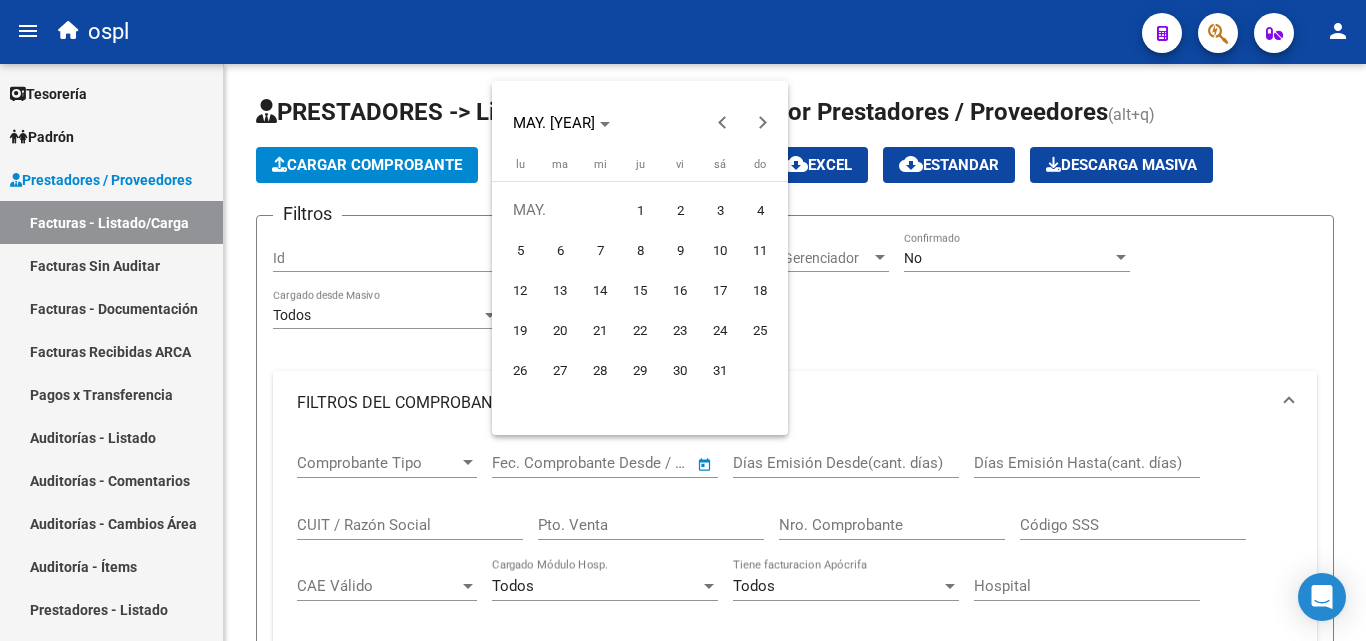 click on "1" at bounding box center (640, 210) 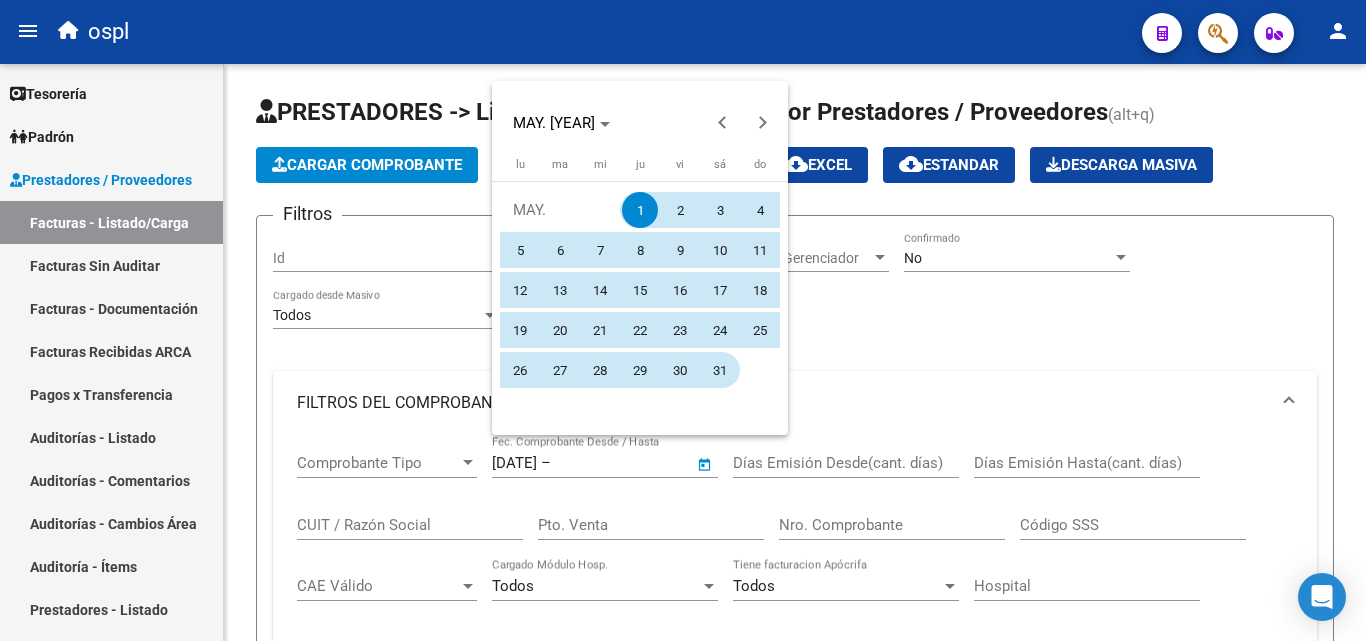 click on "31" at bounding box center (720, 370) 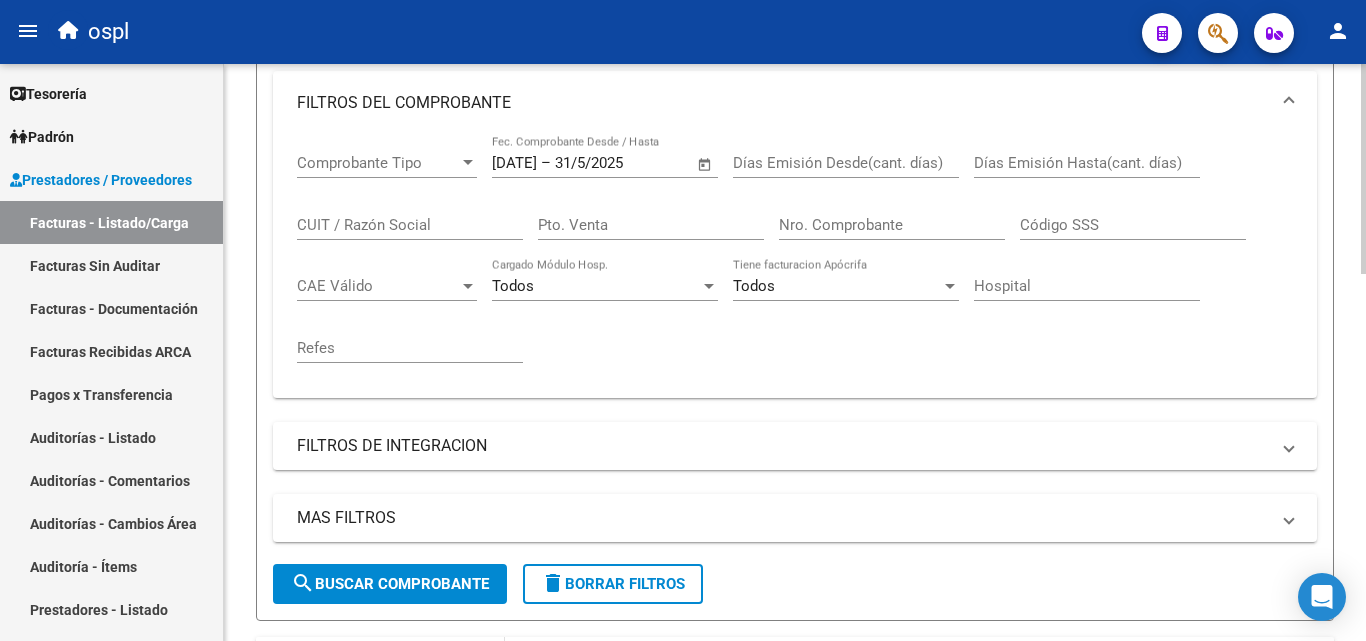 scroll, scrollTop: 500, scrollLeft: 0, axis: vertical 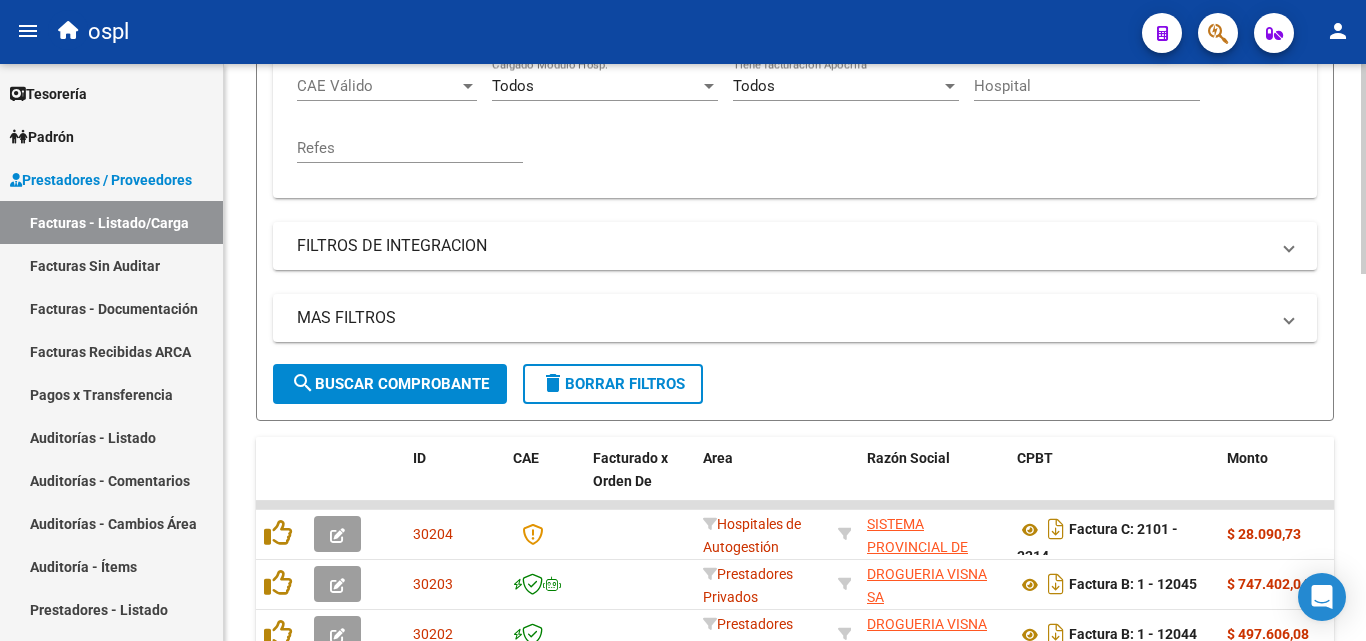 click on "search  Buscar Comprobante" 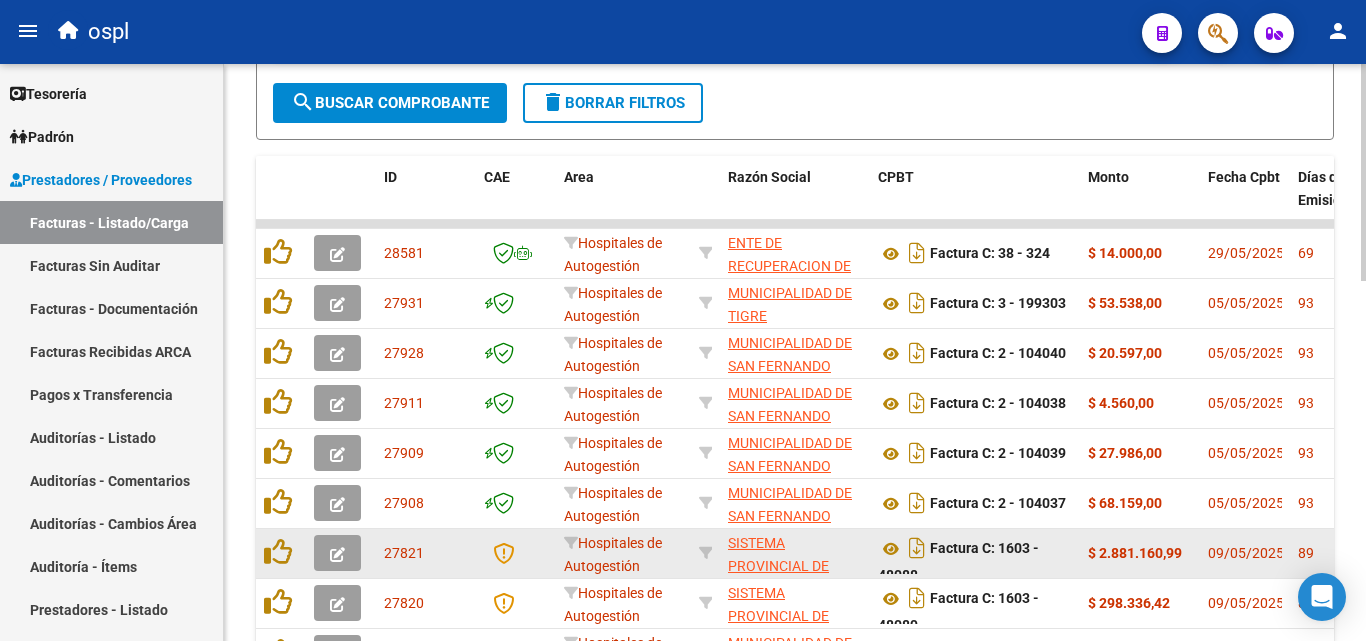 scroll, scrollTop: 800, scrollLeft: 0, axis: vertical 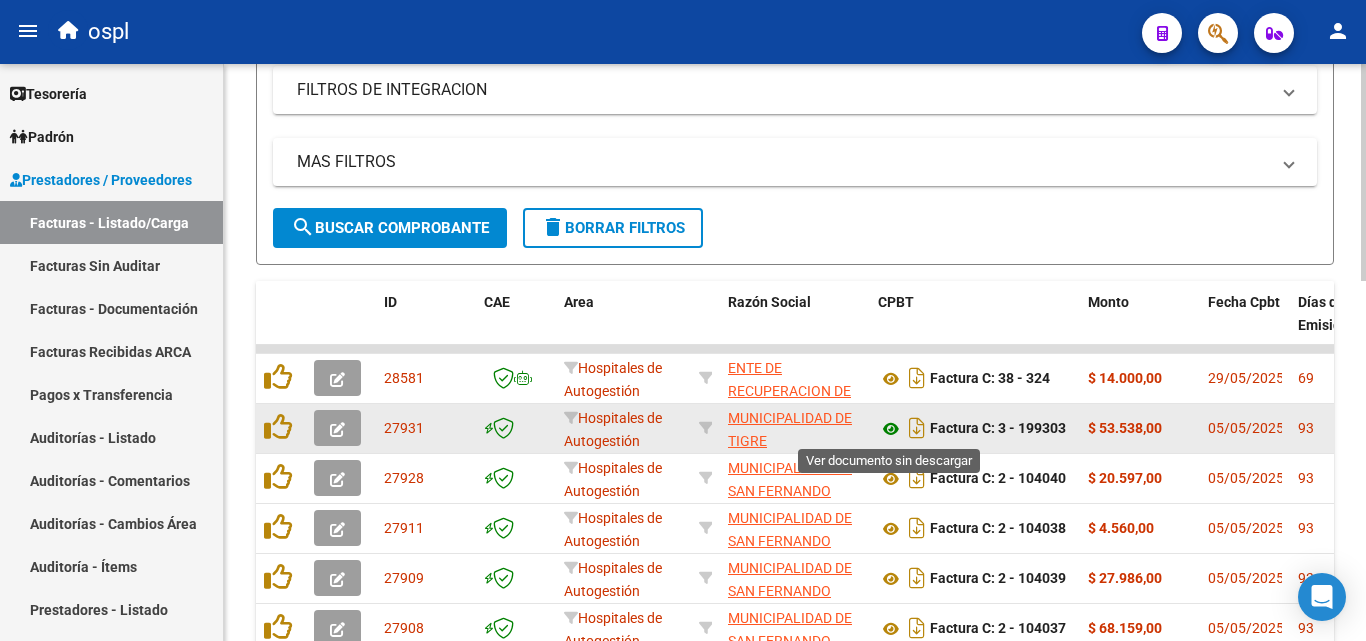 click 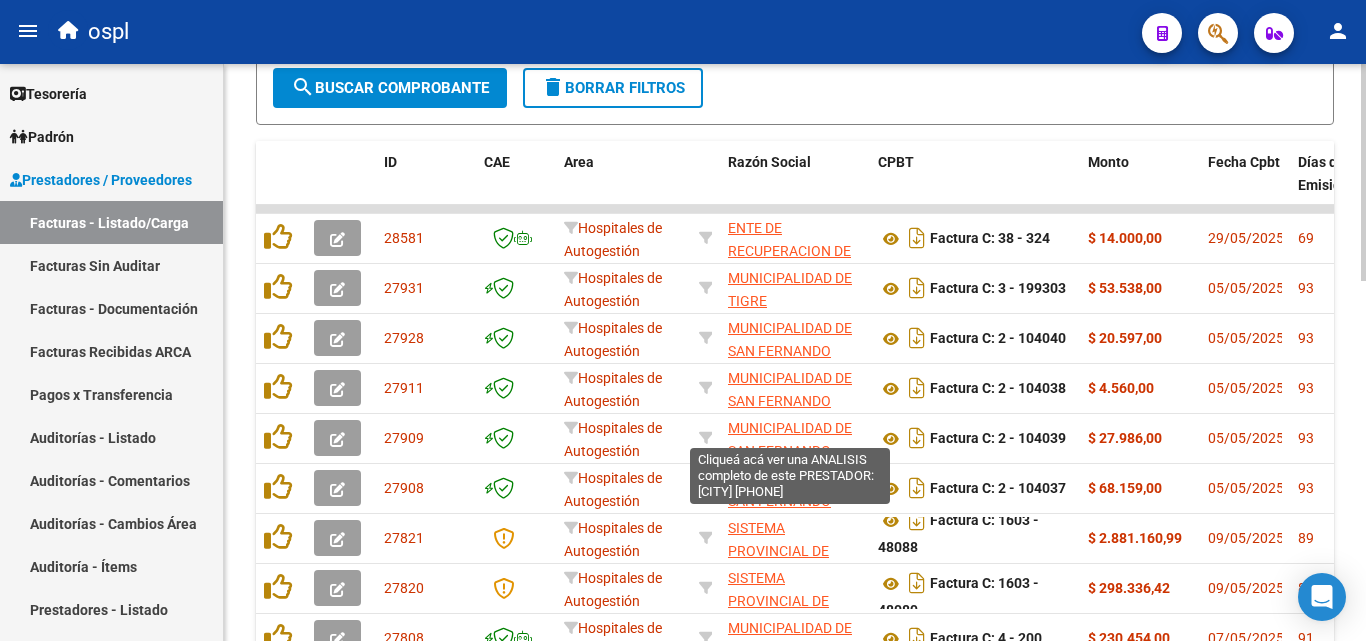 scroll, scrollTop: 956, scrollLeft: 0, axis: vertical 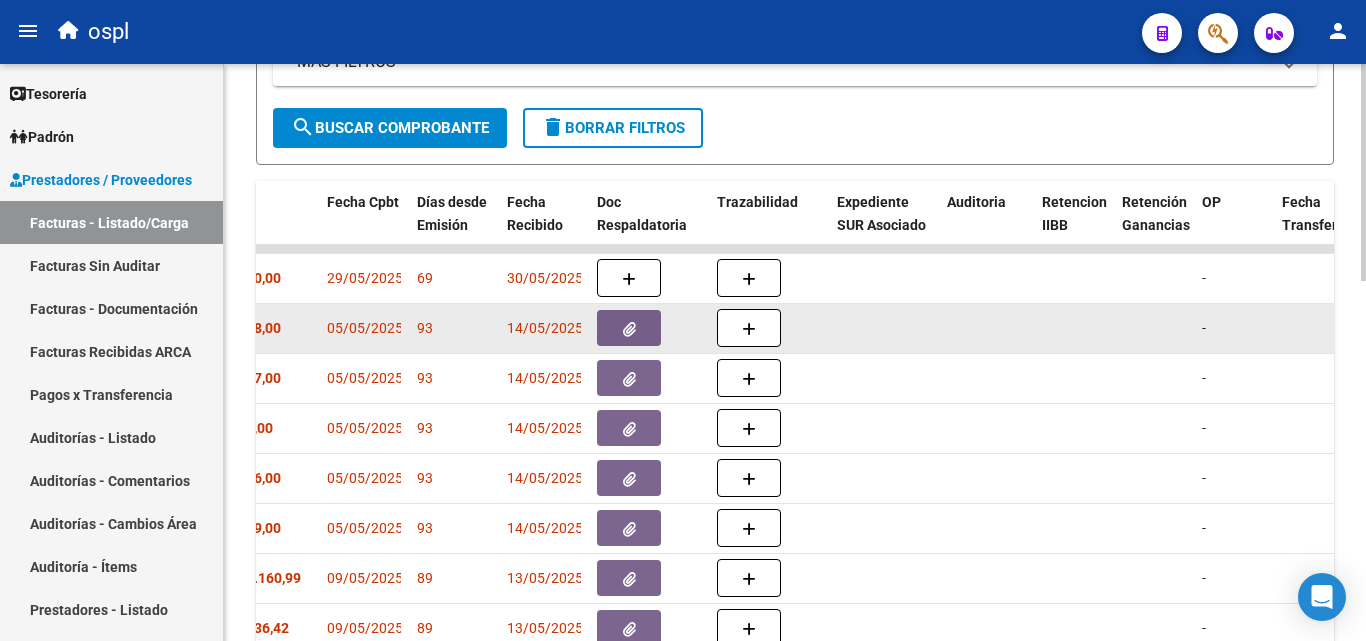 click 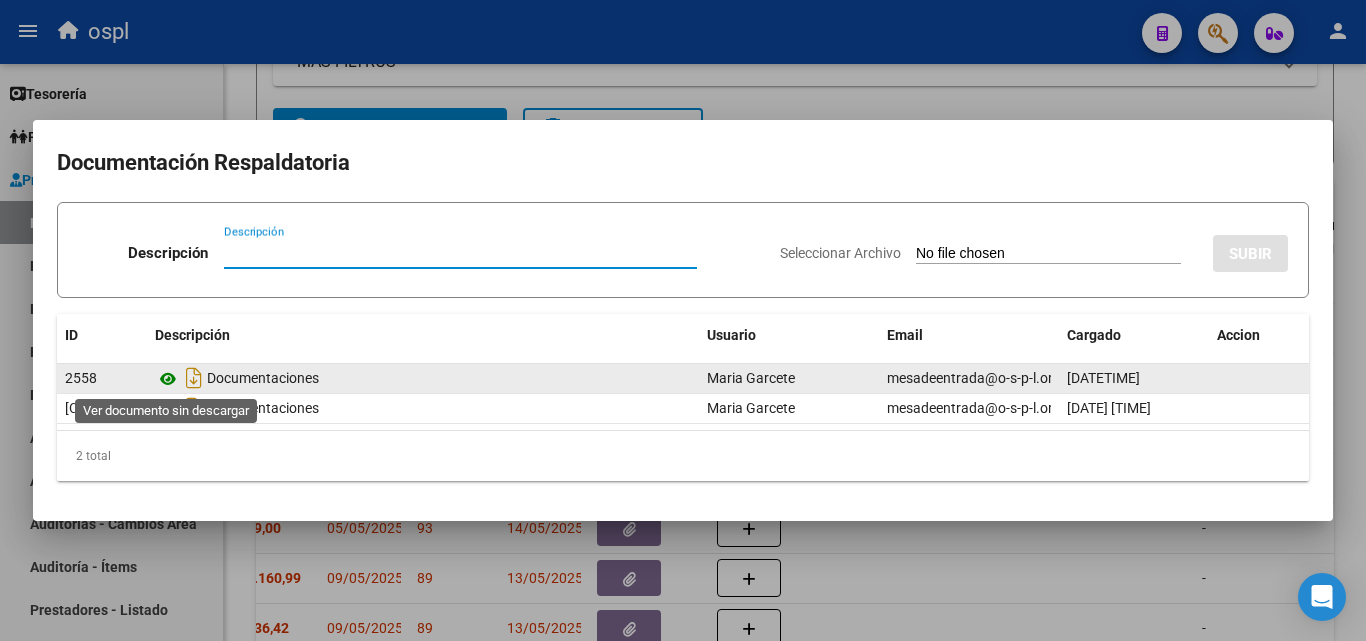 click 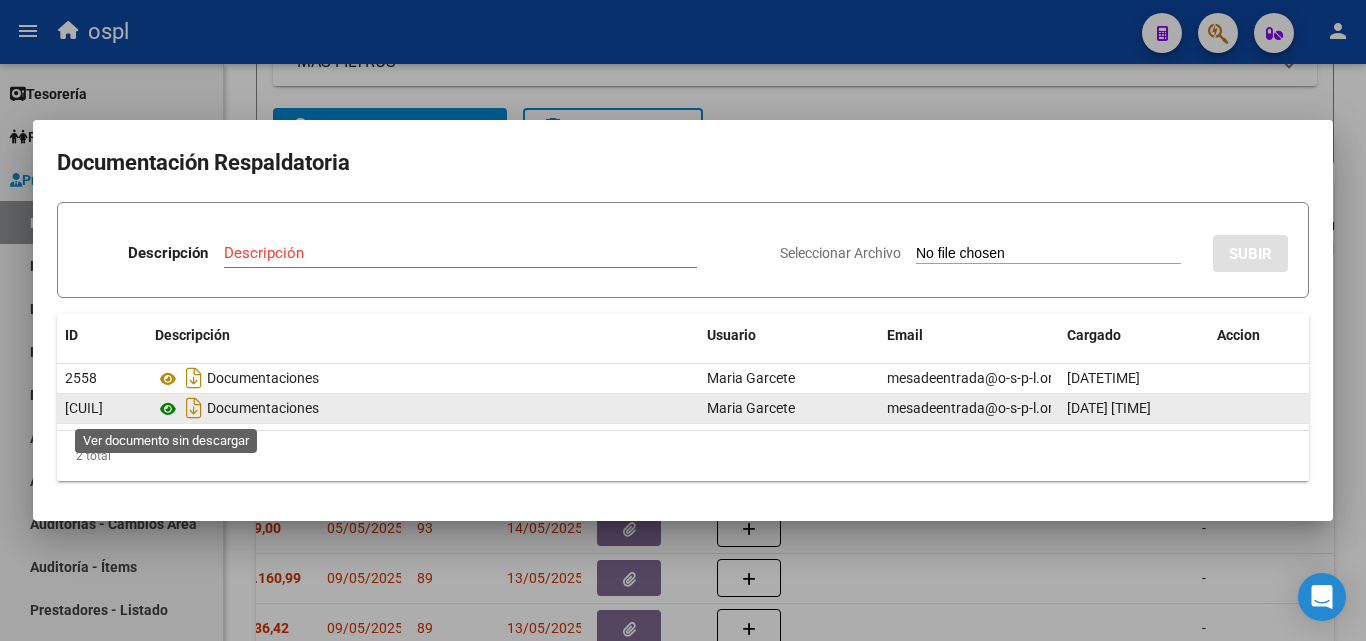 click 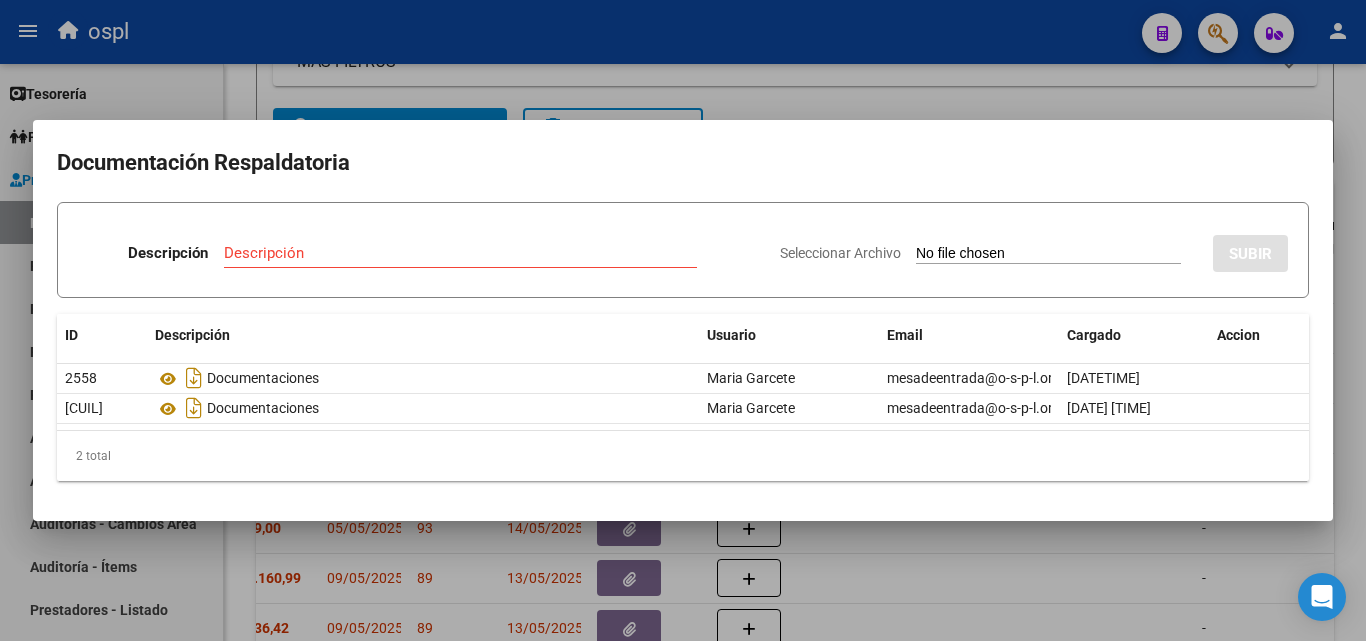 click at bounding box center (683, 320) 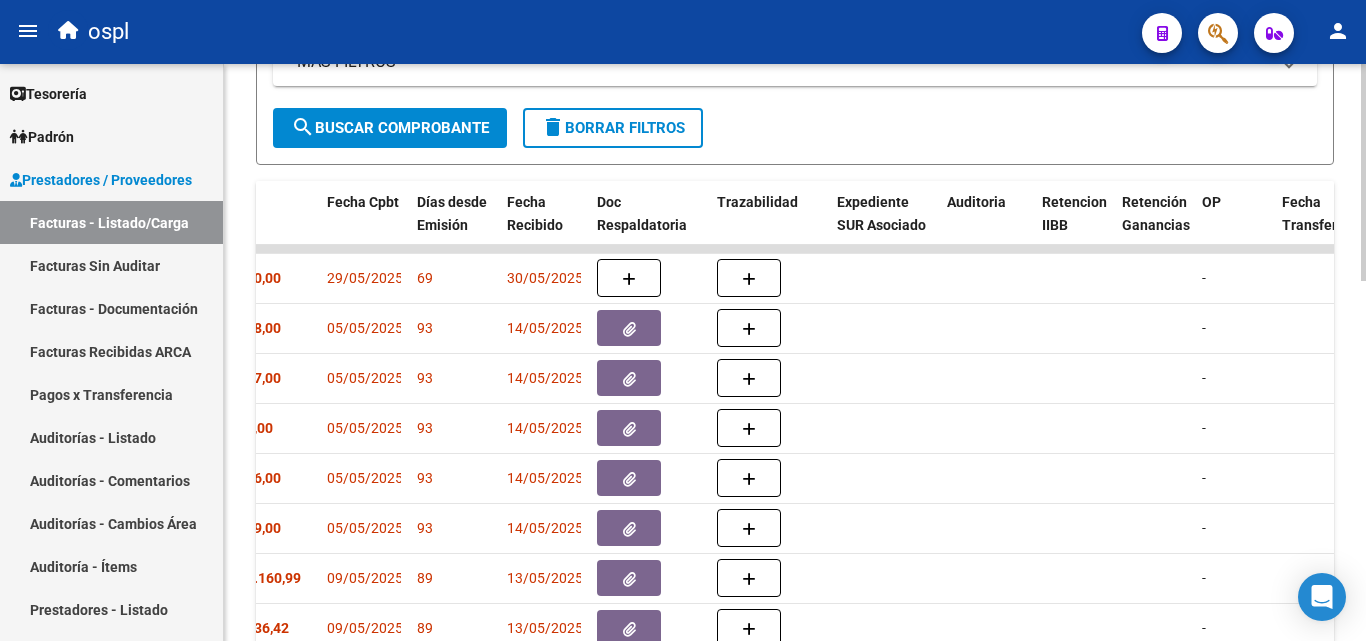 scroll, scrollTop: 956, scrollLeft: 0, axis: vertical 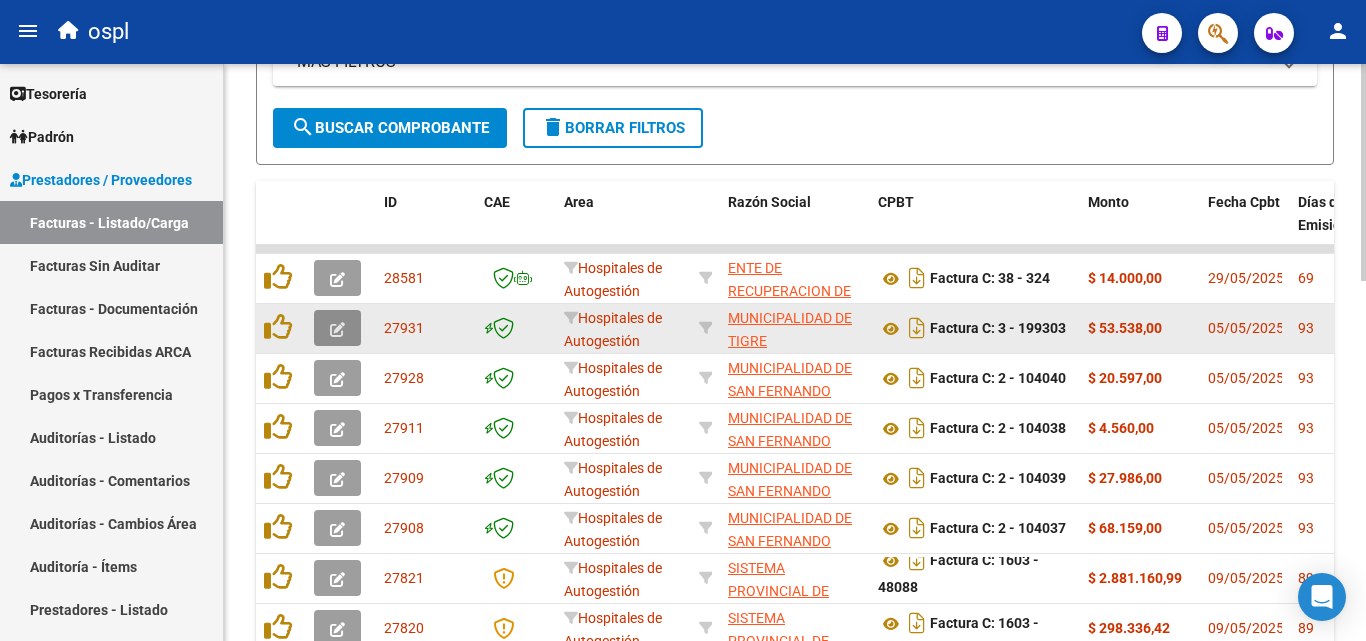 click 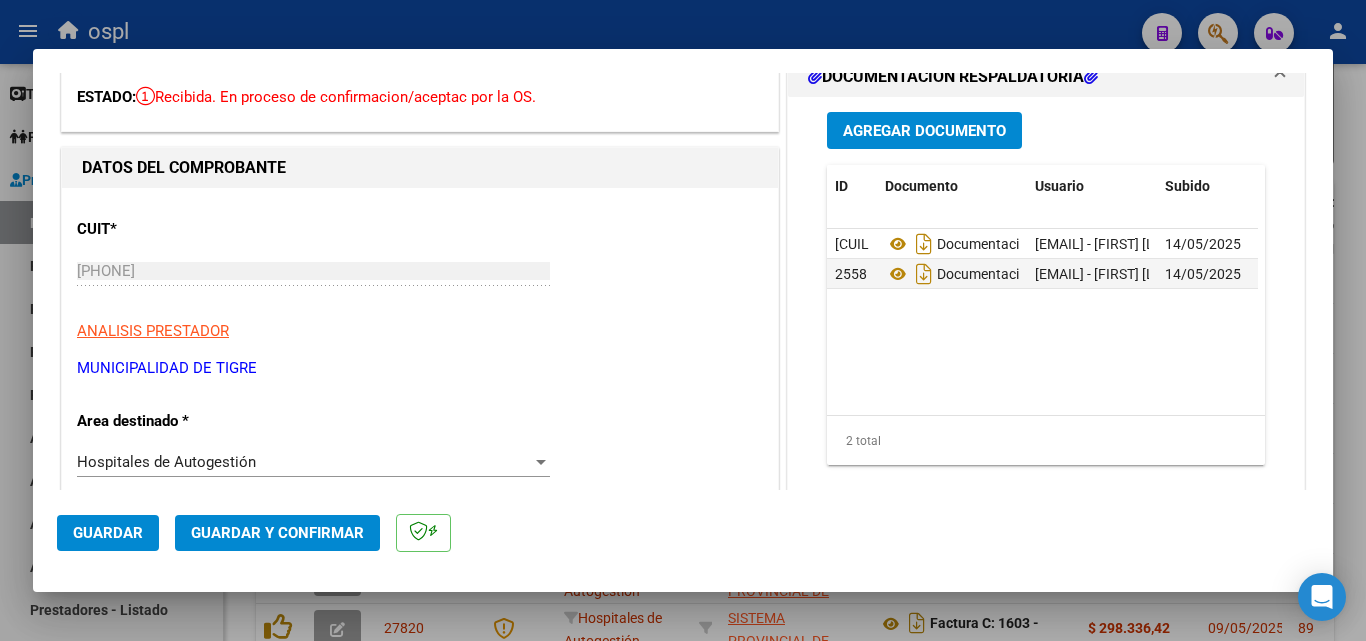 scroll, scrollTop: 300, scrollLeft: 0, axis: vertical 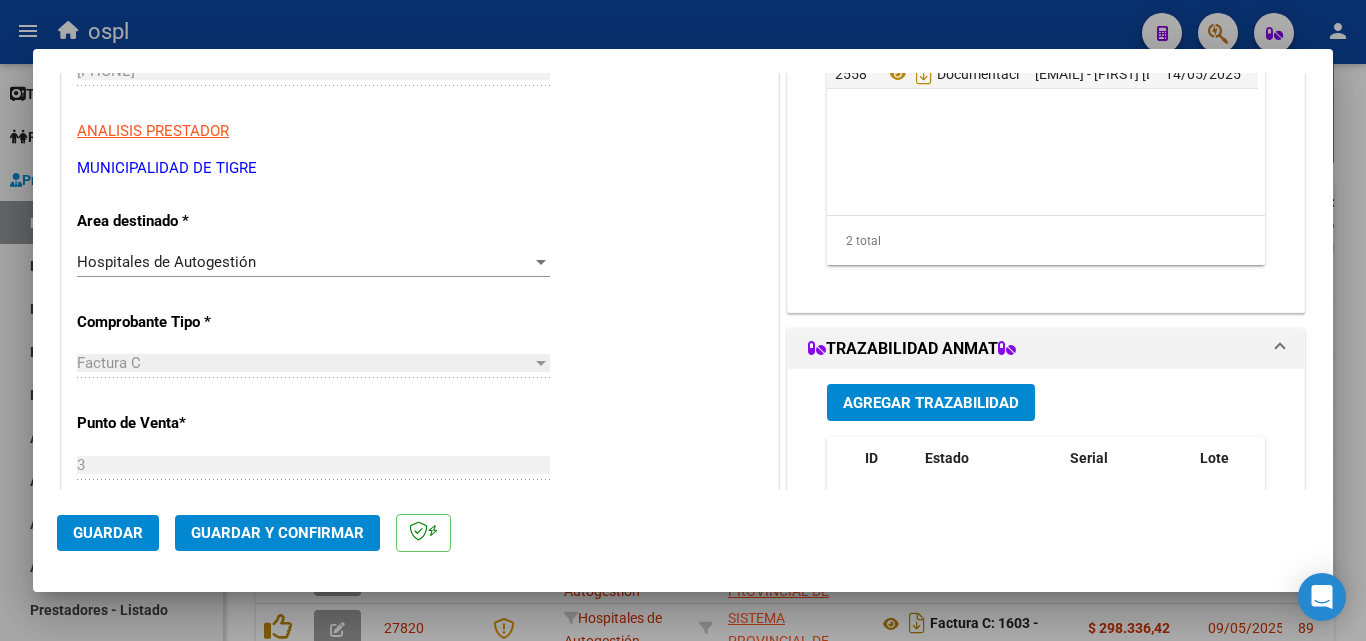 click on "Hospitales de Autogestión Seleccionar Area" at bounding box center [313, 262] 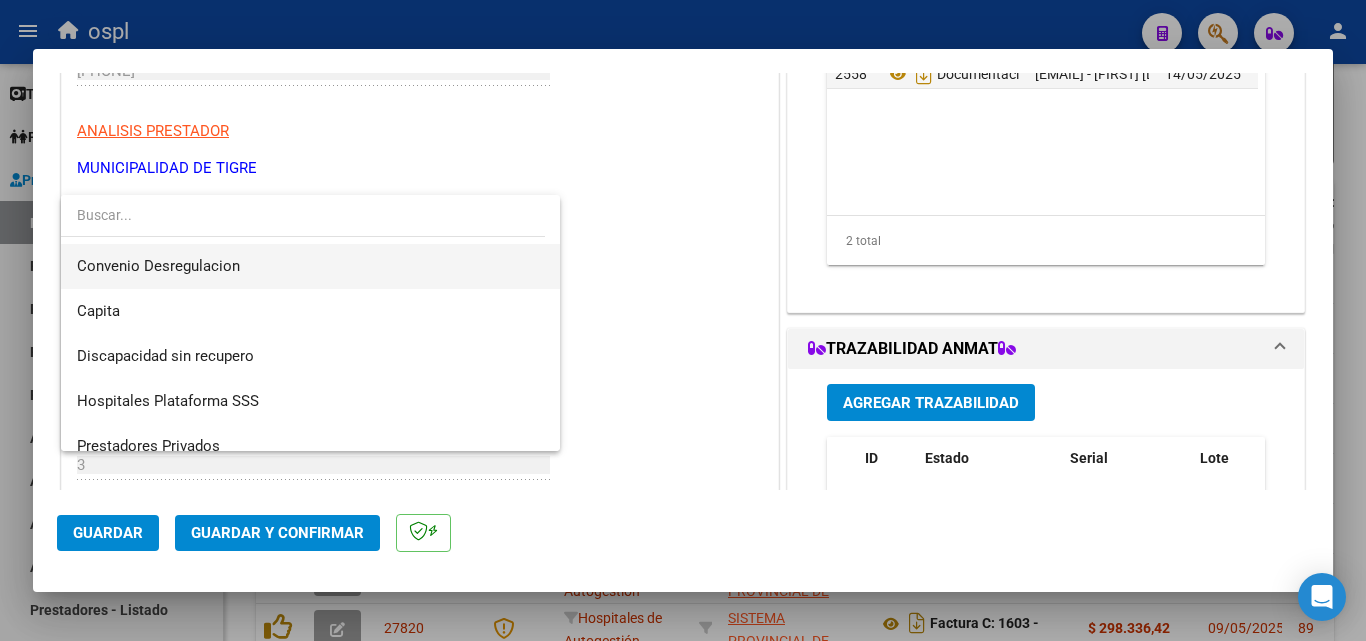 scroll, scrollTop: 284, scrollLeft: 0, axis: vertical 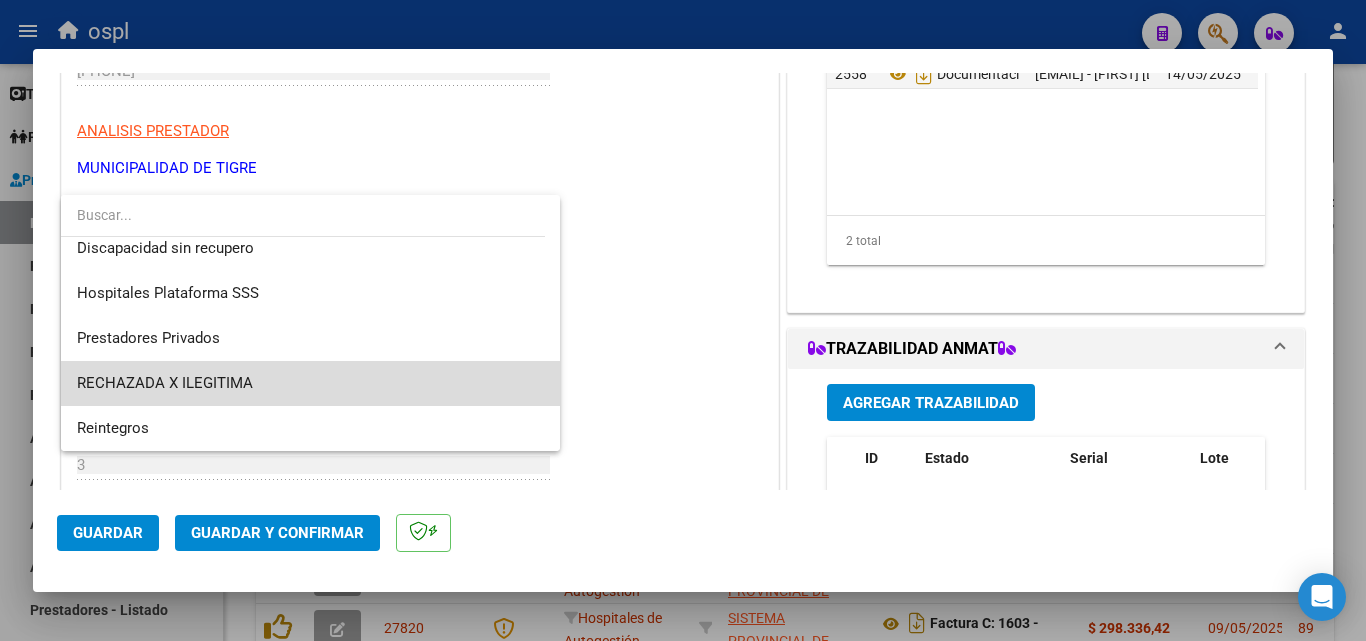 click on "RECHAZADA X ILEGITIMA" at bounding box center [310, 383] 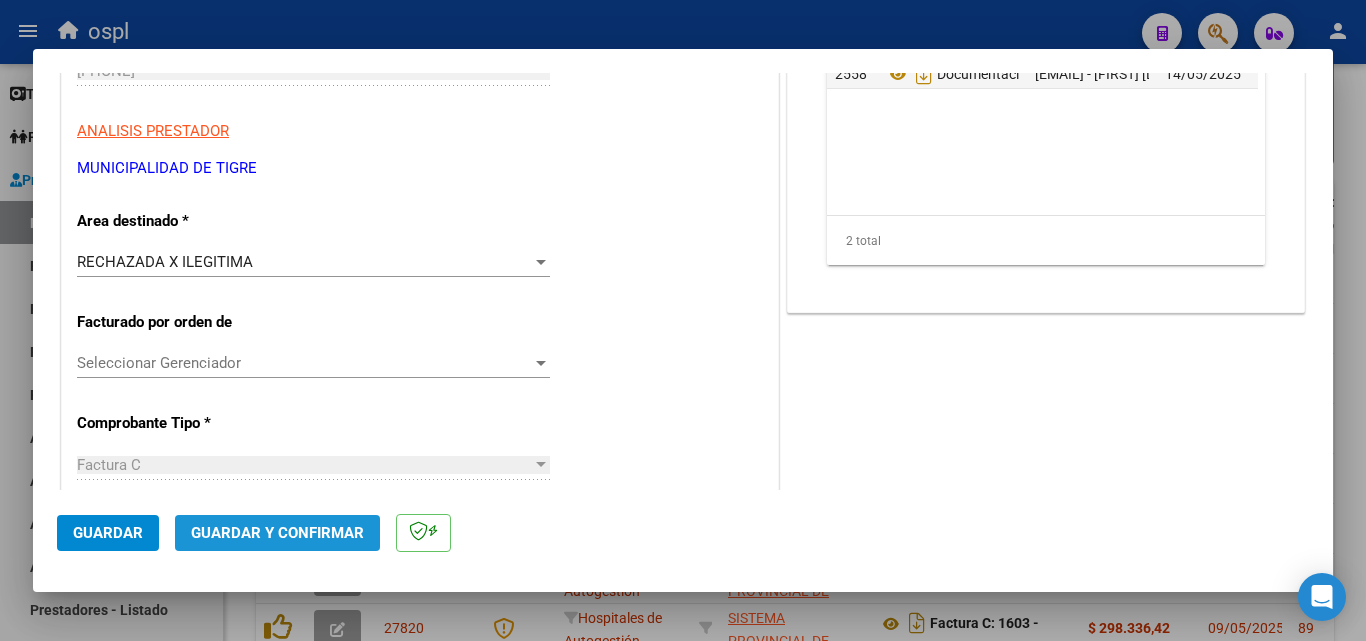 click on "Guardar y Confirmar" 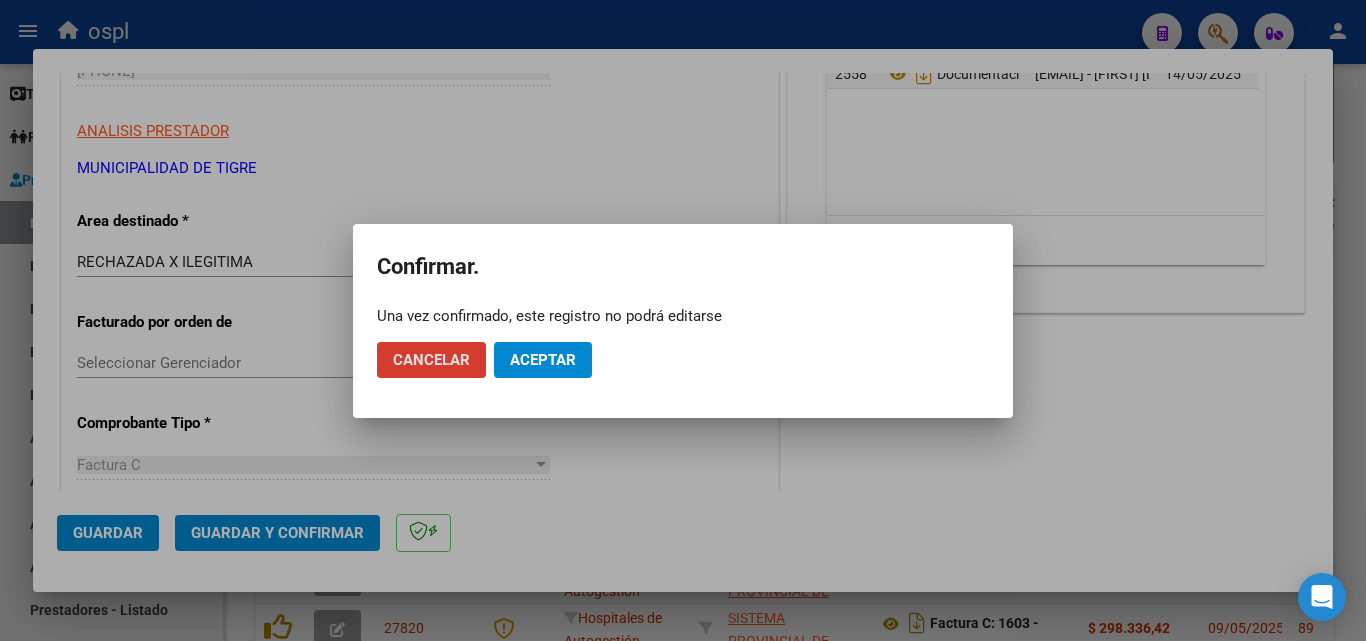 click on "Aceptar" 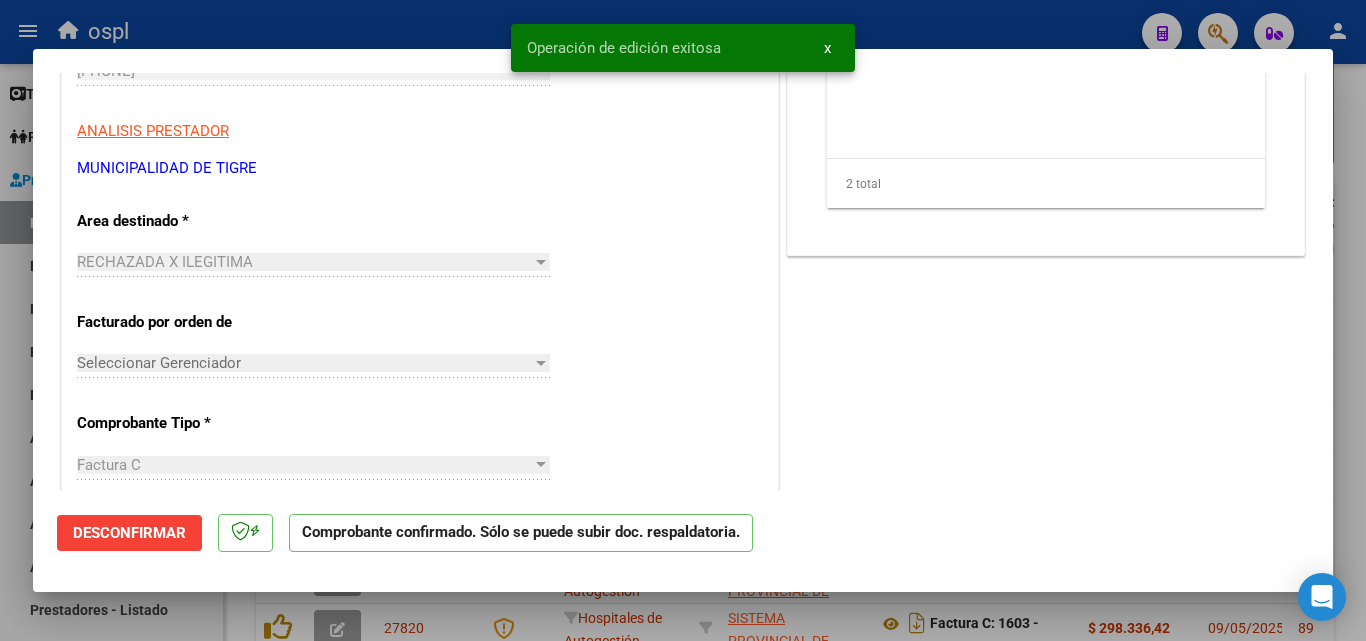 click at bounding box center [683, 320] 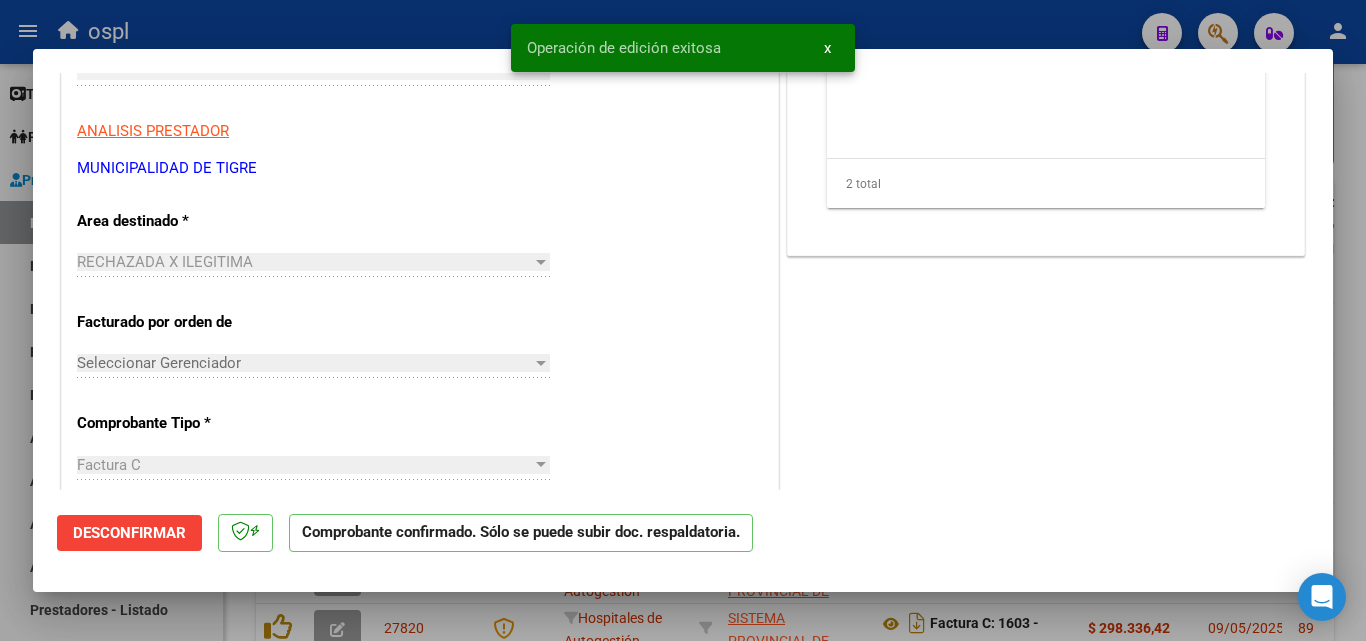 scroll, scrollTop: 0, scrollLeft: 0, axis: both 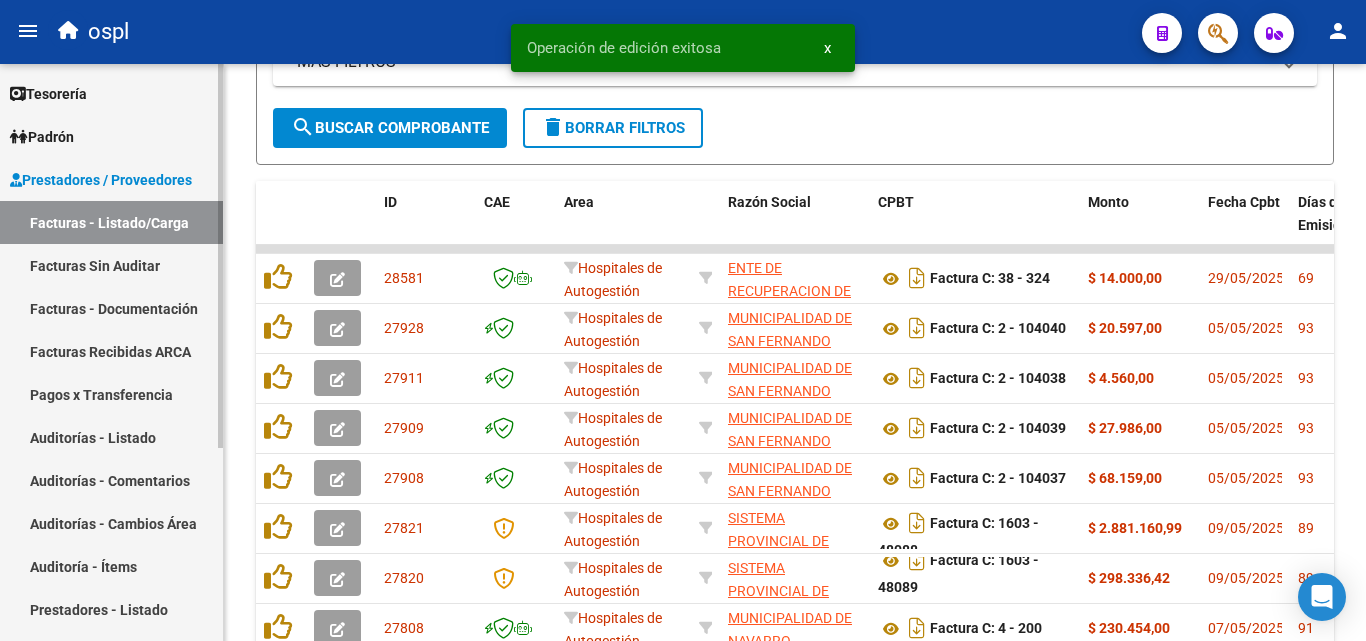 click on "Facturas Sin Auditar" at bounding box center (111, 265) 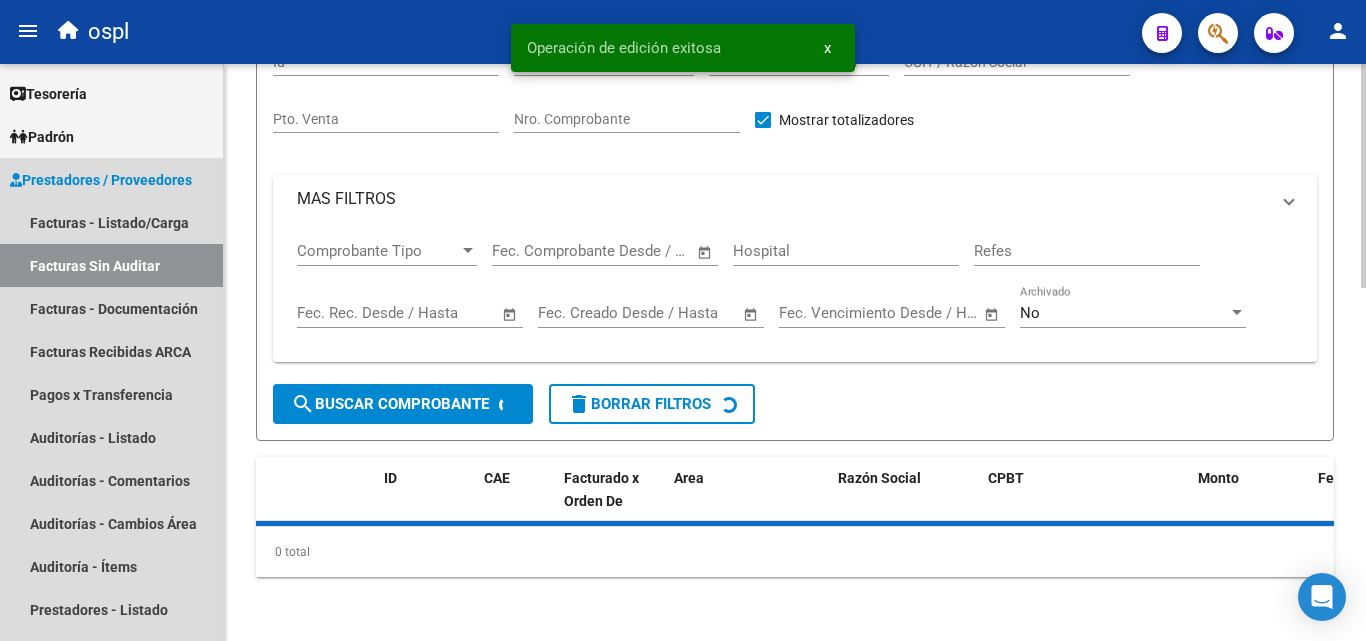 scroll, scrollTop: 57, scrollLeft: 0, axis: vertical 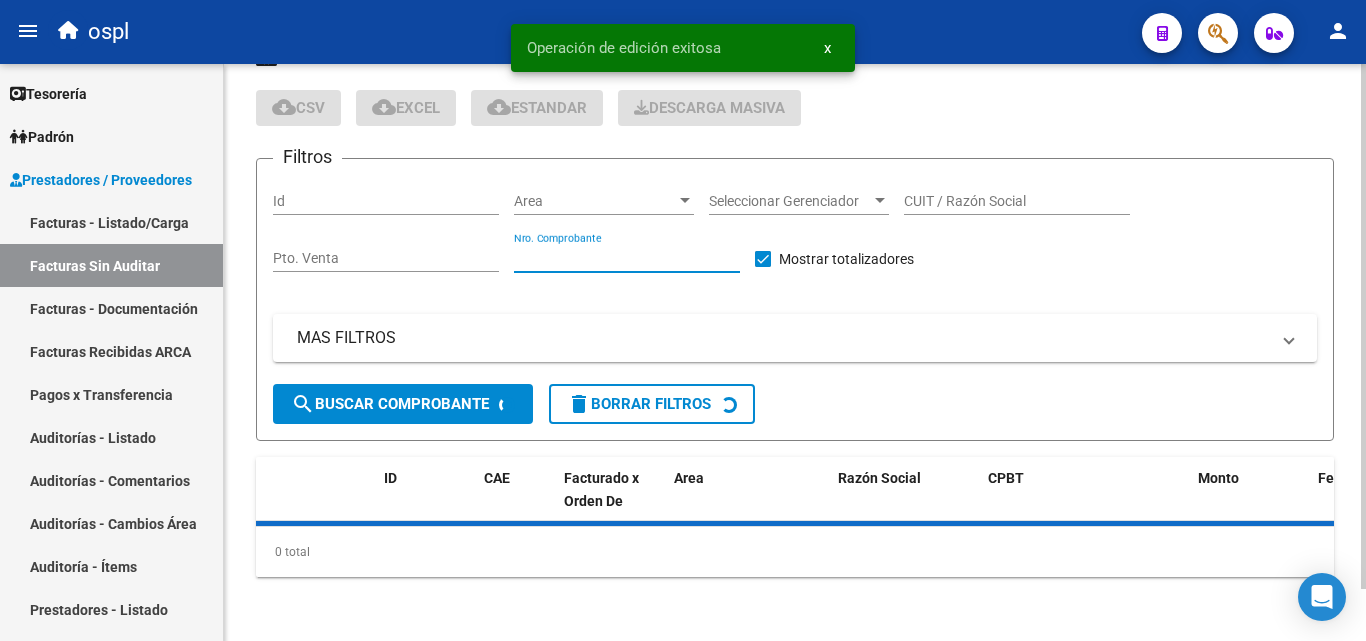click on "Nro. Comprobante" at bounding box center [627, 258] 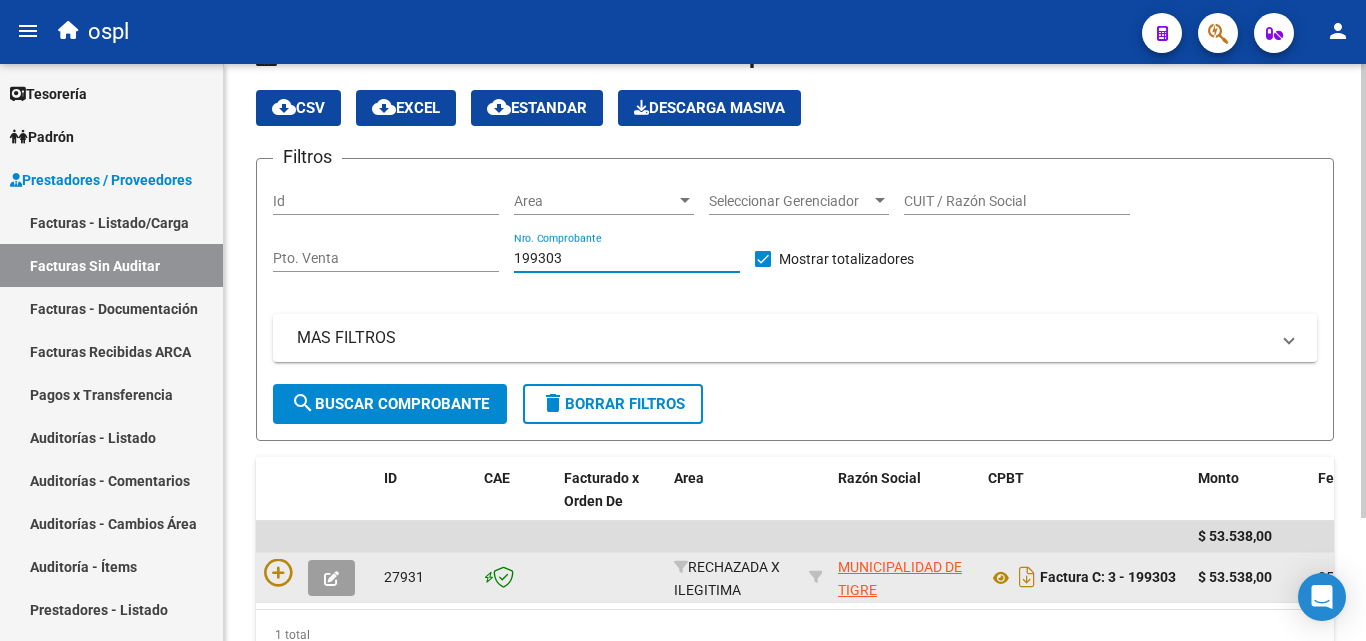 type on "199303" 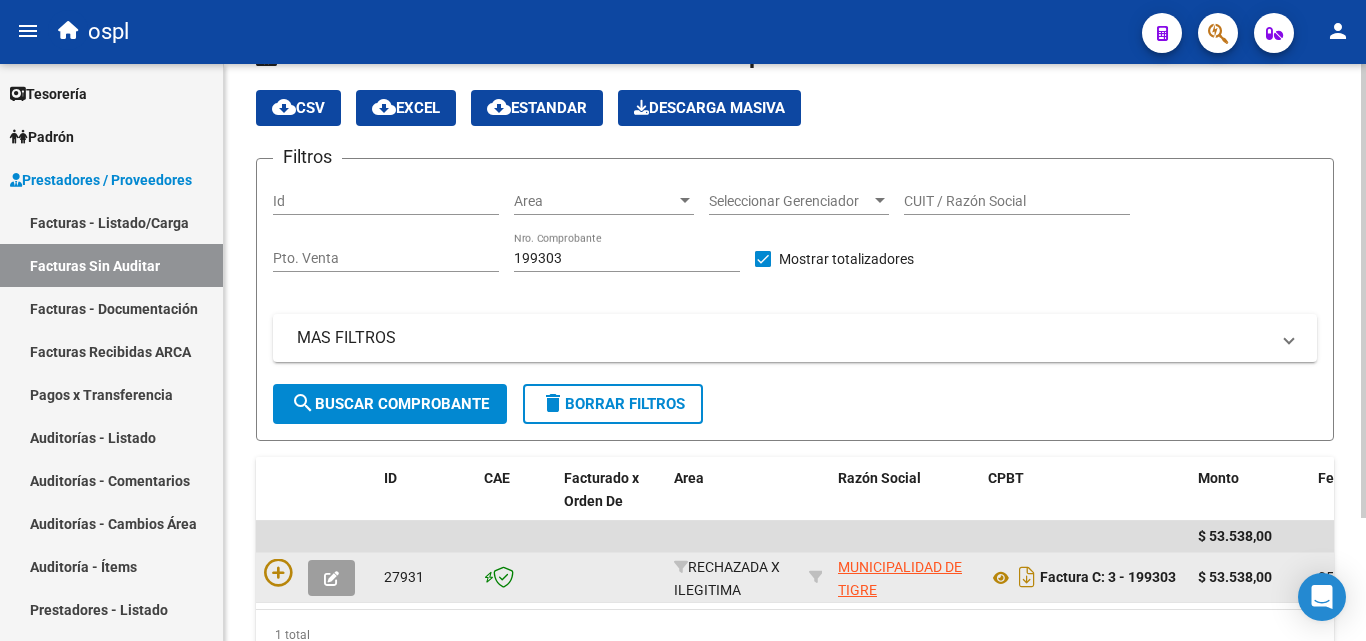 click 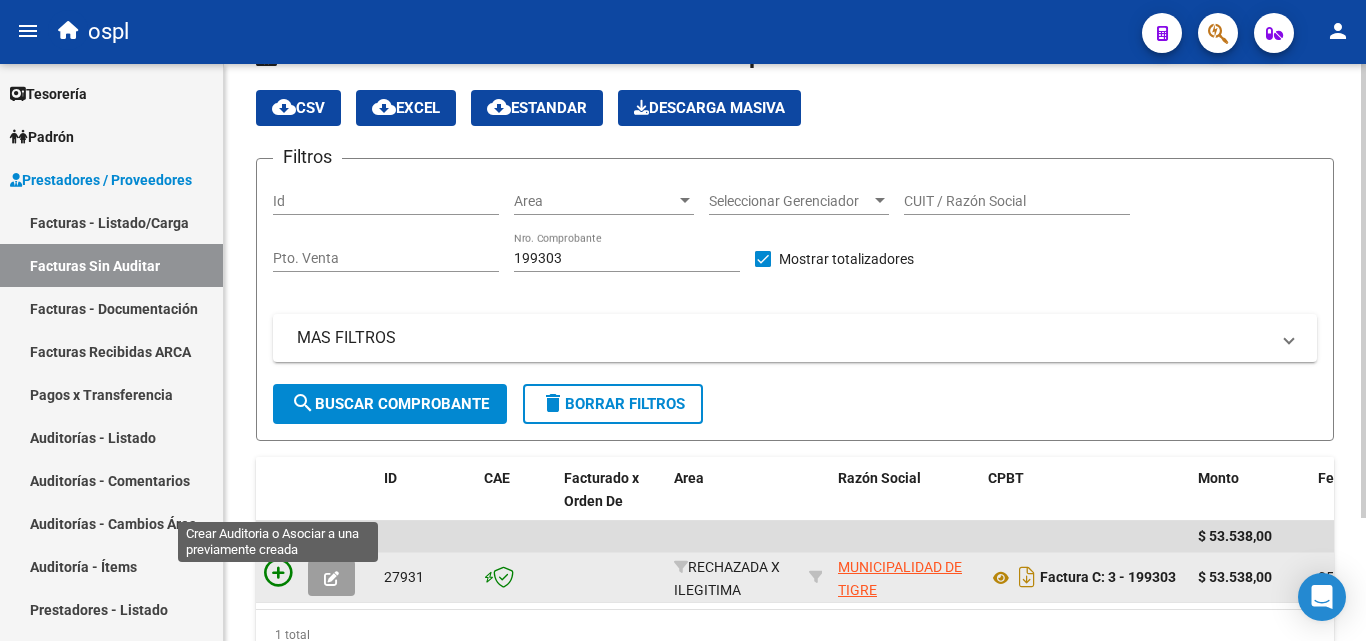 click 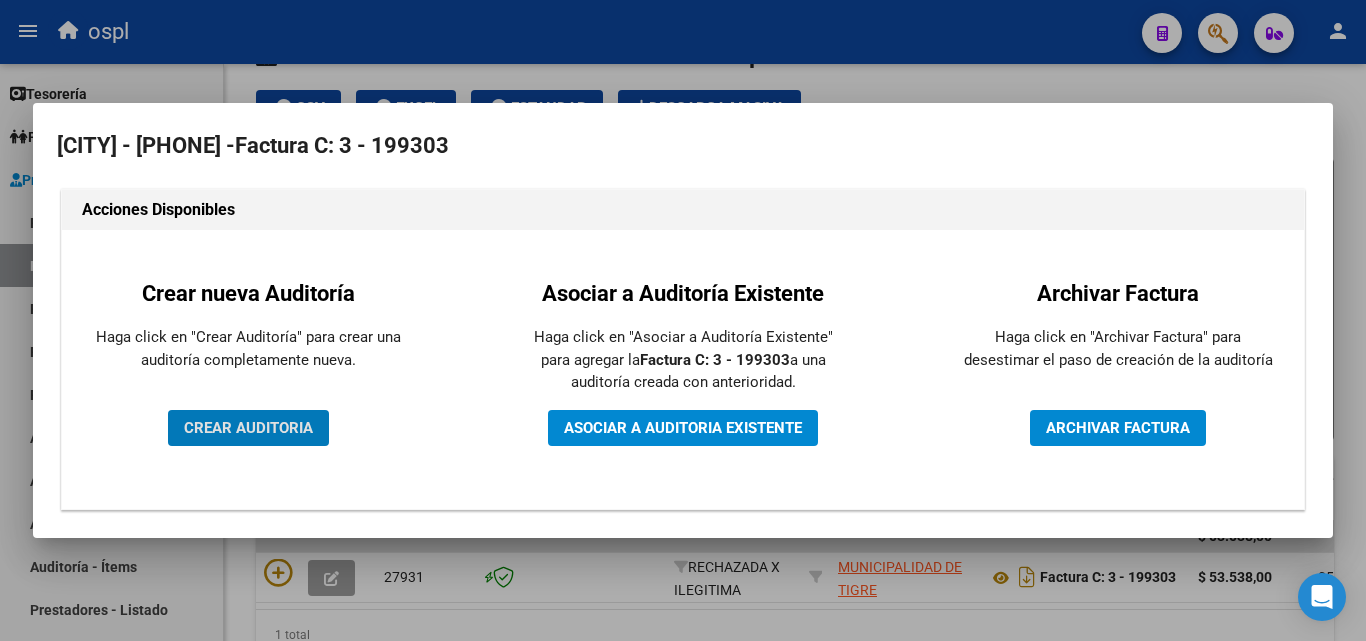 click on "CREAR AUDITORIA" at bounding box center (248, 428) 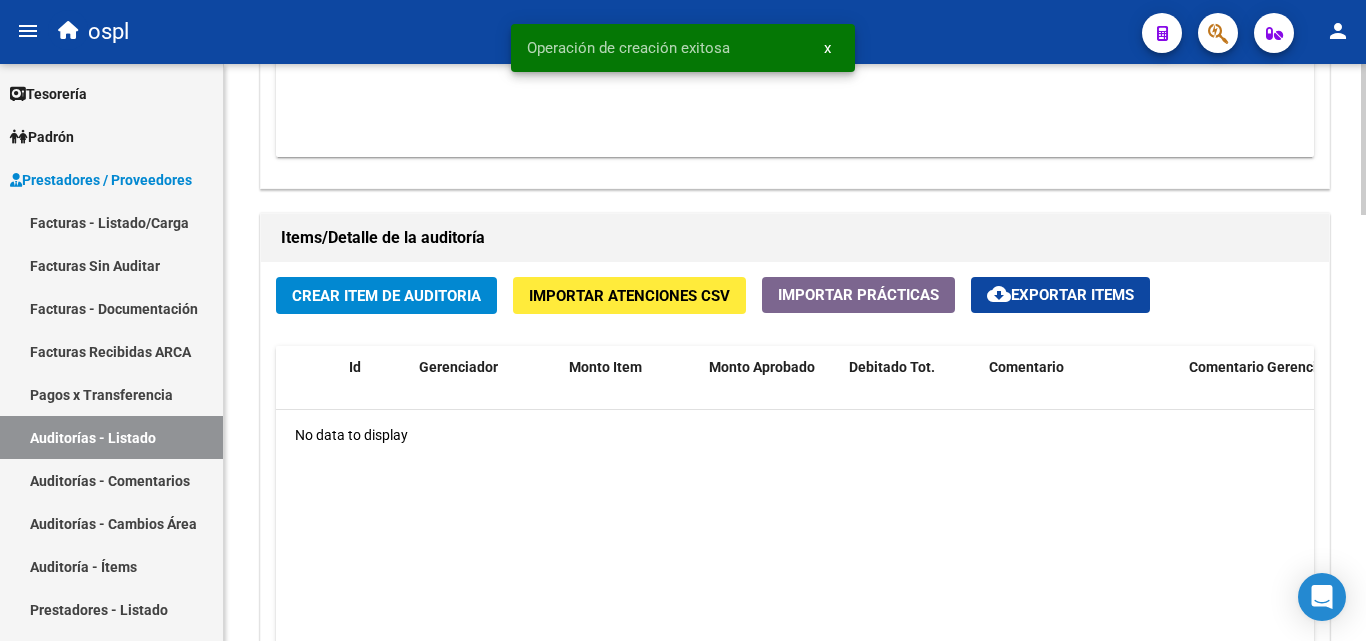 scroll, scrollTop: 1300, scrollLeft: 0, axis: vertical 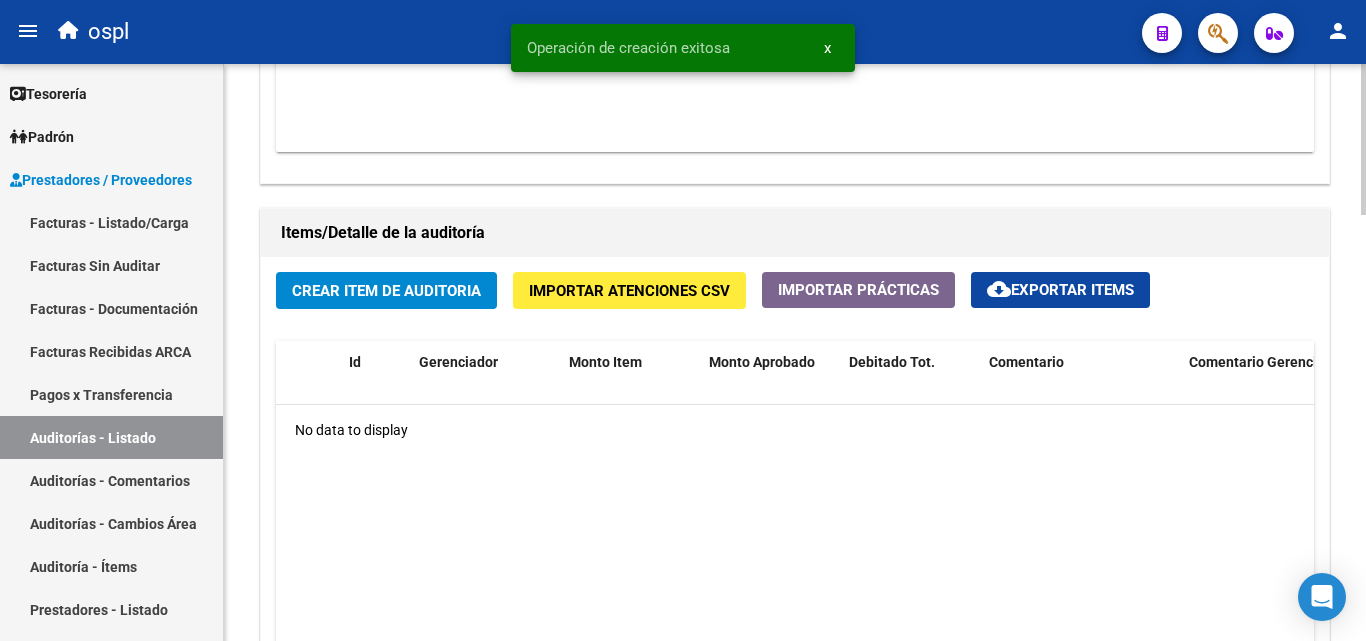 click on "Crear Item de Auditoria" 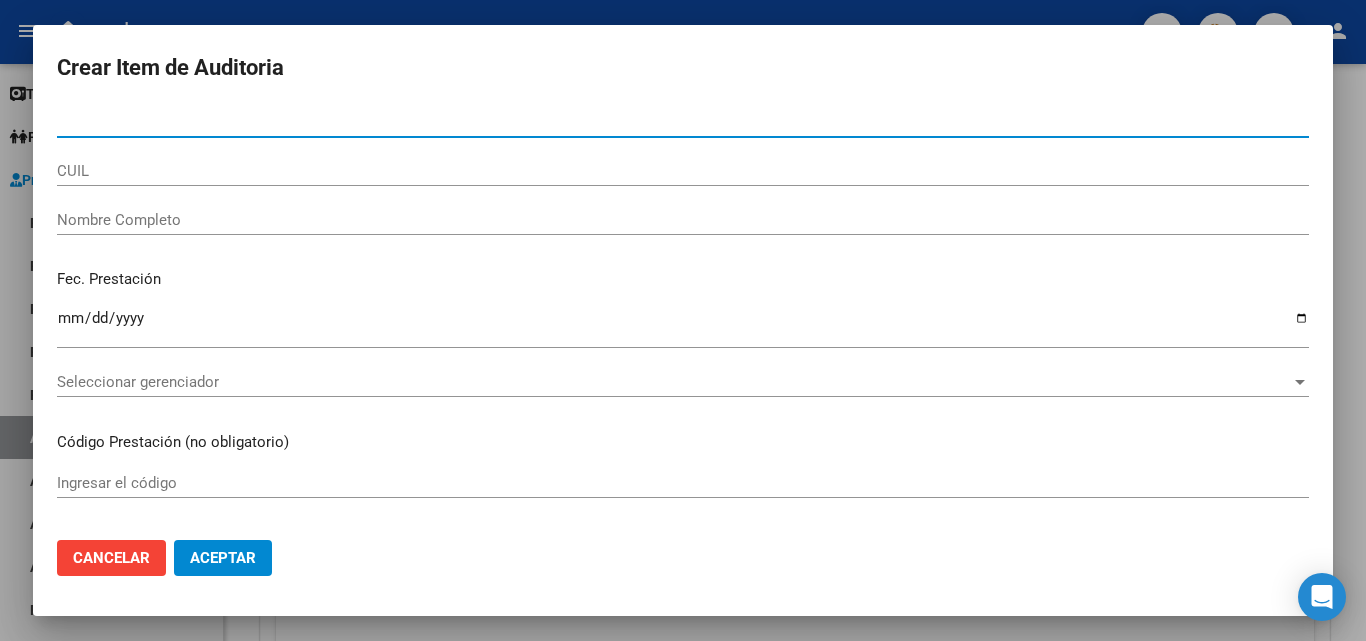 click on "Nombre Completo" at bounding box center (683, 220) 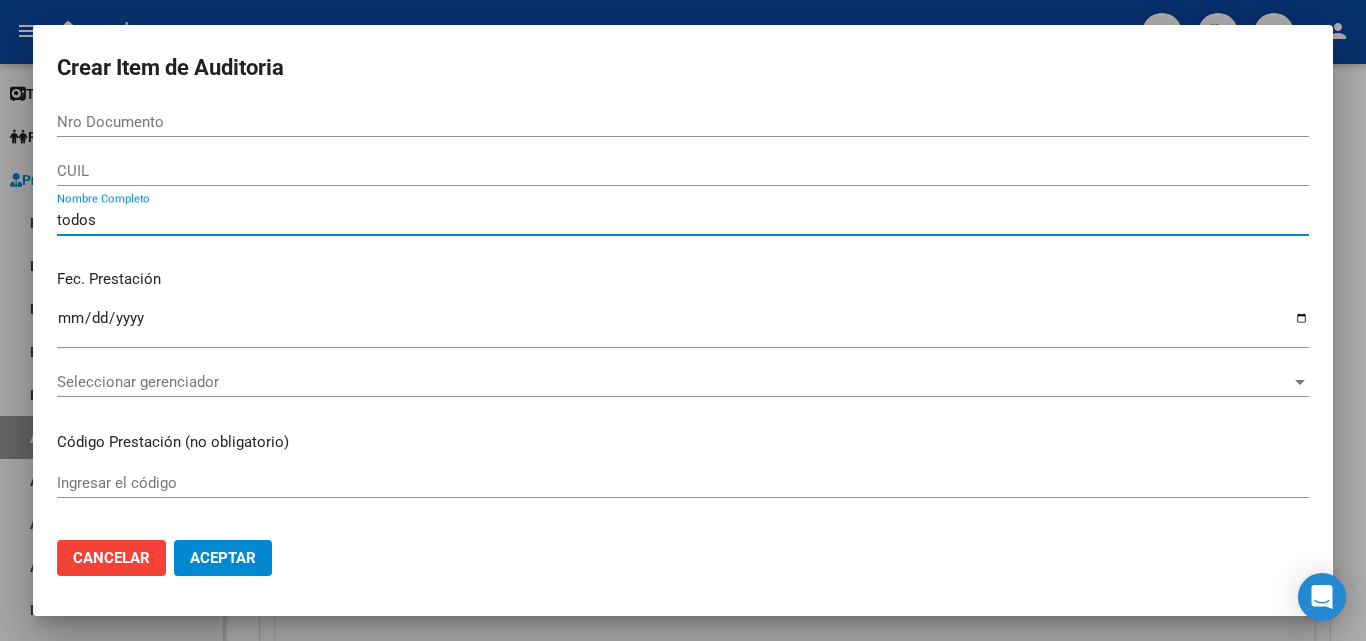type on "todos" 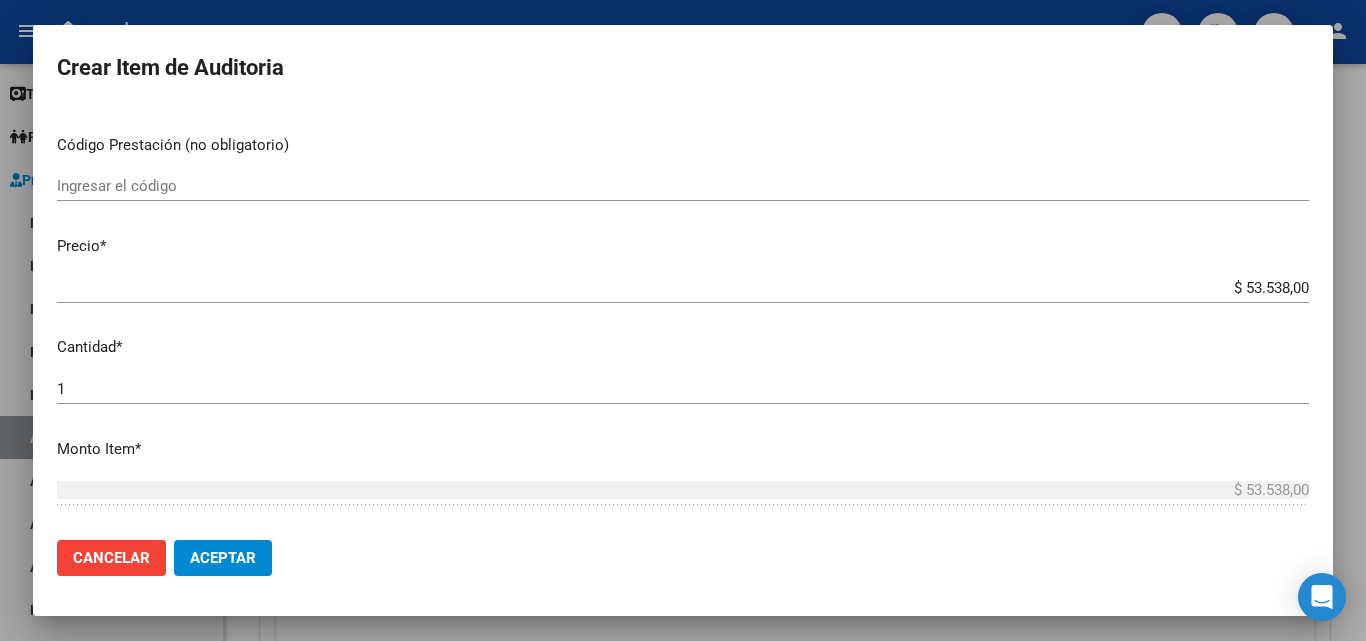 scroll, scrollTop: 500, scrollLeft: 0, axis: vertical 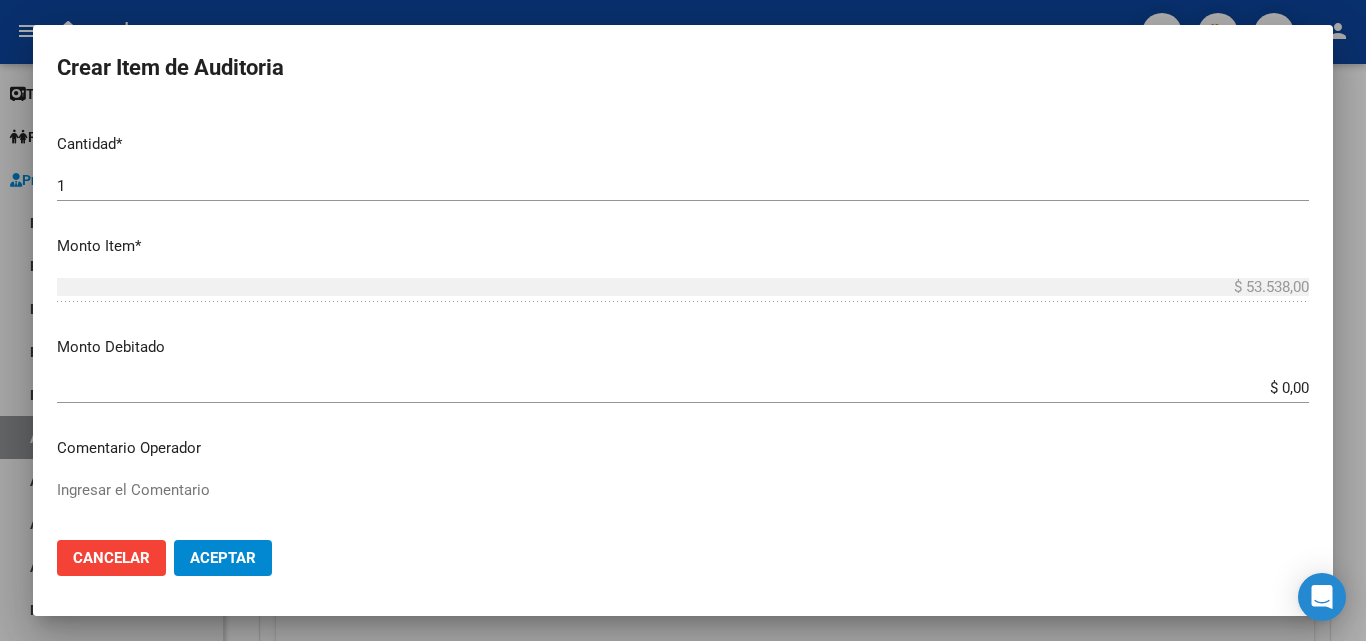 drag, startPoint x: 1237, startPoint y: 362, endPoint x: 1300, endPoint y: 402, distance: 74.62573 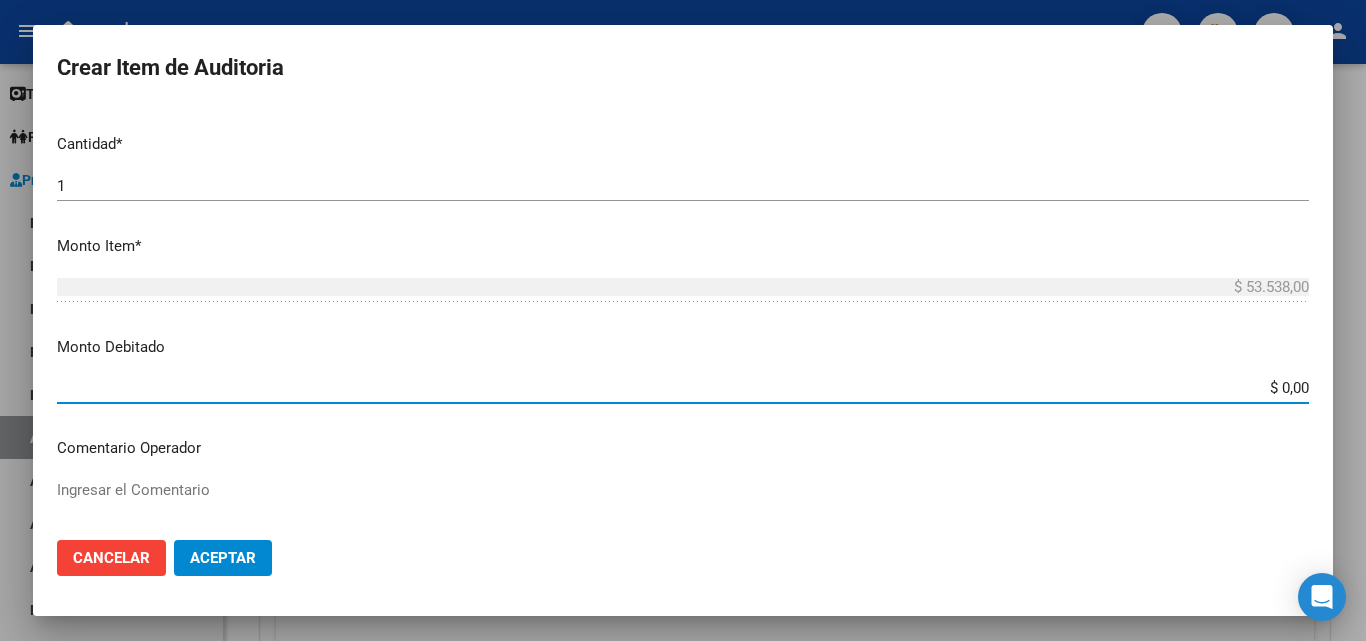 drag, startPoint x: 1257, startPoint y: 385, endPoint x: 1349, endPoint y: 390, distance: 92.13577 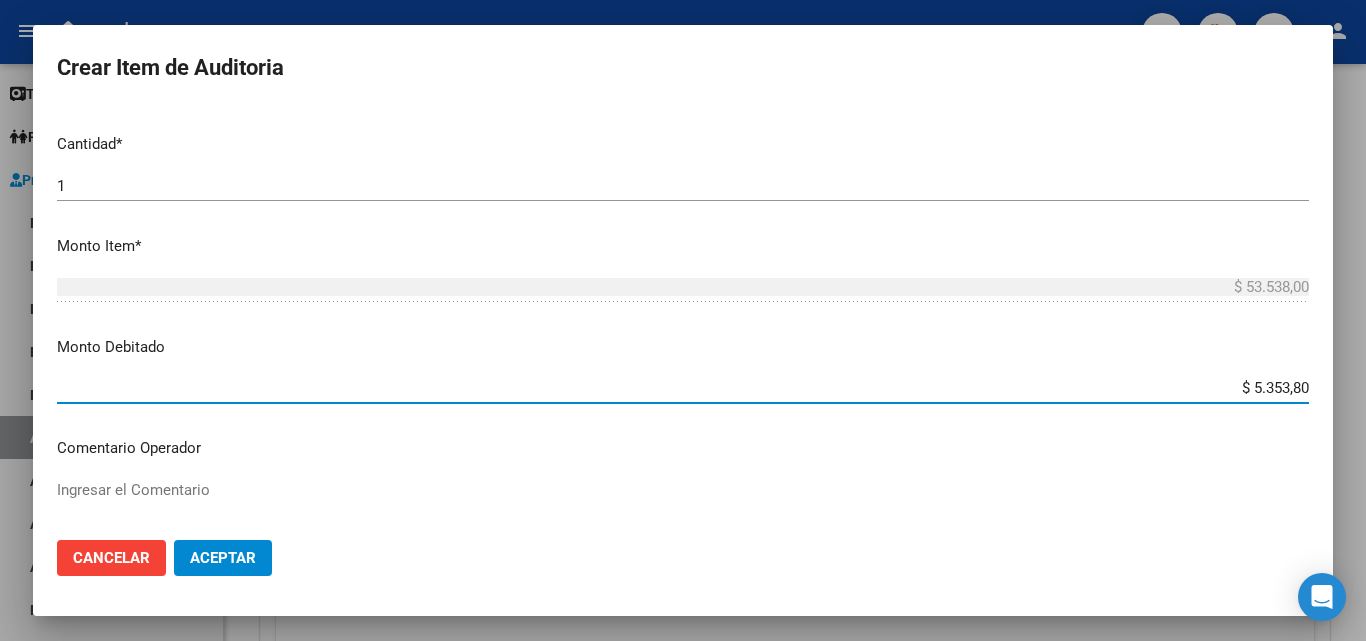 type on "$ 53.538,00" 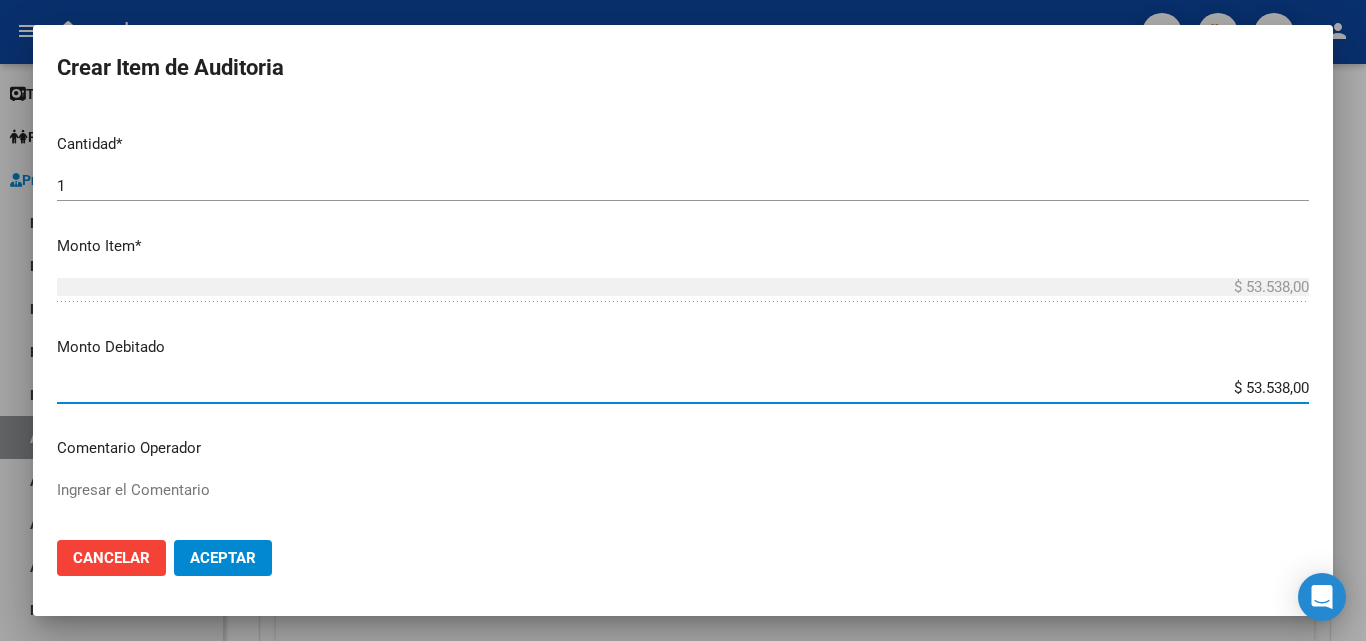 click on "Ingresar el Comentario" at bounding box center [683, 526] 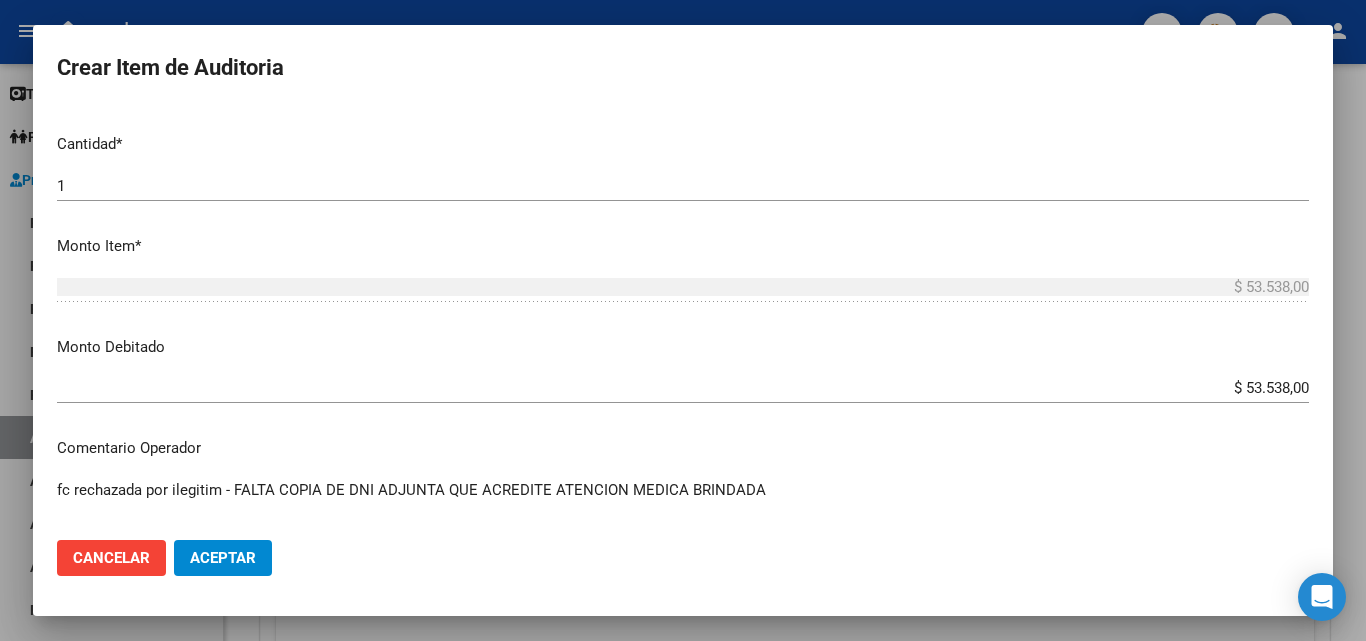 click on "fc rechazada por ilegitim - FALTA COPIA DE DNI ADJUNTA QUE ACREDITE ATENCION MEDICA BRINDADA" at bounding box center (683, 526) 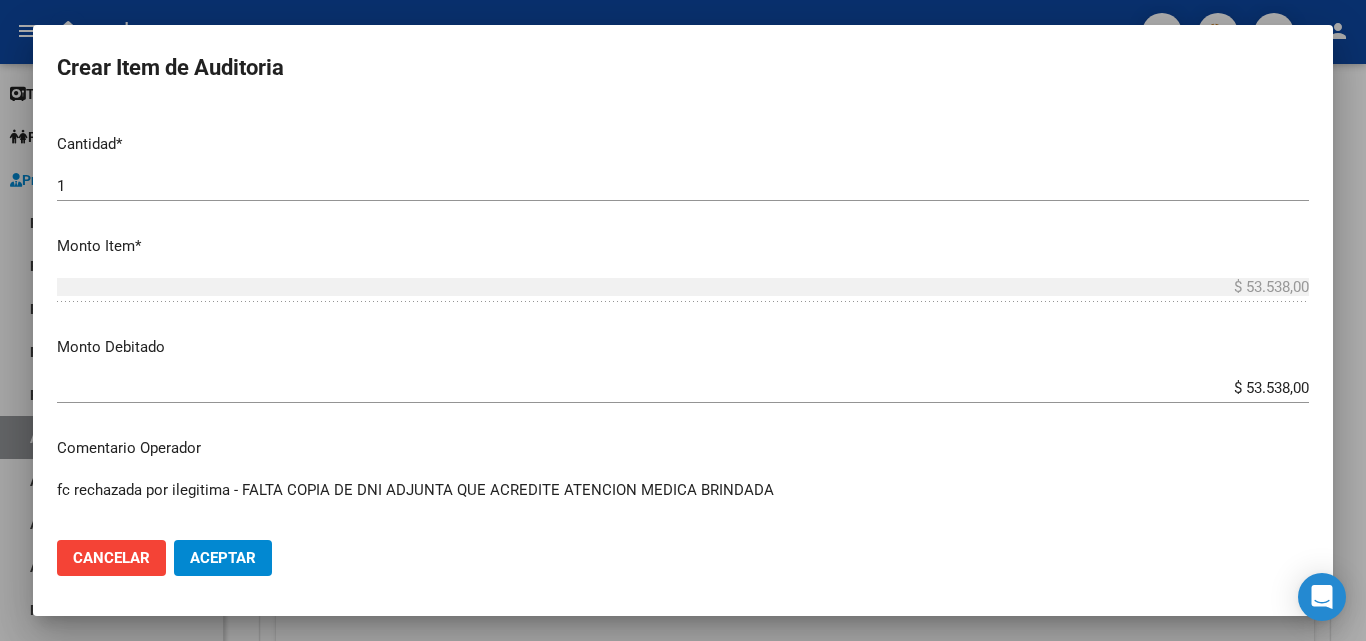 type on "fc rechazada por ilegitima - FALTA COPIA DE DNI ADJUNTA QUE ACREDITE ATENCION MEDICA BRINDADA" 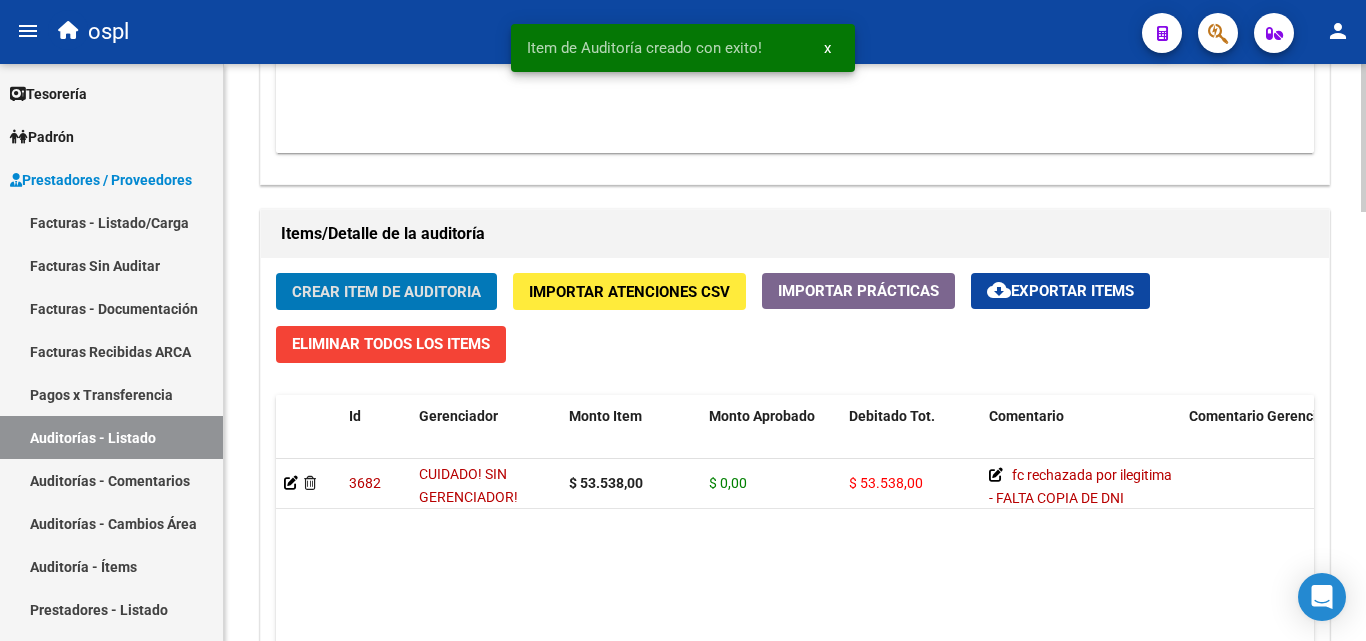 scroll, scrollTop: 1301, scrollLeft: 0, axis: vertical 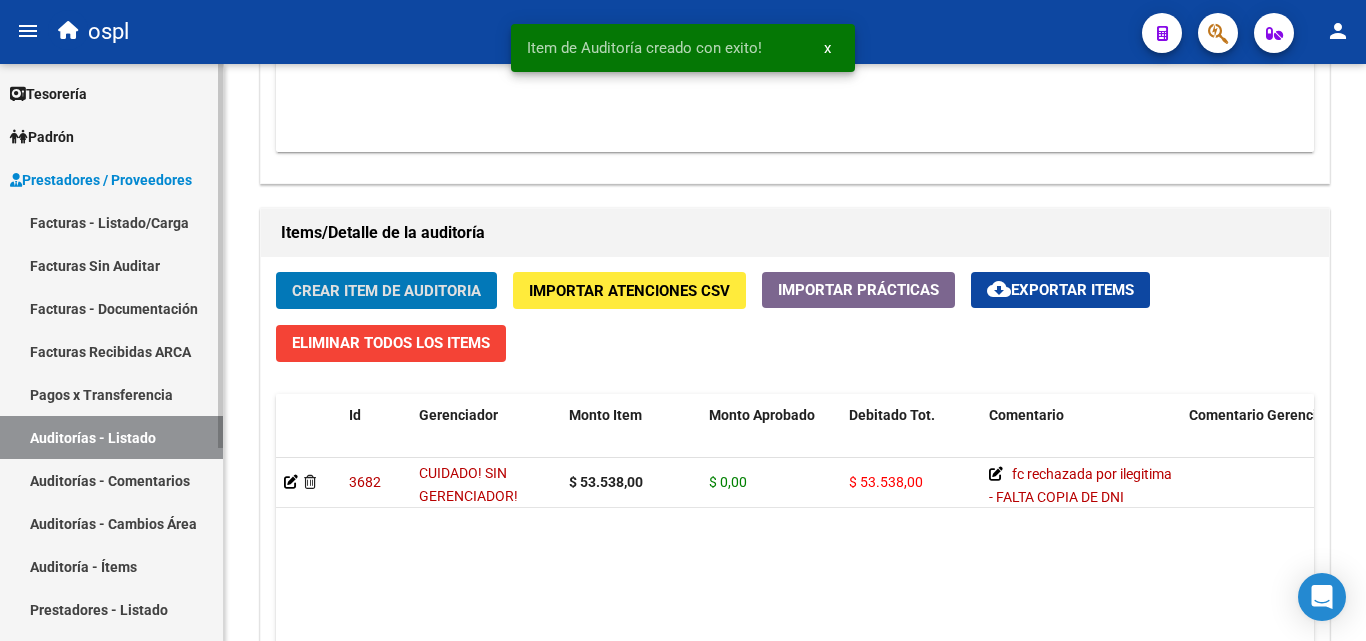 click on "Facturas - Listado/Carga" at bounding box center (111, 222) 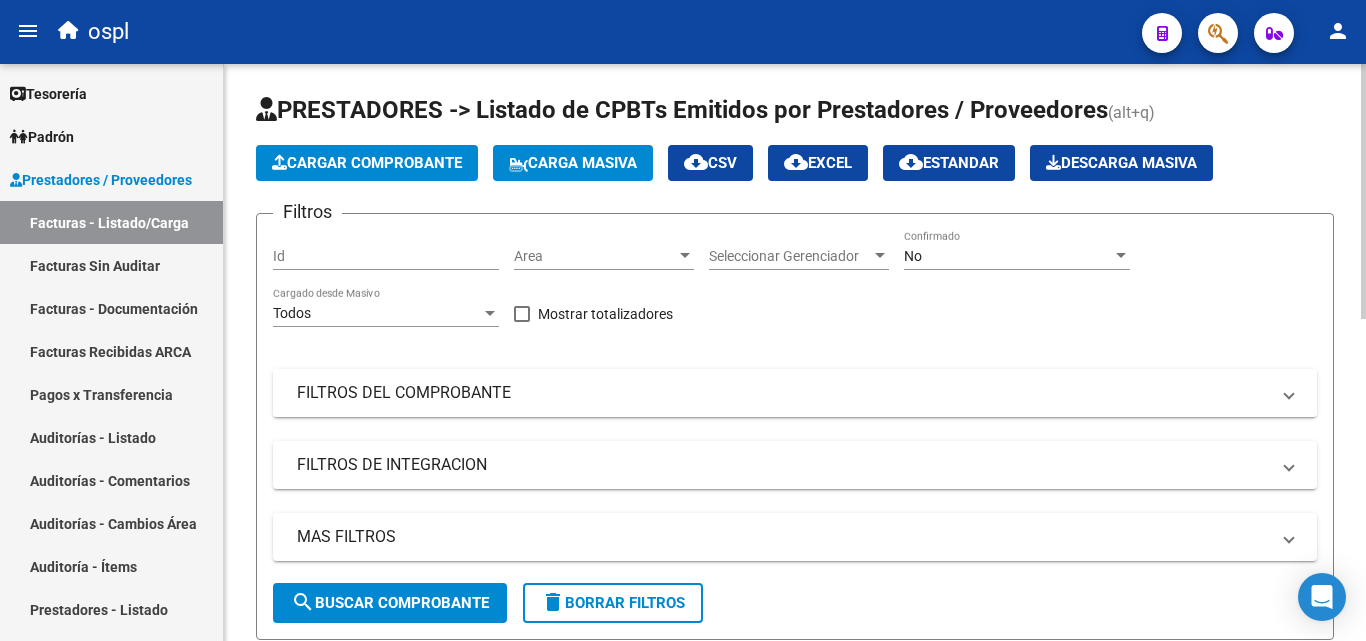 scroll, scrollTop: 0, scrollLeft: 0, axis: both 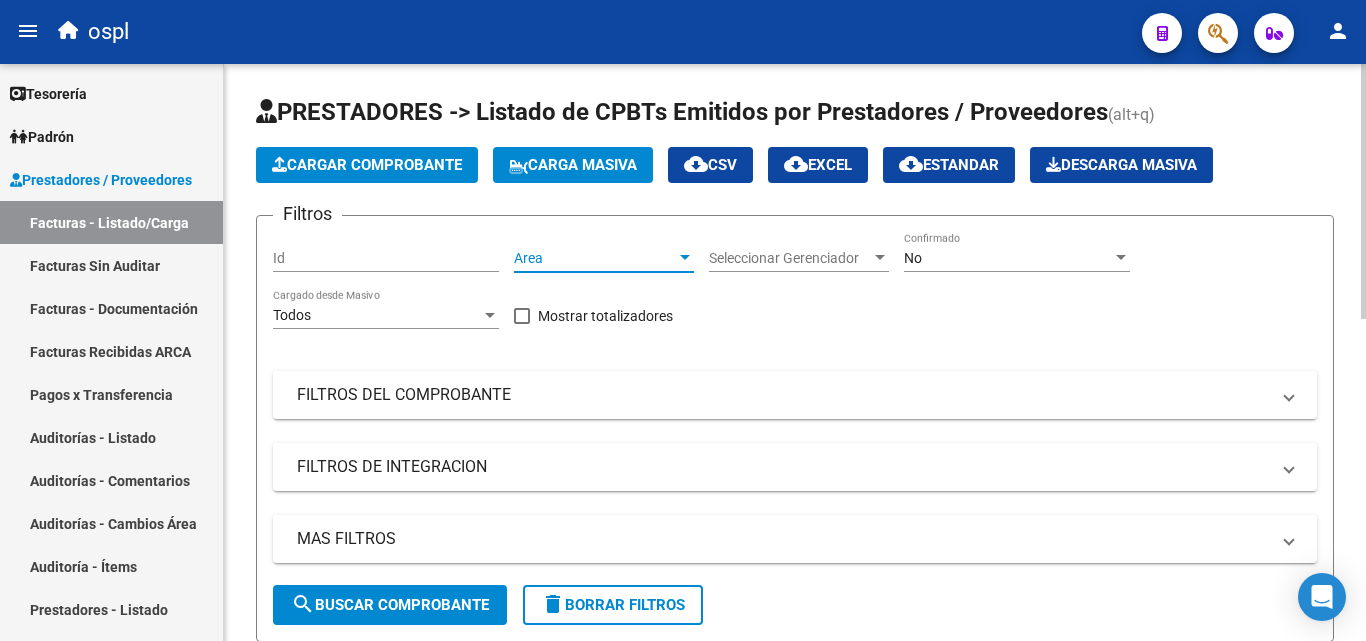 click on "Area" at bounding box center (595, 258) 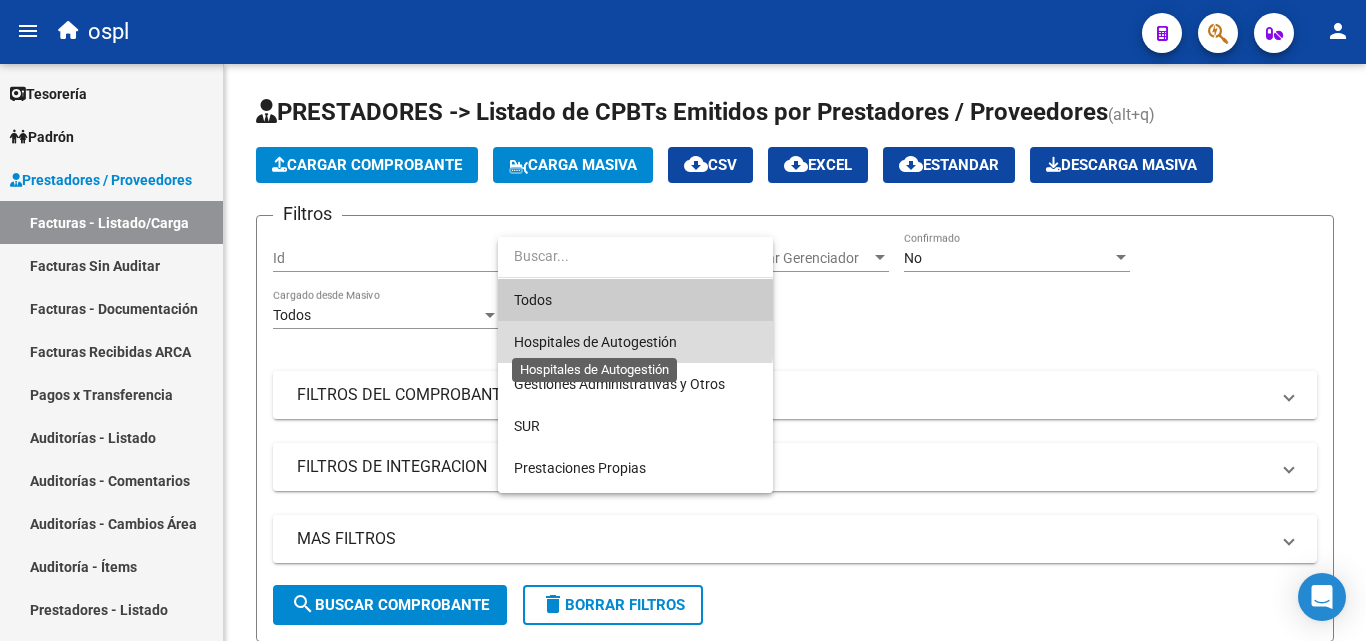click on "Hospitales de Autogestión" at bounding box center (595, 342) 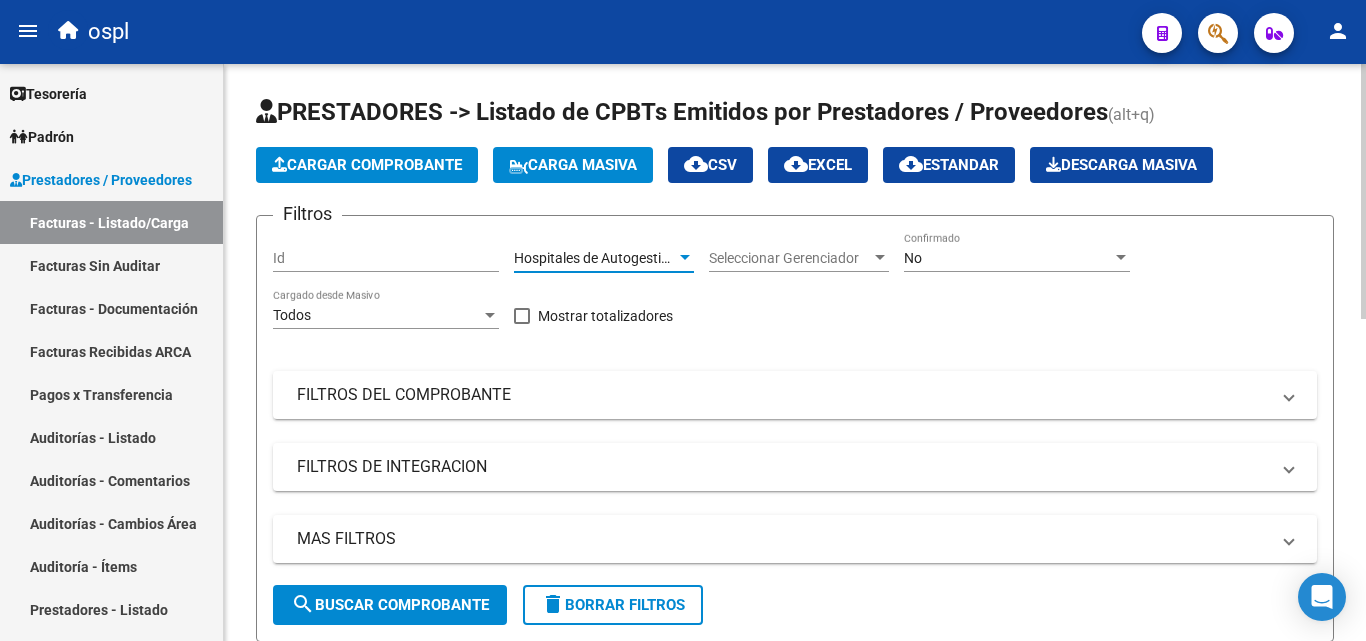 scroll, scrollTop: 100, scrollLeft: 0, axis: vertical 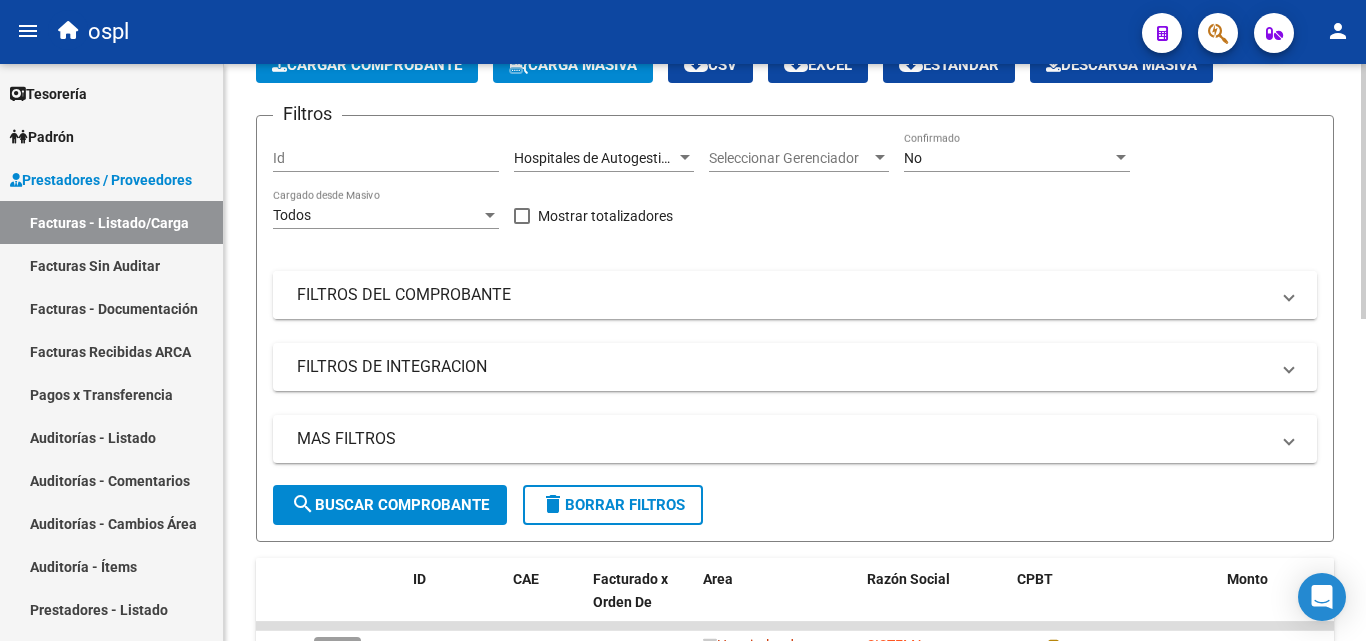 click on "FILTROS DEL COMPROBANTE" at bounding box center [795, 295] 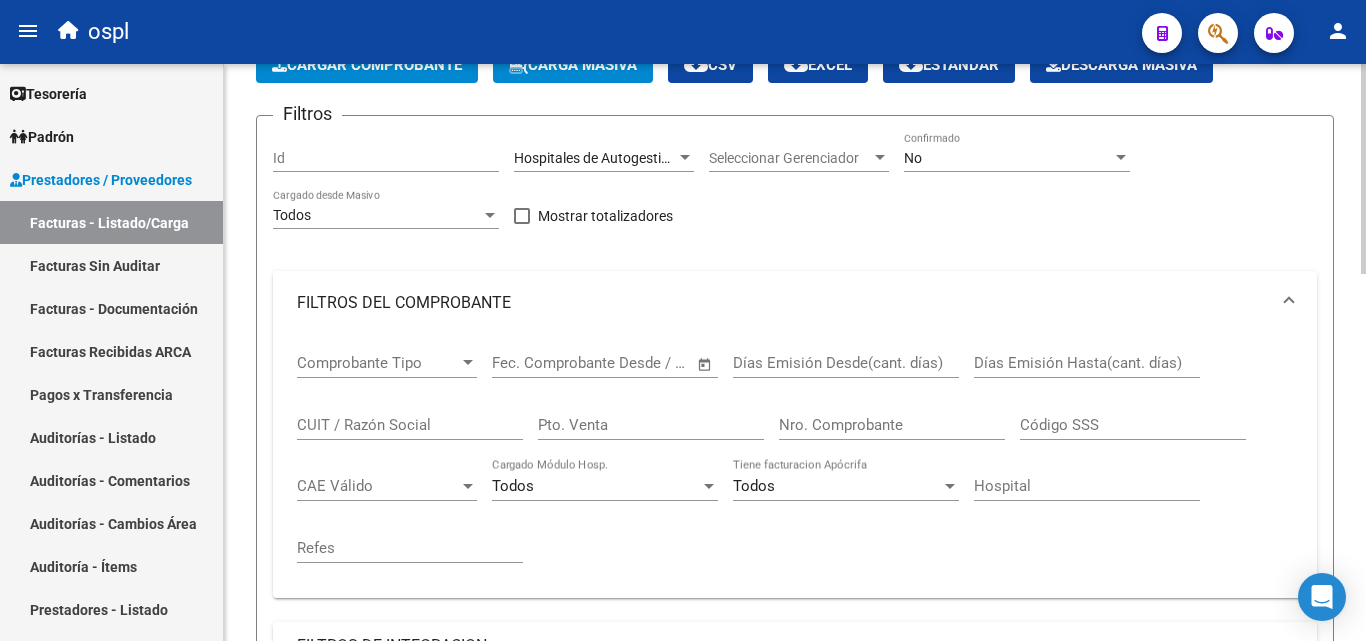 click 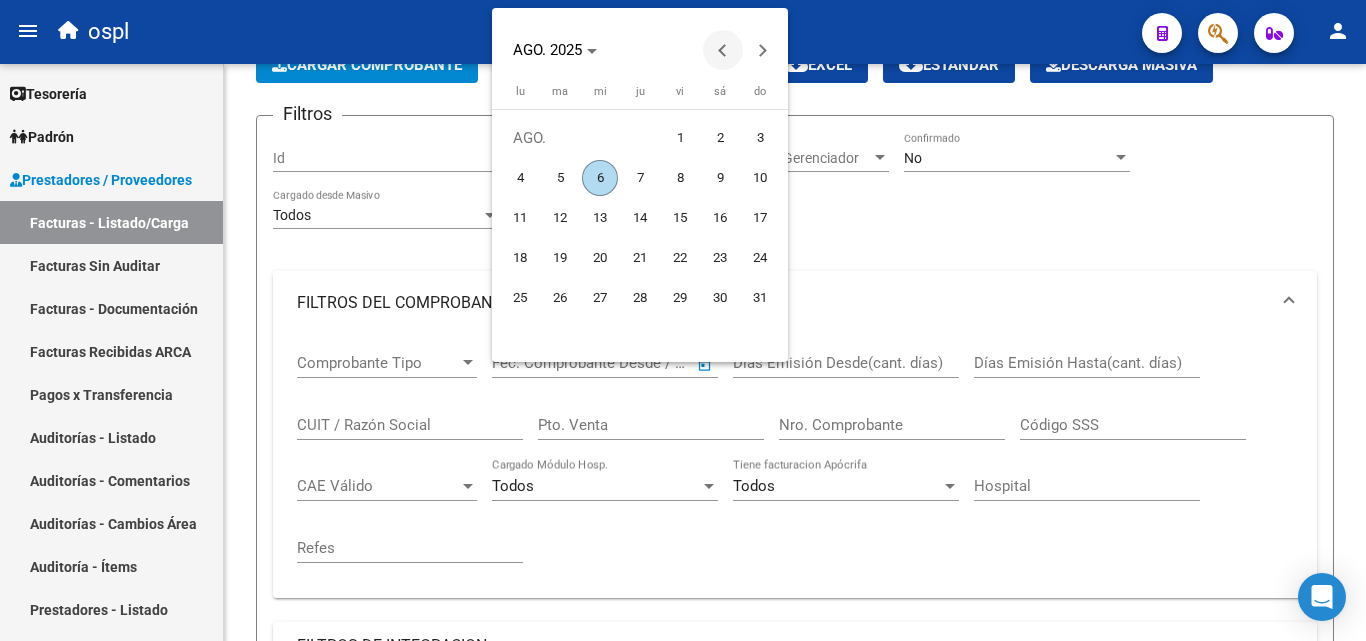 click at bounding box center (723, 50) 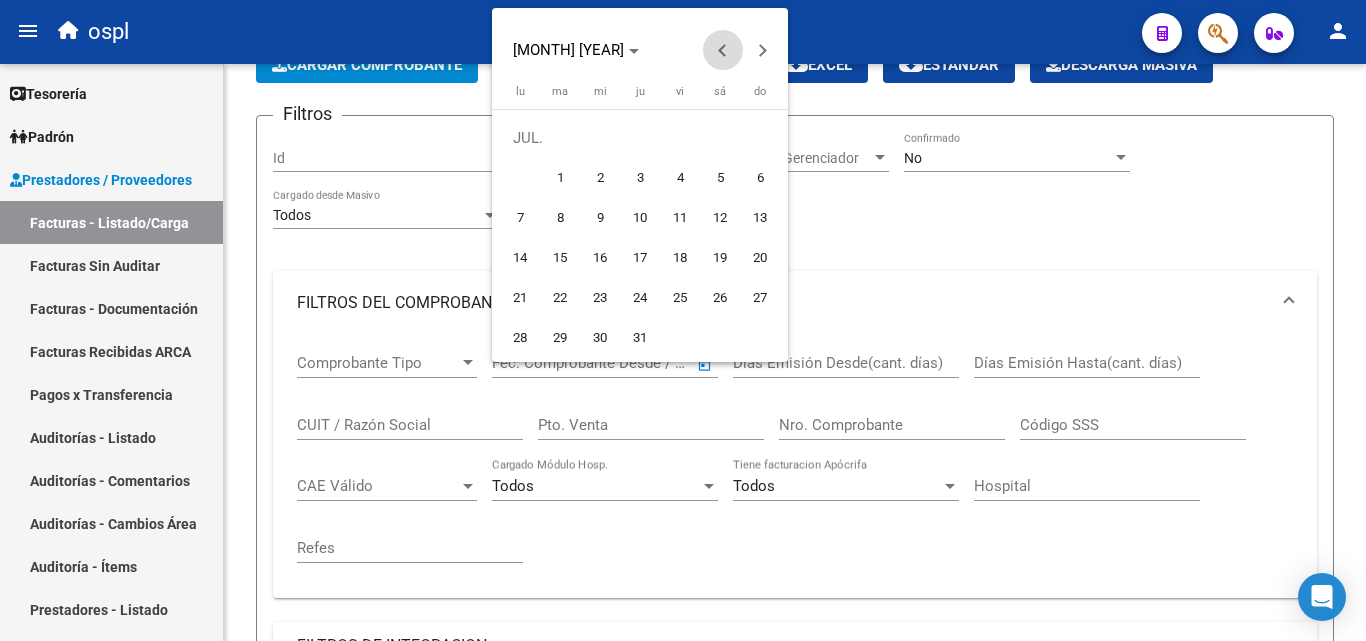 click at bounding box center (723, 50) 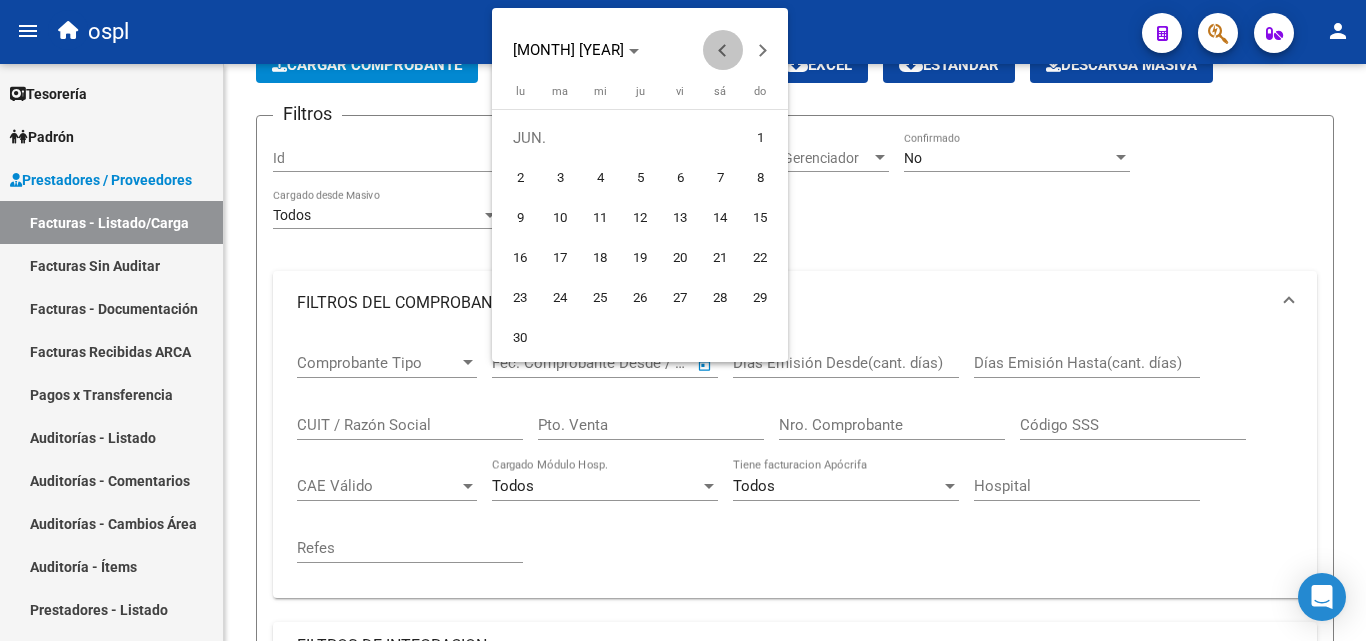 click at bounding box center (723, 50) 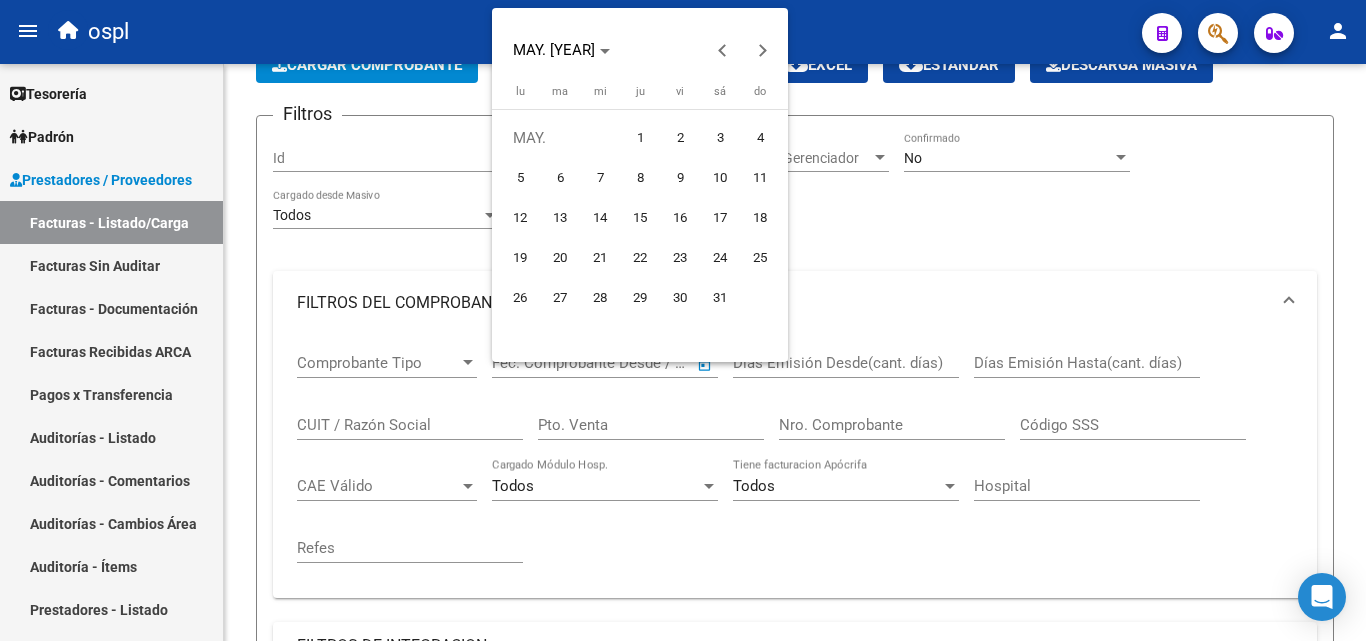 click on "1" at bounding box center (640, 138) 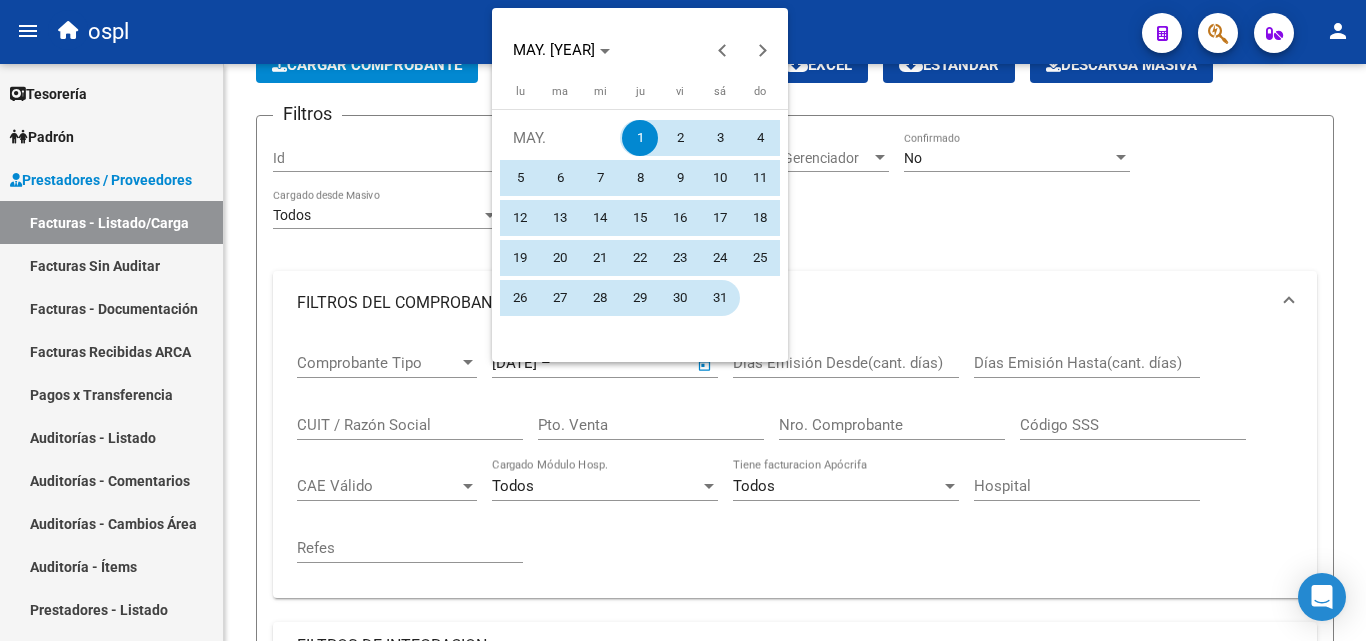 click on "31" at bounding box center (720, 298) 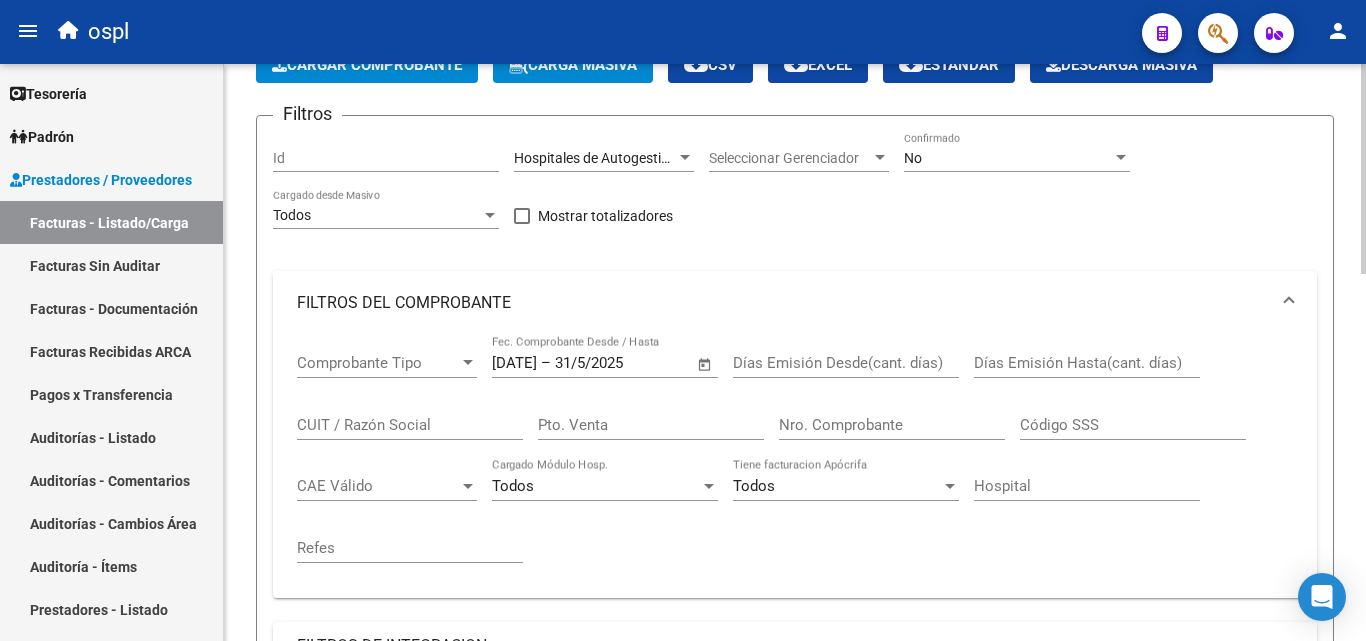 scroll, scrollTop: 500, scrollLeft: 0, axis: vertical 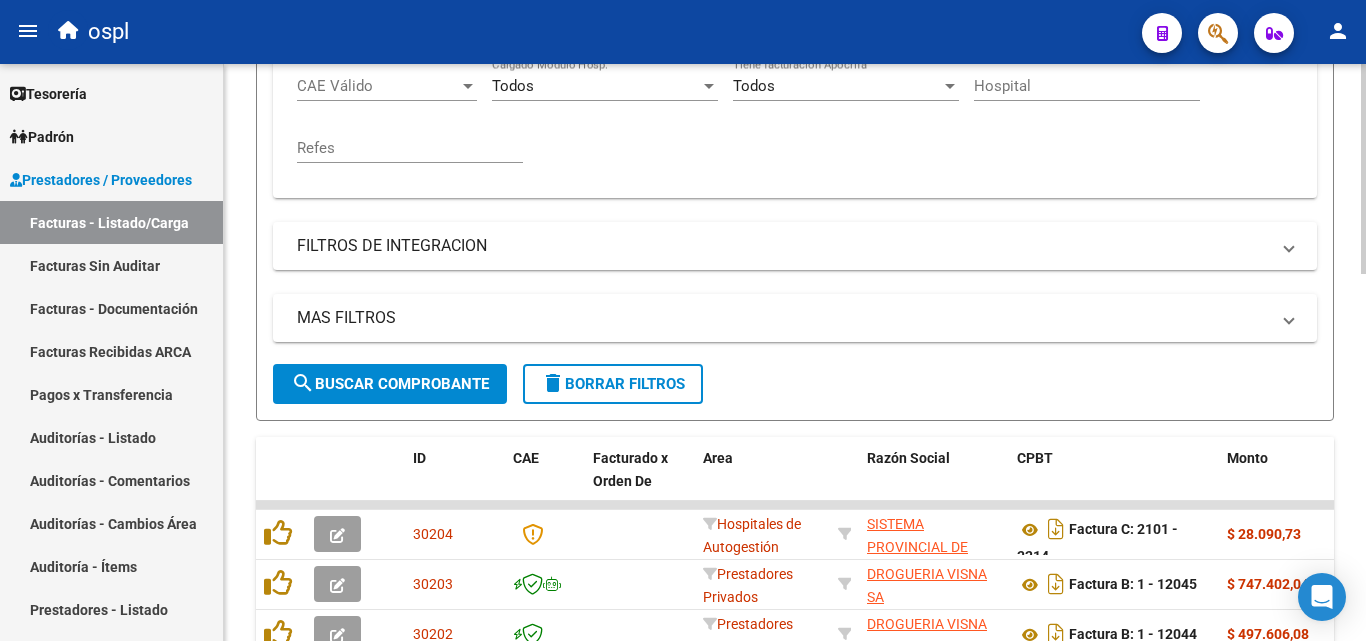 click on "search  Buscar Comprobante" 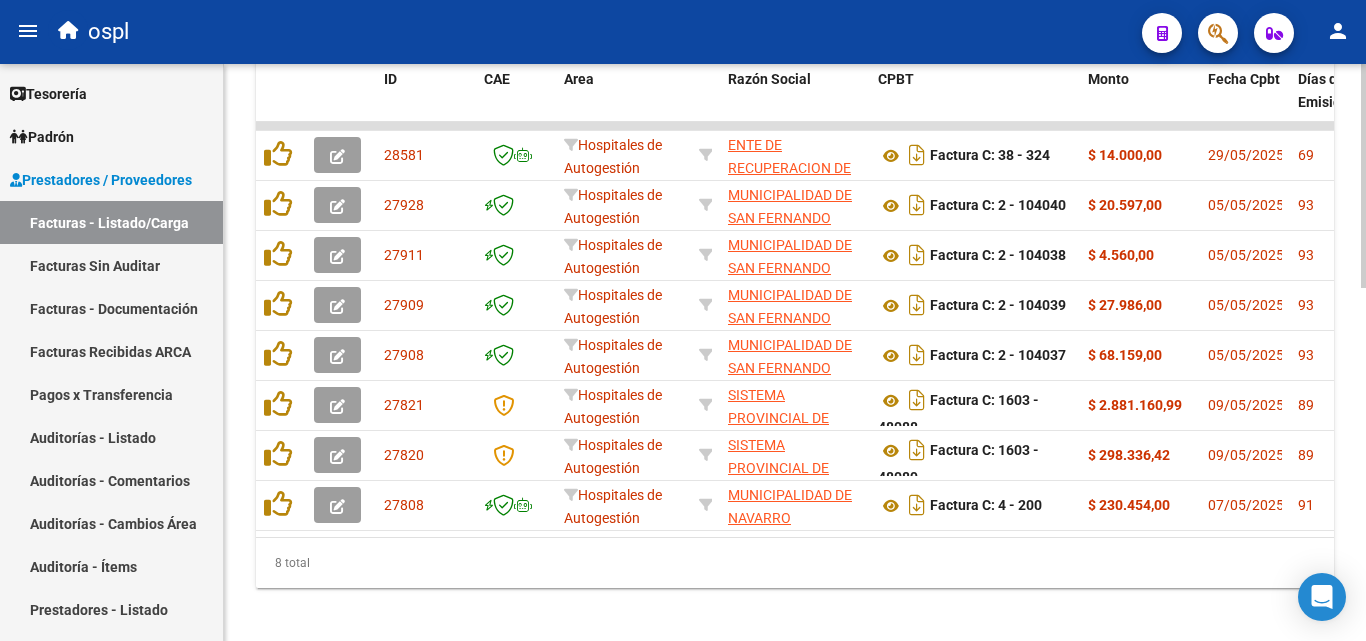 scroll, scrollTop: 906, scrollLeft: 0, axis: vertical 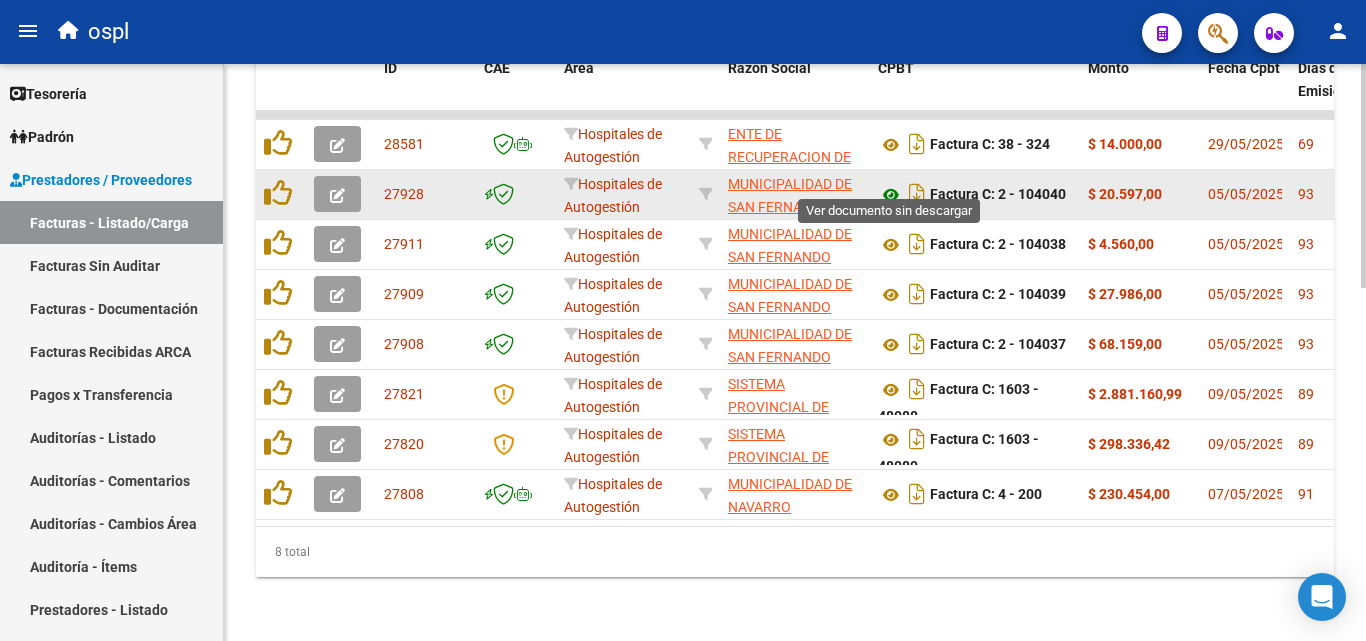 click 